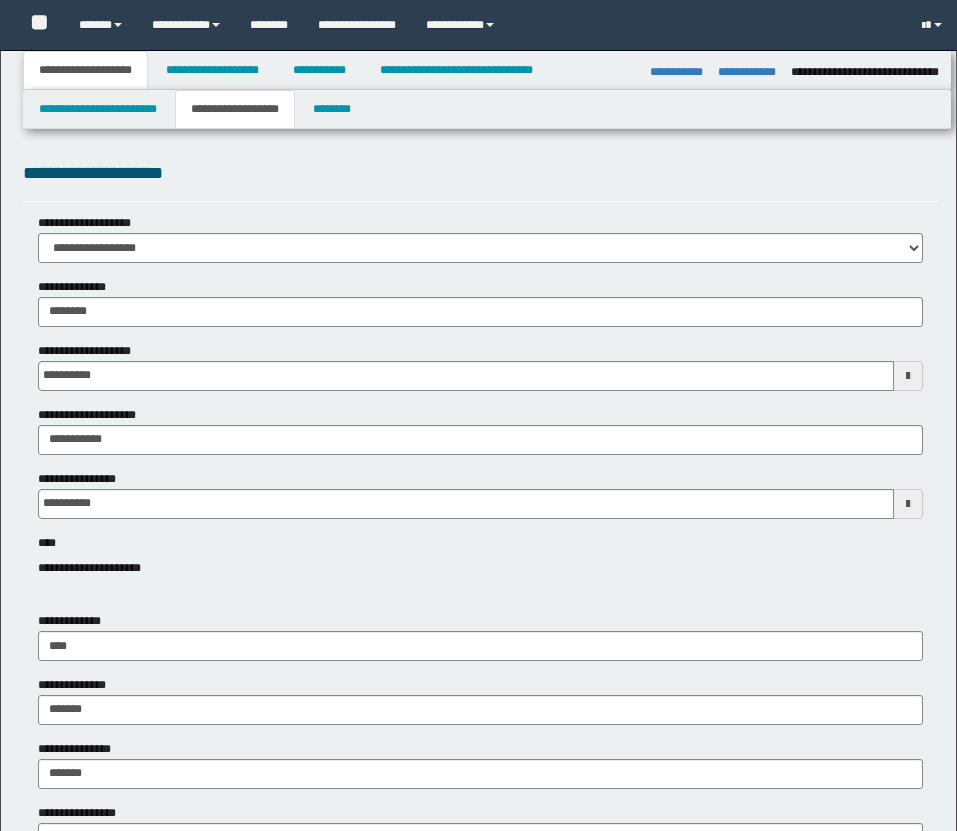 select on "*" 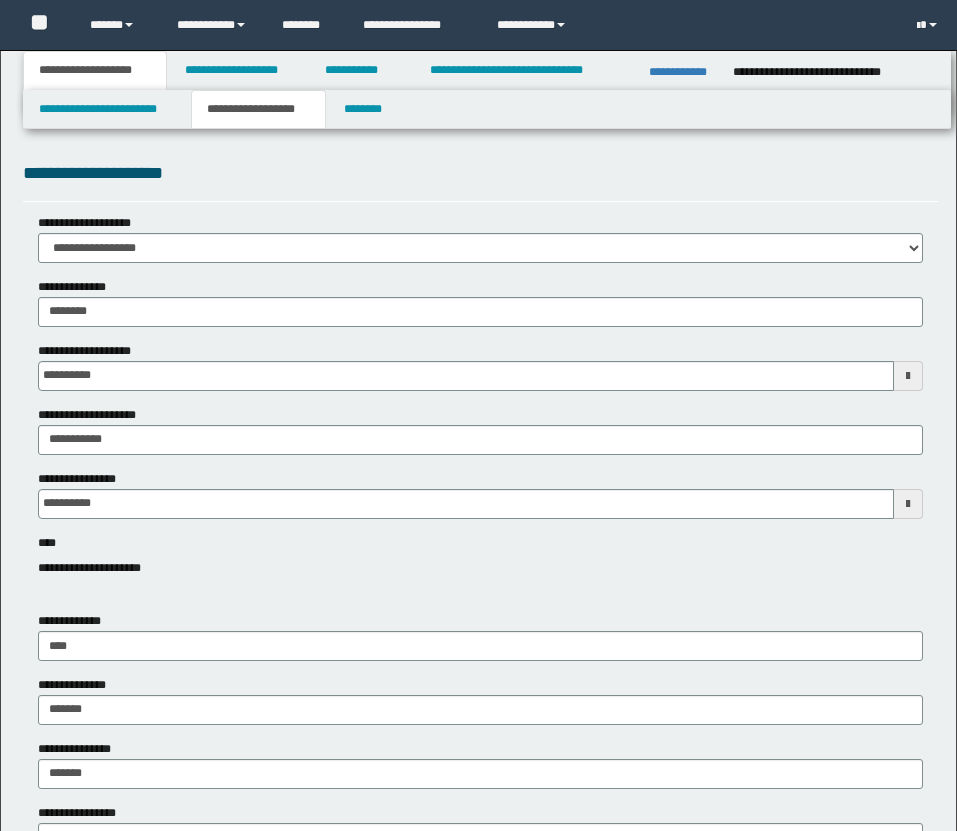 scroll, scrollTop: 0, scrollLeft: 0, axis: both 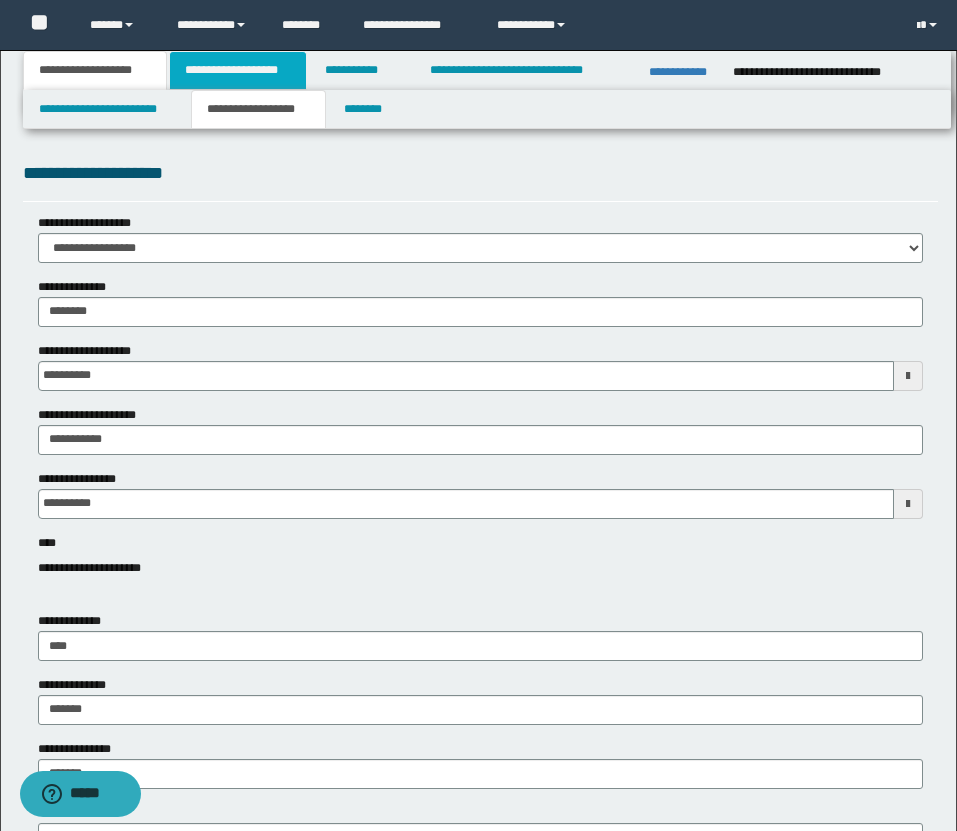 click on "**********" at bounding box center (238, 70) 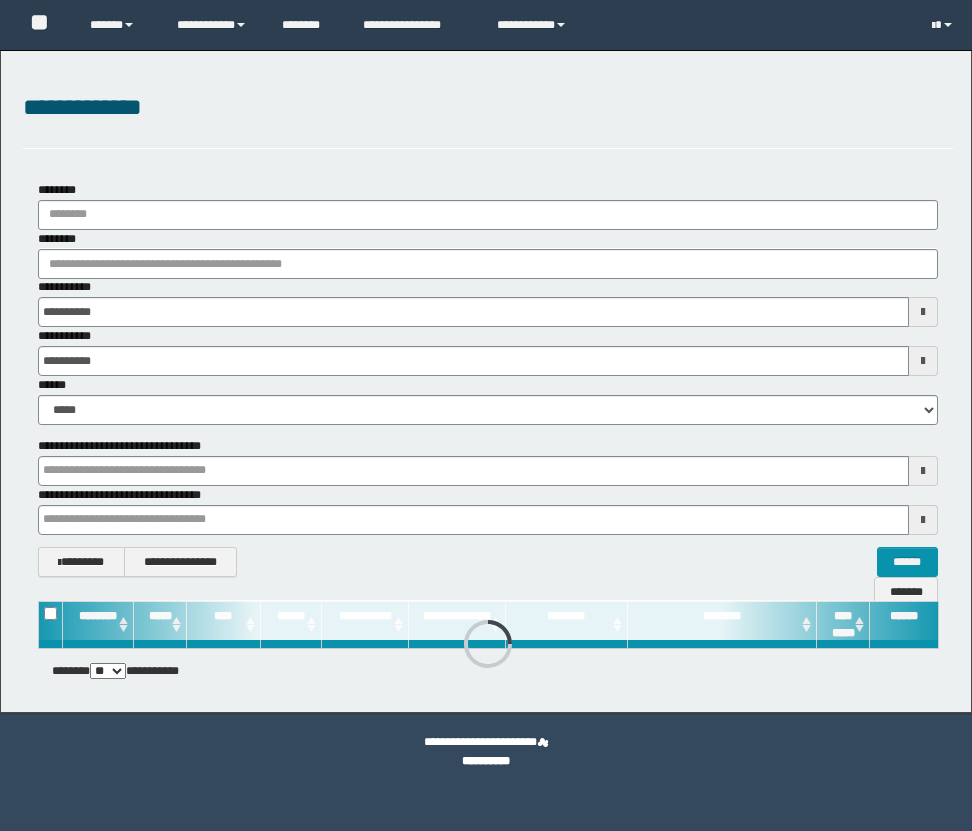 scroll, scrollTop: 0, scrollLeft: 0, axis: both 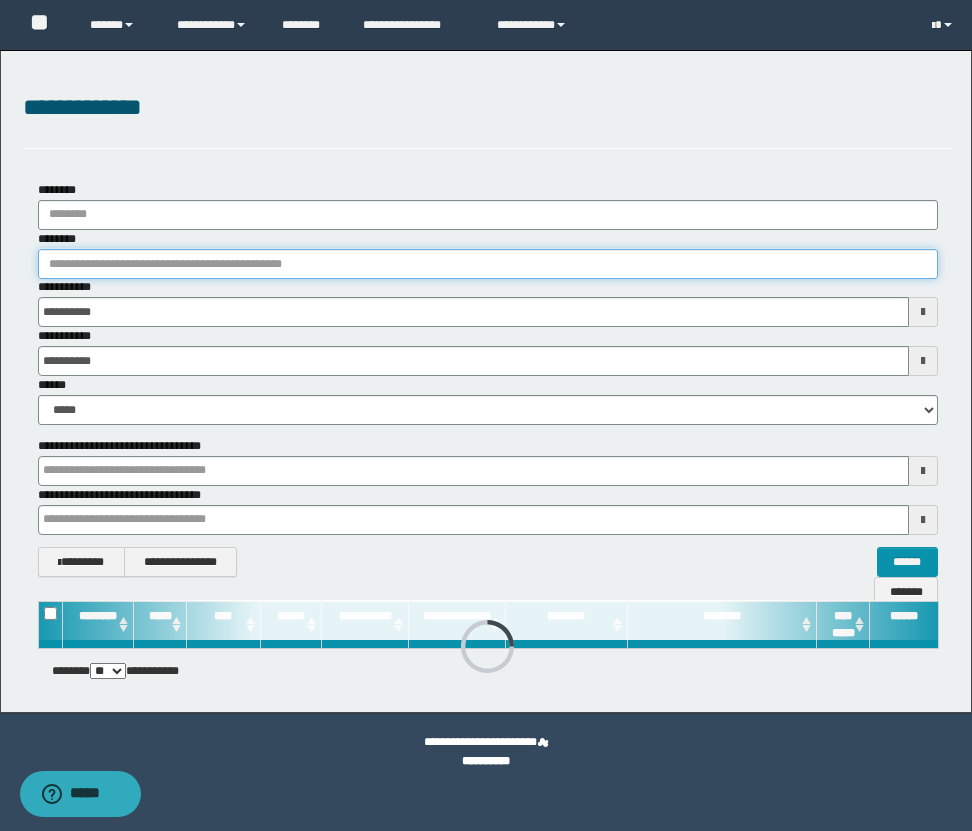 click on "********" at bounding box center (488, 264) 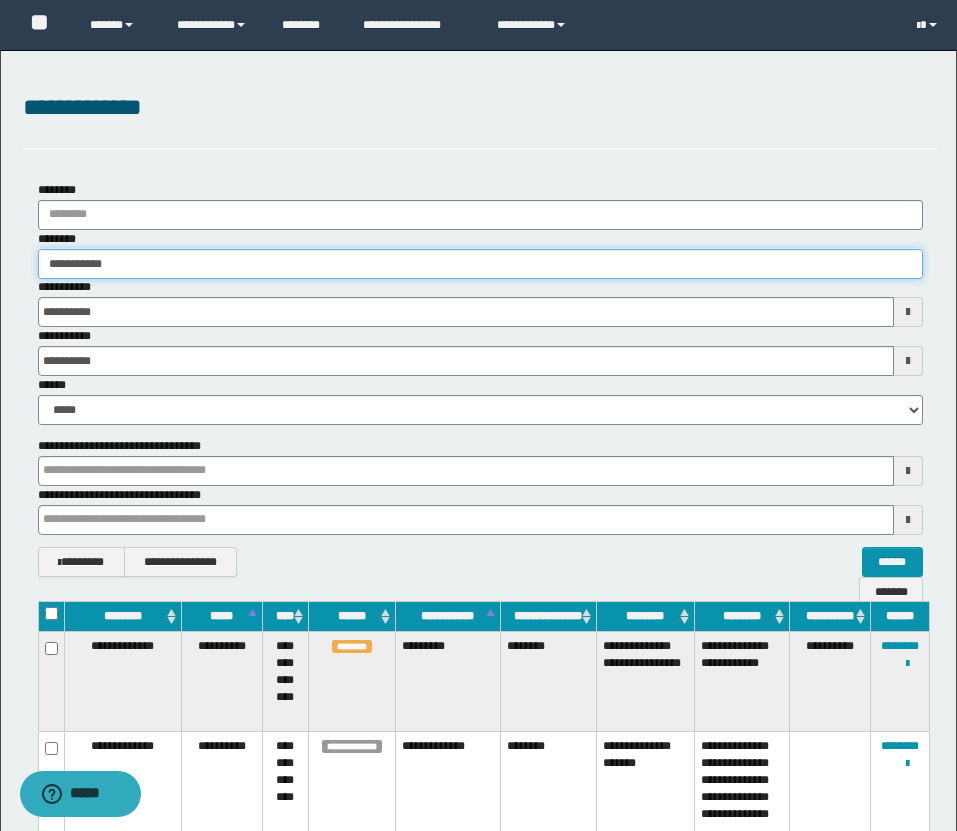 type on "**********" 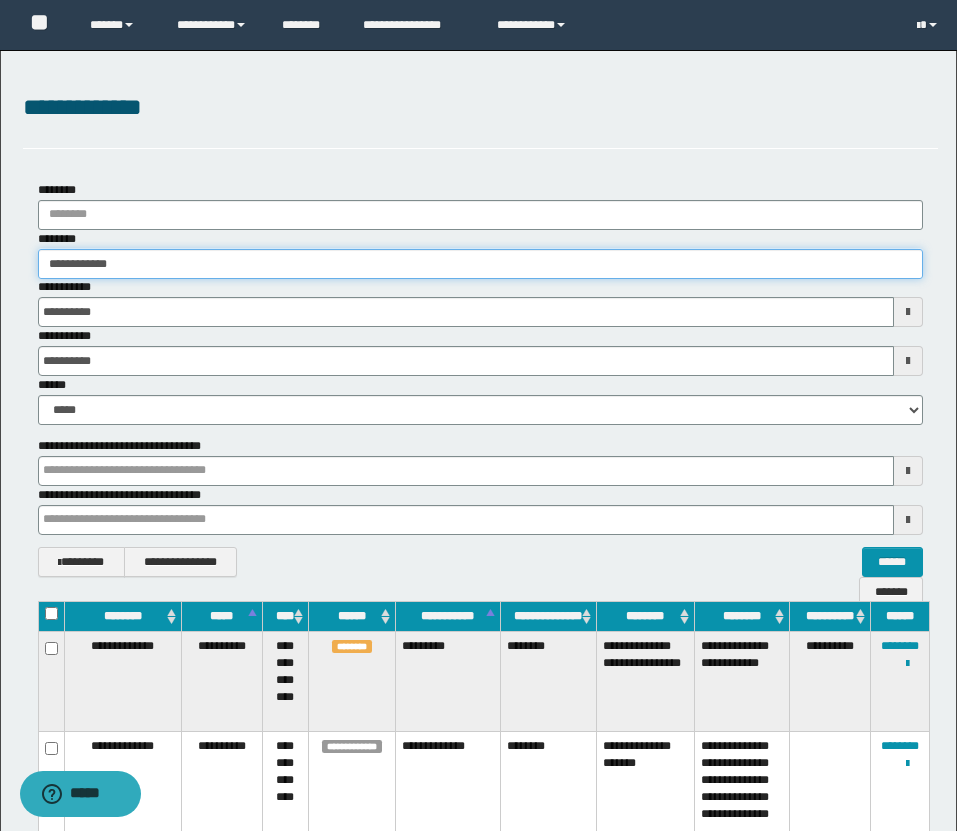 type on "**********" 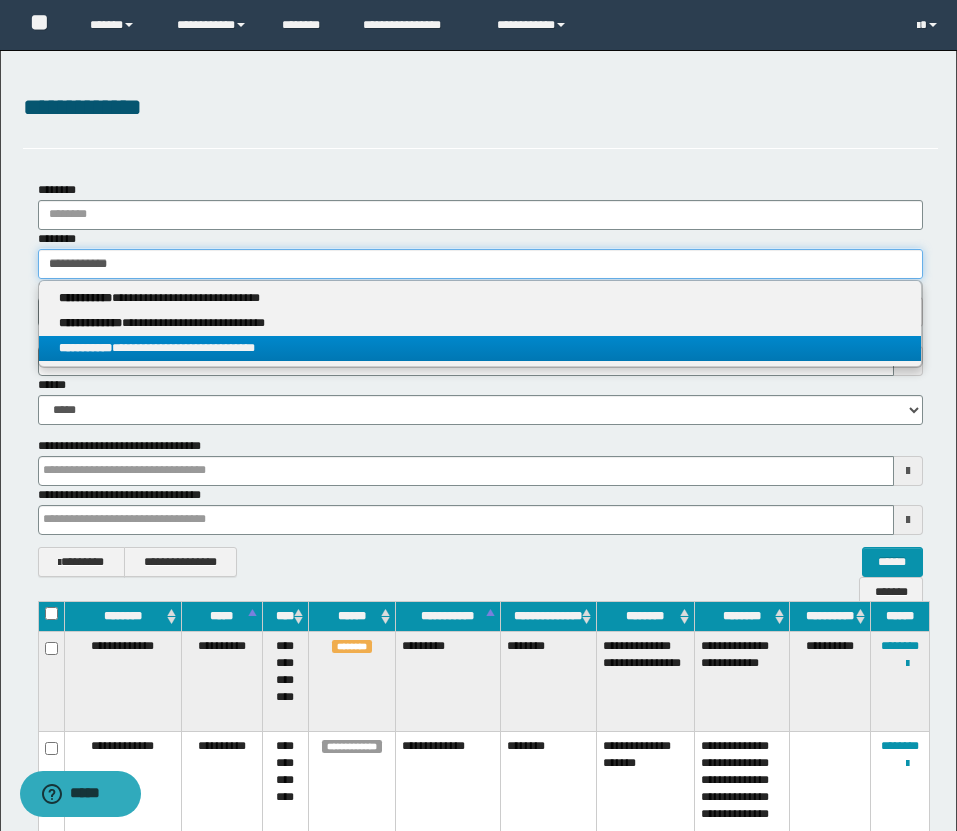 type on "**********" 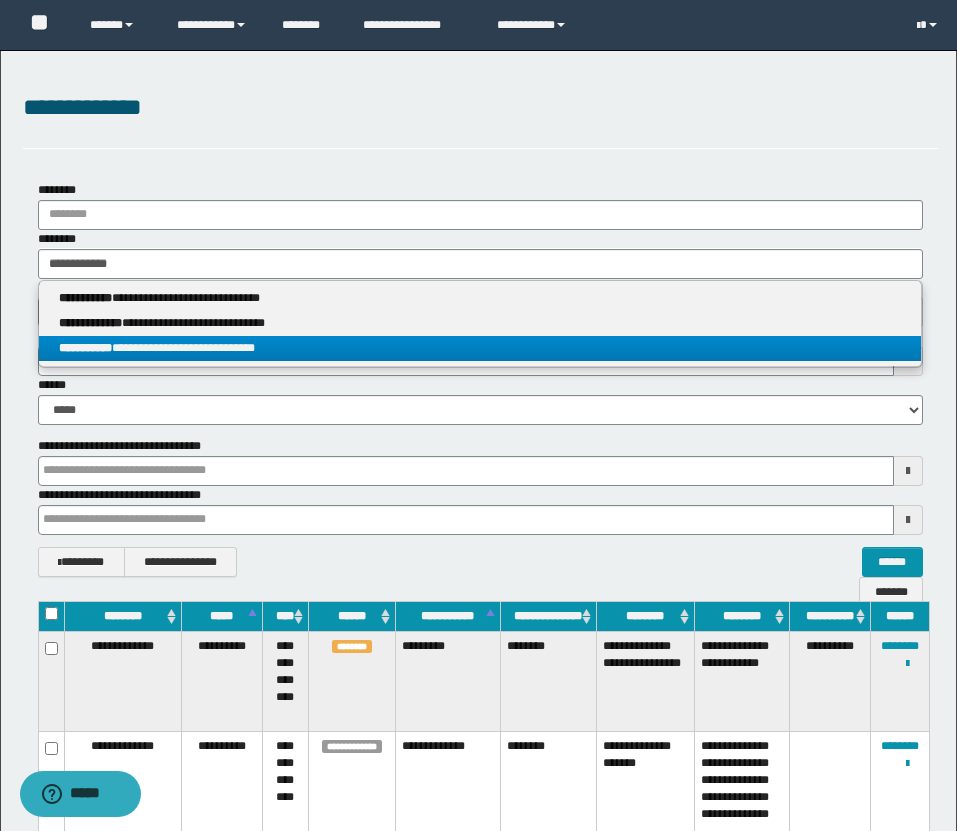 click on "**********" at bounding box center (480, 348) 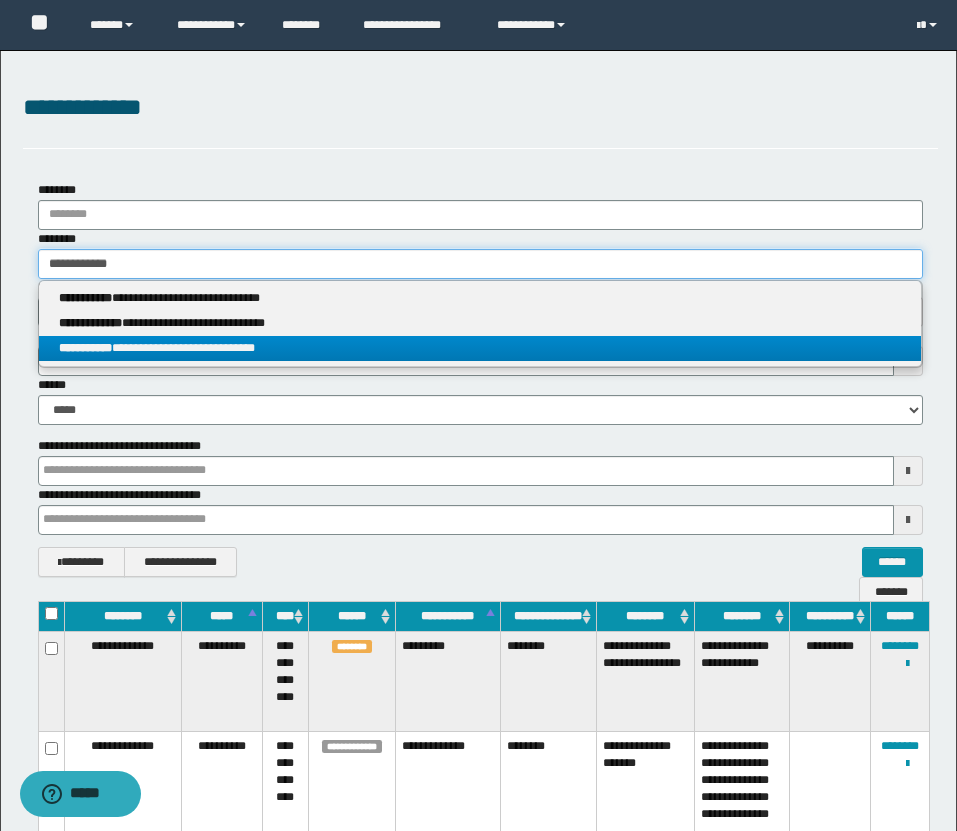type 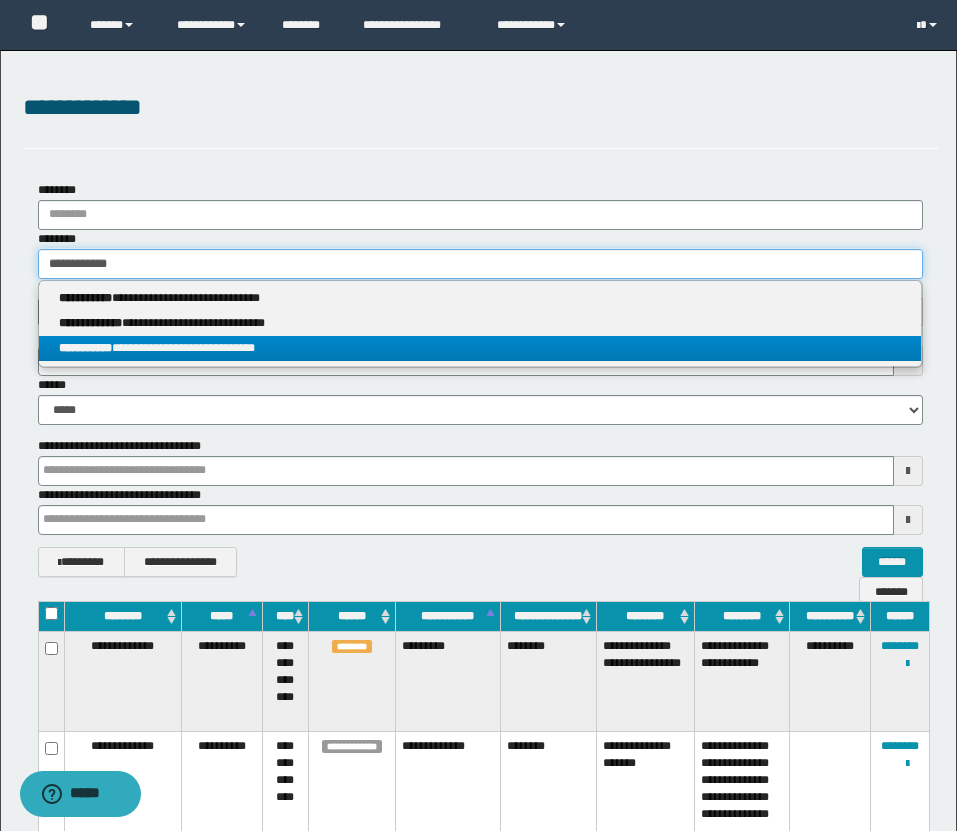 type on "**********" 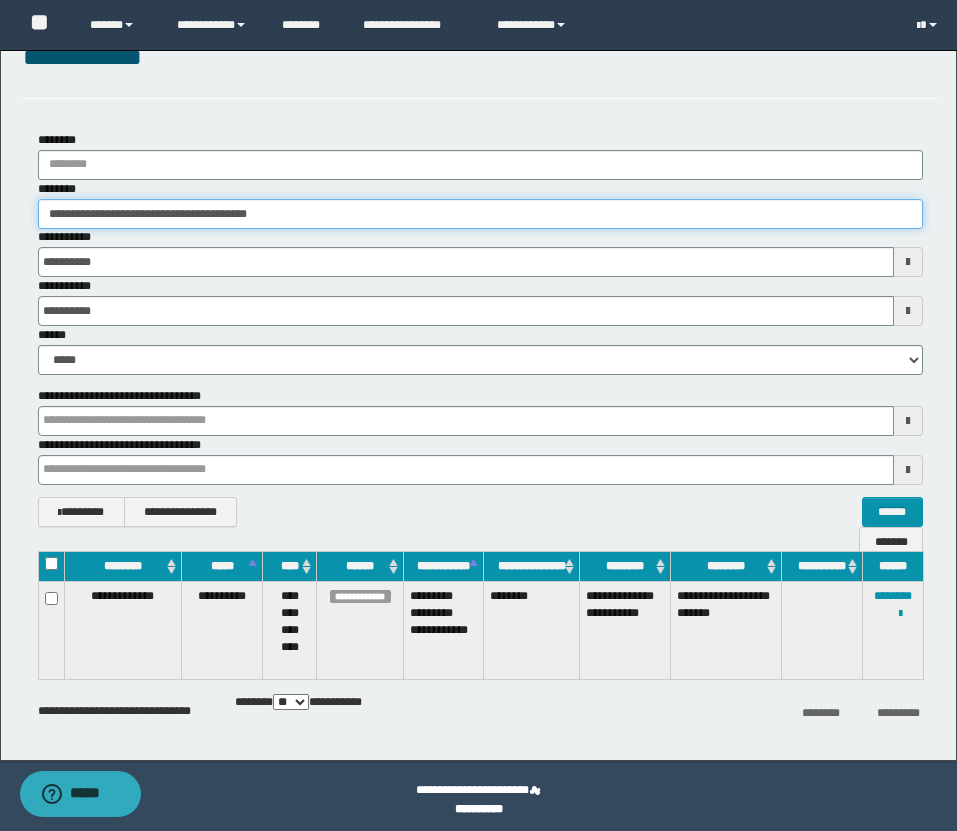 scroll, scrollTop: 58, scrollLeft: 0, axis: vertical 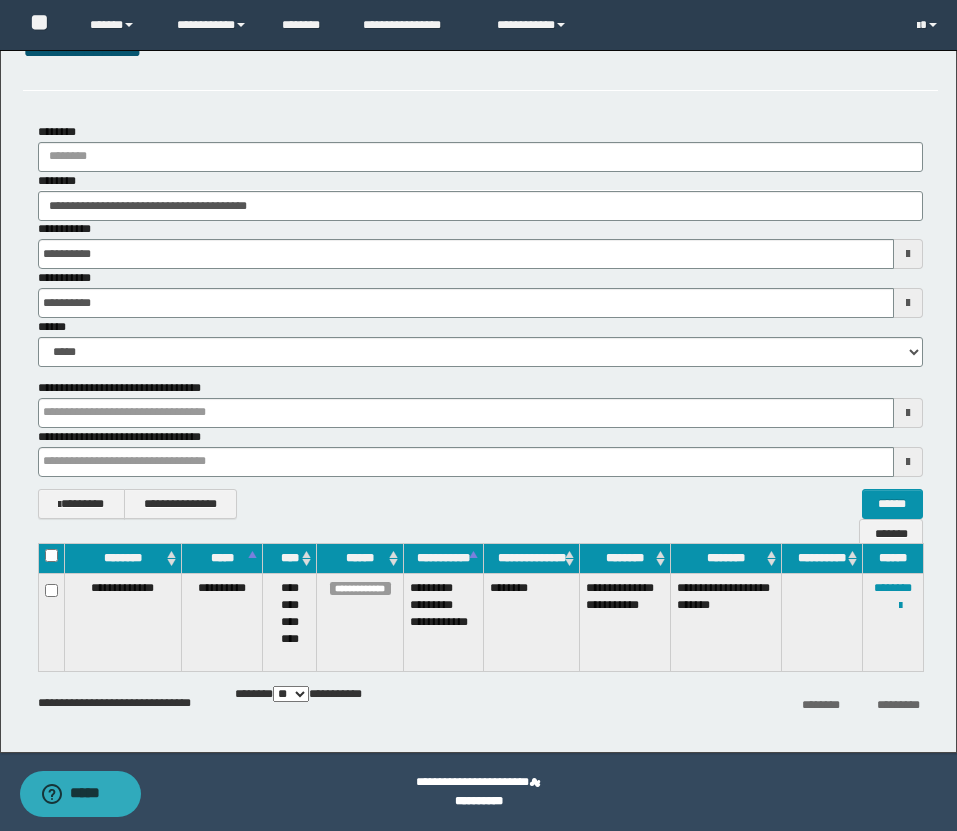 click on "**********" at bounding box center [892, 622] 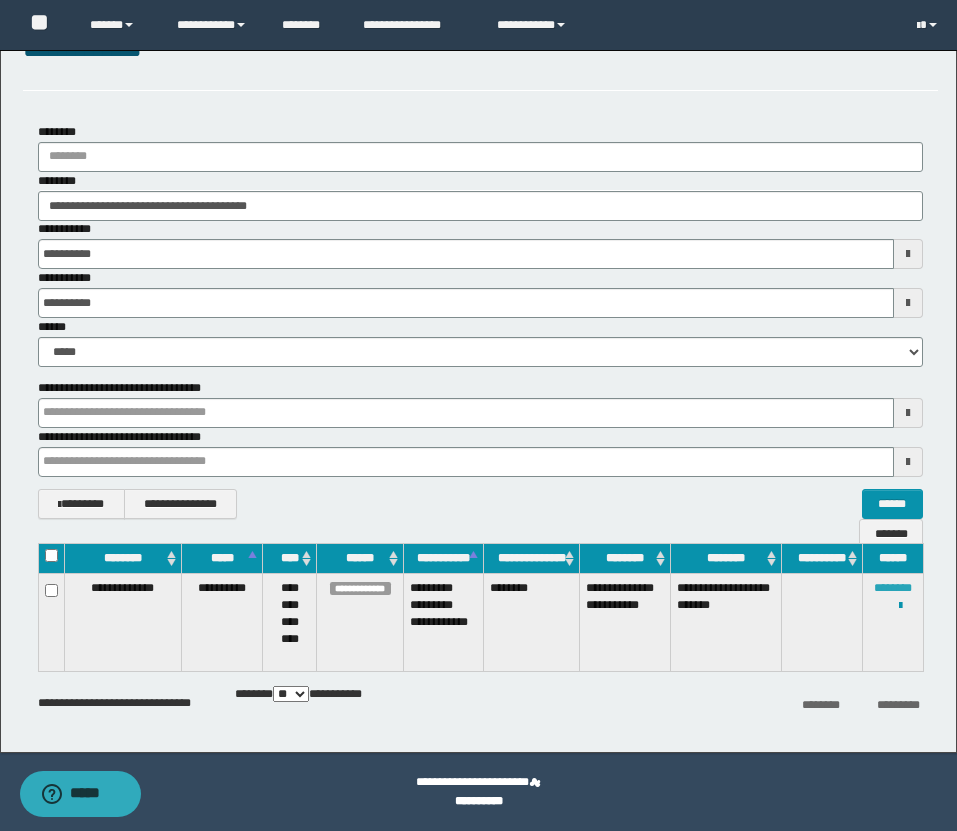 click on "********" at bounding box center (893, 588) 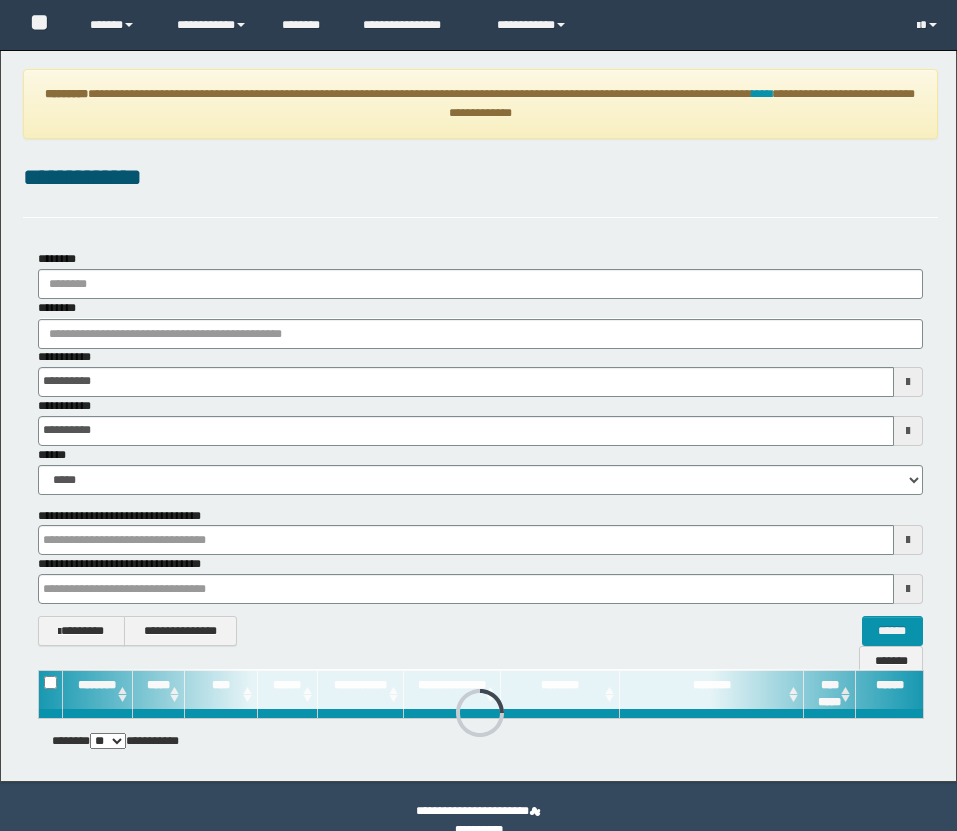scroll, scrollTop: 0, scrollLeft: 0, axis: both 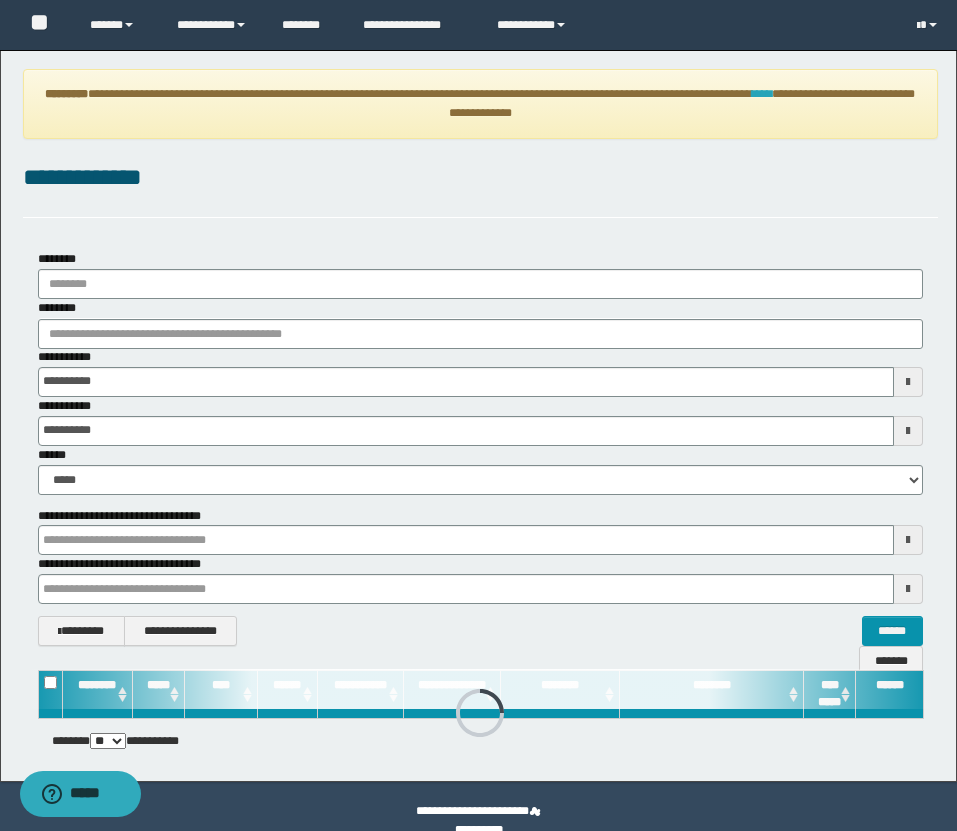 click on "****" at bounding box center [762, 94] 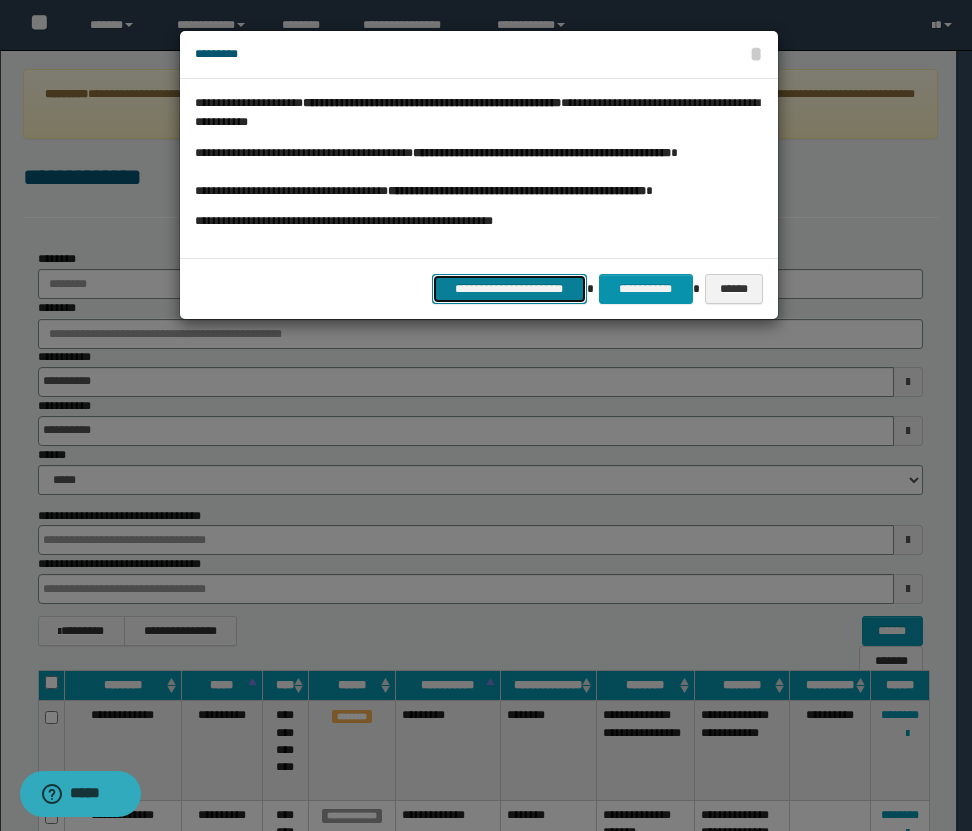 click on "**********" at bounding box center [509, 289] 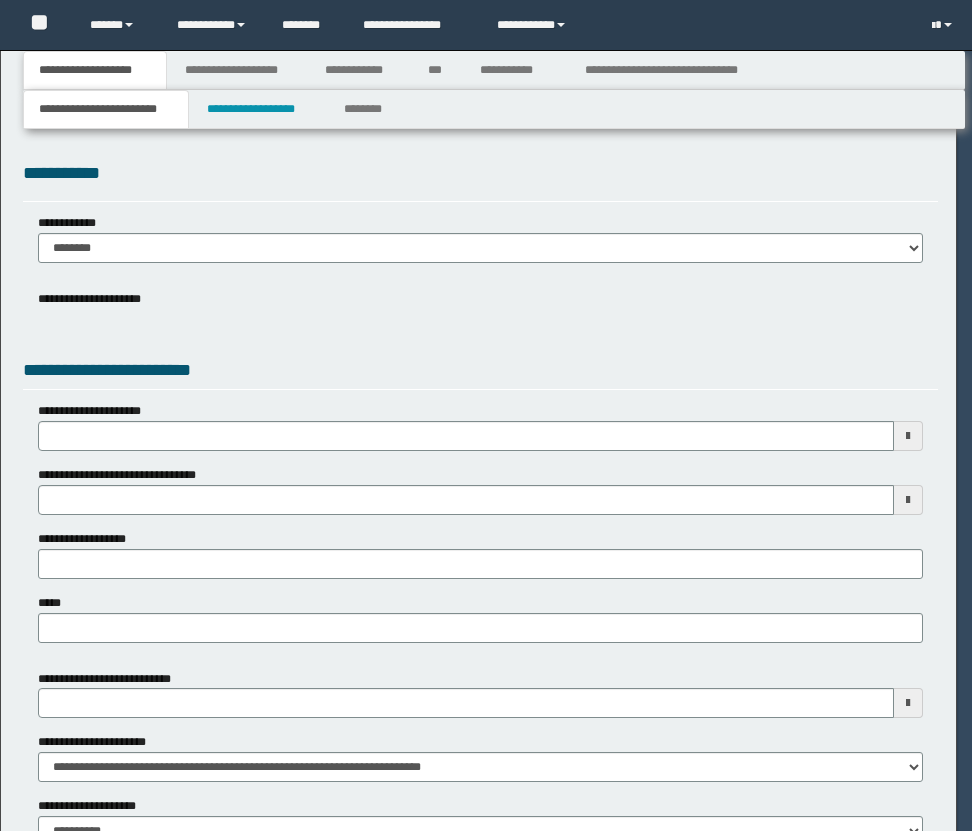 scroll, scrollTop: 0, scrollLeft: 0, axis: both 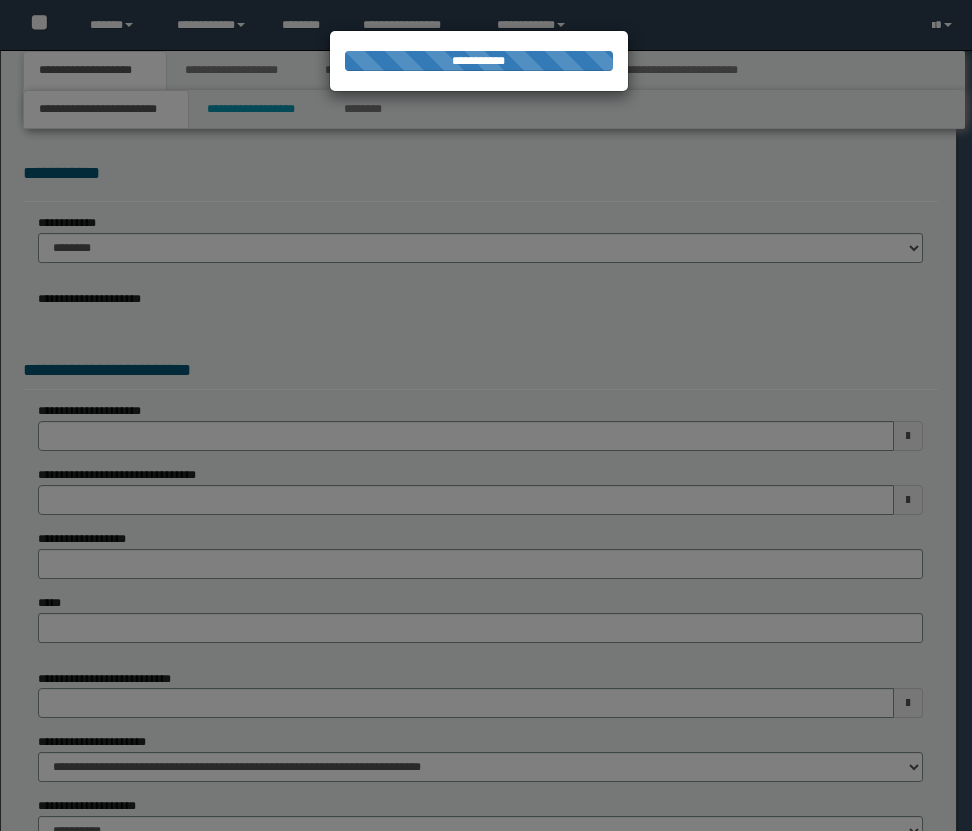 type on "**********" 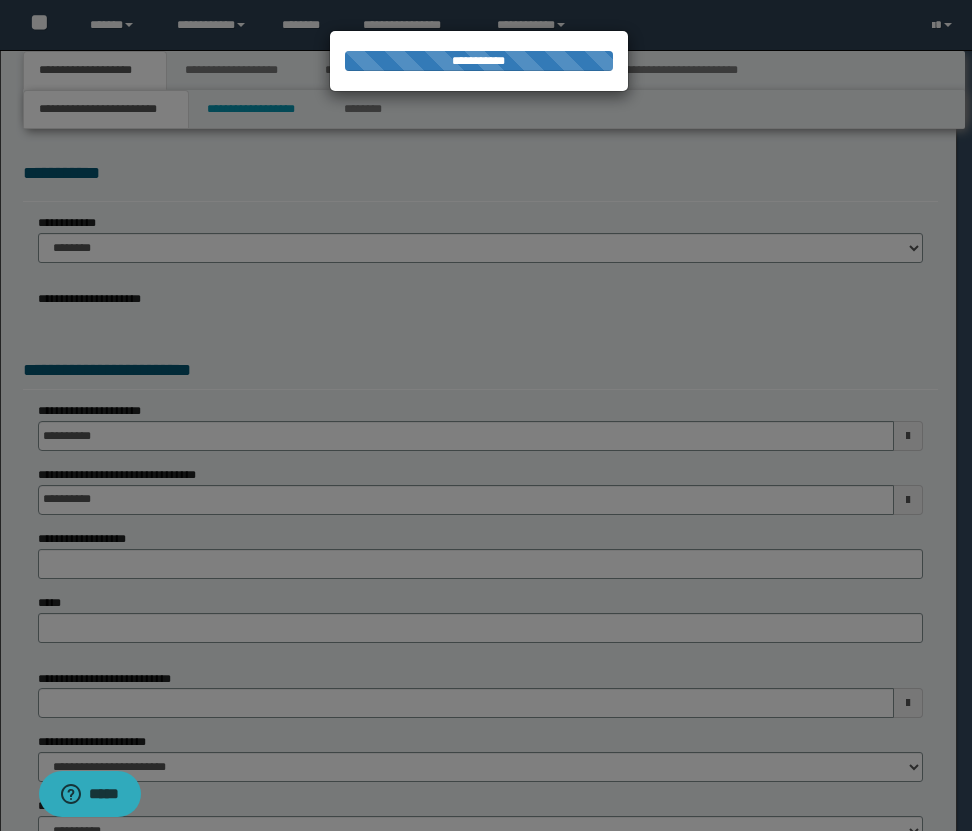 scroll, scrollTop: 0, scrollLeft: 0, axis: both 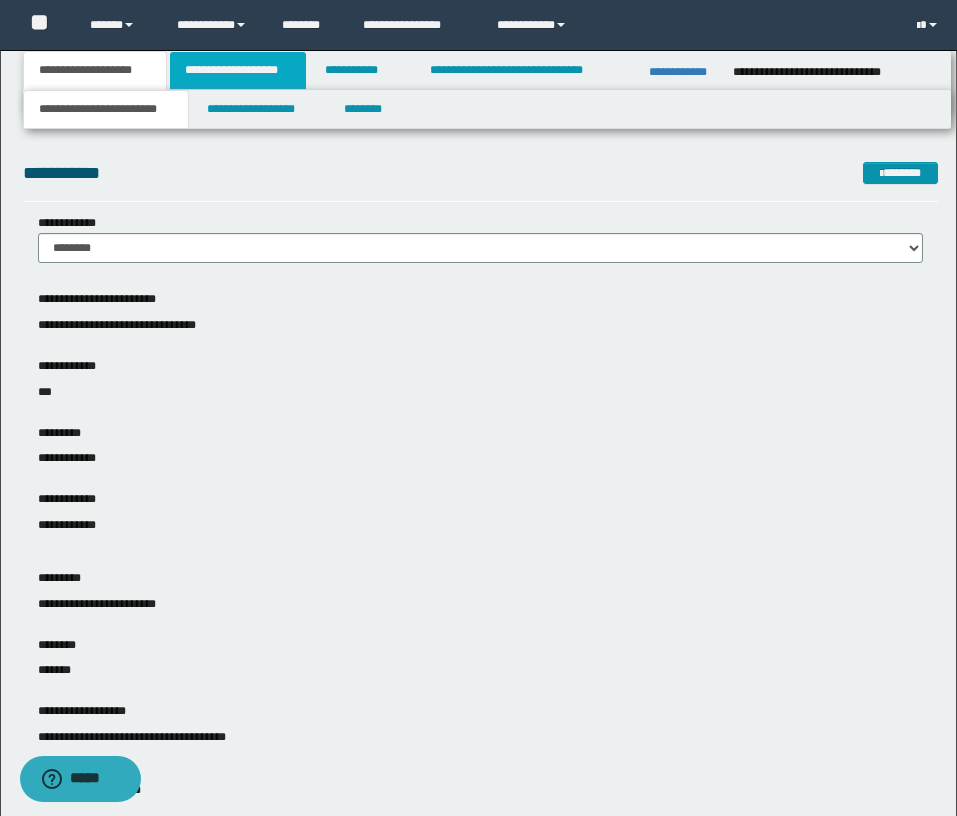 click on "**********" at bounding box center (238, 70) 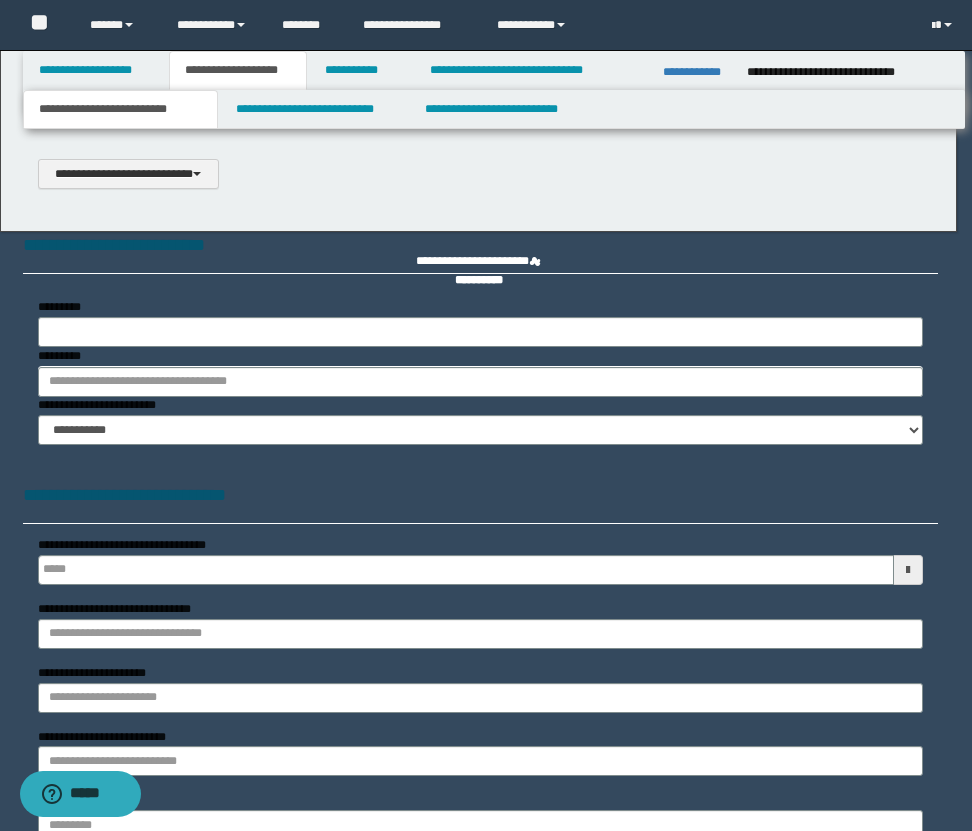 scroll, scrollTop: 0, scrollLeft: 0, axis: both 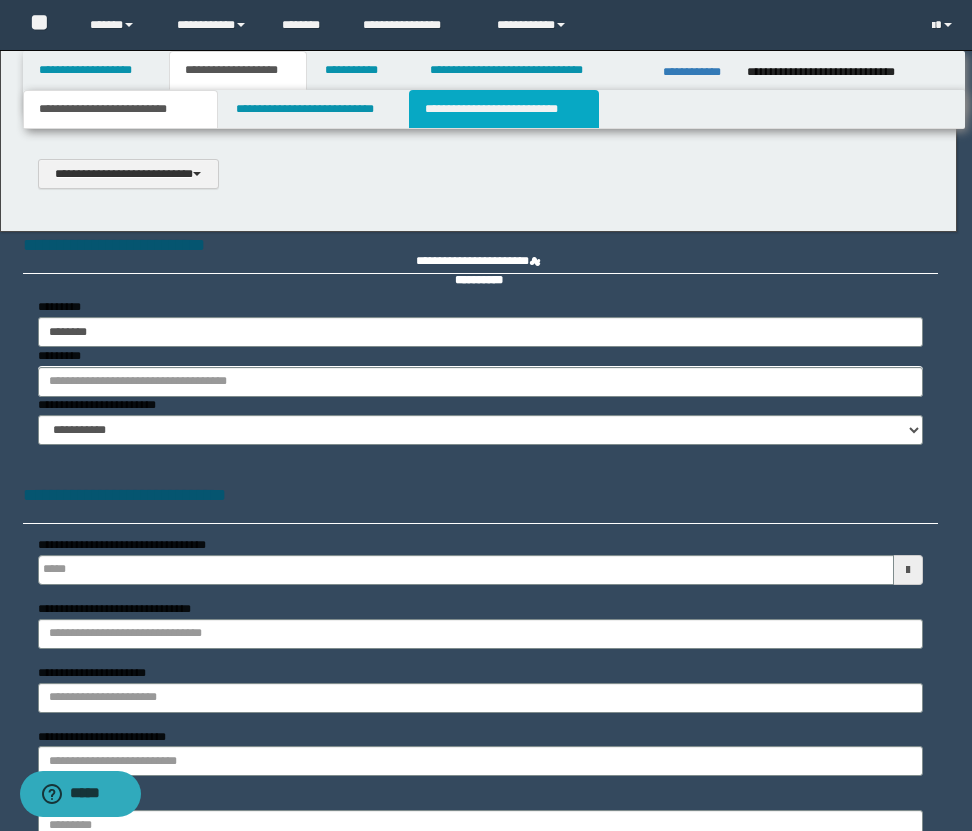 click on "**********" at bounding box center [504, 109] 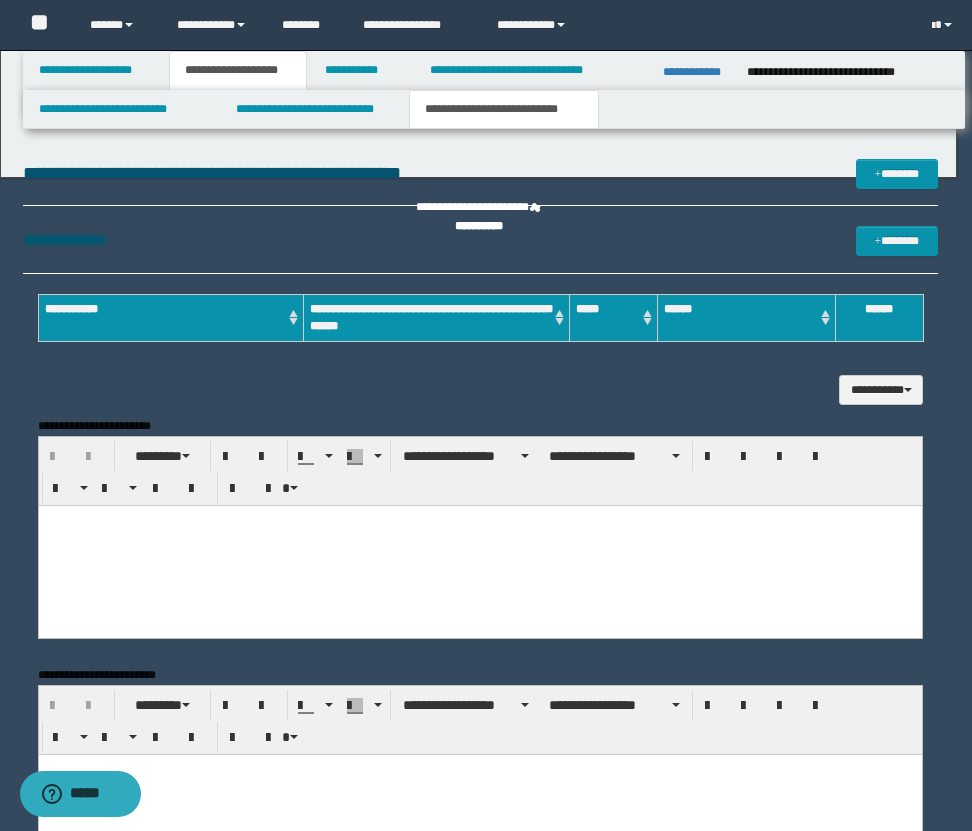 scroll, scrollTop: 0, scrollLeft: 0, axis: both 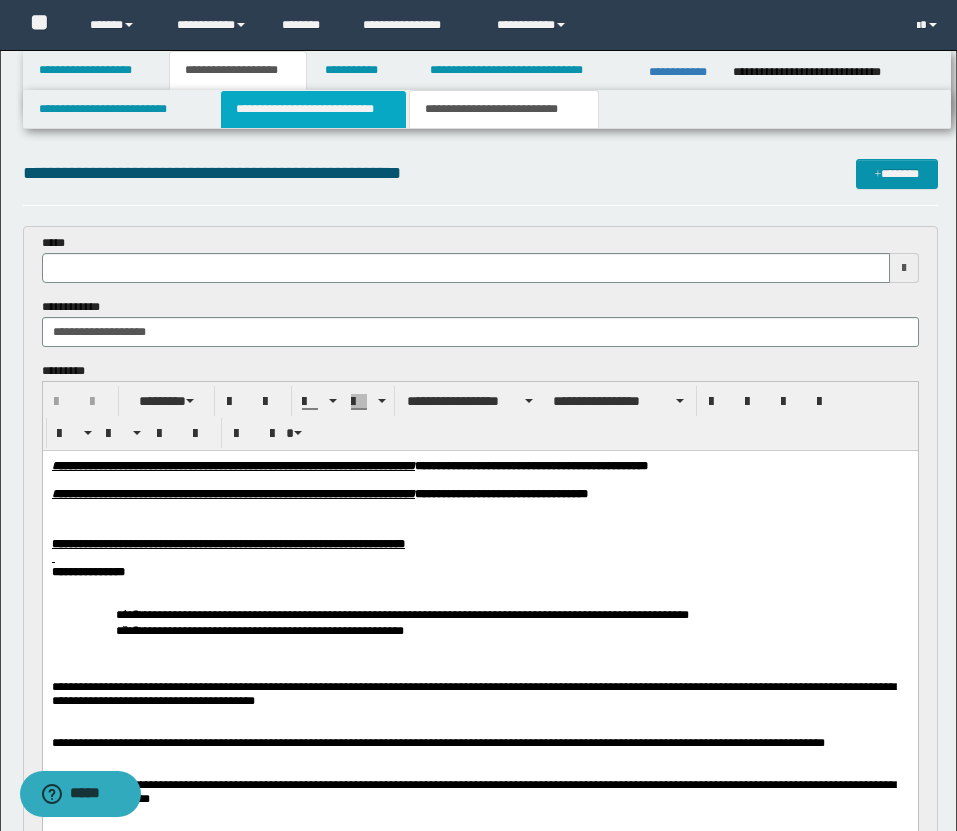 click on "**********" at bounding box center (314, 109) 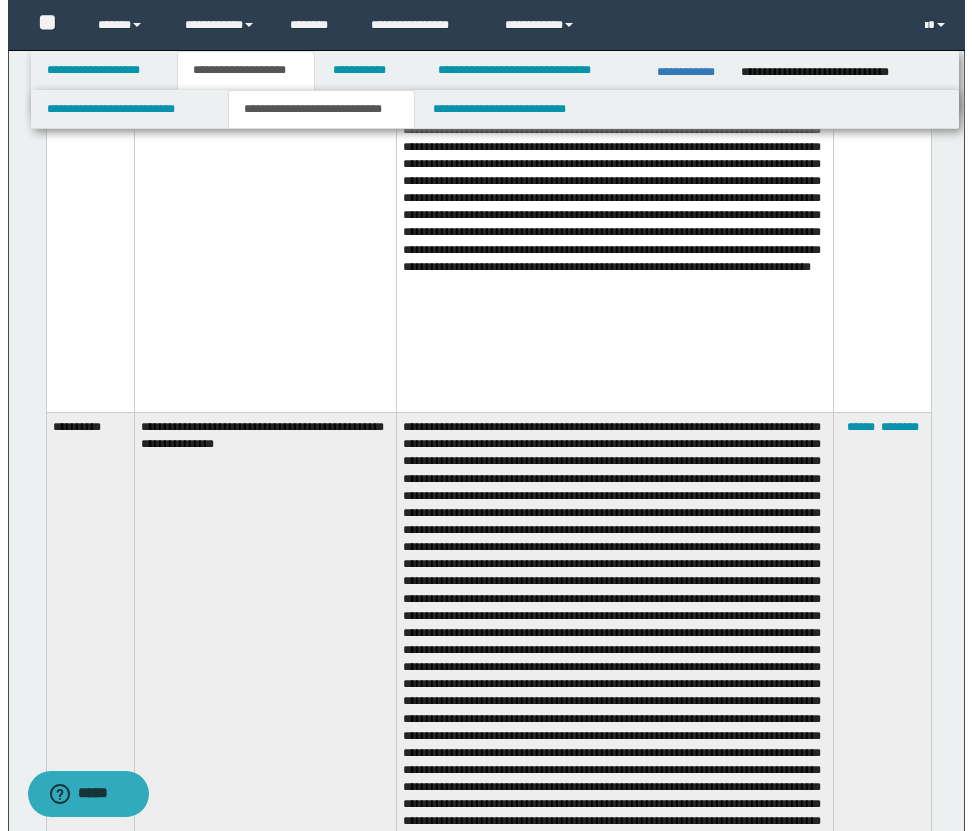 scroll, scrollTop: 7839, scrollLeft: 0, axis: vertical 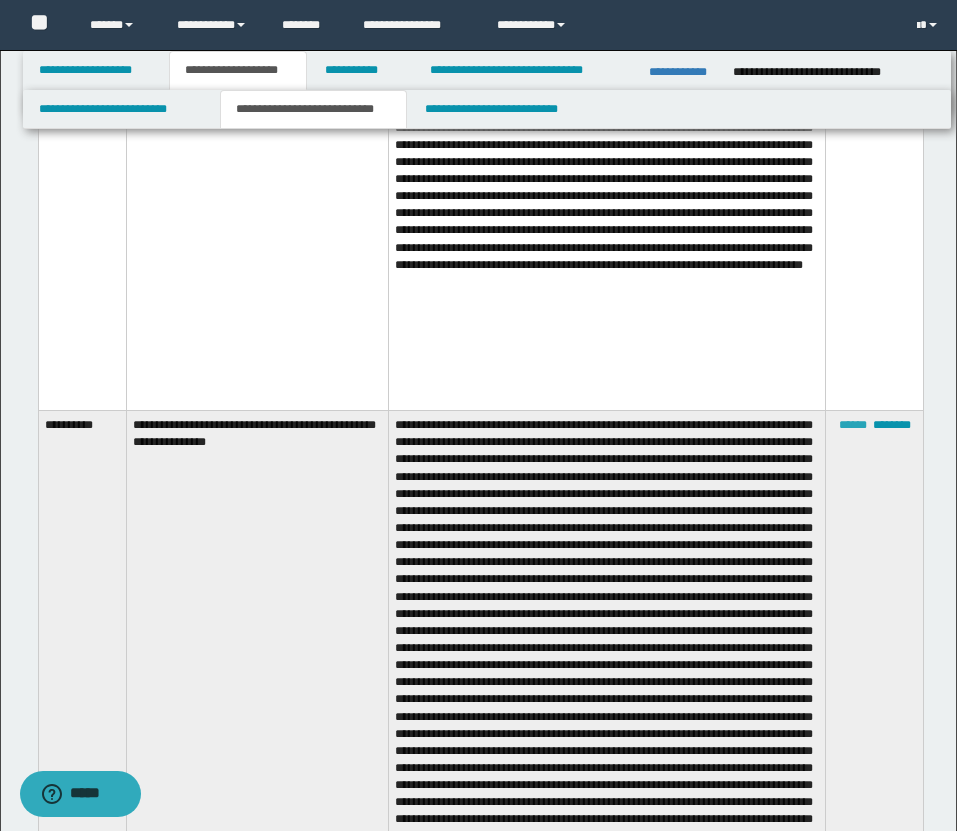 click on "******" at bounding box center [853, 425] 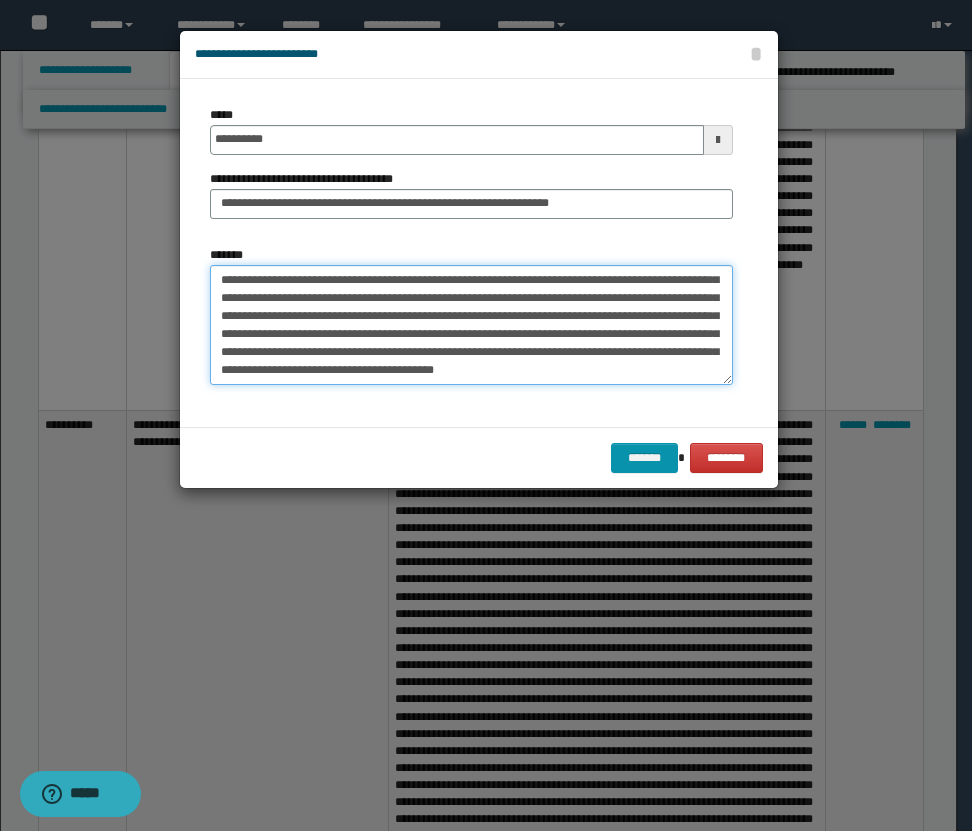 scroll, scrollTop: 2214, scrollLeft: 0, axis: vertical 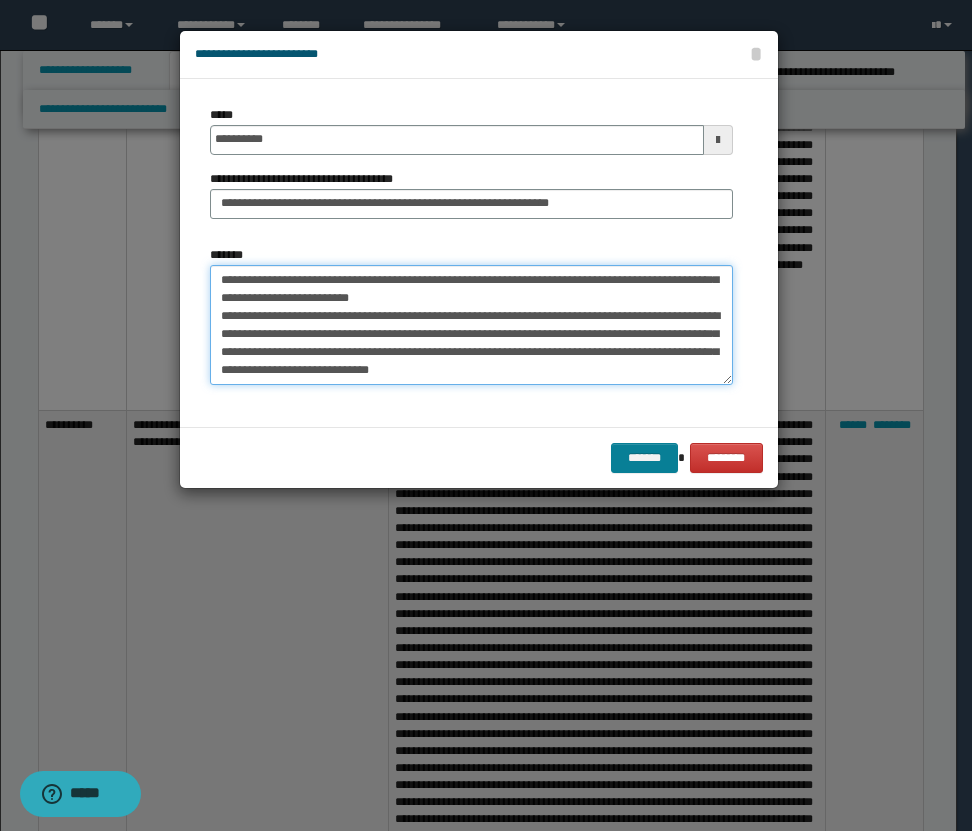 type on "**********" 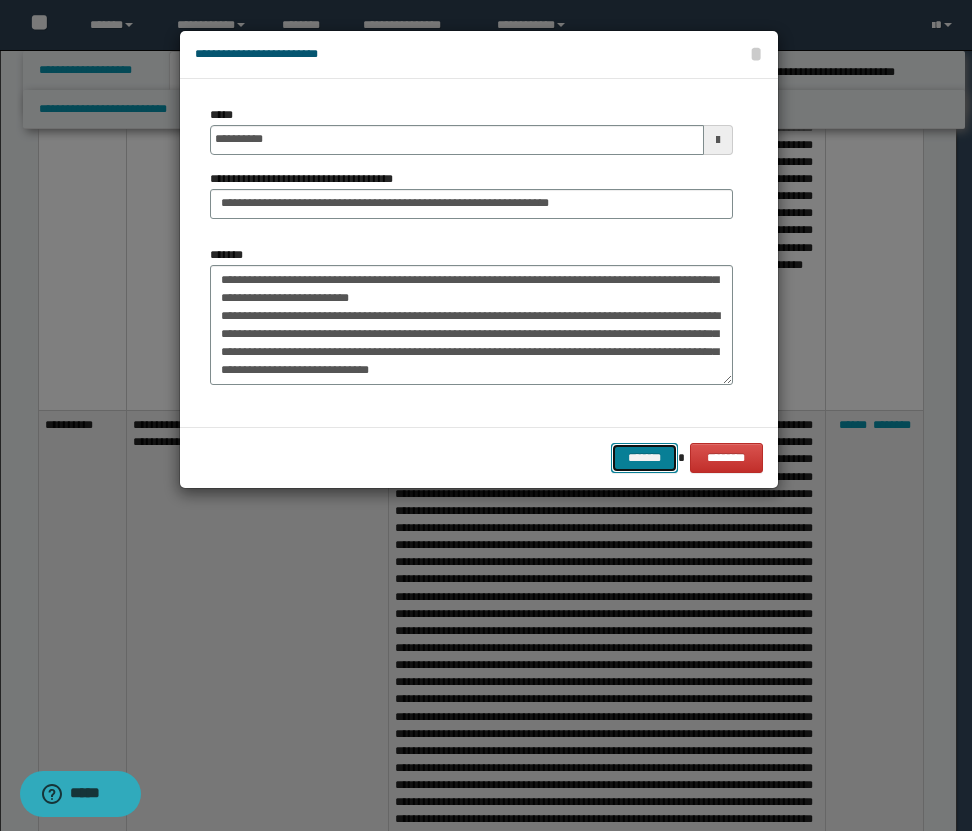 click on "*******" at bounding box center [645, 458] 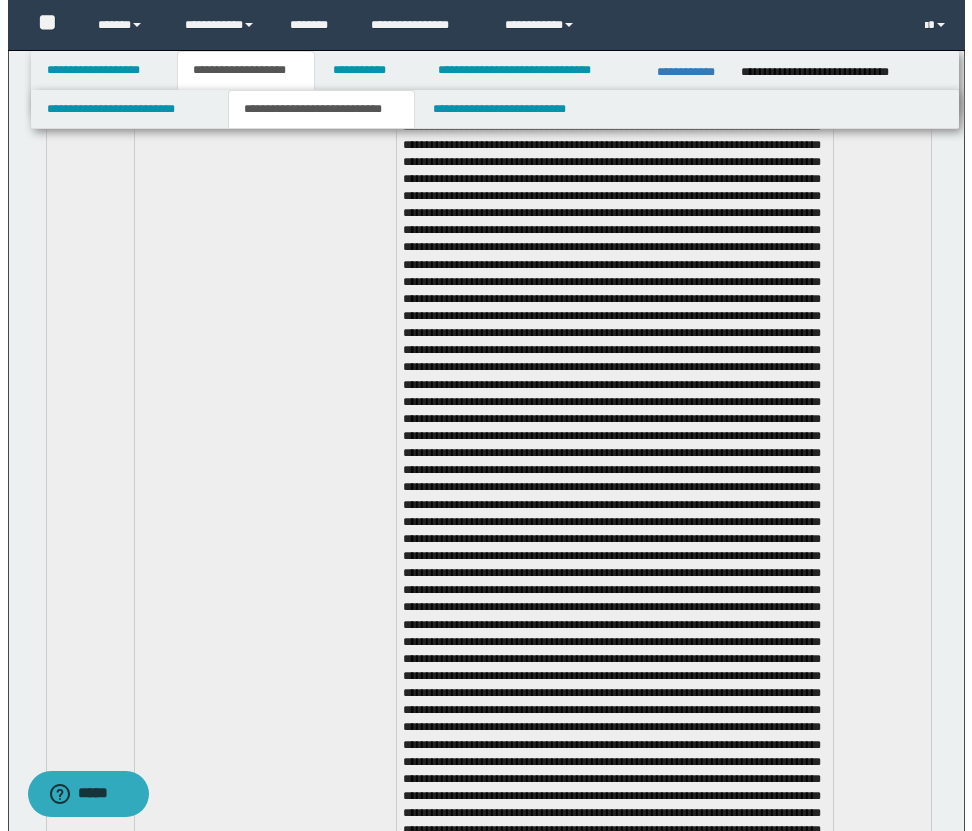 scroll, scrollTop: 4685, scrollLeft: 0, axis: vertical 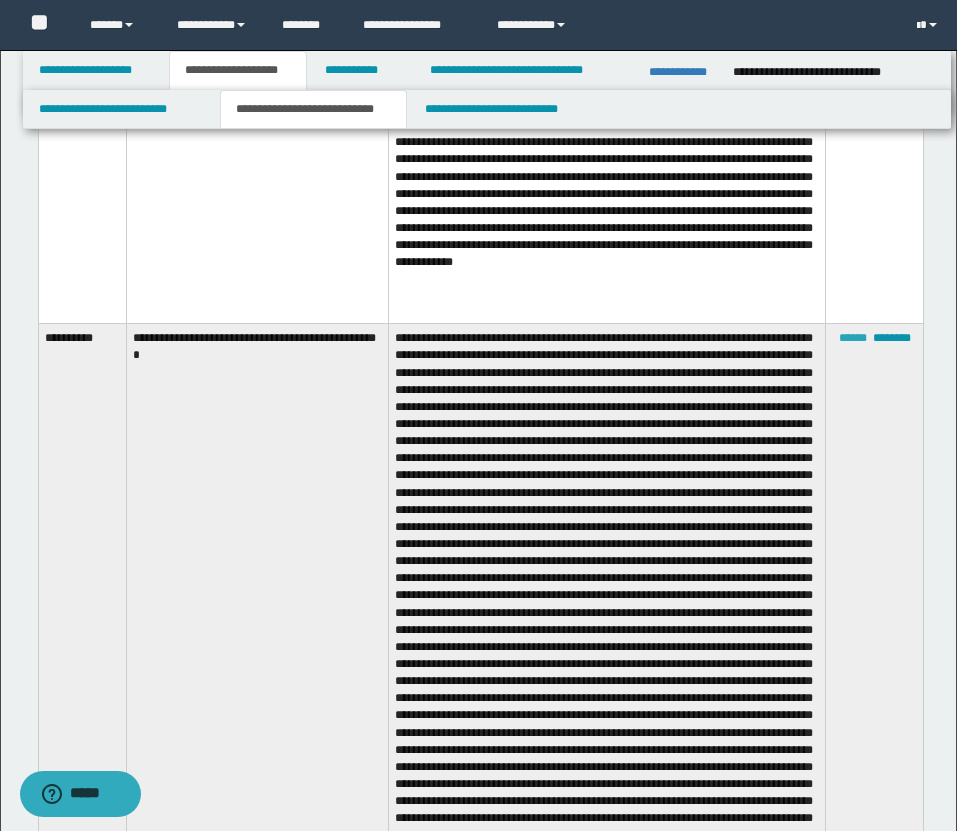 click on "******" at bounding box center [853, 338] 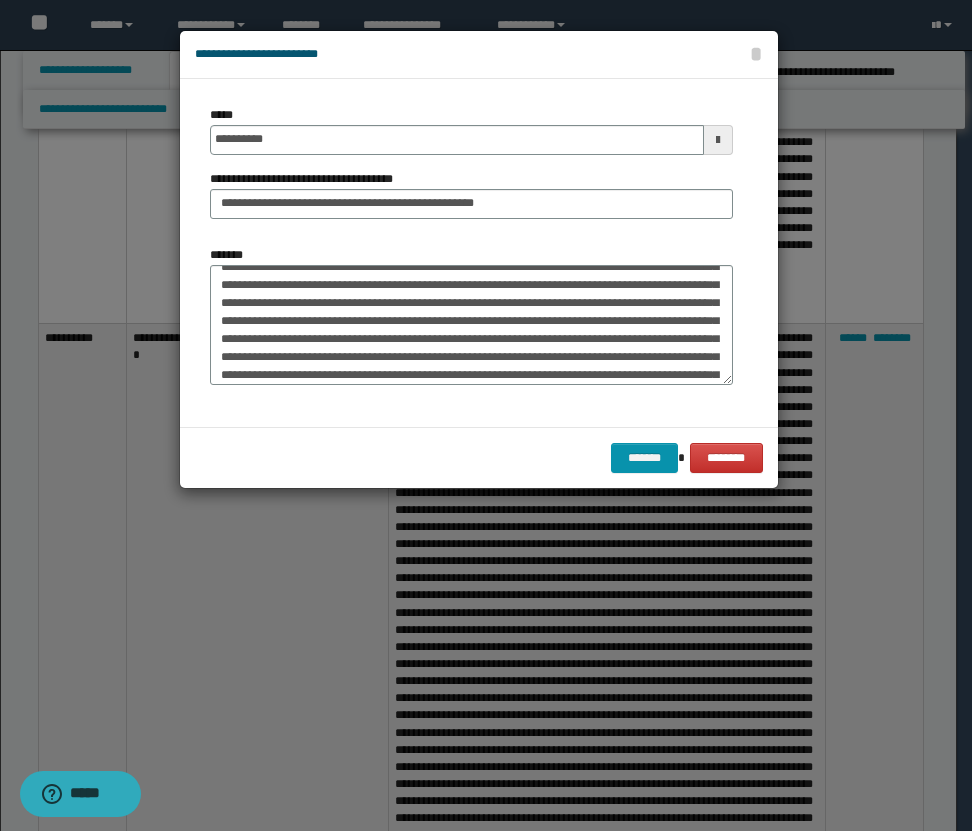 scroll, scrollTop: 0, scrollLeft: 0, axis: both 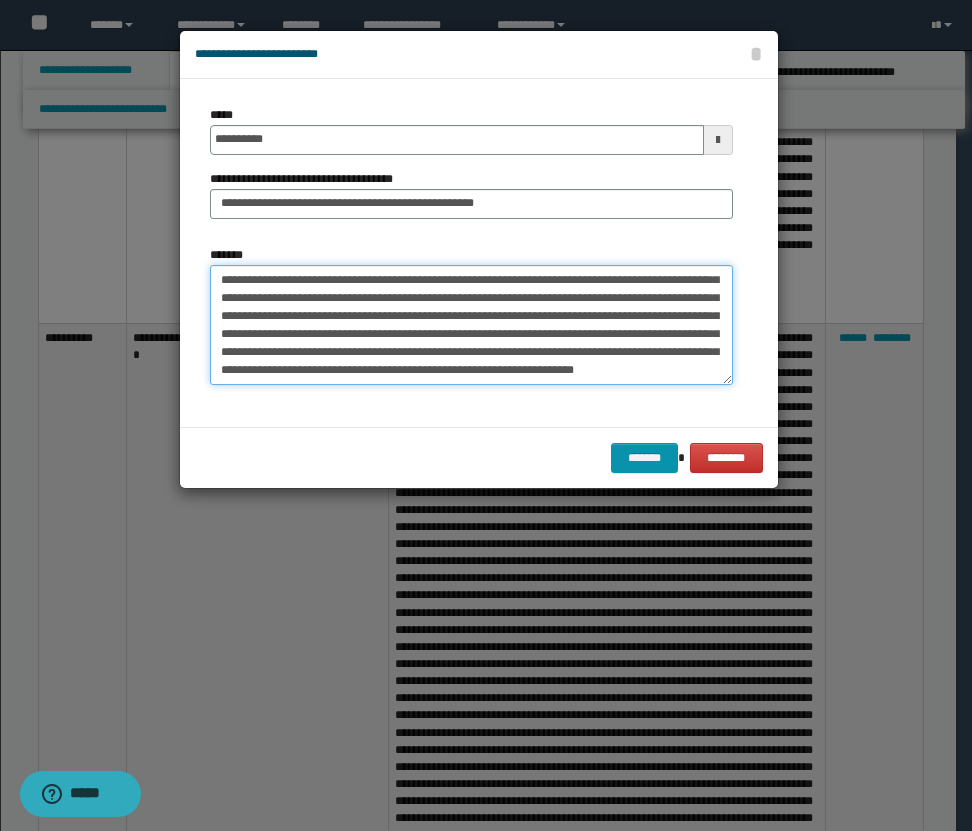 drag, startPoint x: 217, startPoint y: 274, endPoint x: 539, endPoint y: 445, distance: 364.5888 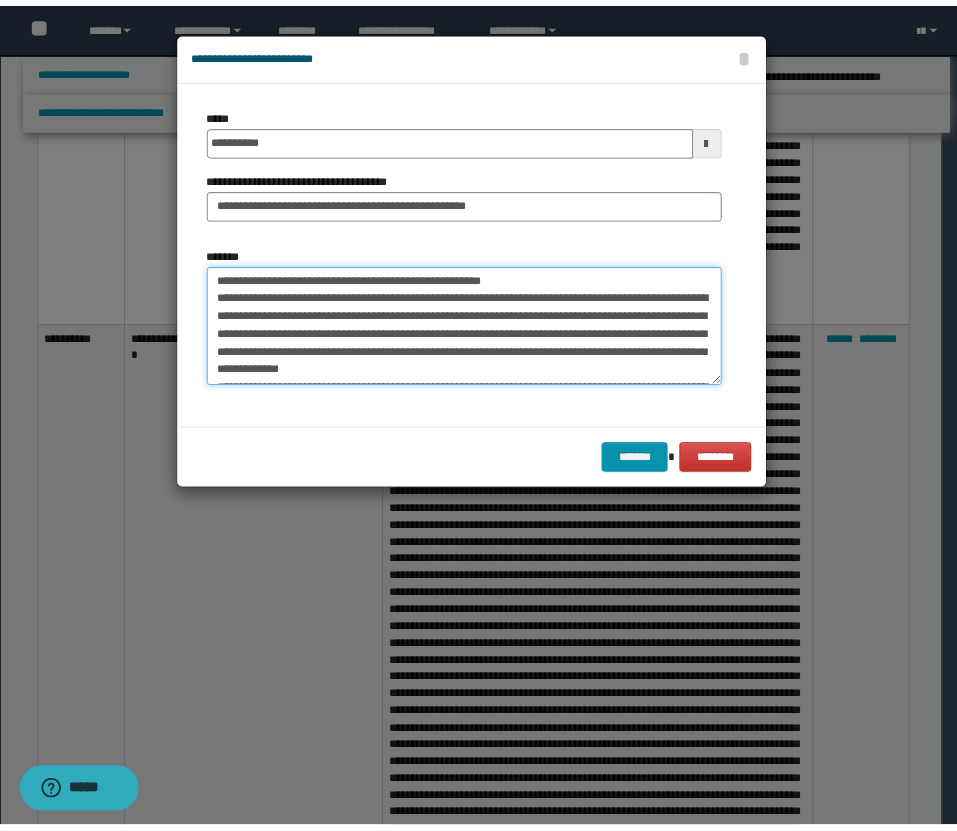scroll, scrollTop: 0, scrollLeft: 0, axis: both 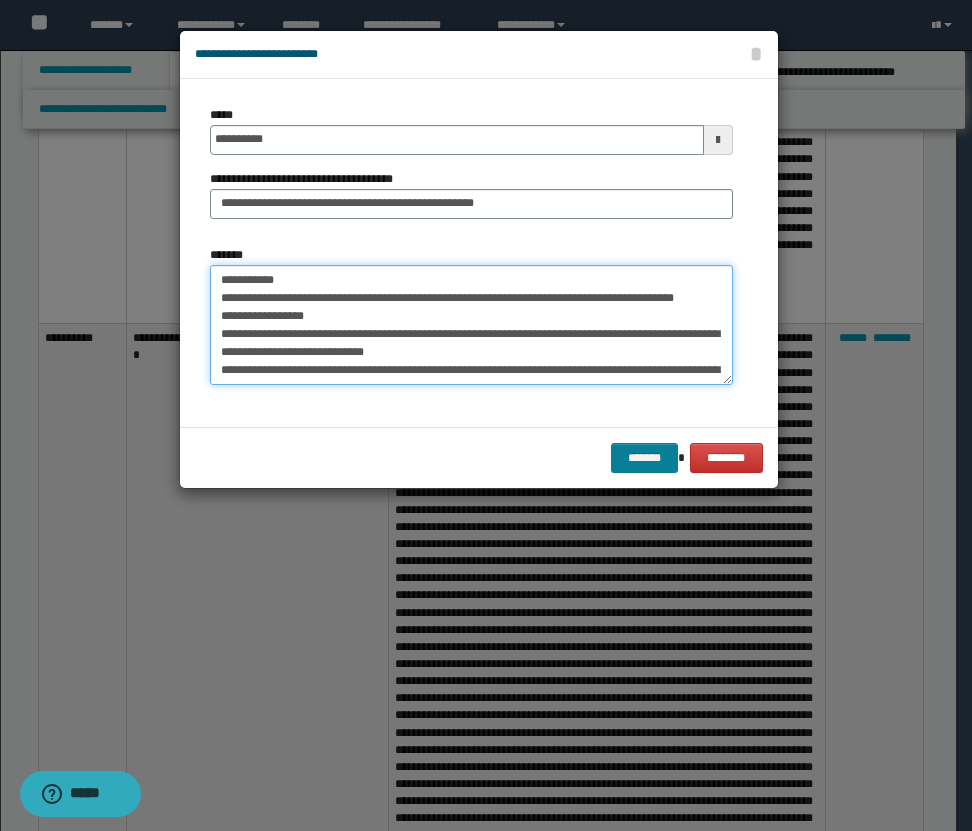 type on "**********" 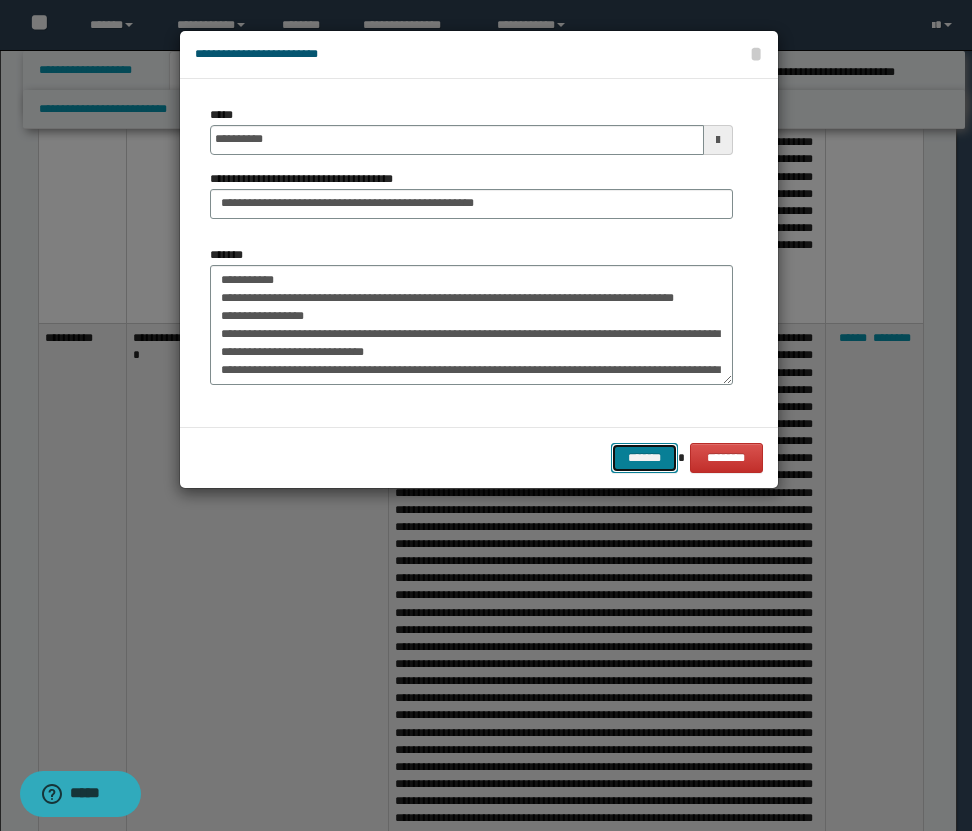 click on "*******" at bounding box center (645, 458) 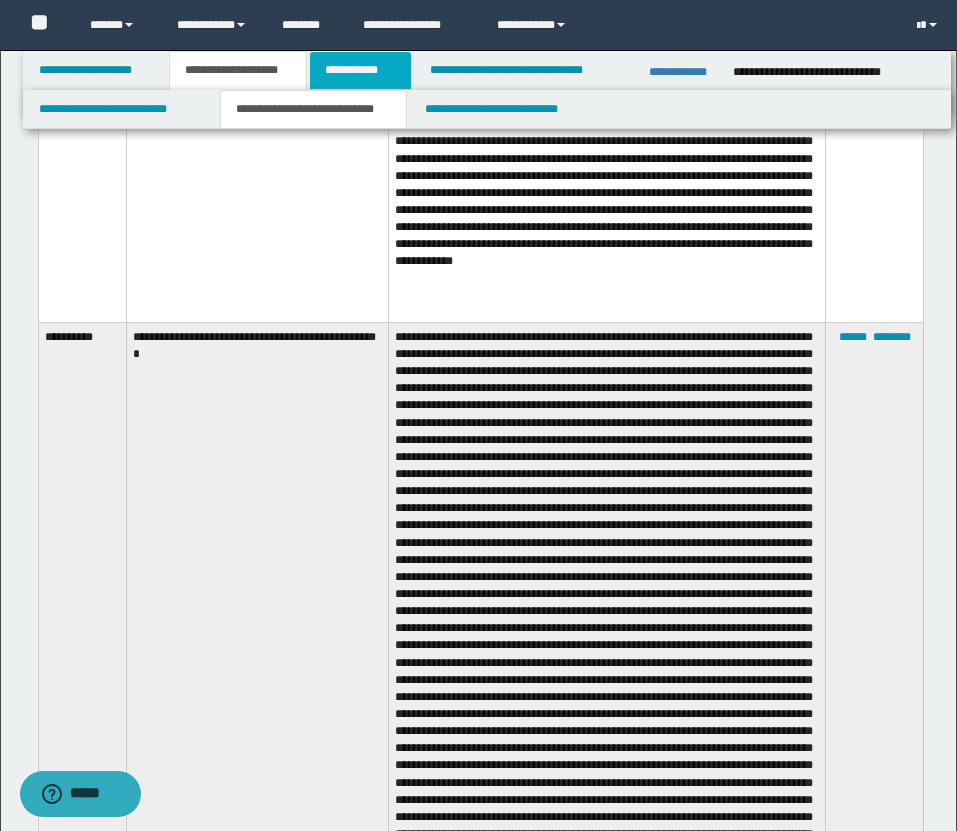 click on "**********" at bounding box center [360, 70] 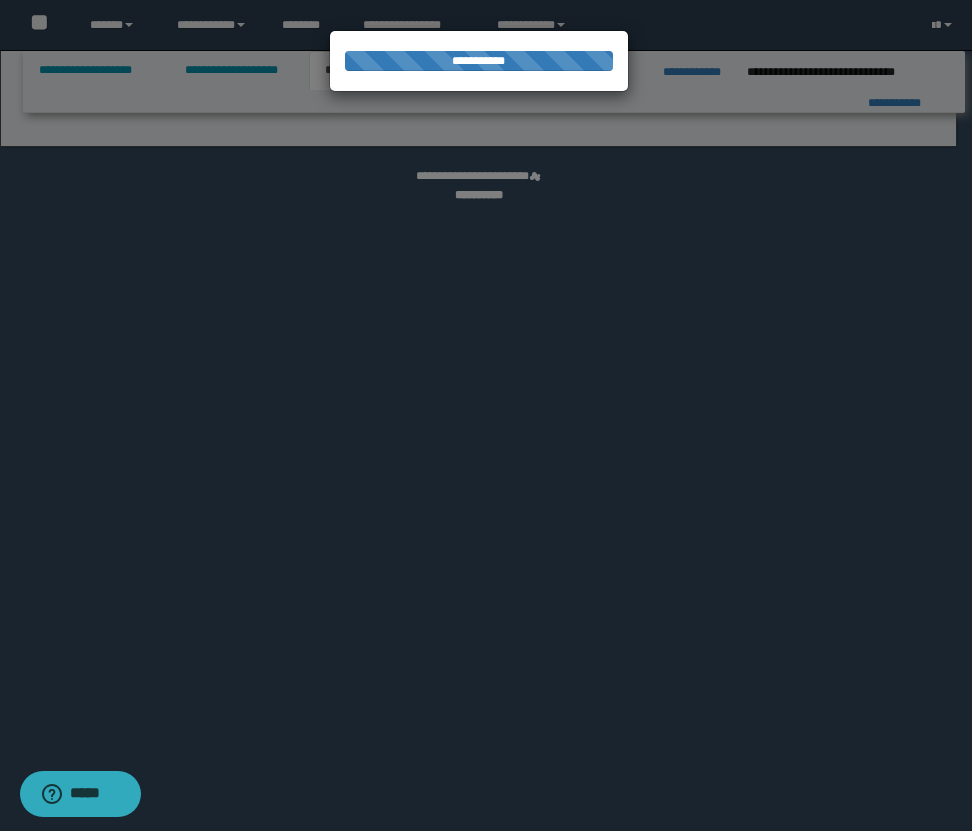 select on "***" 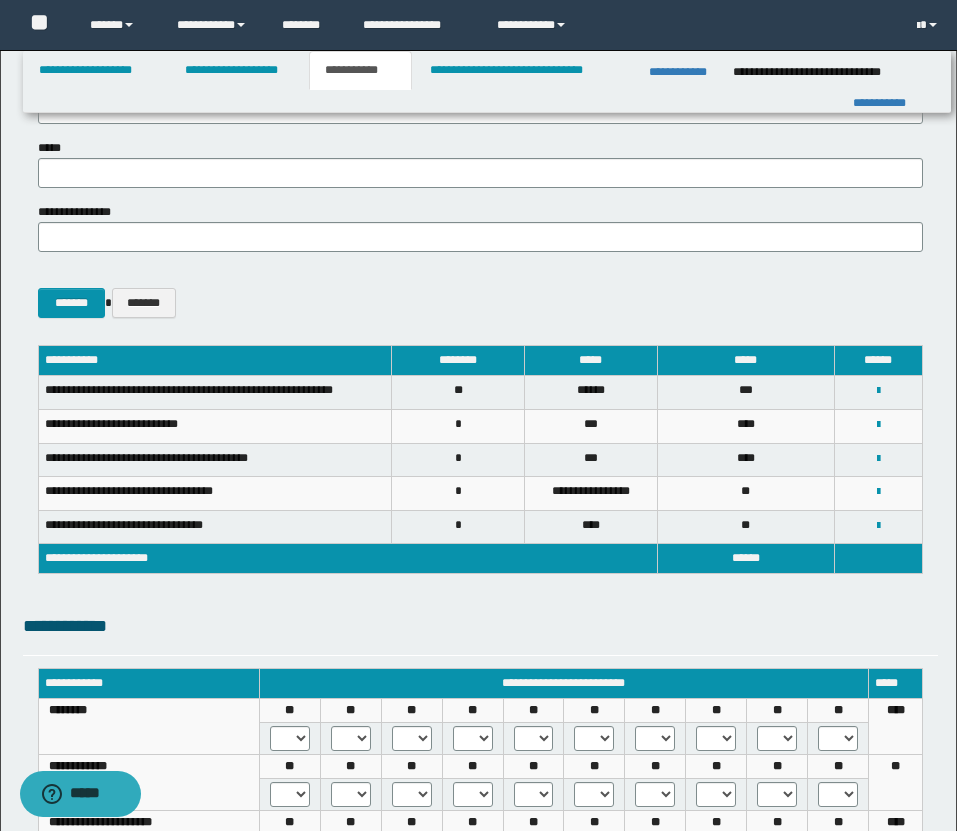 scroll, scrollTop: 191, scrollLeft: 0, axis: vertical 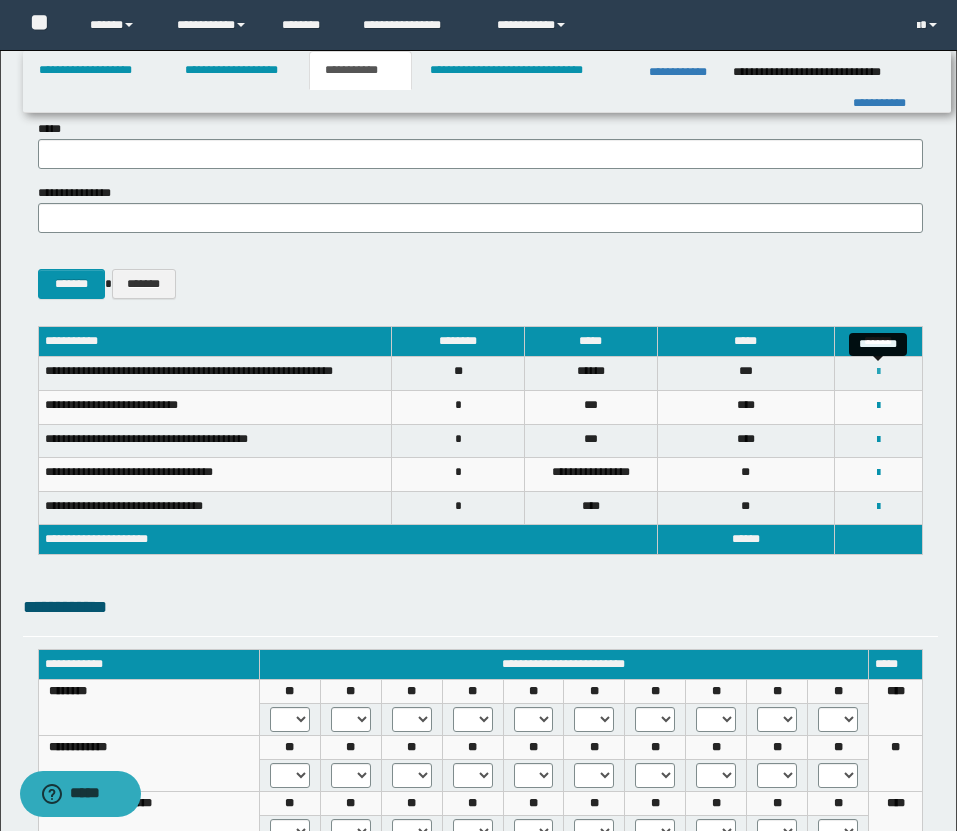 click at bounding box center [878, 372] 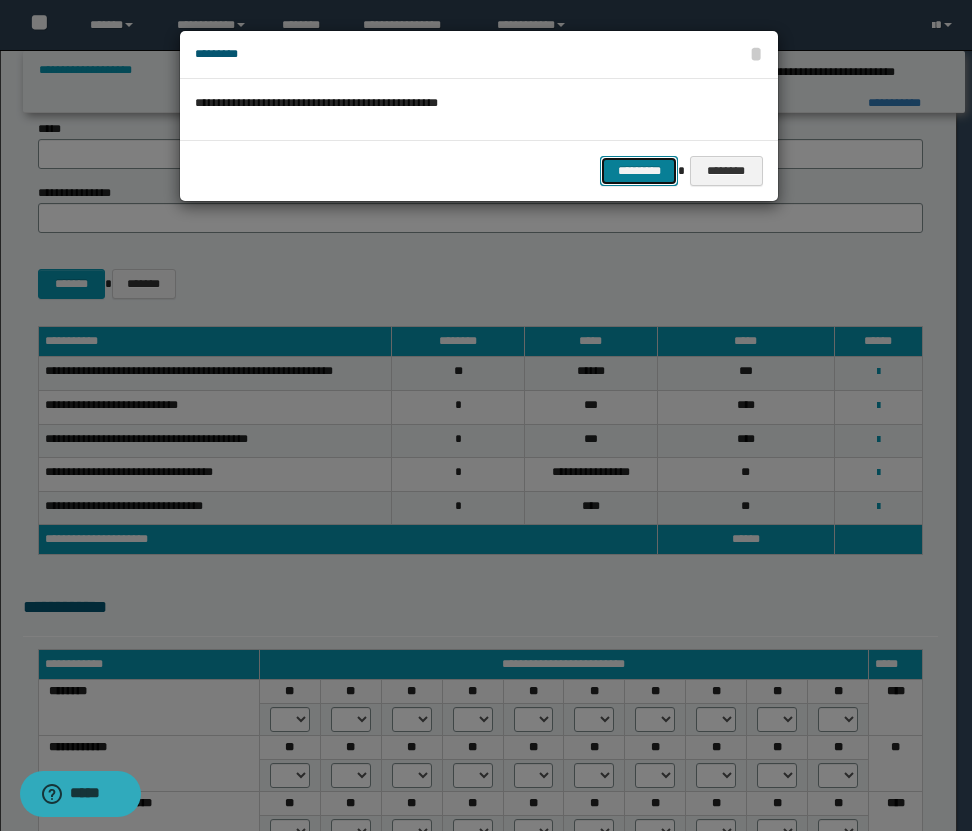 click on "*********" at bounding box center [639, 171] 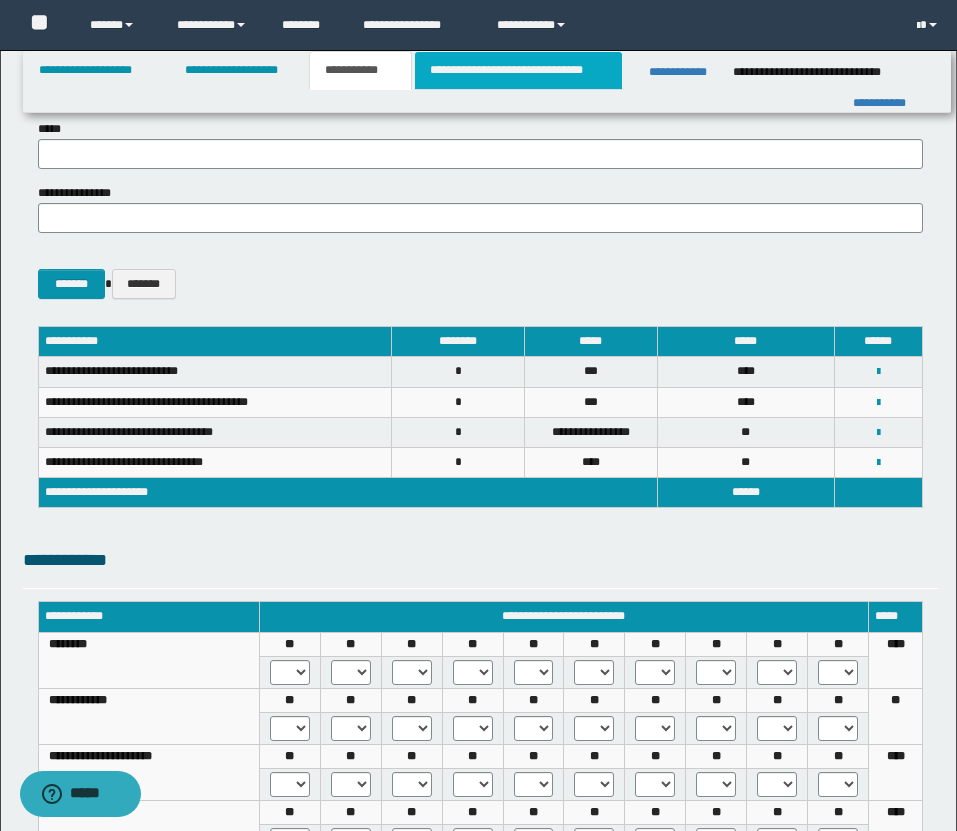 click on "**********" at bounding box center (518, 70) 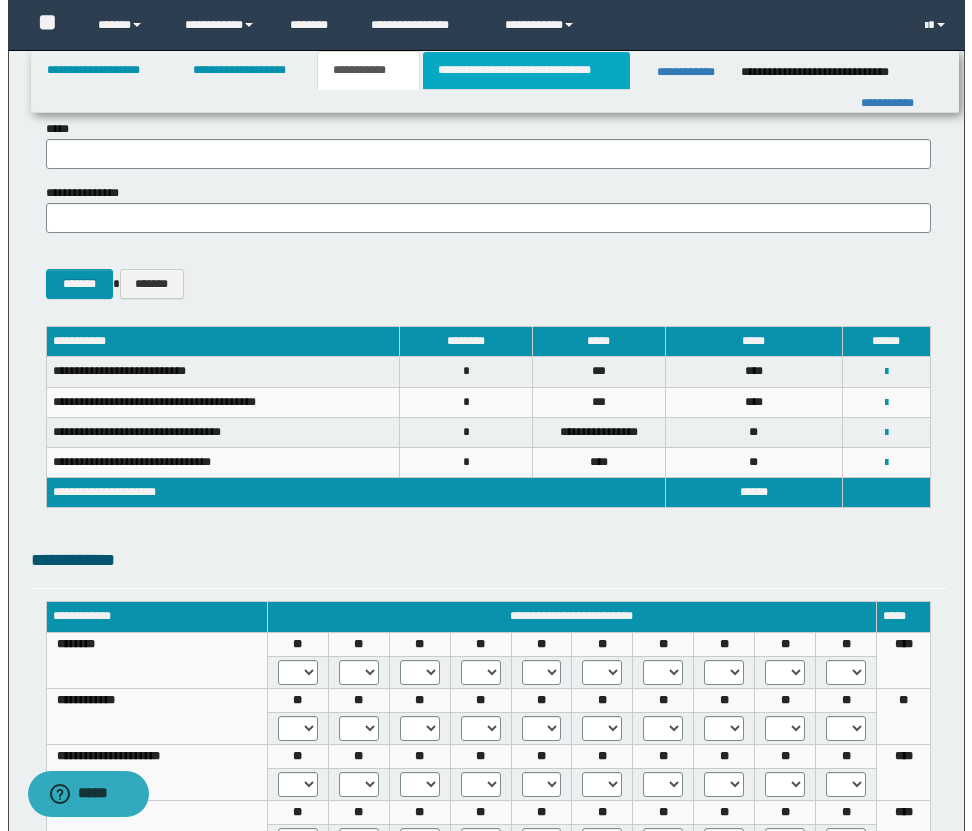scroll, scrollTop: 0, scrollLeft: 0, axis: both 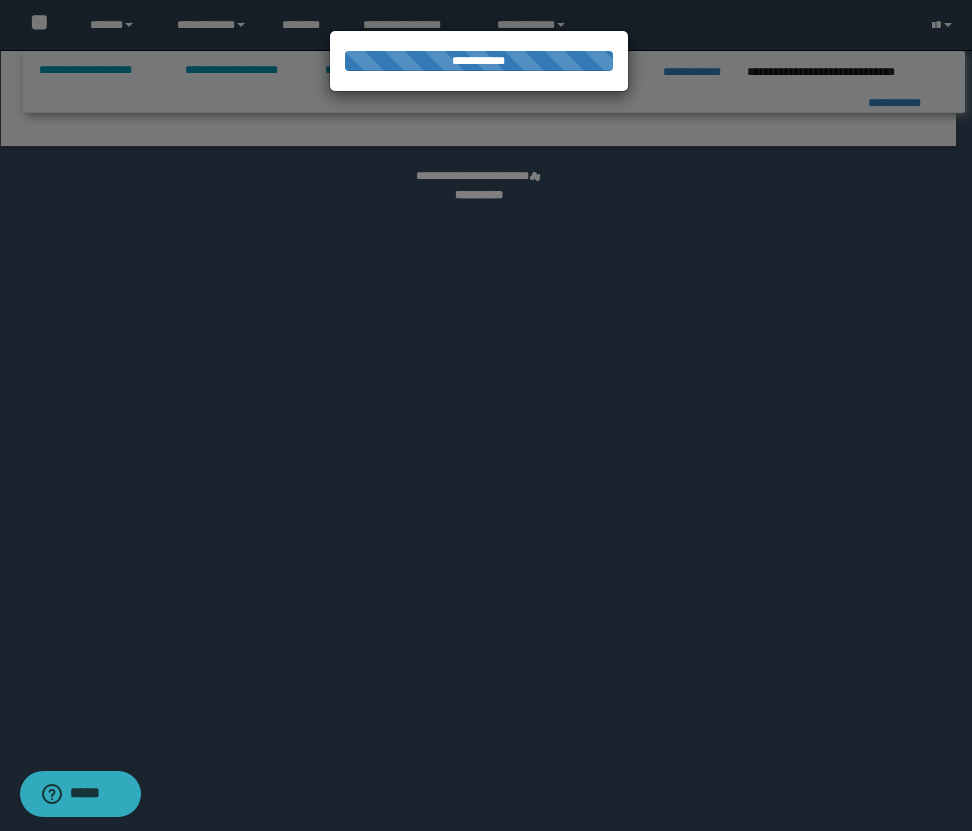 select on "*" 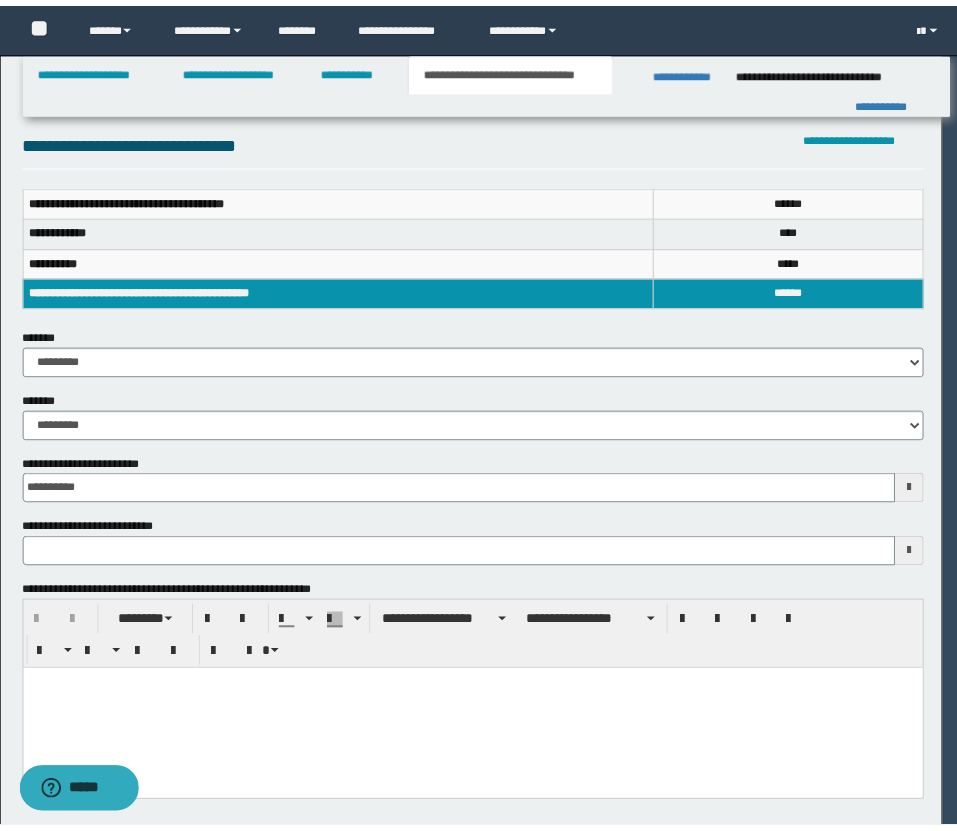 scroll, scrollTop: 0, scrollLeft: 0, axis: both 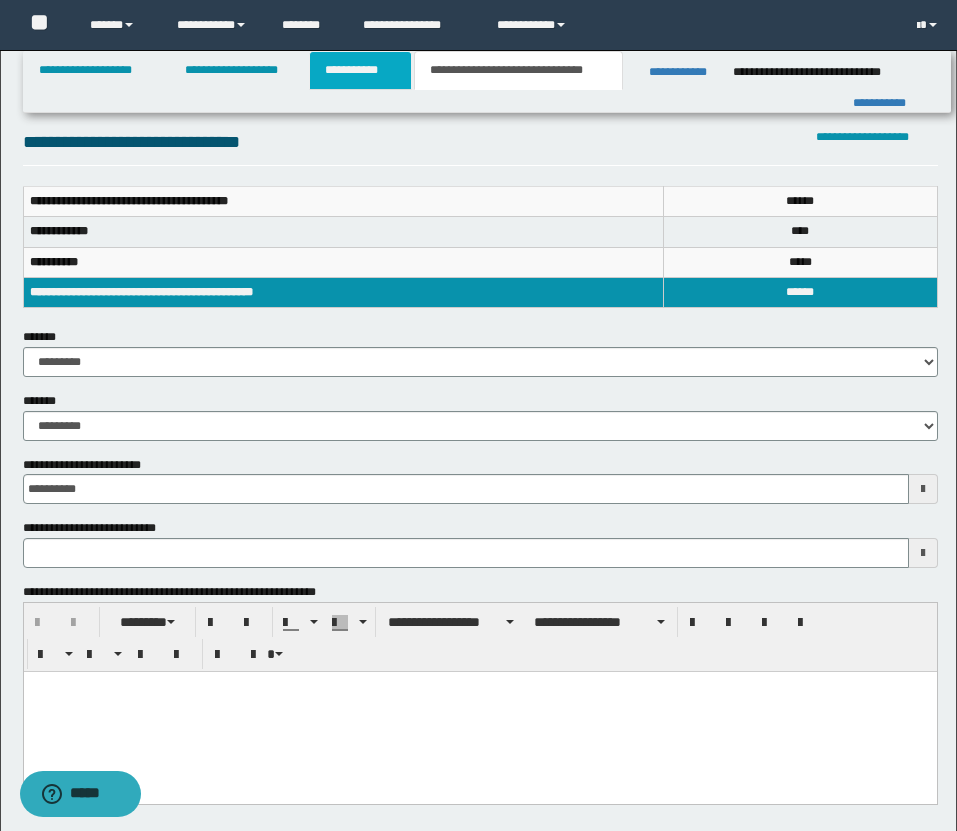 click on "**********" at bounding box center (360, 70) 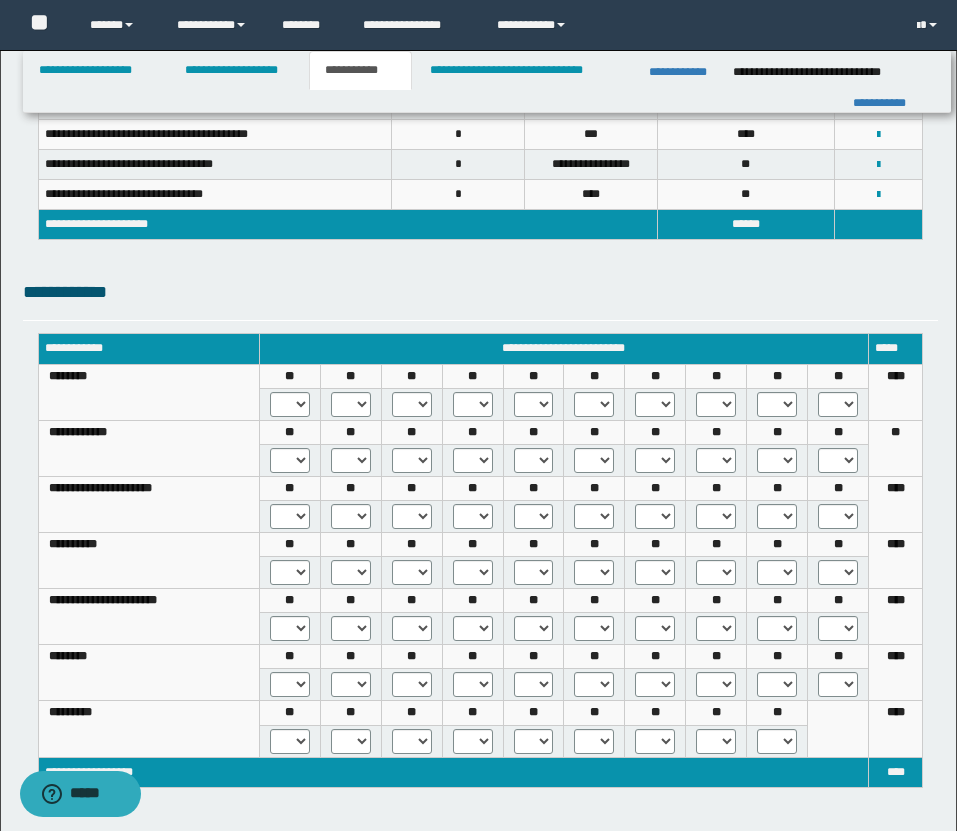 scroll, scrollTop: 558, scrollLeft: 0, axis: vertical 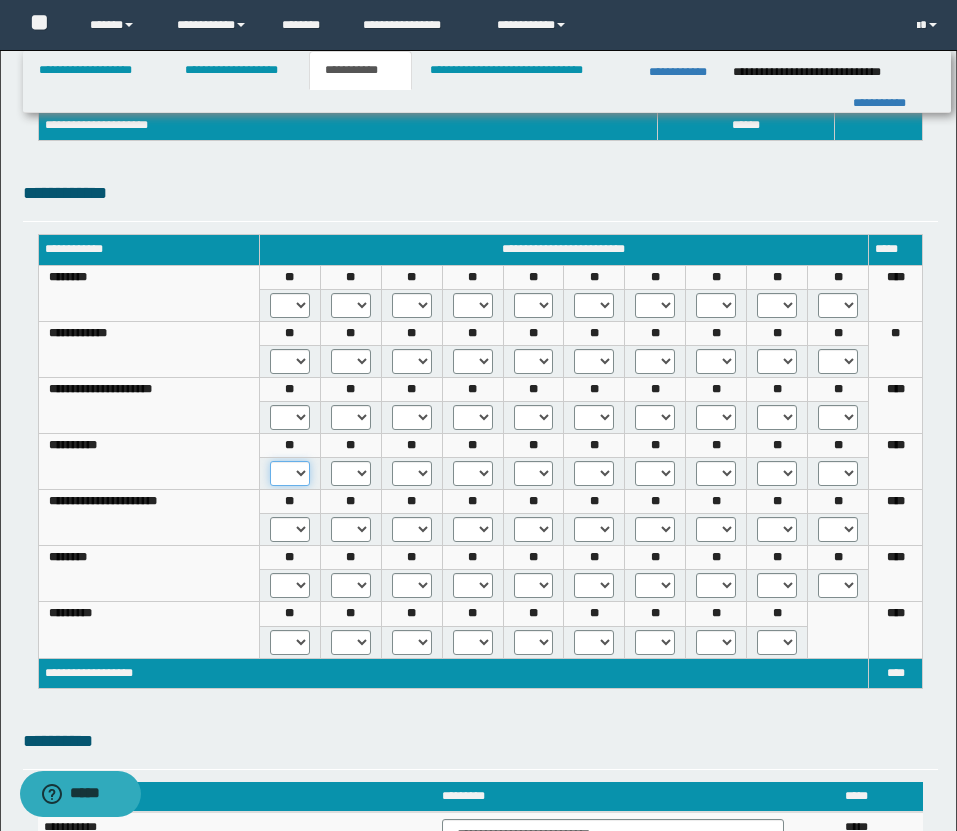click on "* *** *** ***" at bounding box center [290, 473] 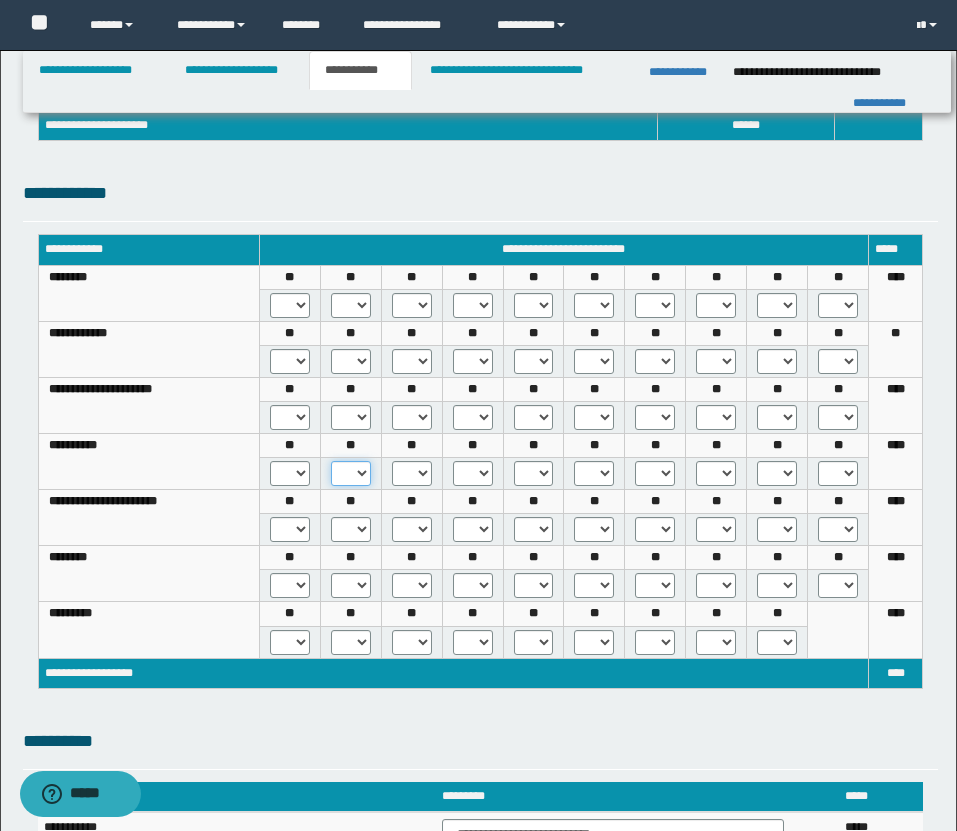 click on "* *** *** ***" at bounding box center [351, 473] 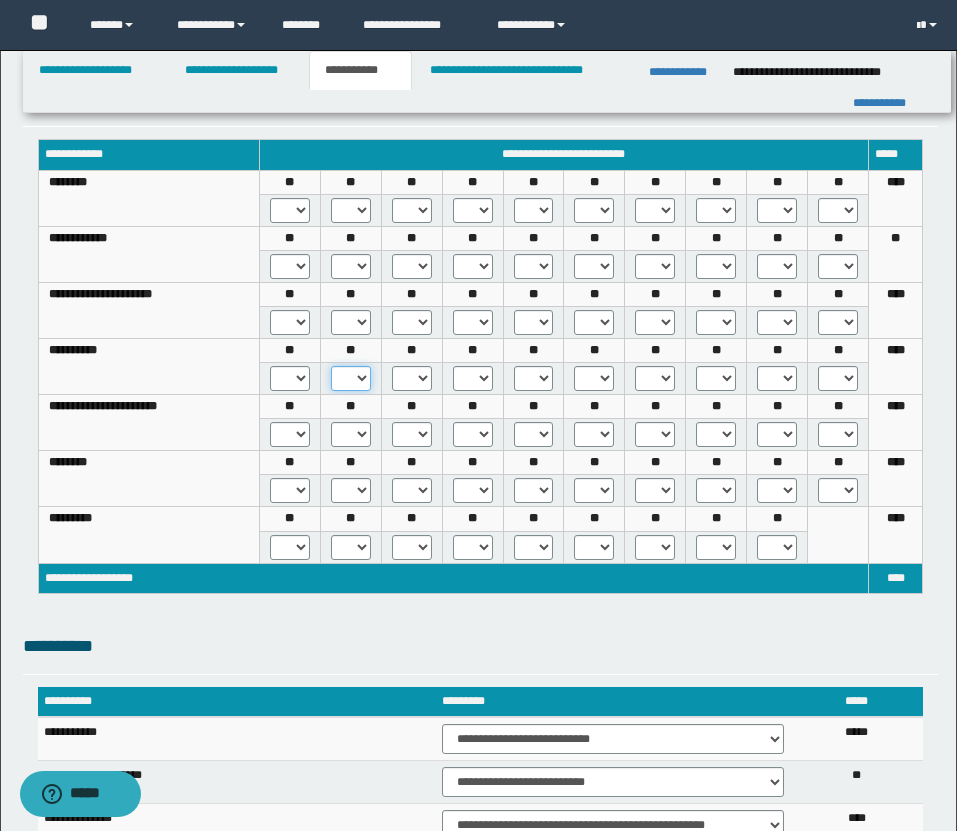 scroll, scrollTop: 541, scrollLeft: 0, axis: vertical 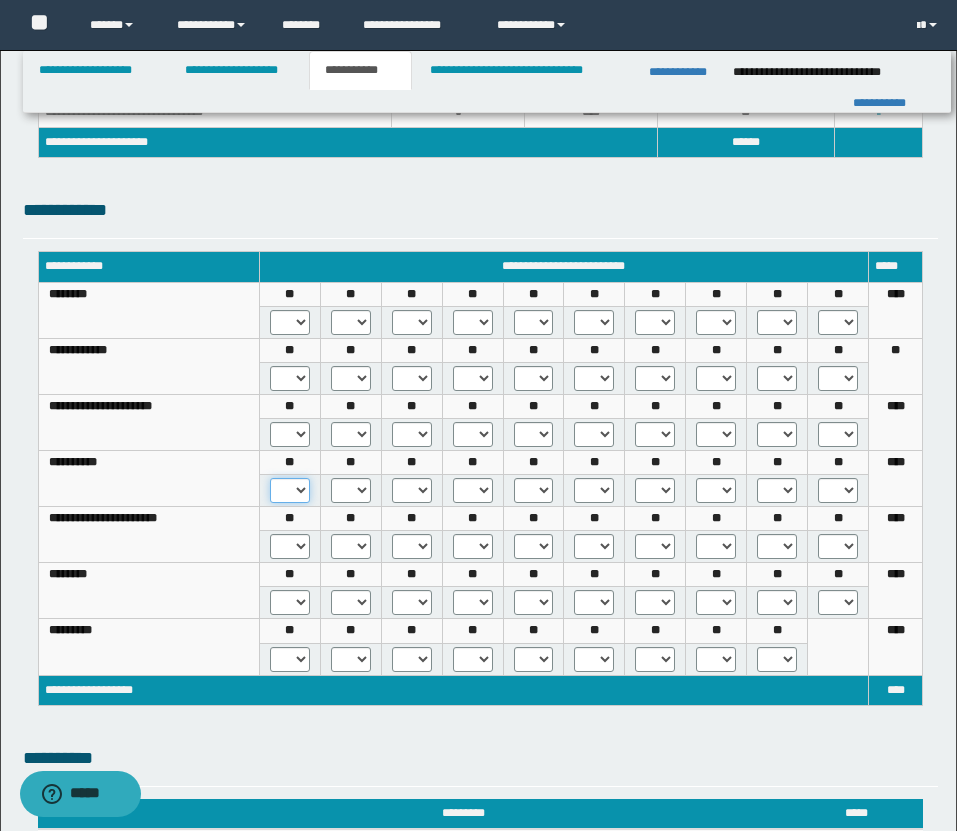 click on "* *** *** ***" at bounding box center [290, 490] 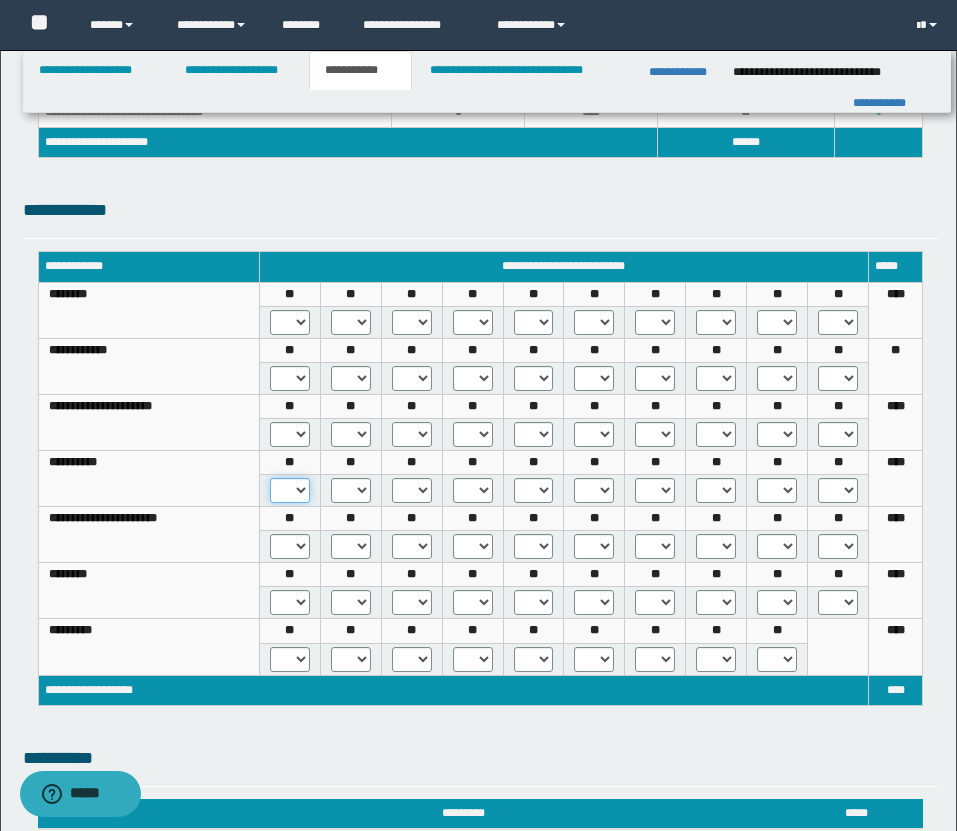 select on "***" 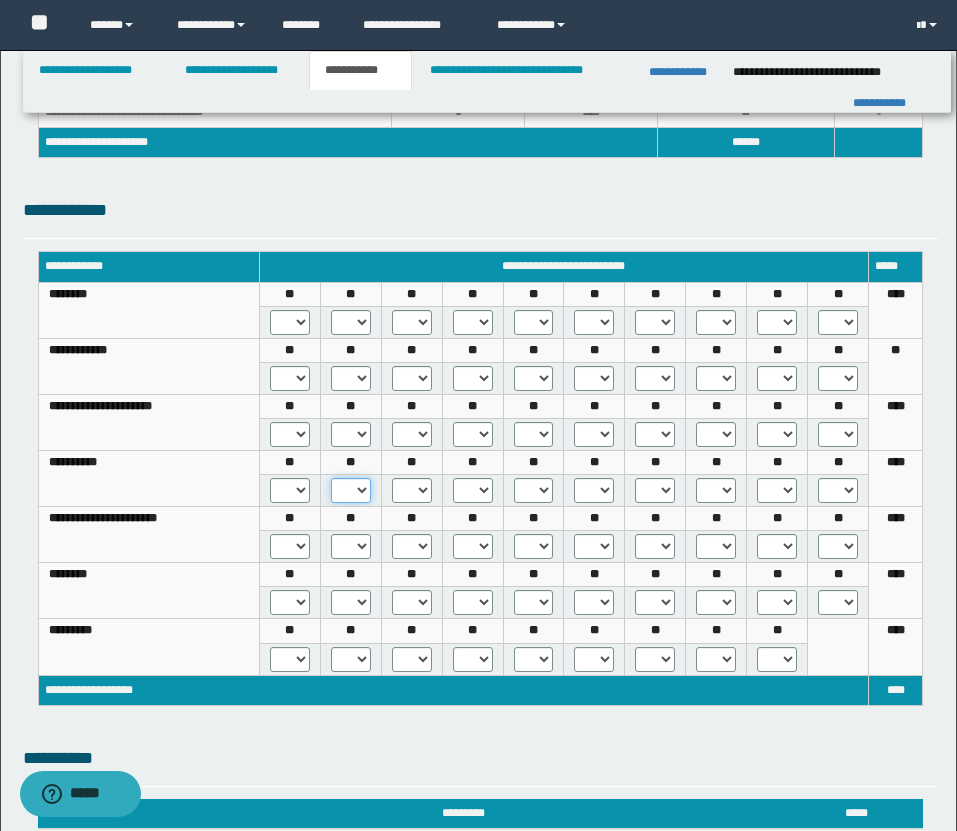 click on "* *** *** ***" at bounding box center (351, 490) 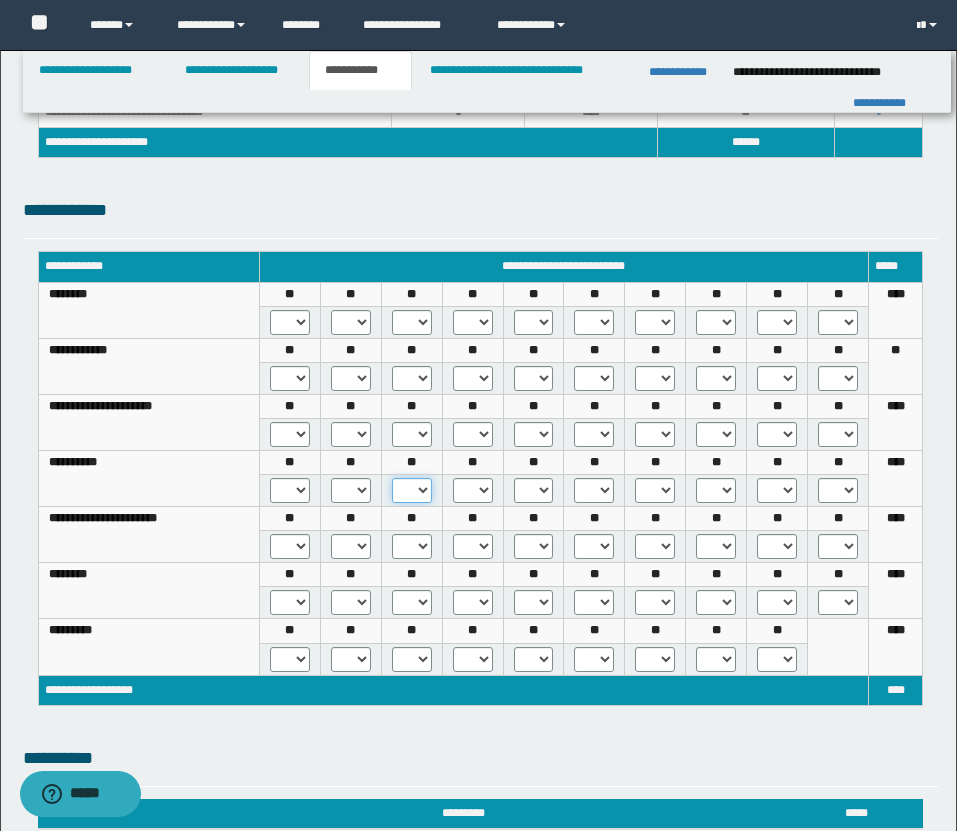 click on "* *** *** ***" at bounding box center [412, 490] 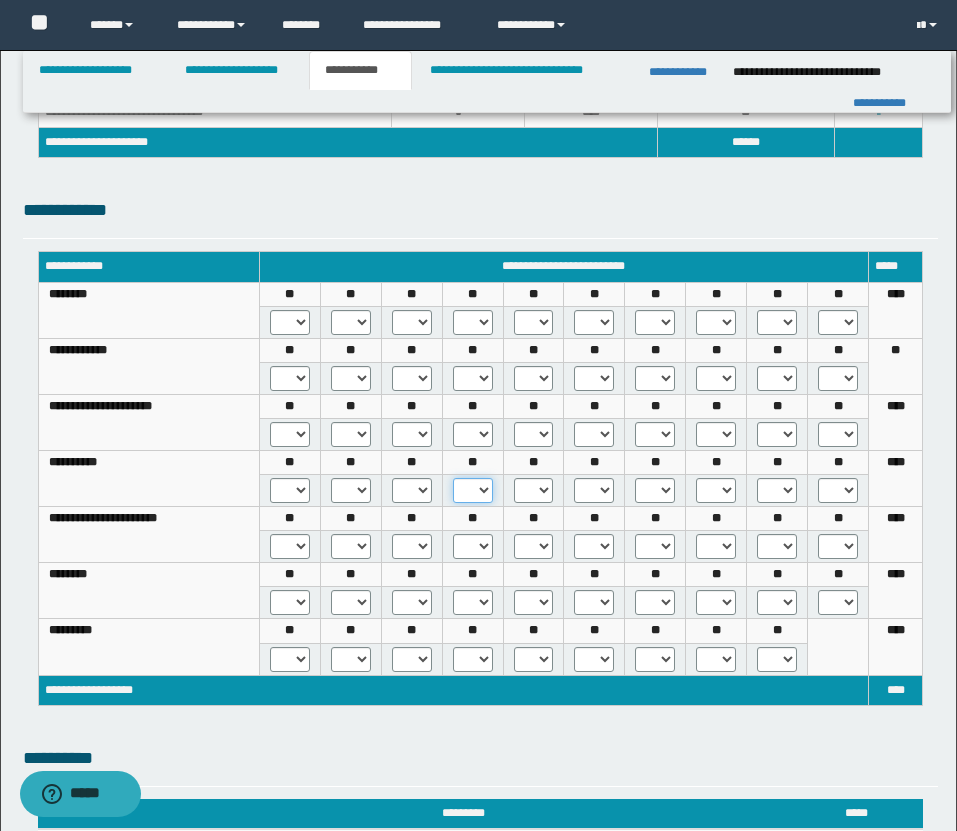 click on "* *** *** ***" at bounding box center (473, 490) 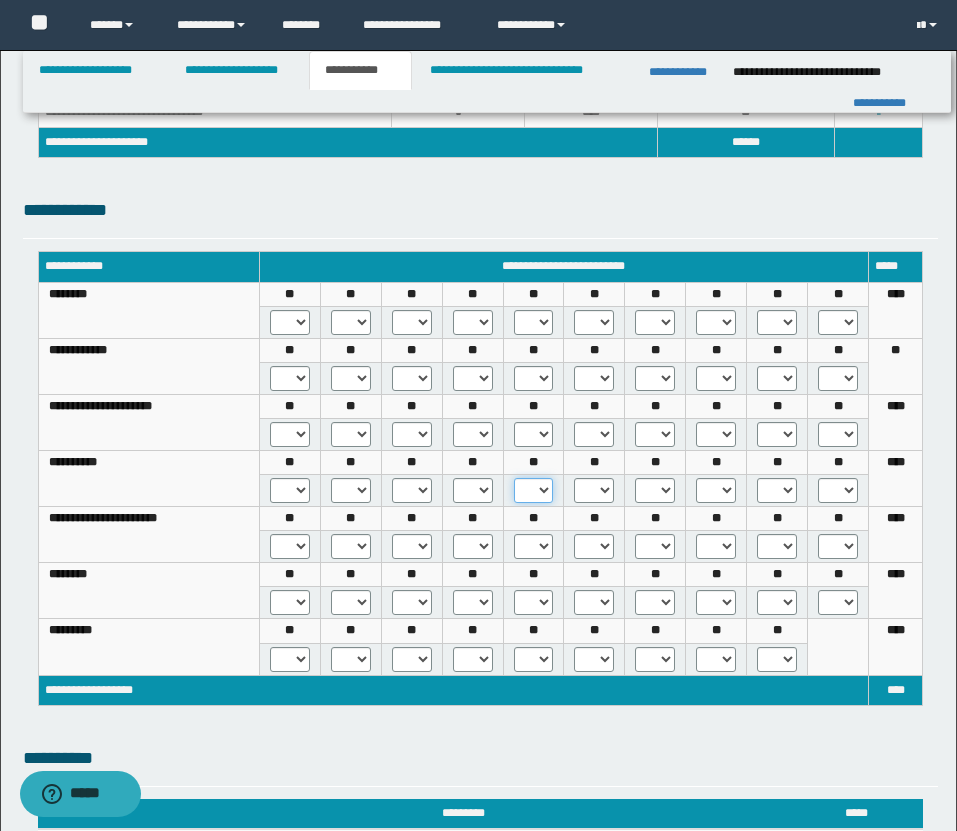 click on "* *** *** ***" at bounding box center (534, 490) 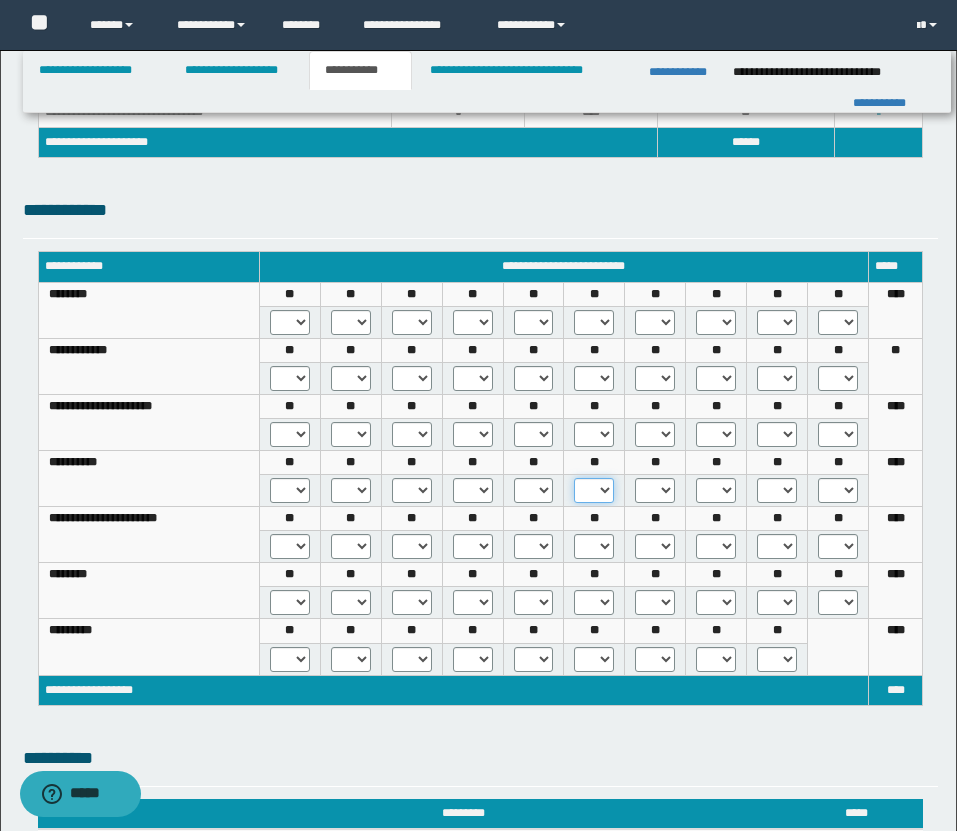 click on "* *** *** ***" at bounding box center [594, 490] 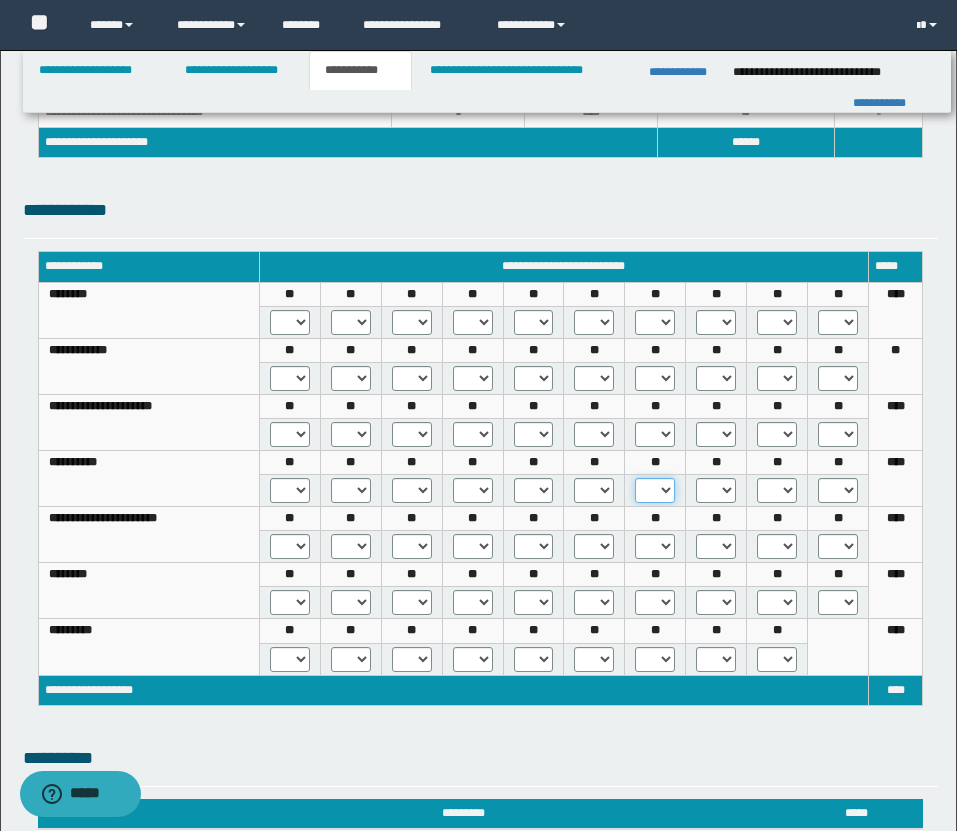 click on "* *** *** ***" at bounding box center [655, 490] 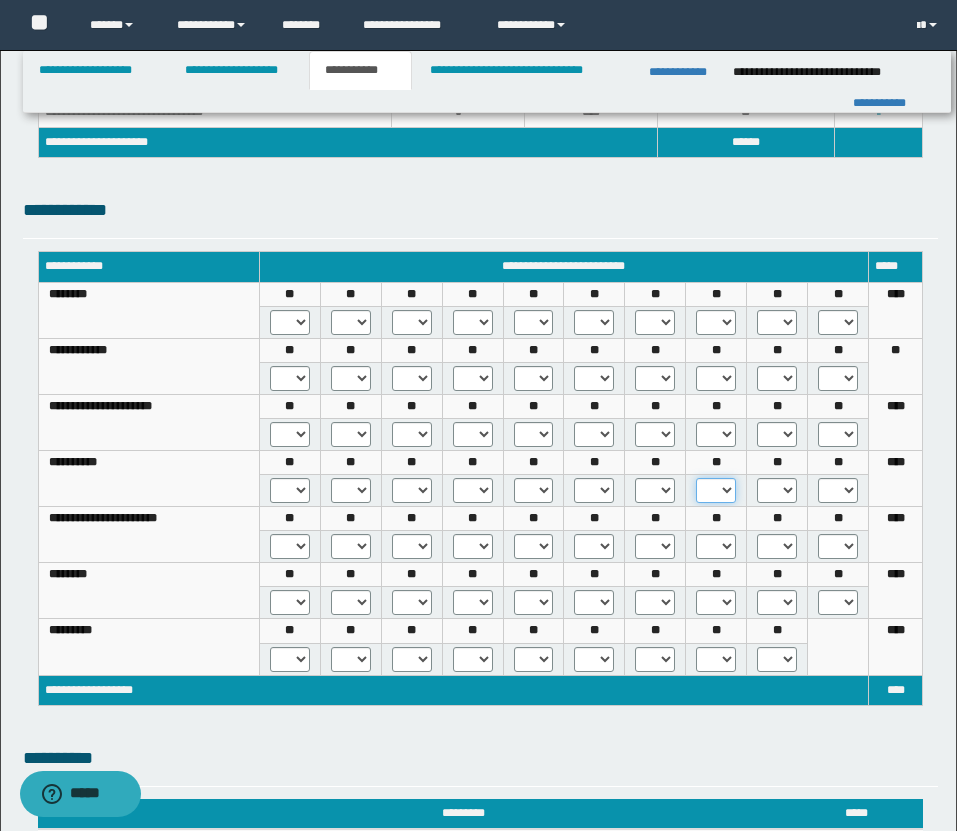 click on "* *** *** ***" at bounding box center [716, 490] 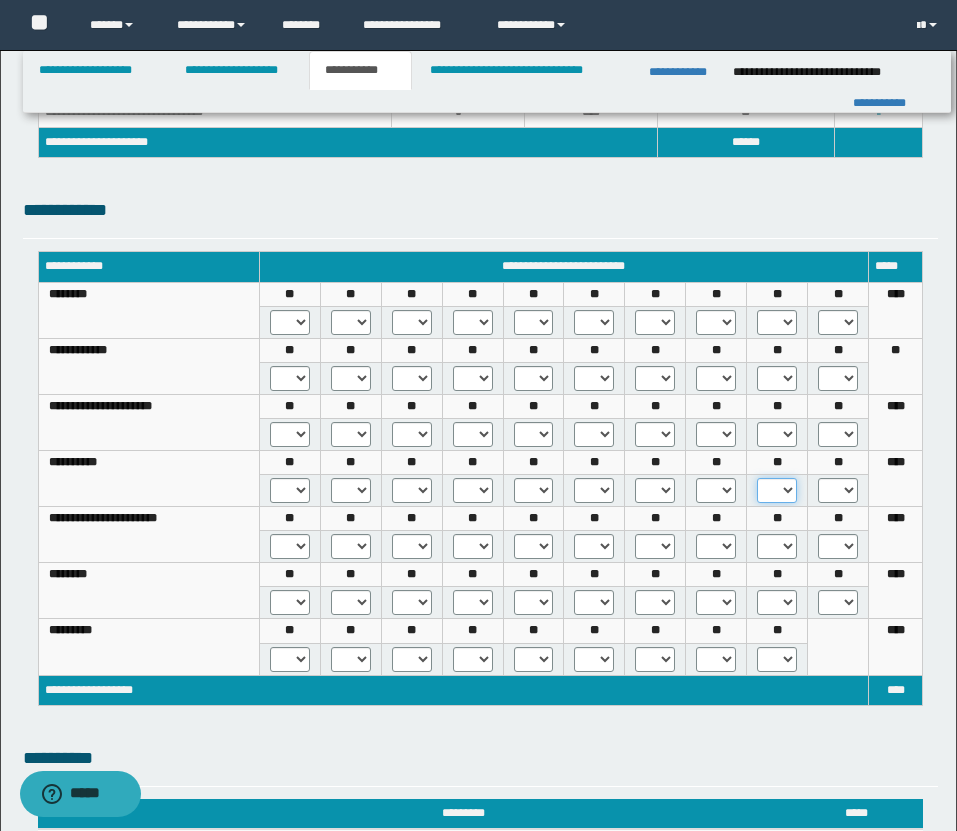 click on "* *** *** ***" at bounding box center (777, 490) 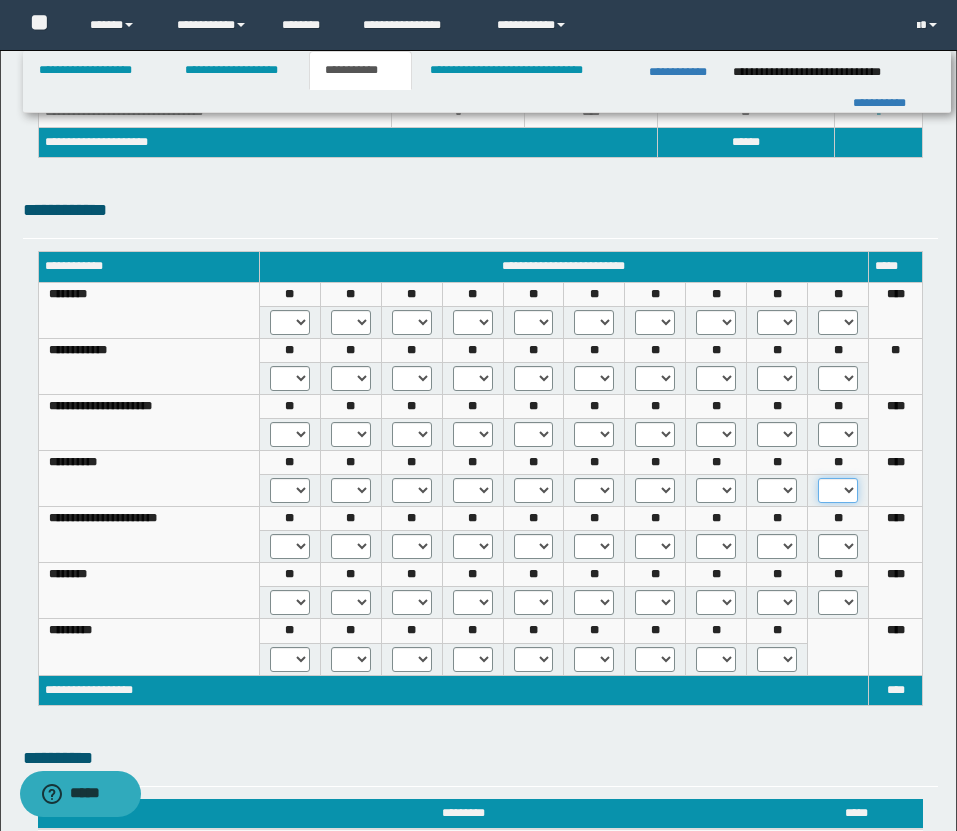 click on "* *** *** ***" at bounding box center (838, 490) 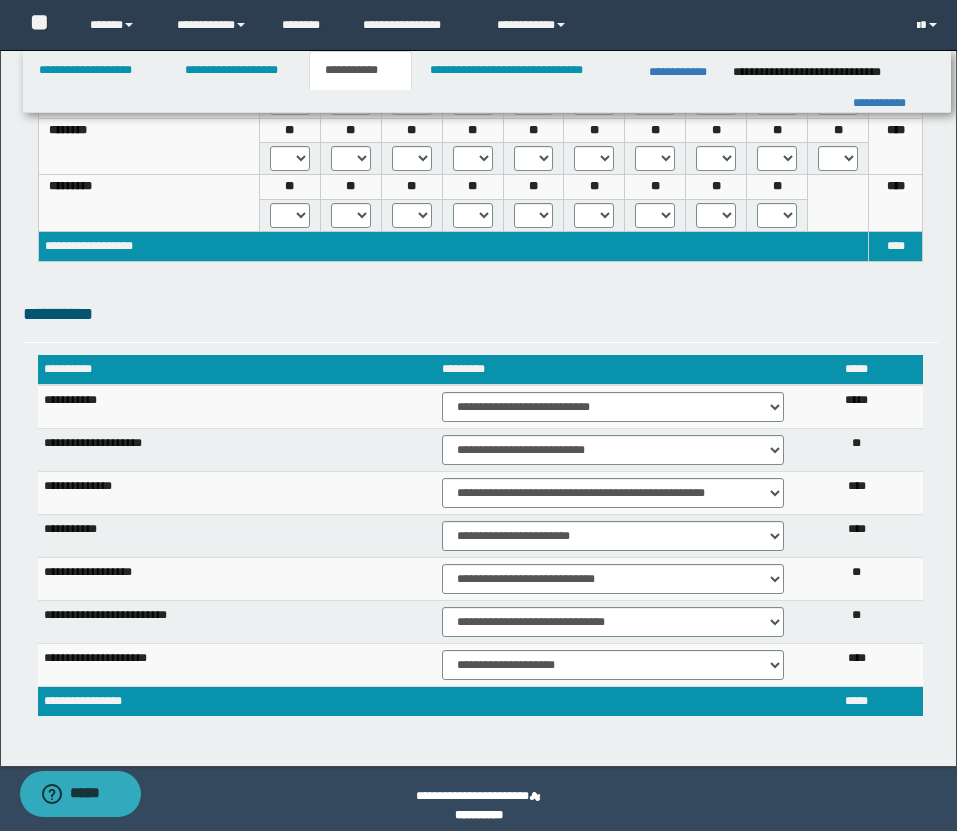 scroll, scrollTop: 999, scrollLeft: 0, axis: vertical 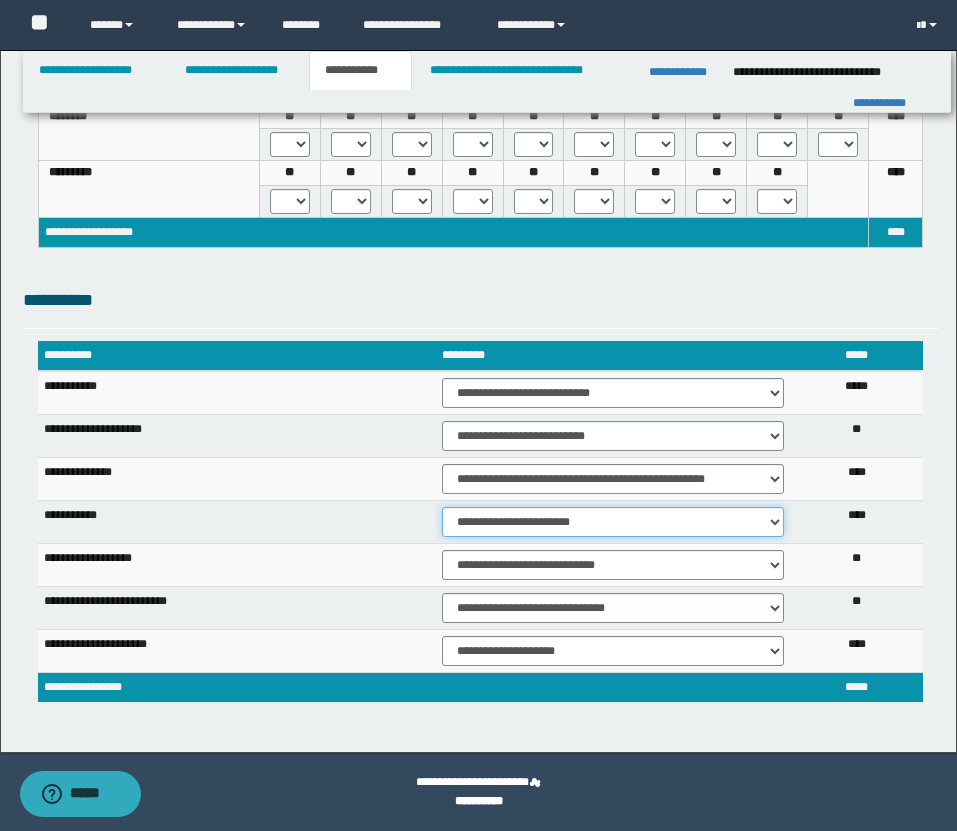 click on "**********" at bounding box center (613, 522) 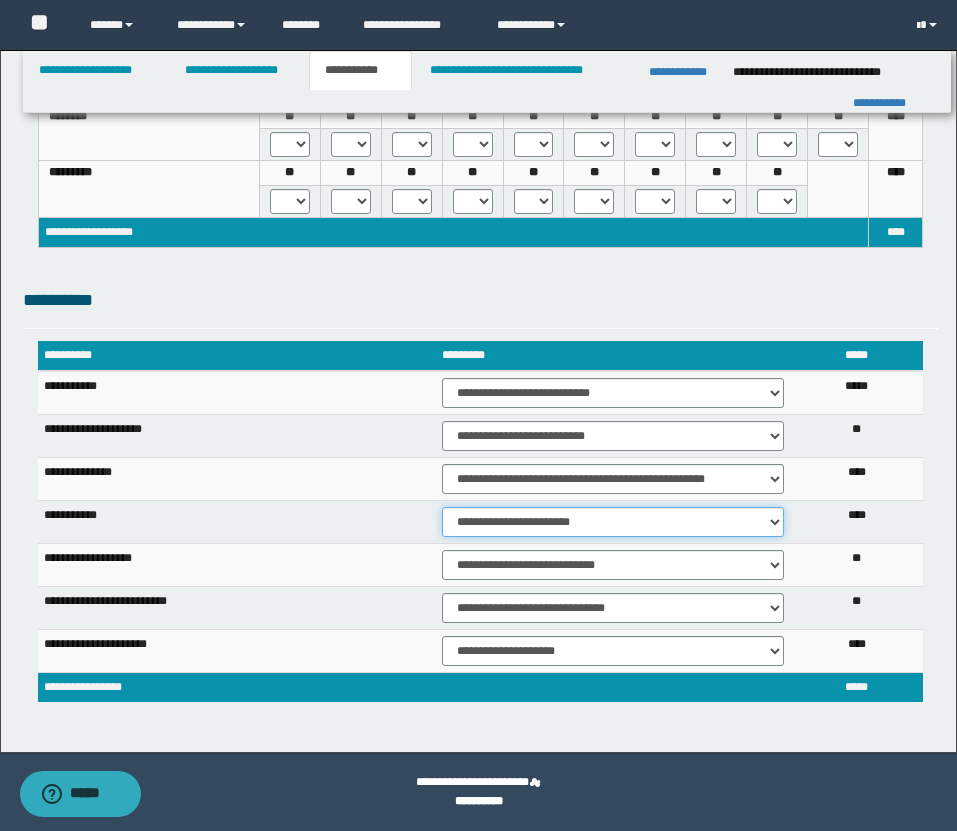 click on "**********" at bounding box center (613, 522) 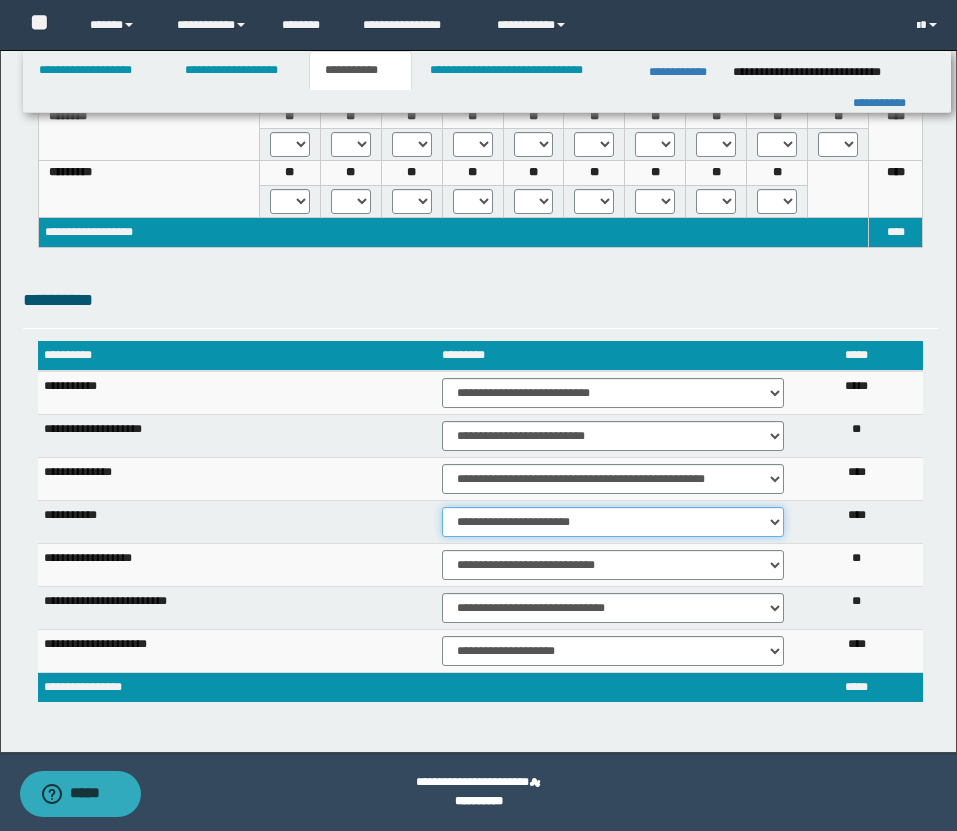select on "*" 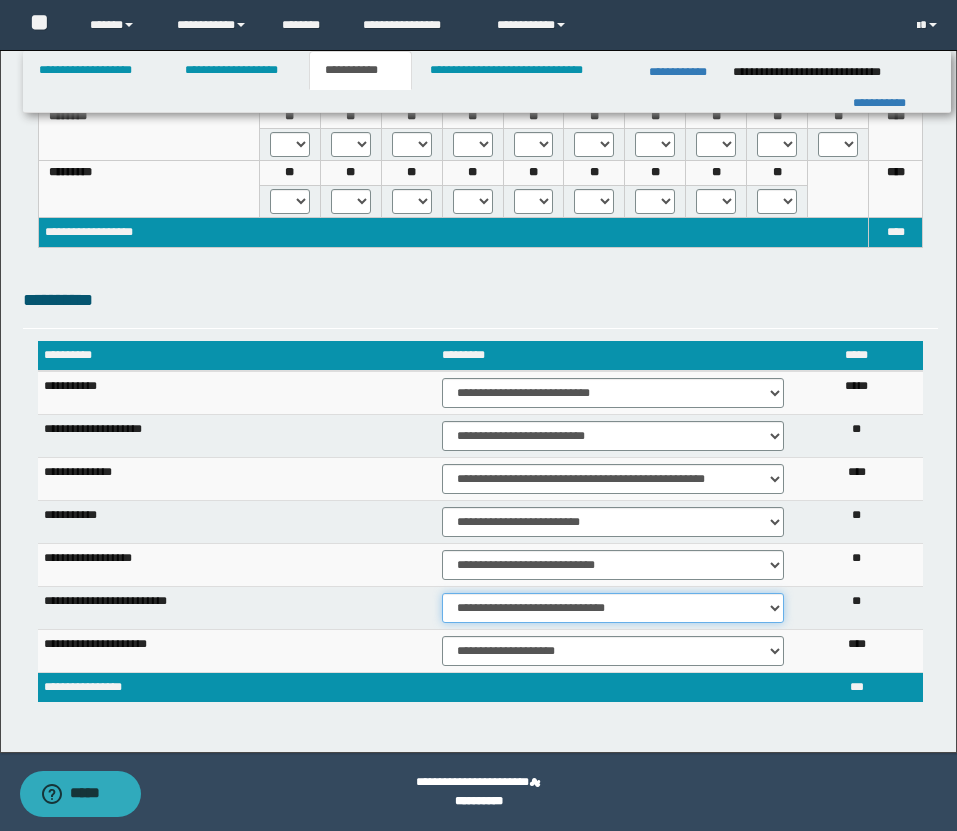 click on "**********" at bounding box center (613, 608) 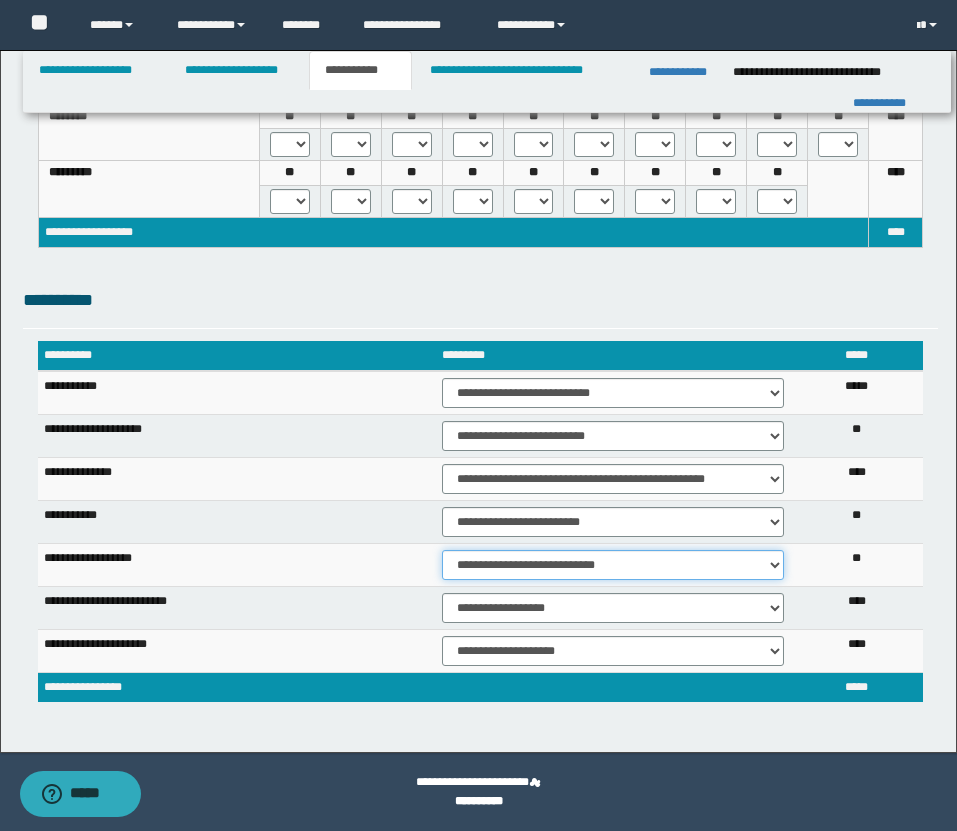 click on "**********" at bounding box center (613, 565) 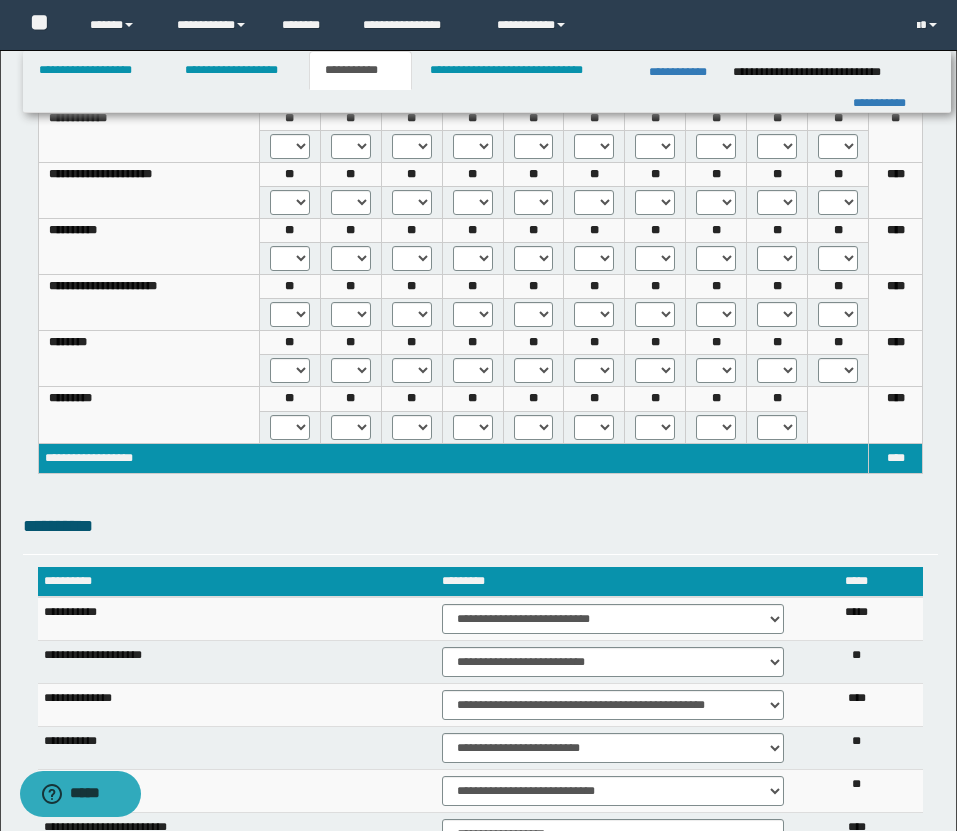 scroll, scrollTop: 549, scrollLeft: 0, axis: vertical 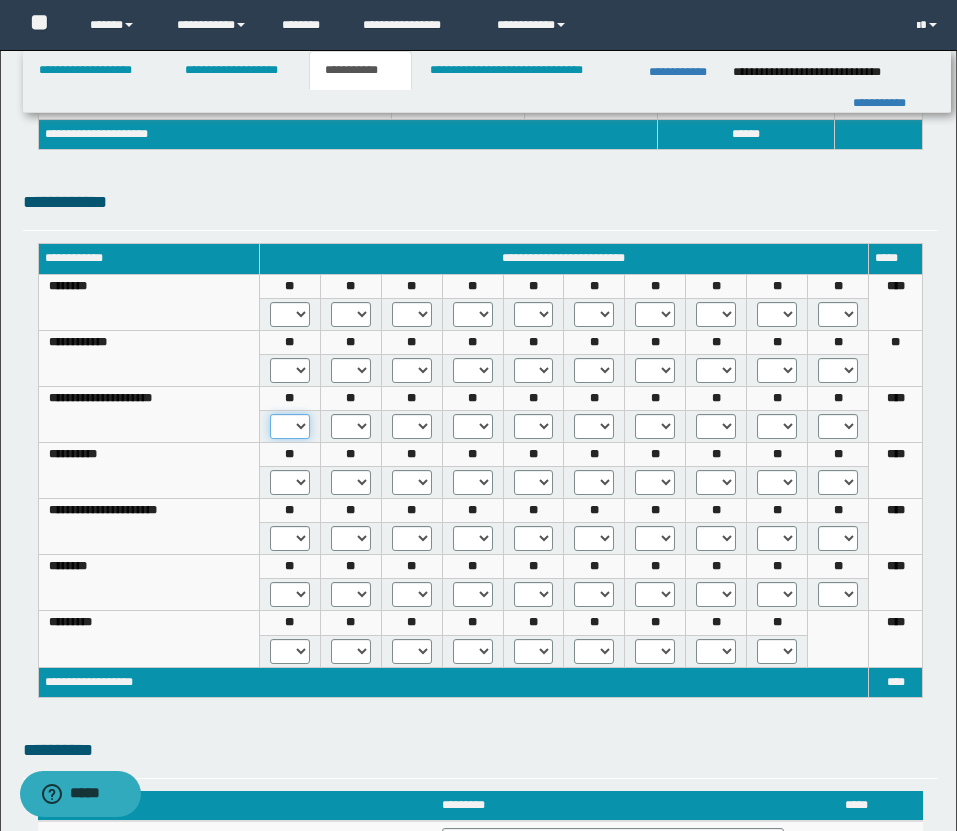 click on "* *** *** ***" at bounding box center (290, 426) 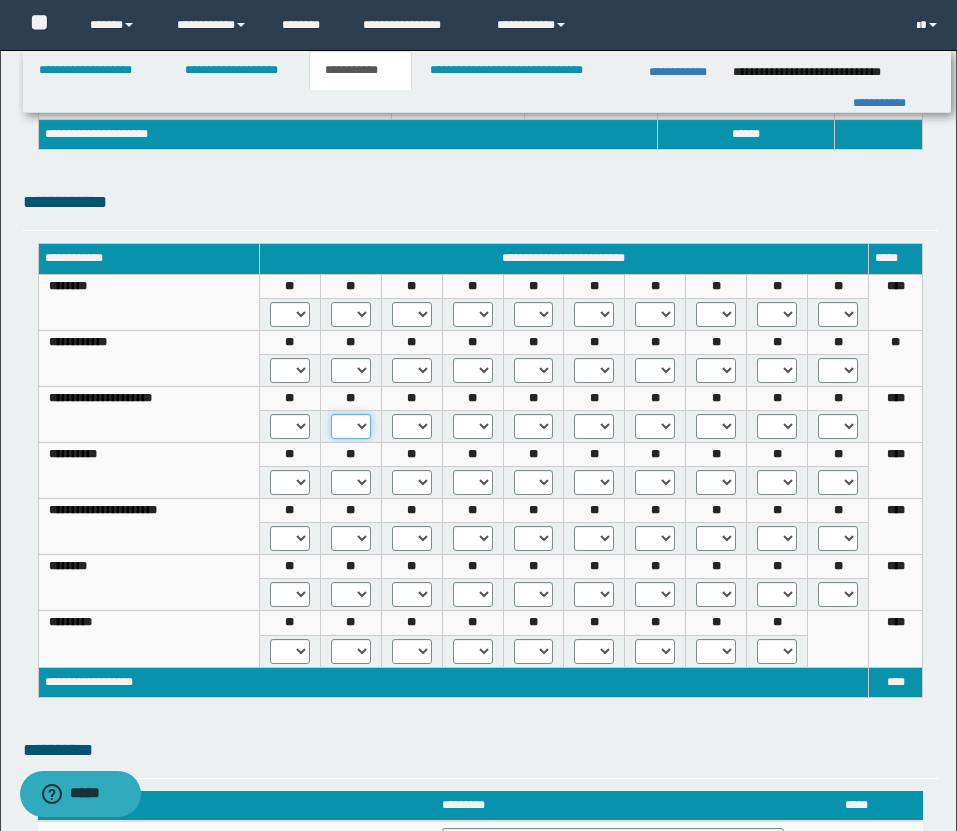 click on "* *** *** ***" at bounding box center (351, 426) 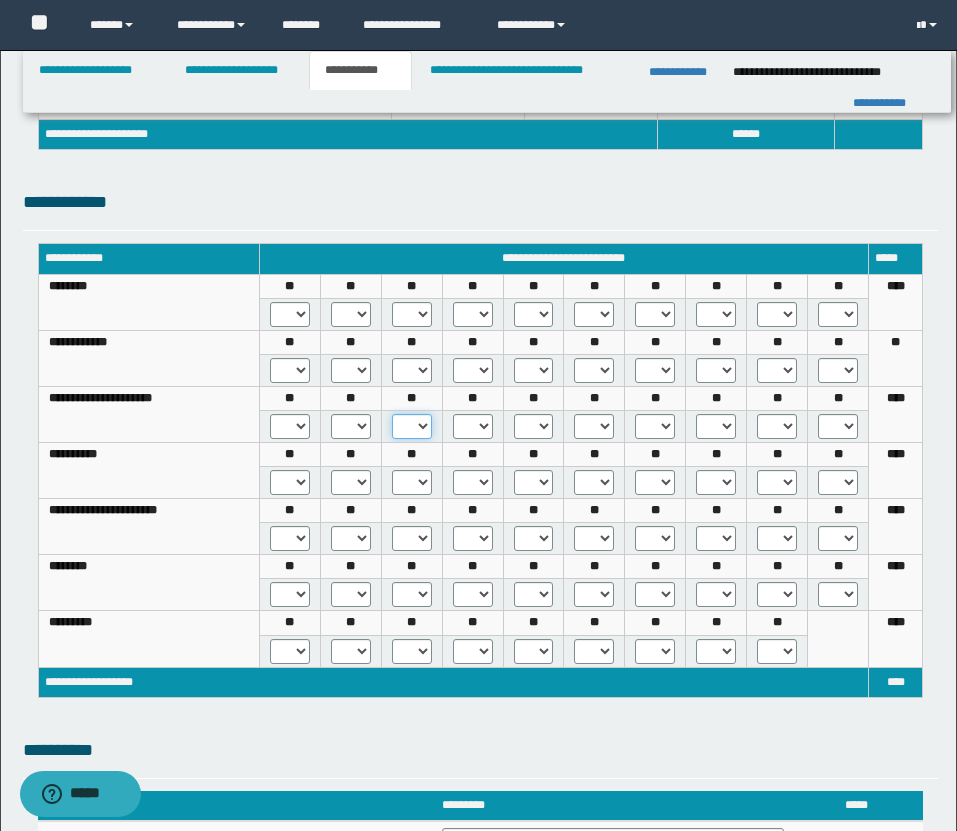 click on "* *** *** ***" at bounding box center [412, 426] 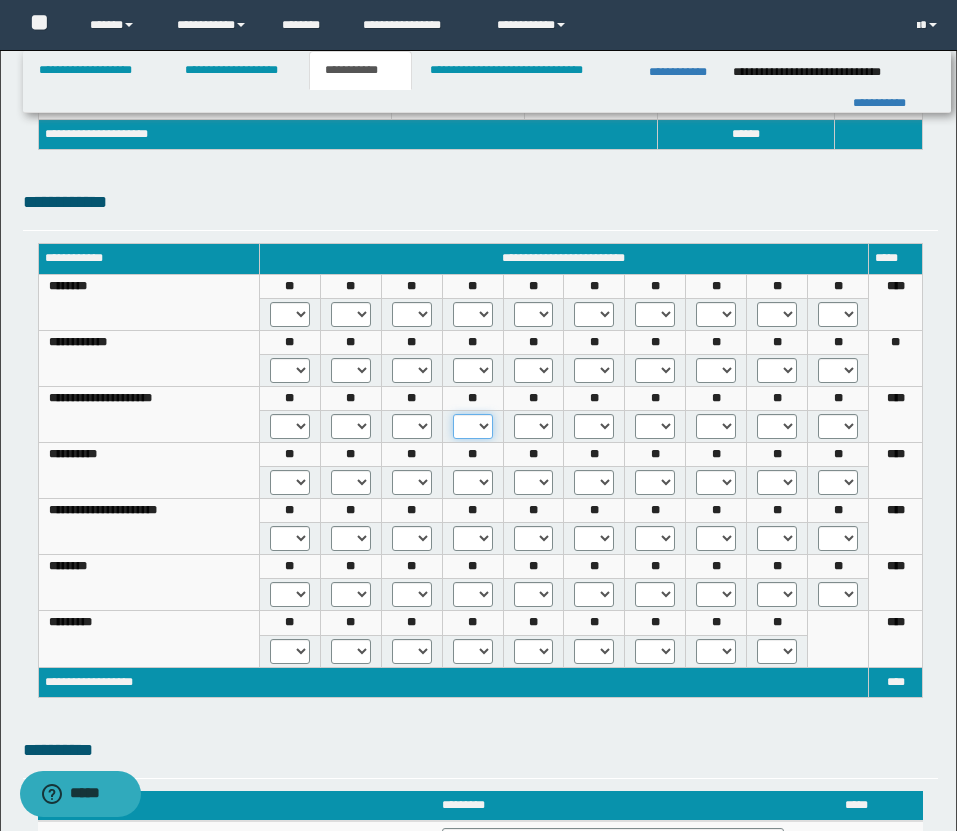 click on "* *** *** ***" at bounding box center (473, 426) 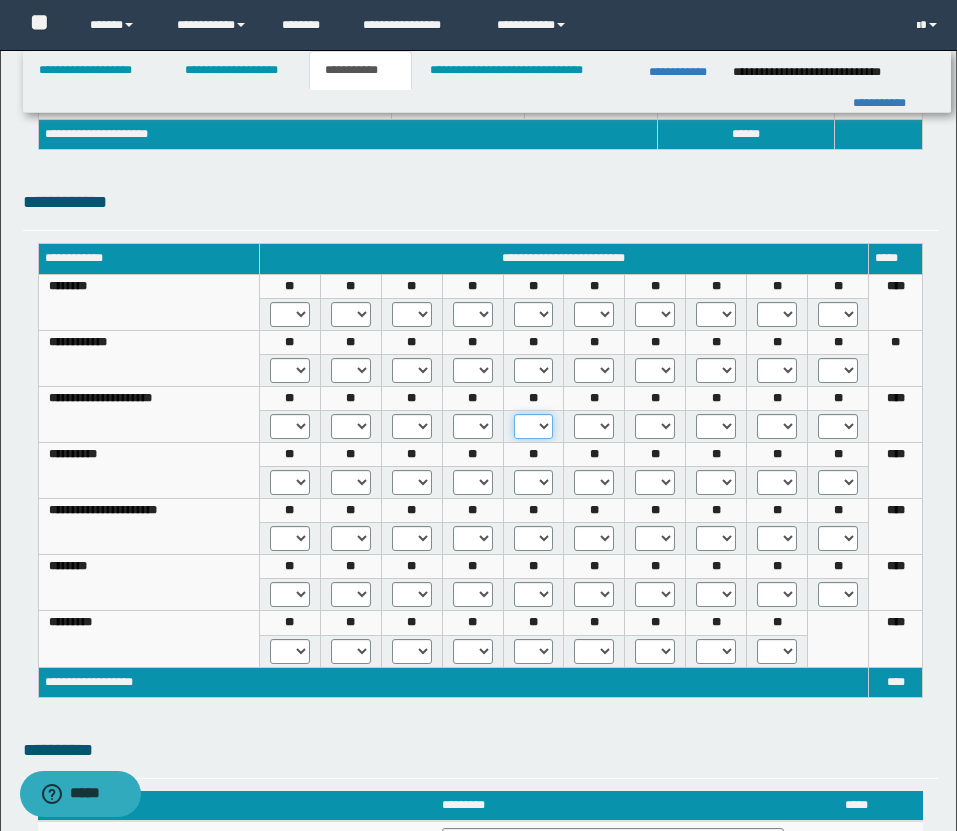 click on "* *** *** ***" at bounding box center [534, 426] 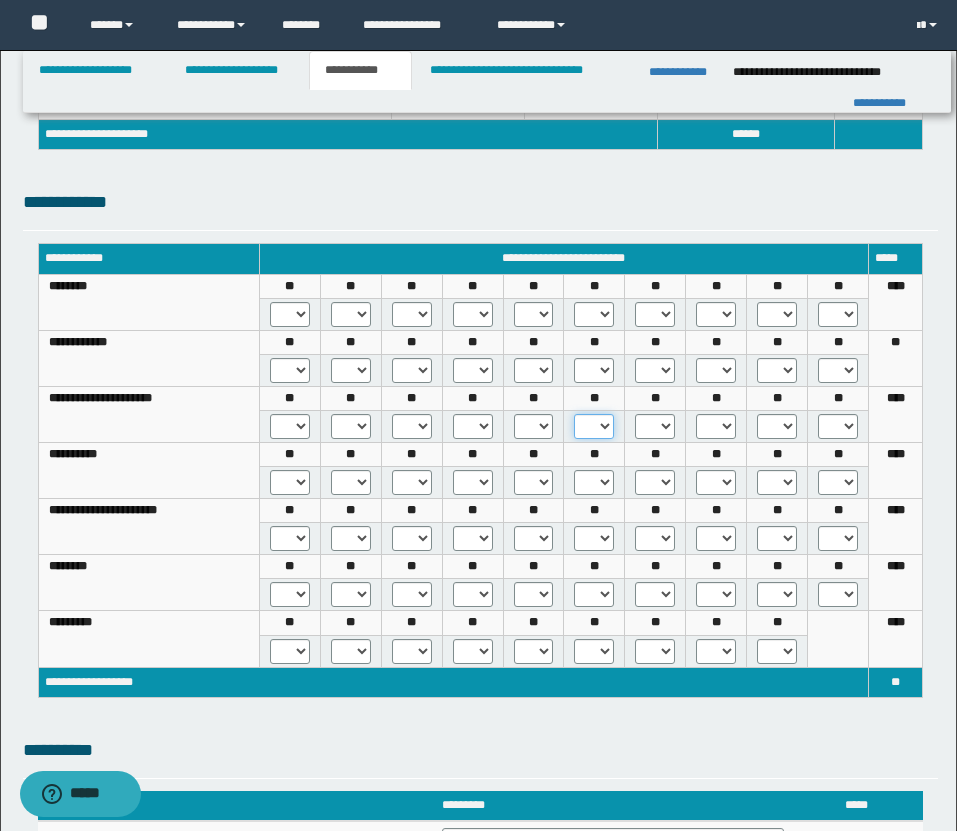 click on "* *** *** ***" at bounding box center (594, 426) 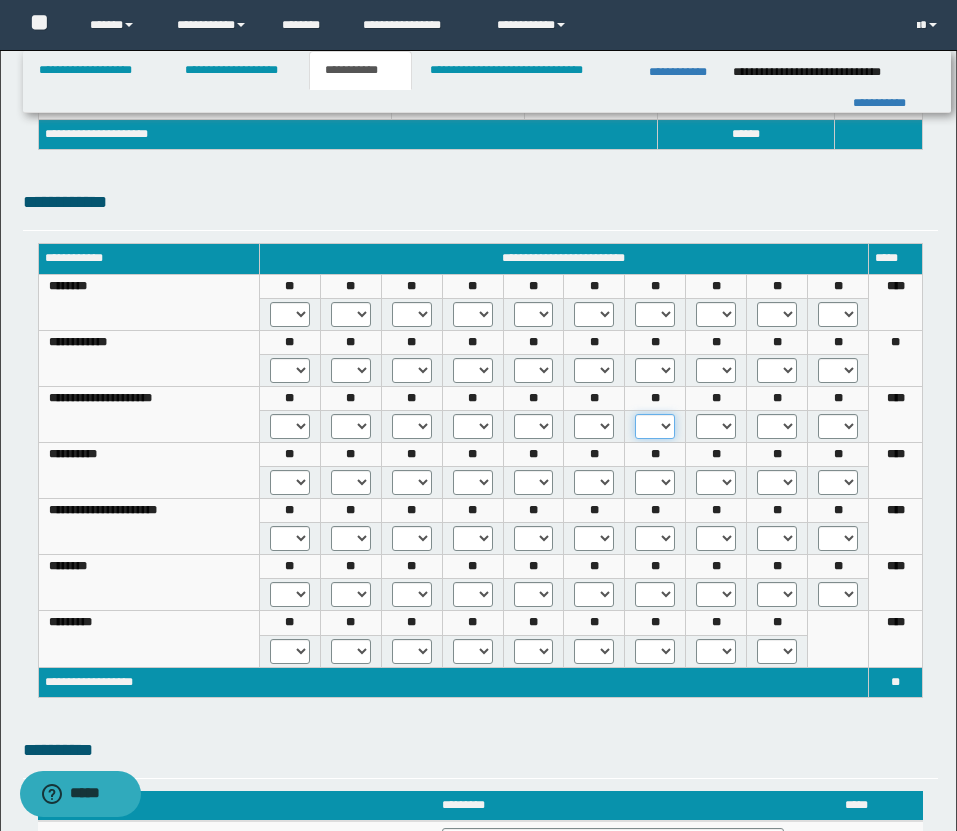 click on "* *** *** ***" at bounding box center [655, 426] 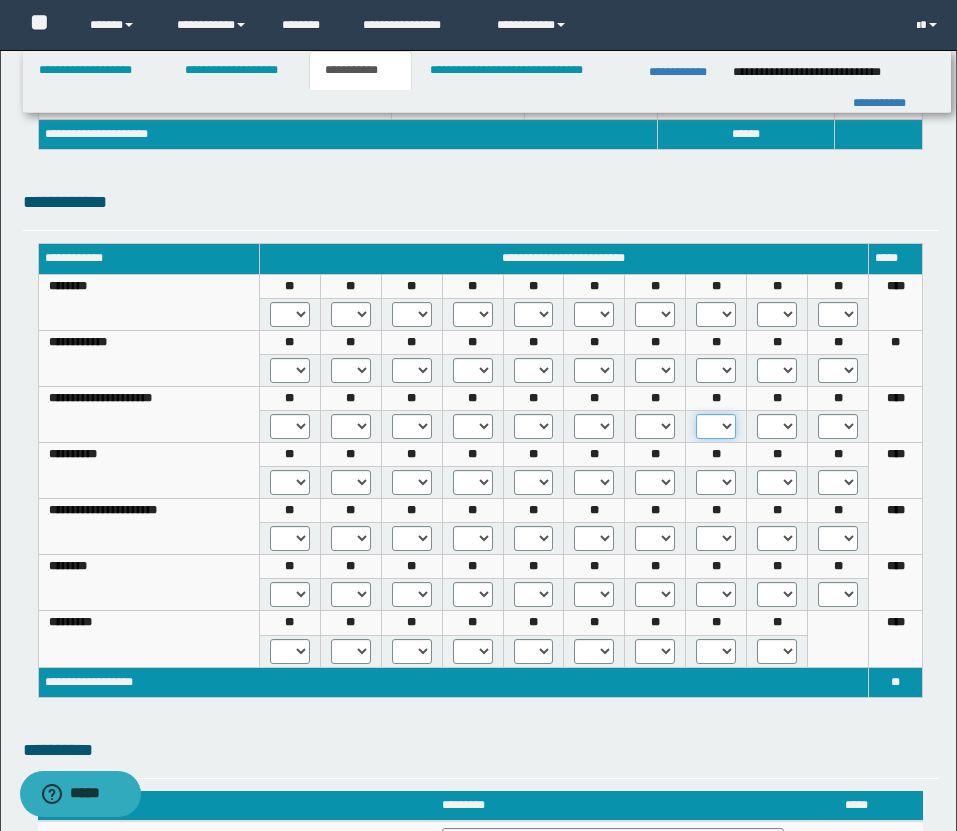 click on "* *** *** ***" at bounding box center [716, 426] 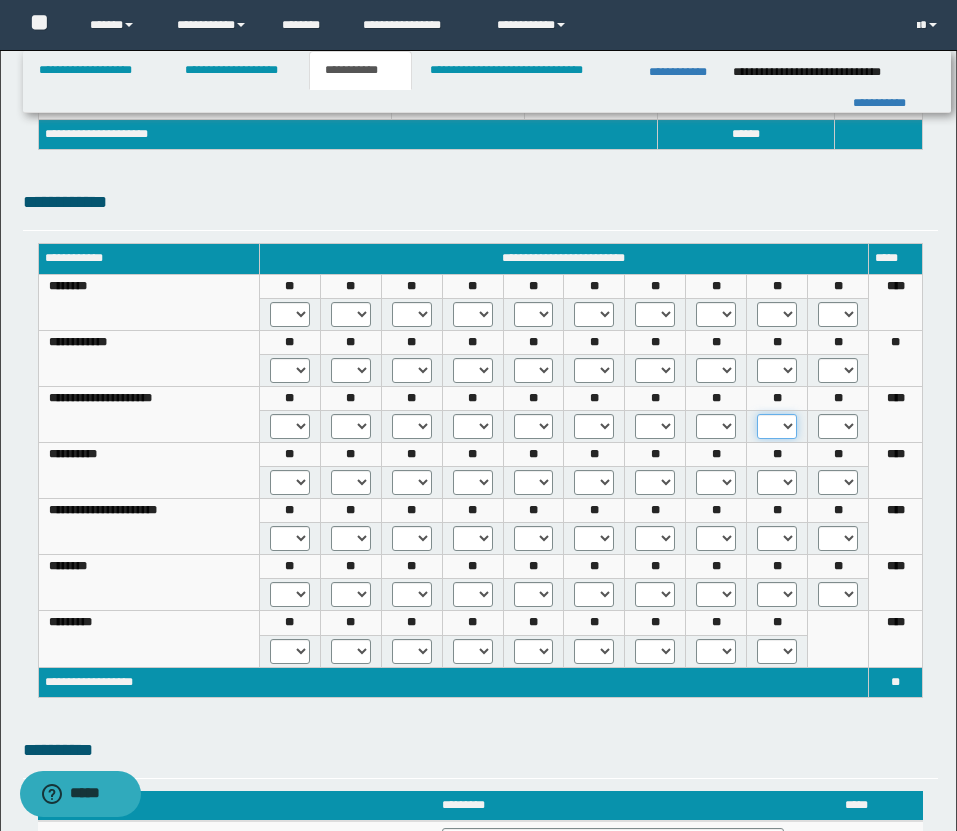 click on "* *** *** ***" at bounding box center [777, 426] 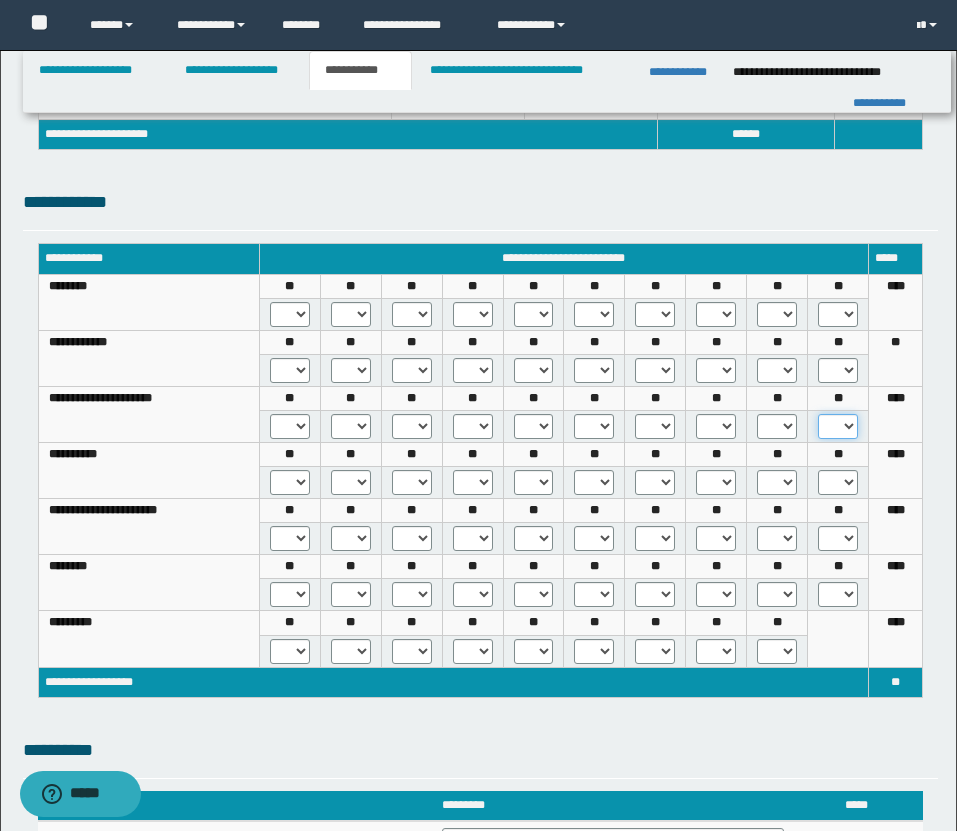 click on "* *** *** ***" at bounding box center (838, 426) 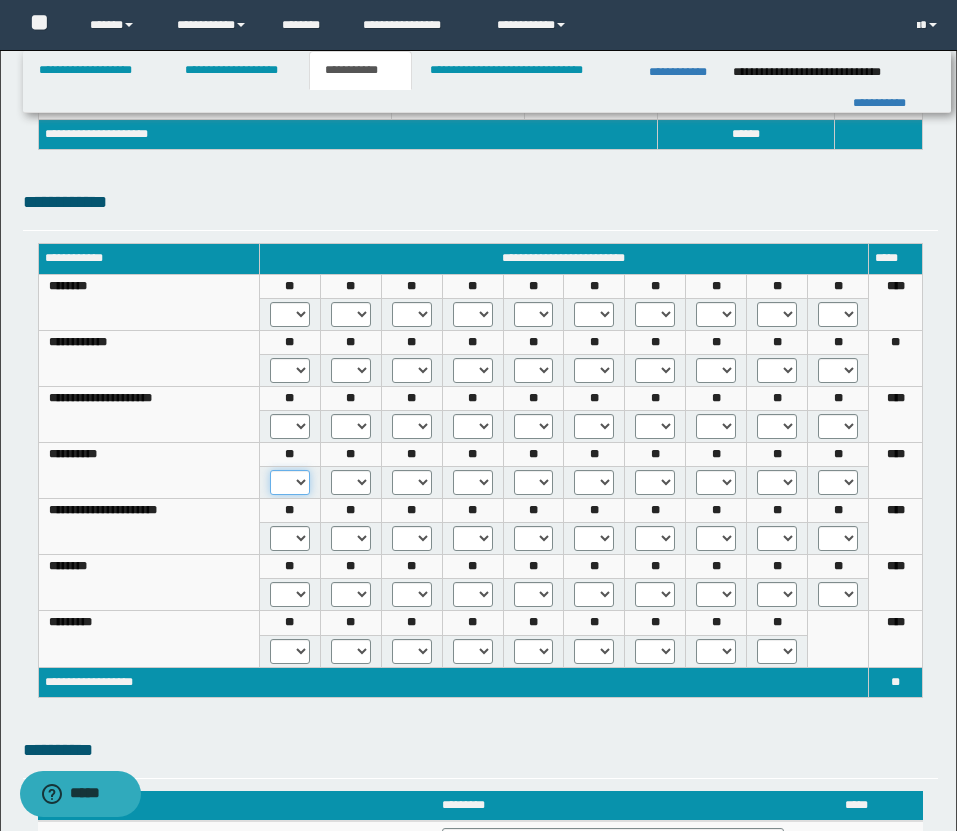 click on "* *** *** ***" at bounding box center (290, 482) 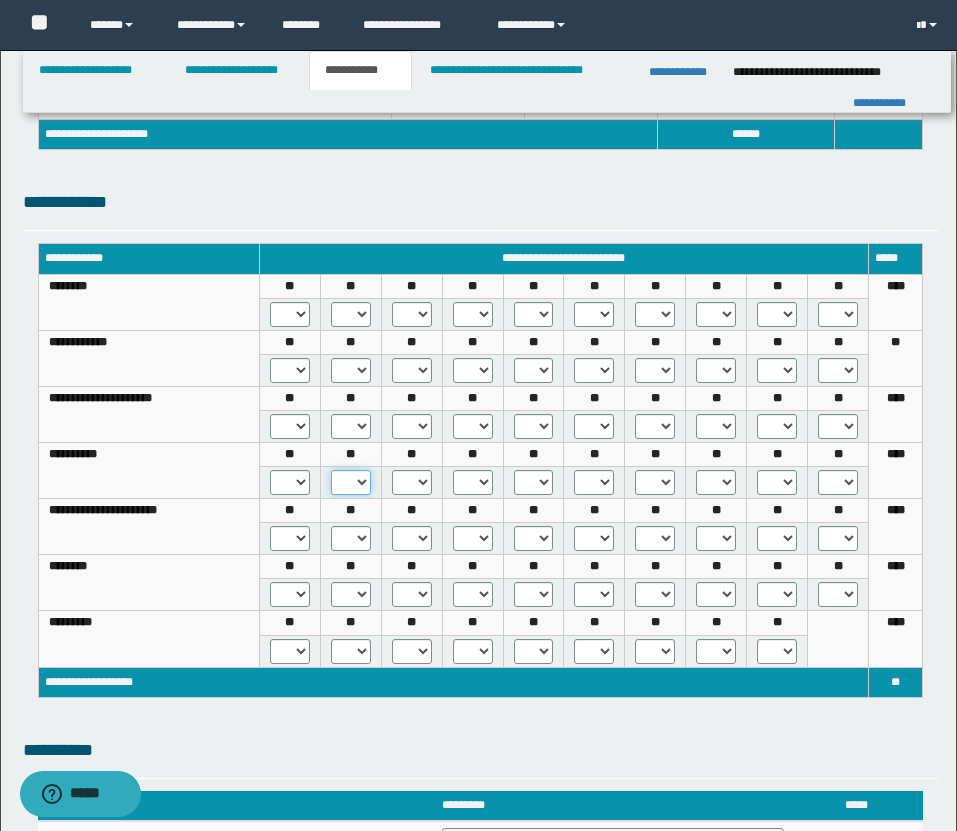 click on "* *** *** ***" at bounding box center (351, 482) 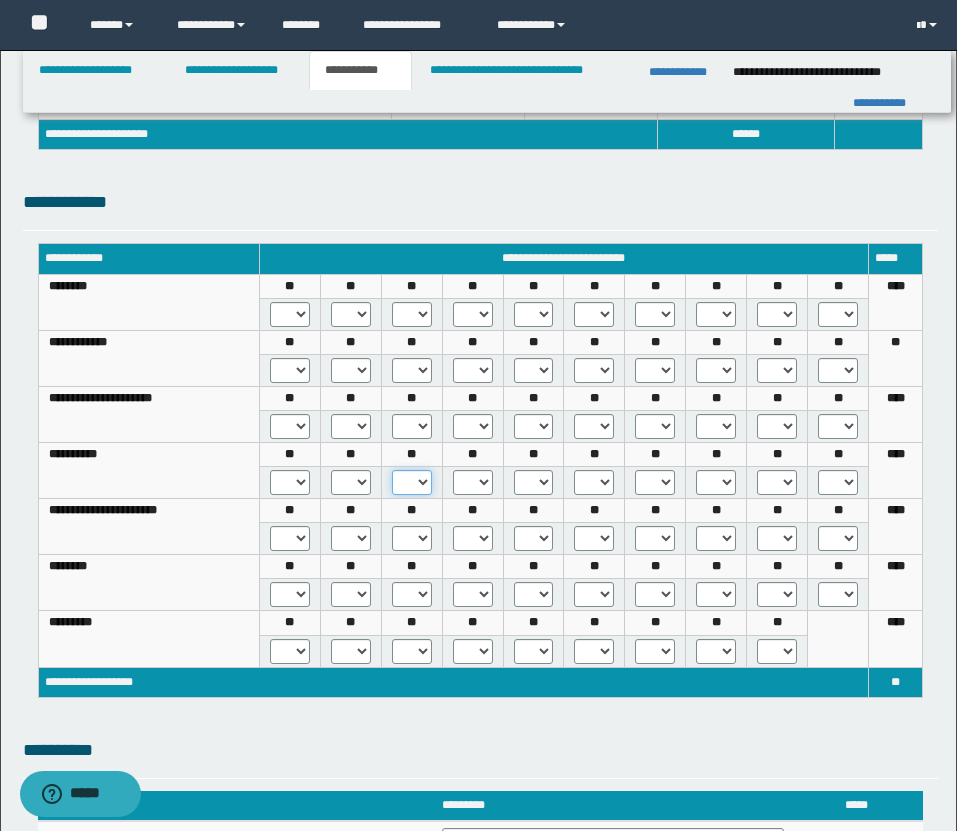 click on "* *** *** ***" at bounding box center (412, 482) 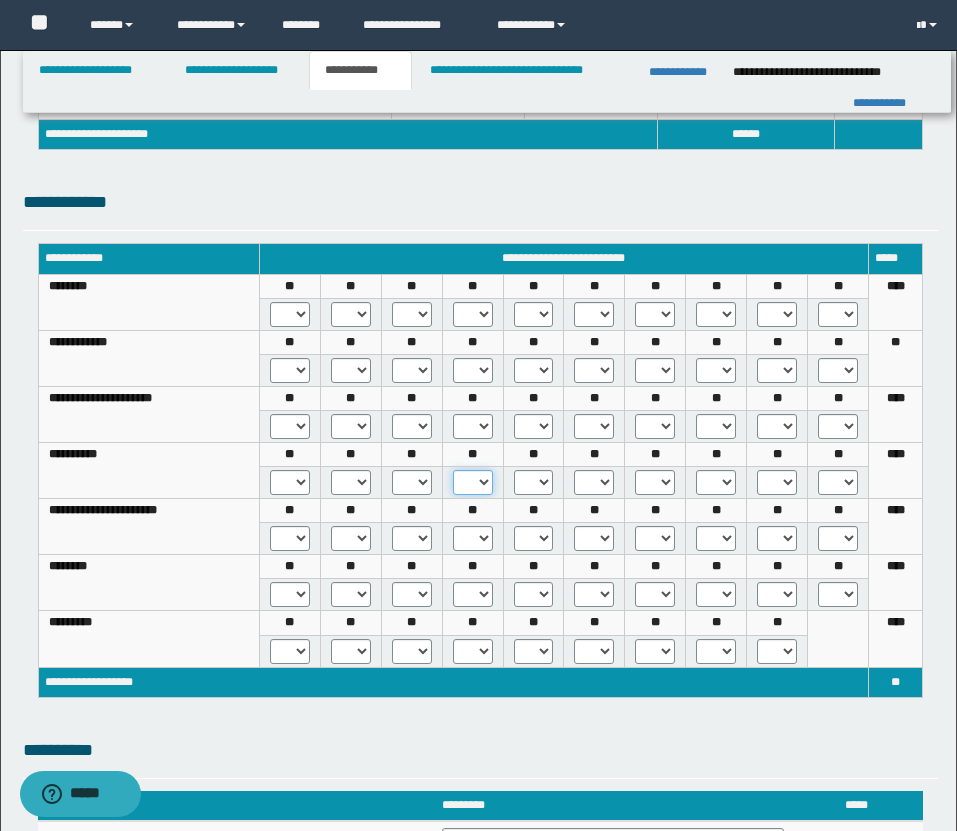 click on "* *** *** ***" at bounding box center (473, 482) 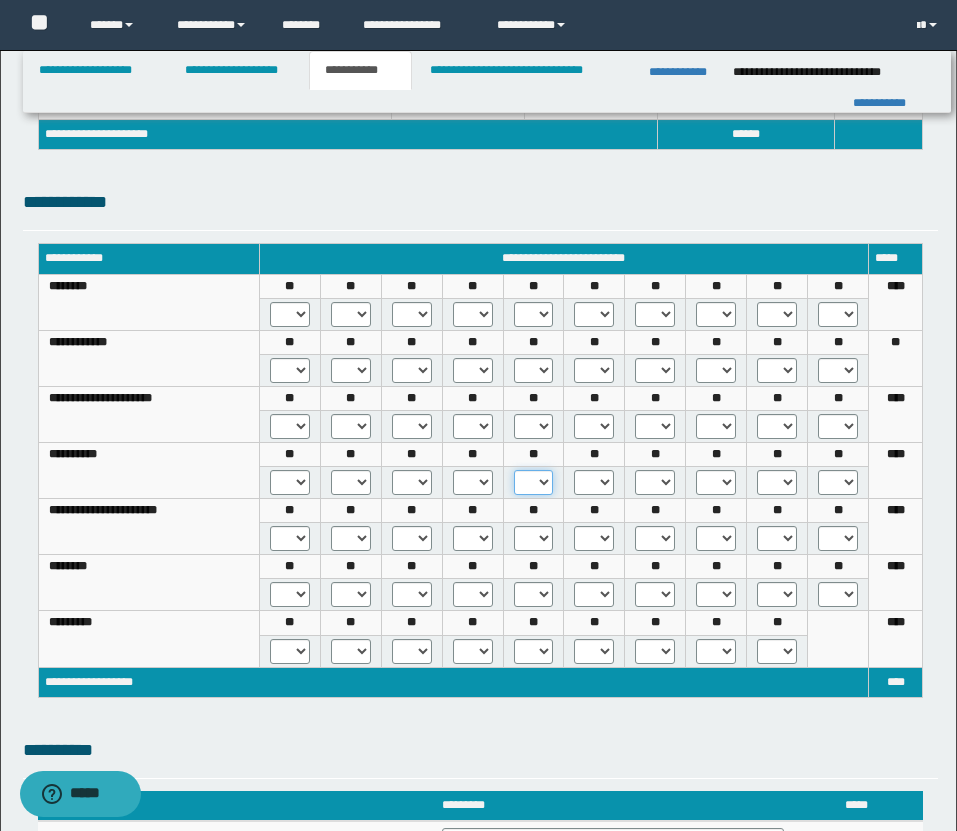 click on "* *** *** ***" at bounding box center [534, 482] 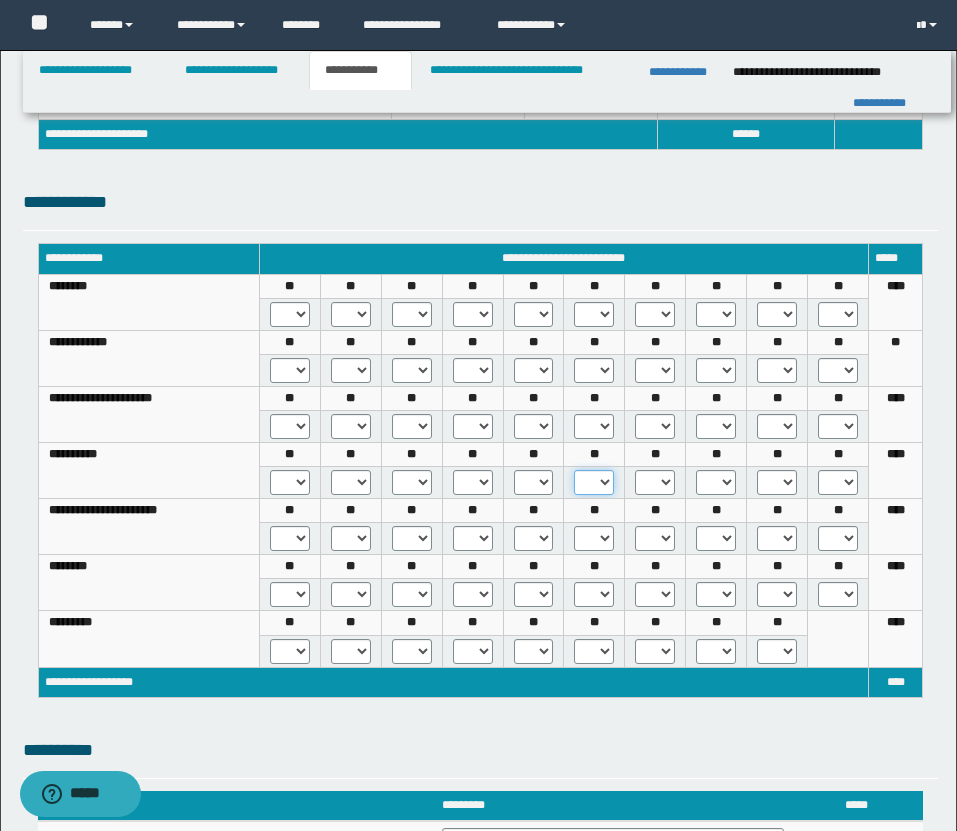 click on "* *** *** ***" at bounding box center [594, 482] 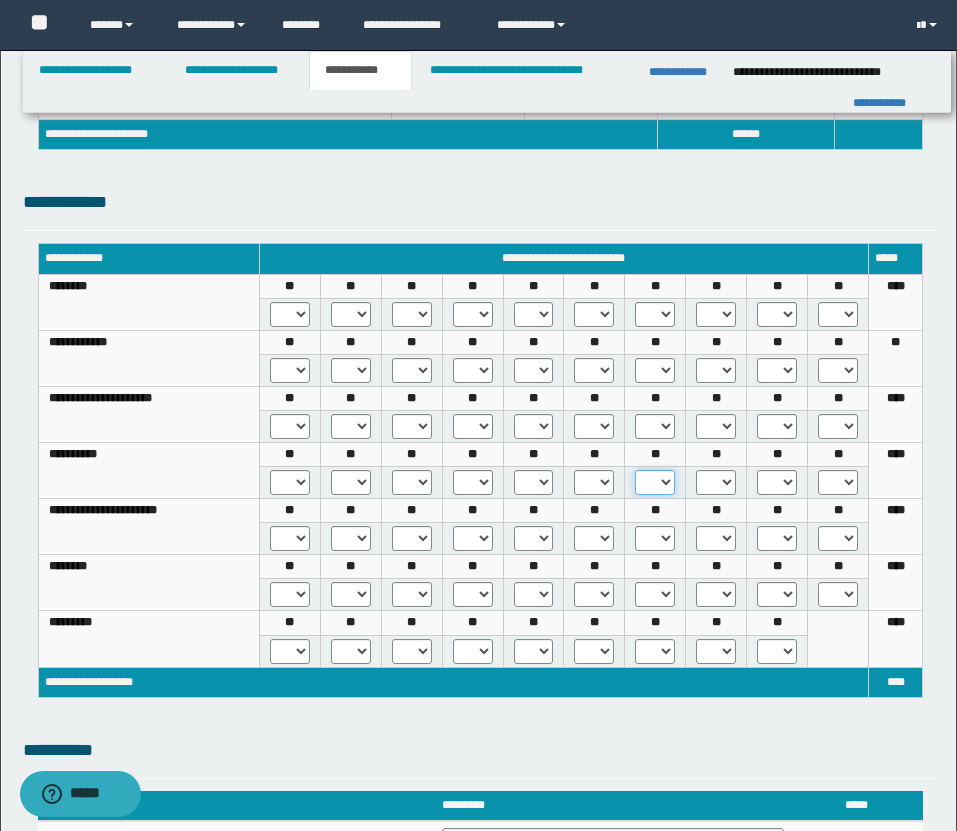 click on "* *** *** ***" at bounding box center [655, 482] 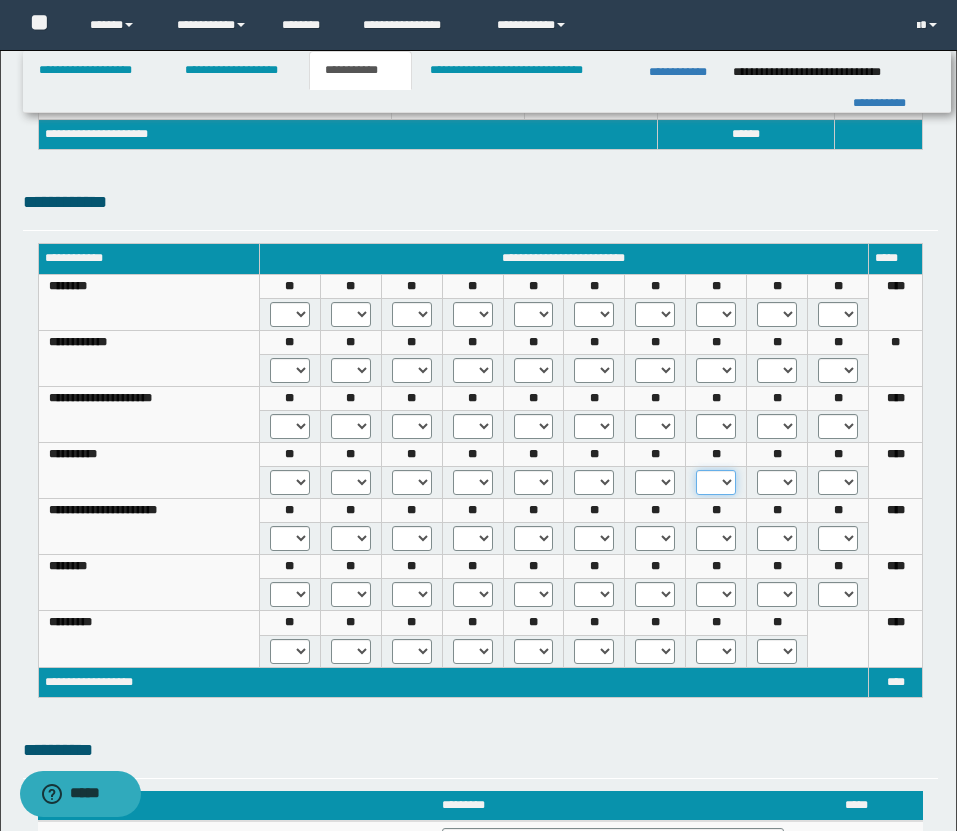 click on "* *** *** ***" at bounding box center [716, 482] 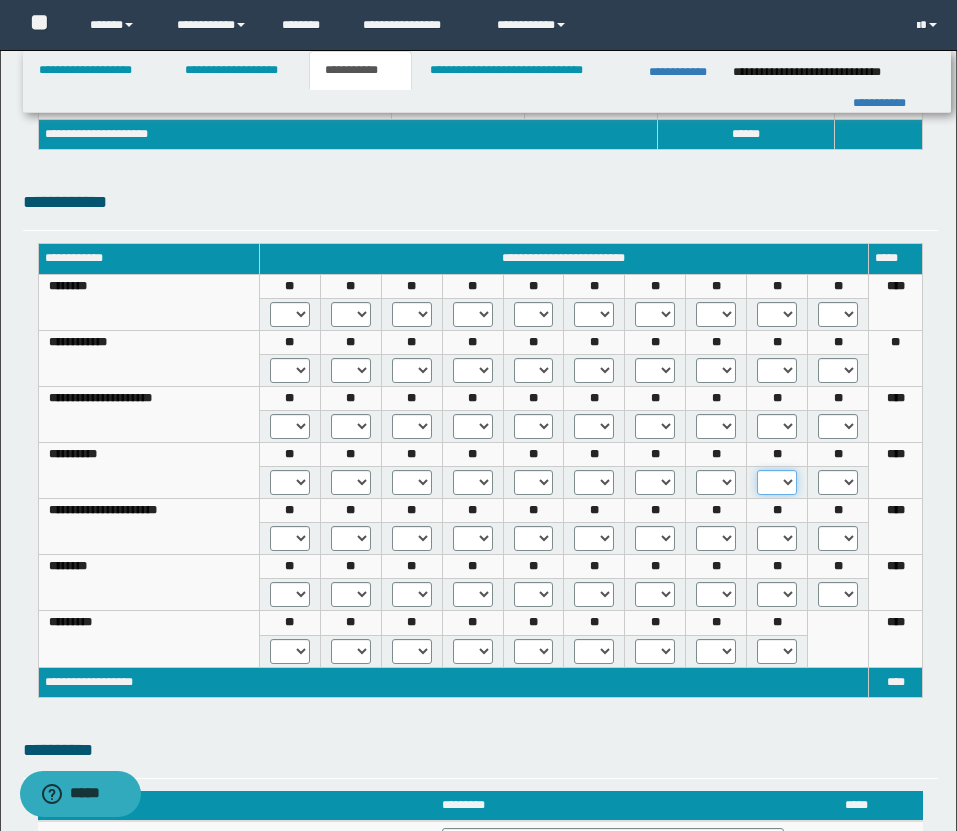 click on "* *** *** ***" at bounding box center (777, 482) 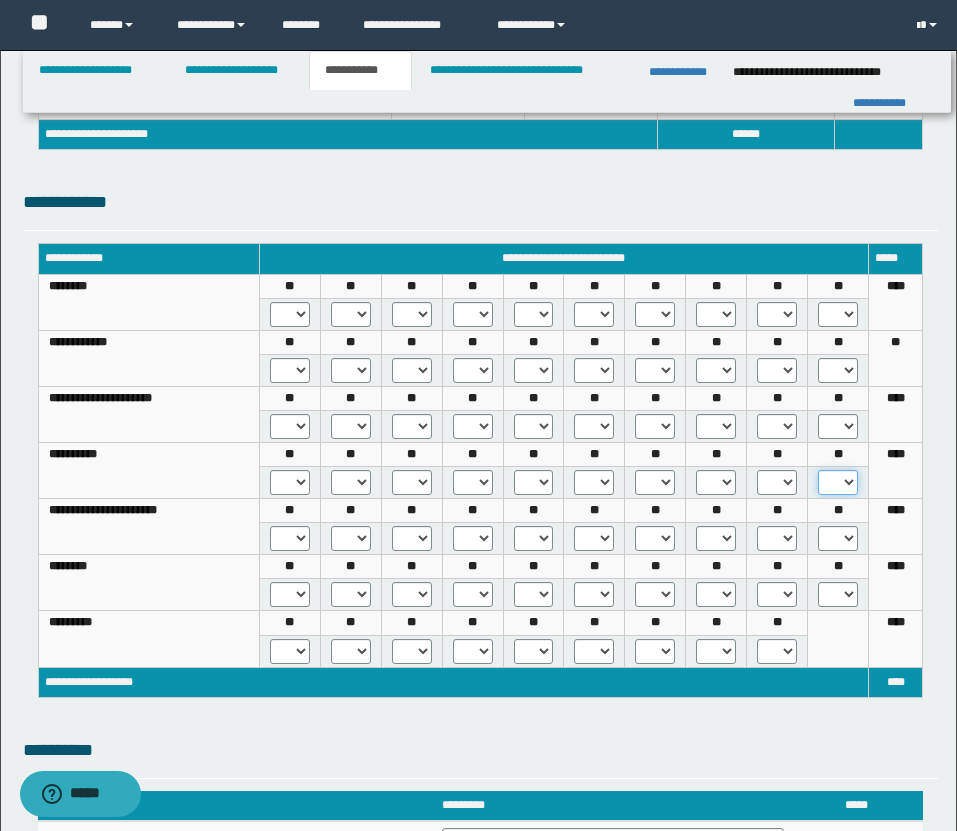 click on "* *** *** ***" at bounding box center [838, 482] 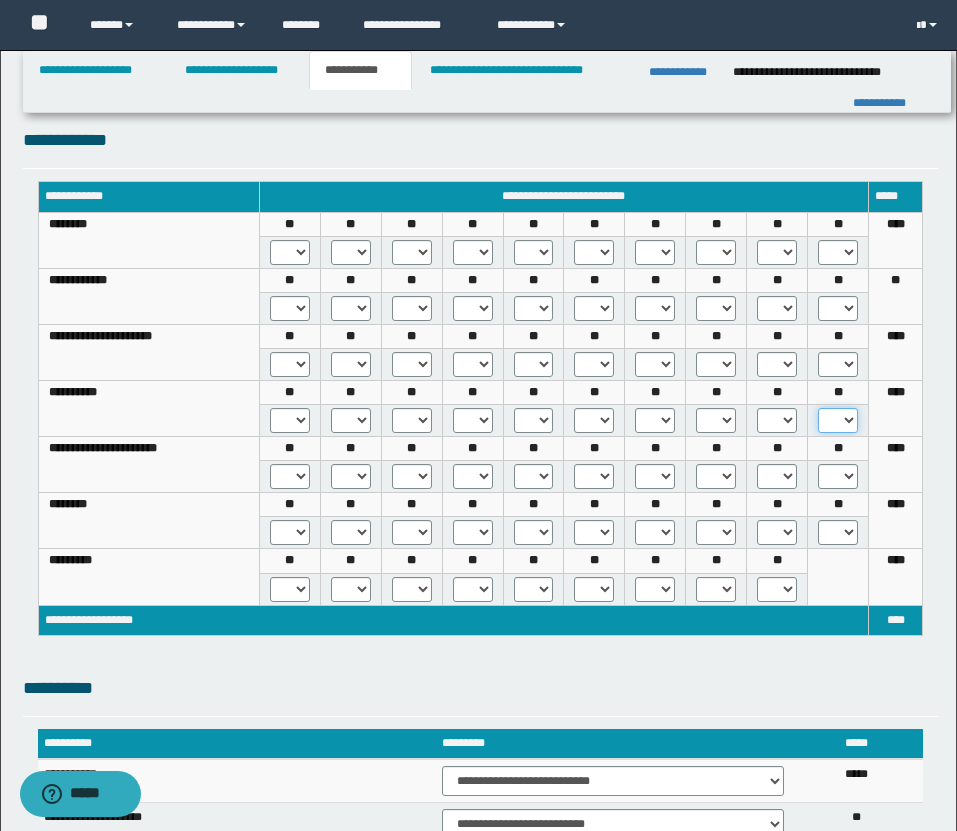 scroll, scrollTop: 618, scrollLeft: 0, axis: vertical 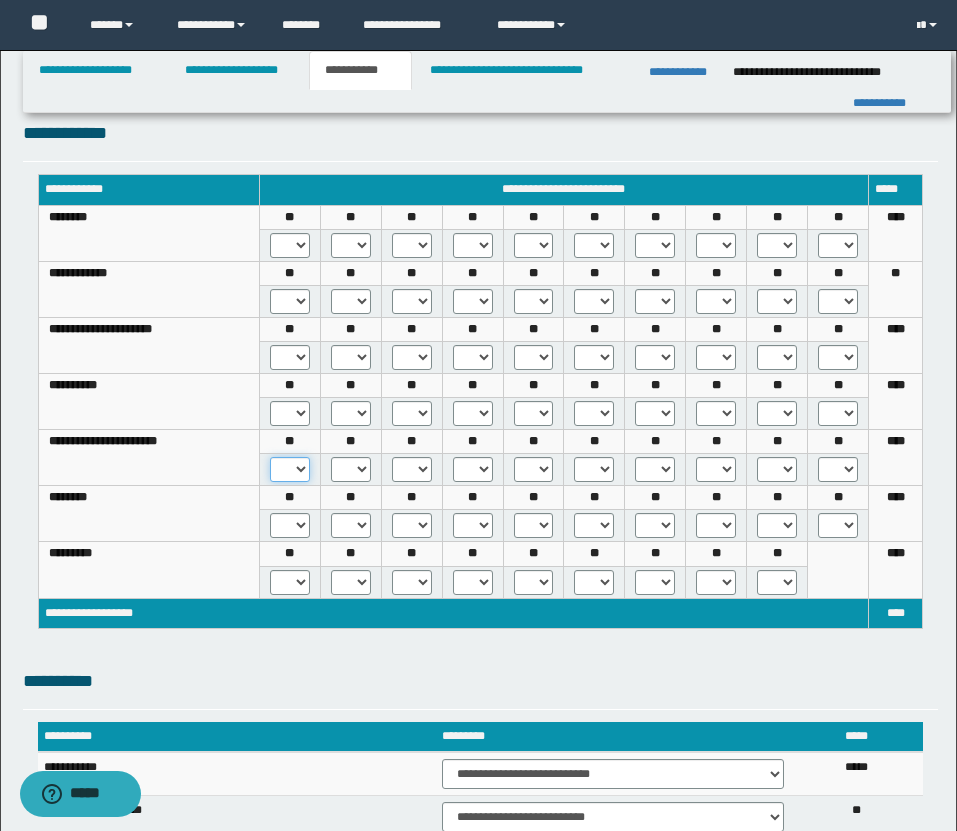 click on "* *** *** ***" at bounding box center [290, 469] 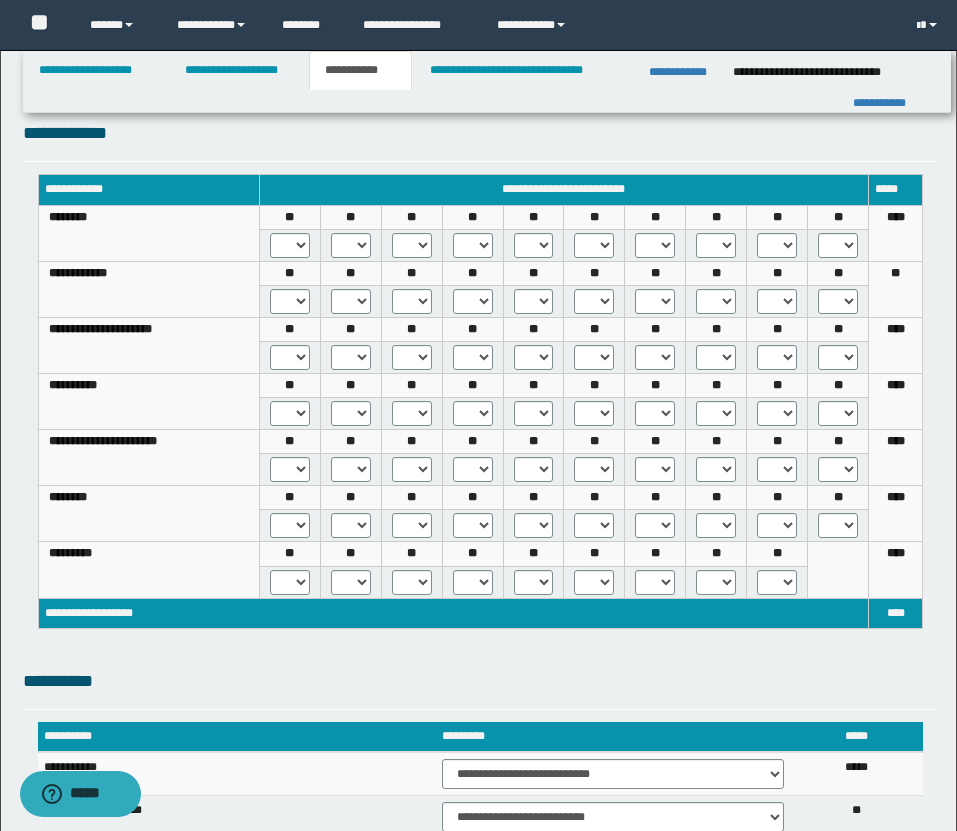 click on "* *** *** ***" at bounding box center [350, 470] 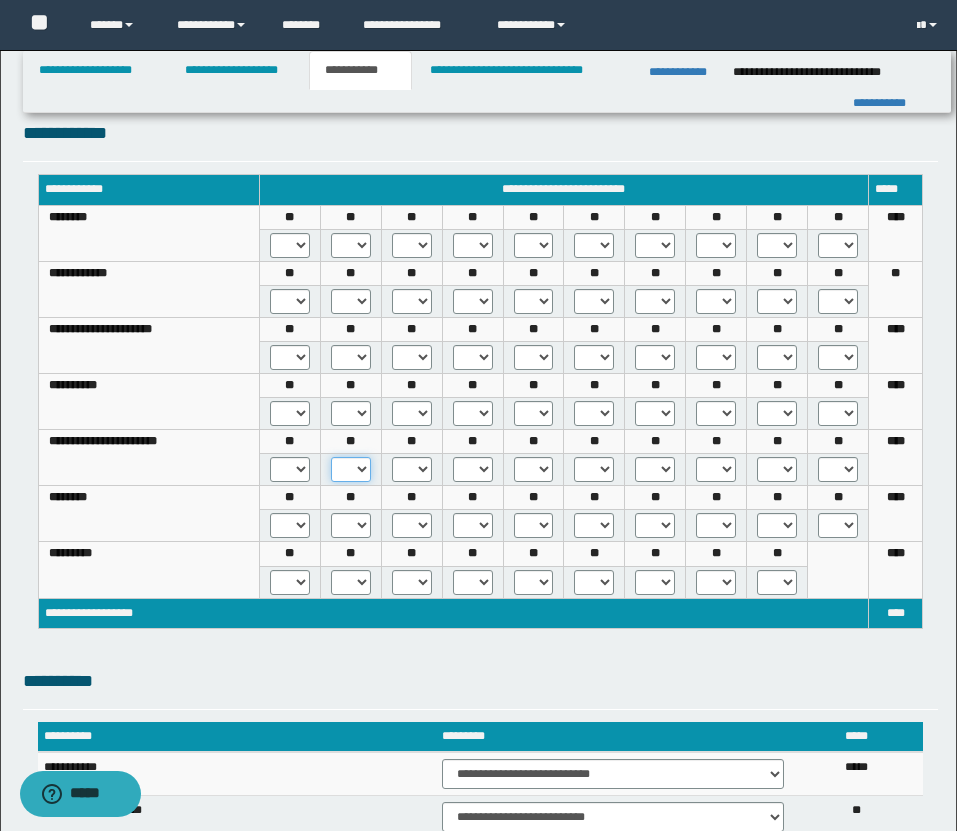 click on "* *** *** ***" at bounding box center (351, 469) 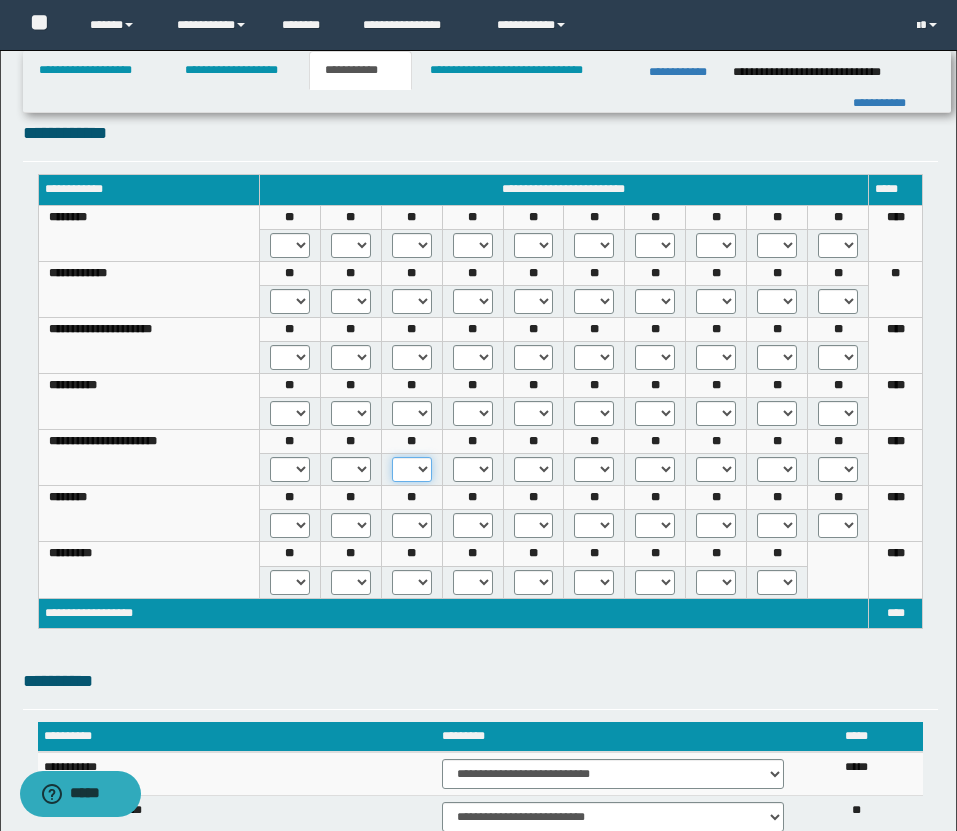 click on "* *** *** ***" at bounding box center [412, 469] 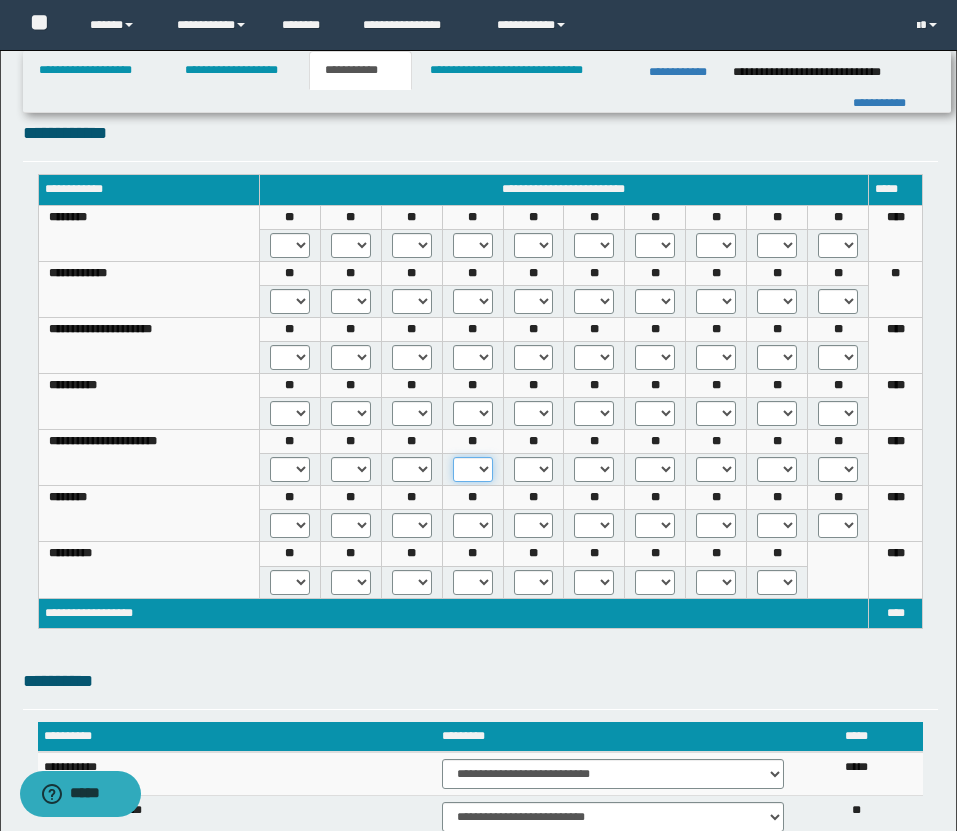 click on "* *** *** ***" at bounding box center (473, 469) 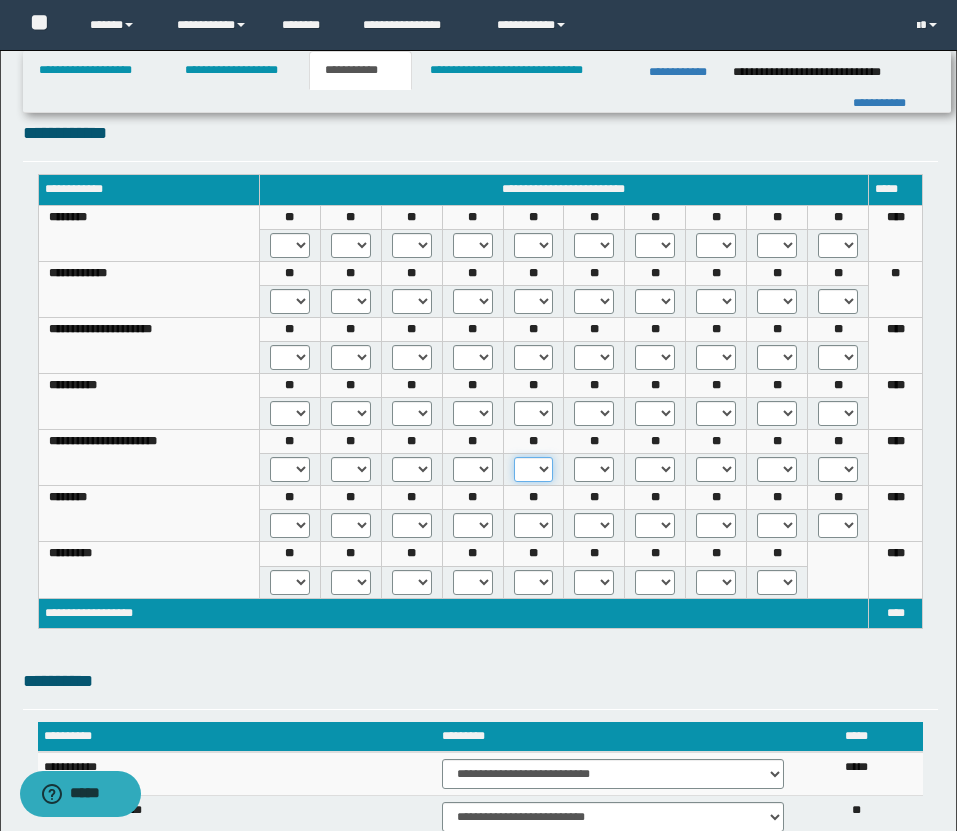 click on "* *** *** ***" at bounding box center [534, 469] 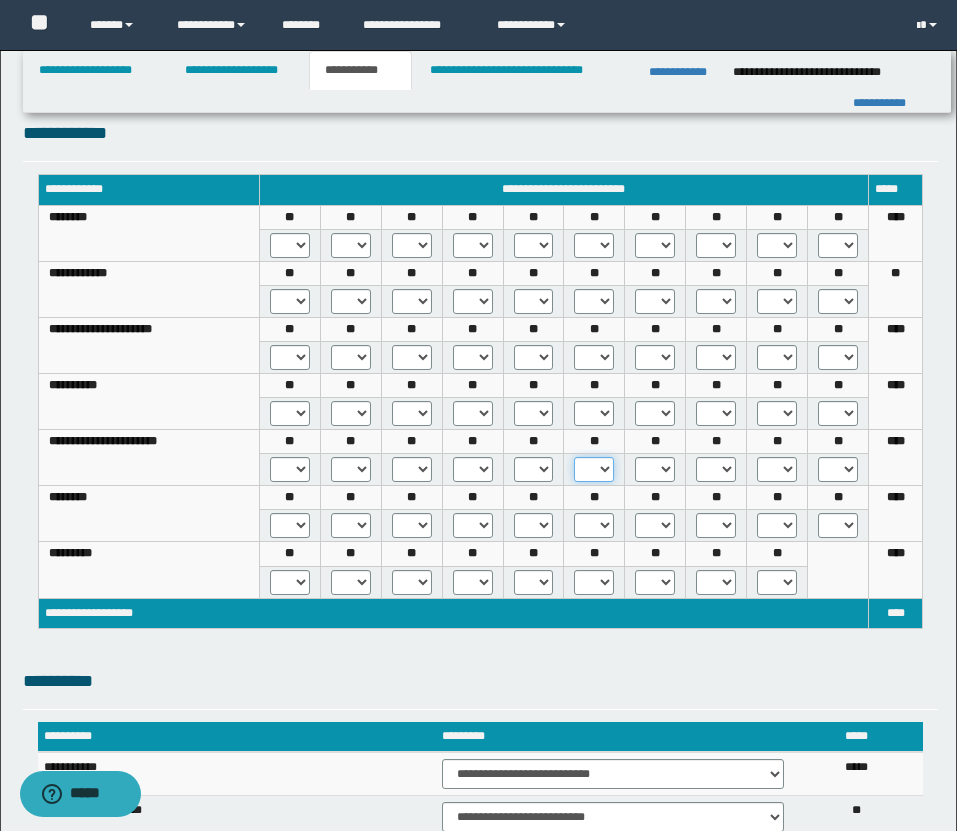 click on "* *** *** ***" at bounding box center [594, 469] 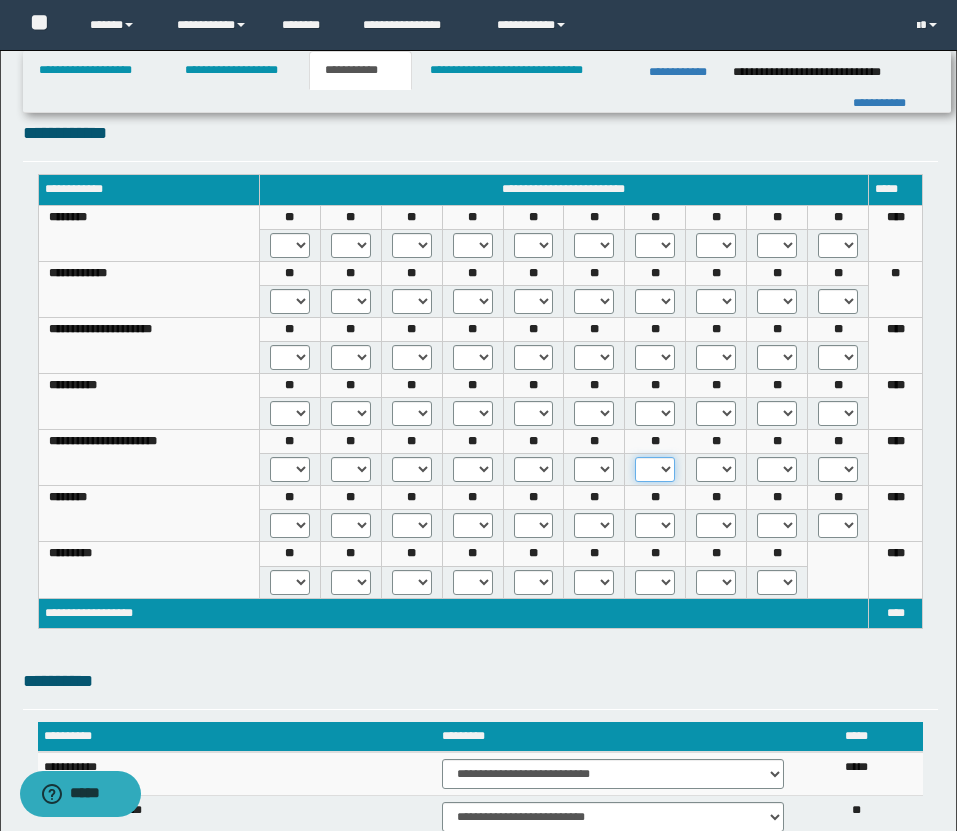 click on "* *** *** ***" at bounding box center [655, 469] 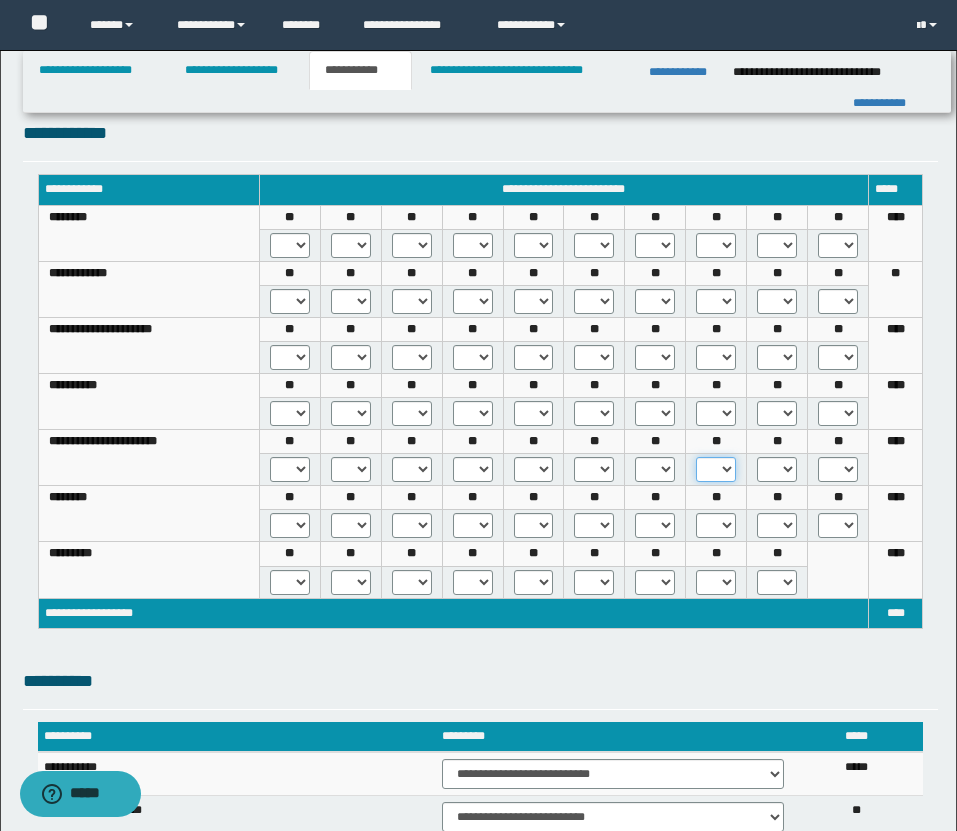 click on "* *** *** ***" at bounding box center [716, 469] 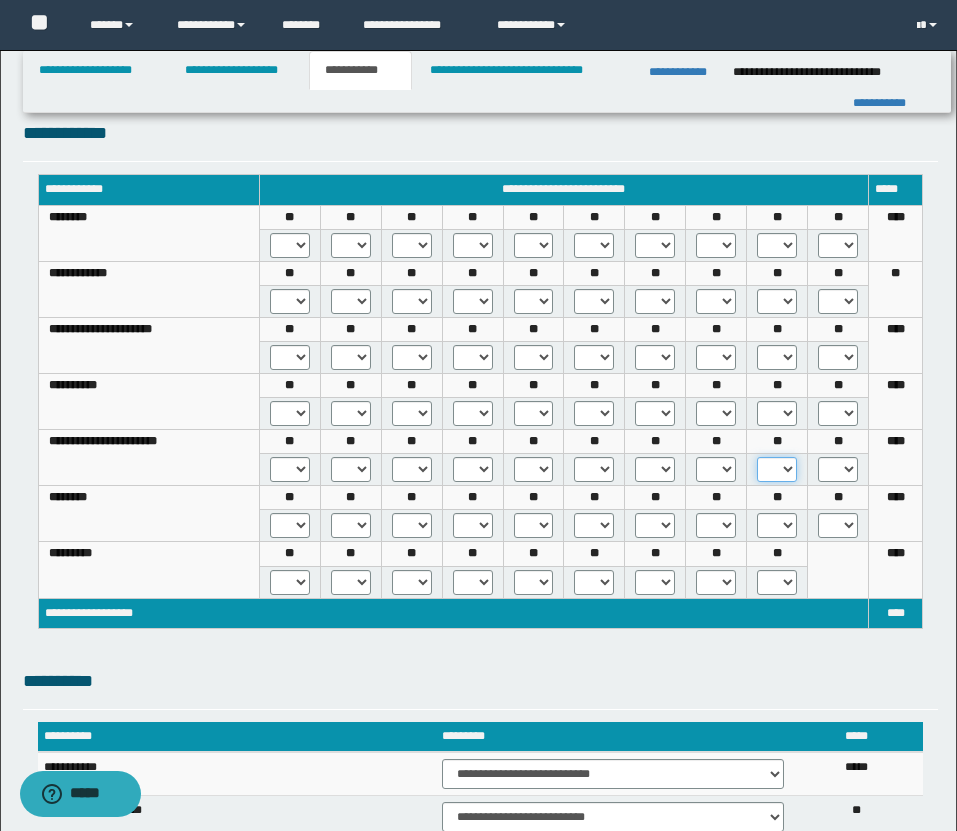 click on "* *** *** ***" at bounding box center (777, 469) 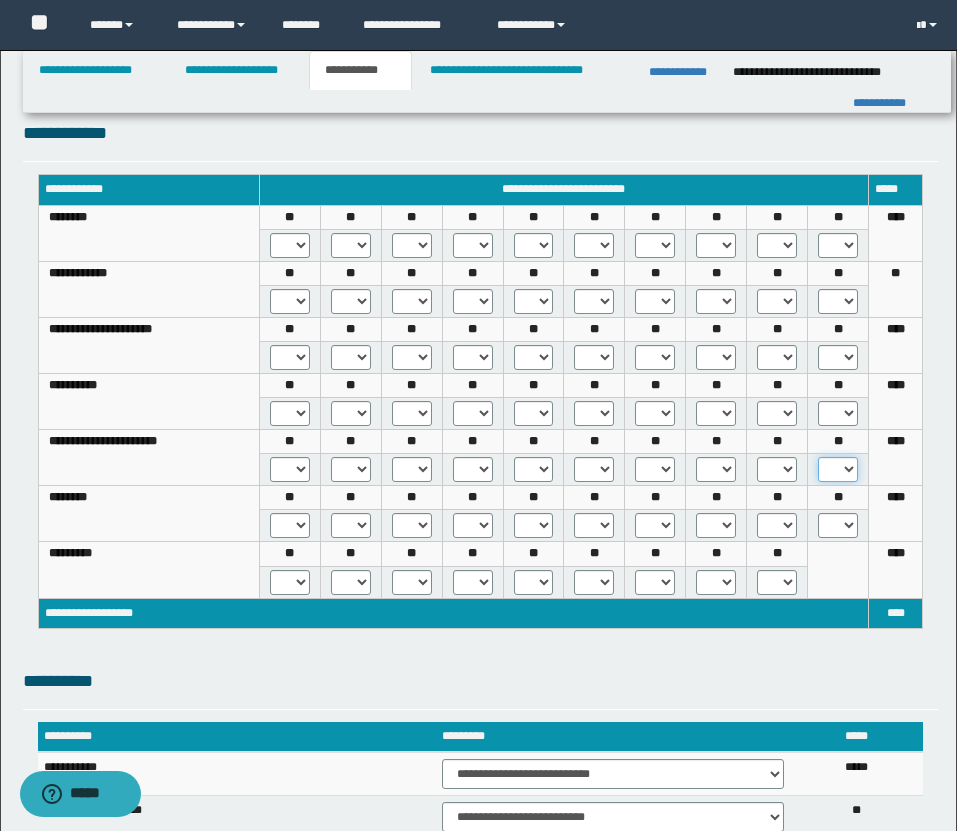 click on "* *** *** ***" at bounding box center [838, 469] 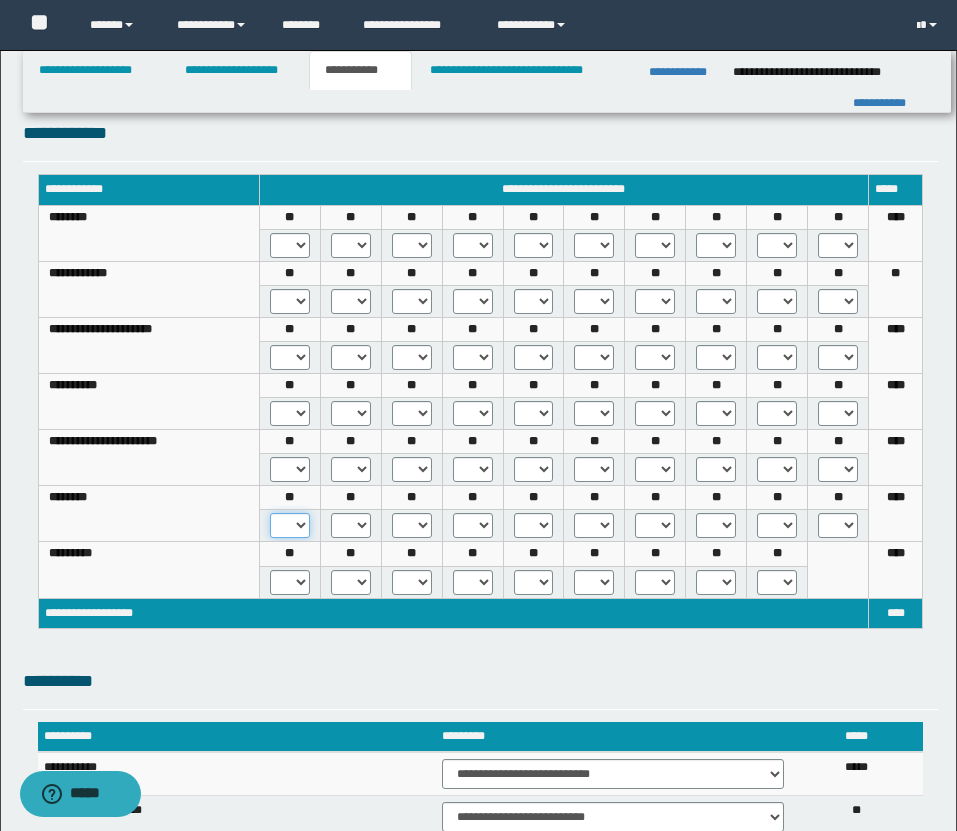 click on "* *** *** ***" at bounding box center (290, 525) 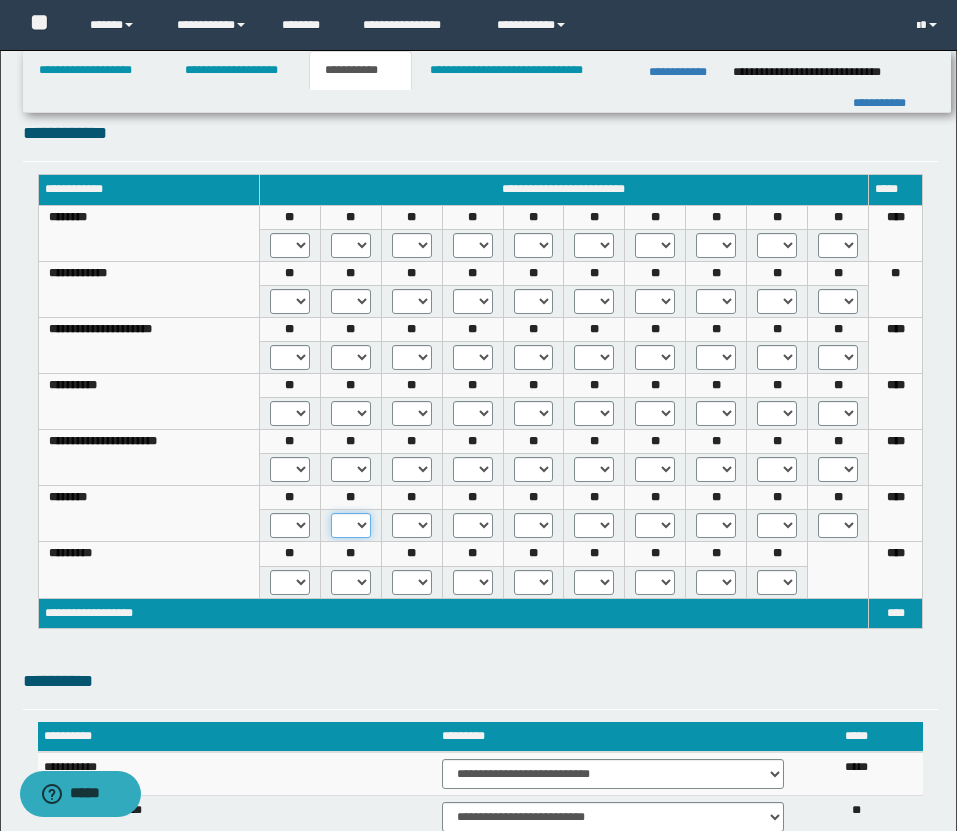 click on "* *** *** ***" at bounding box center [351, 525] 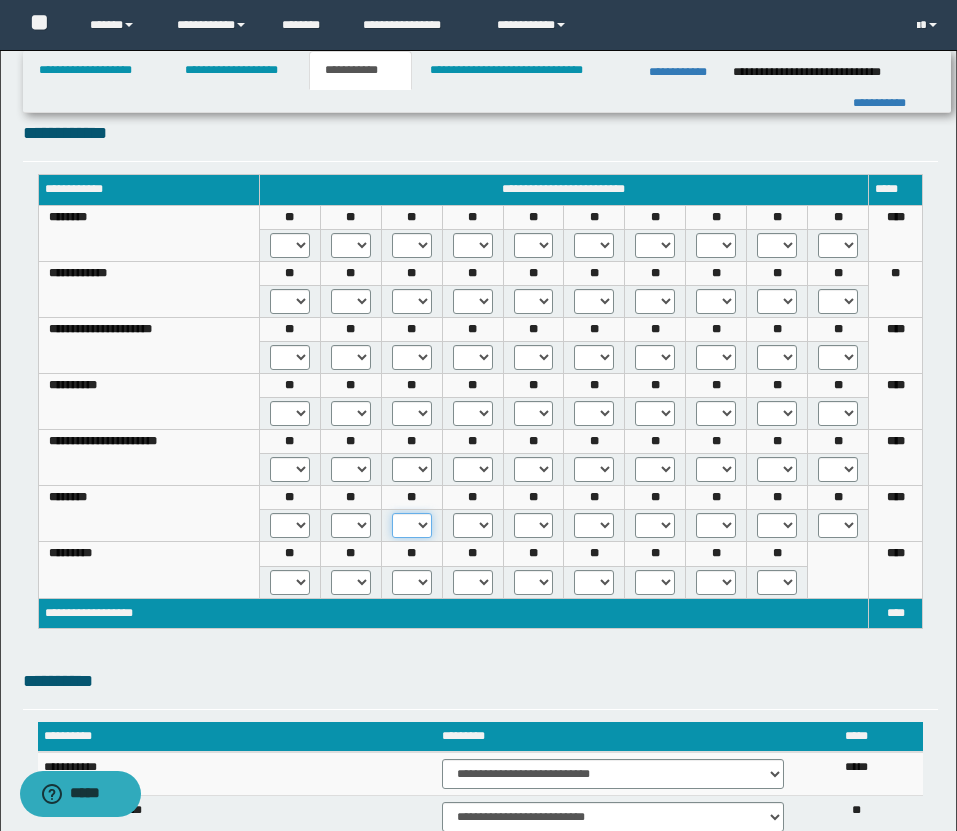 click on "* *** *** ***" at bounding box center (412, 525) 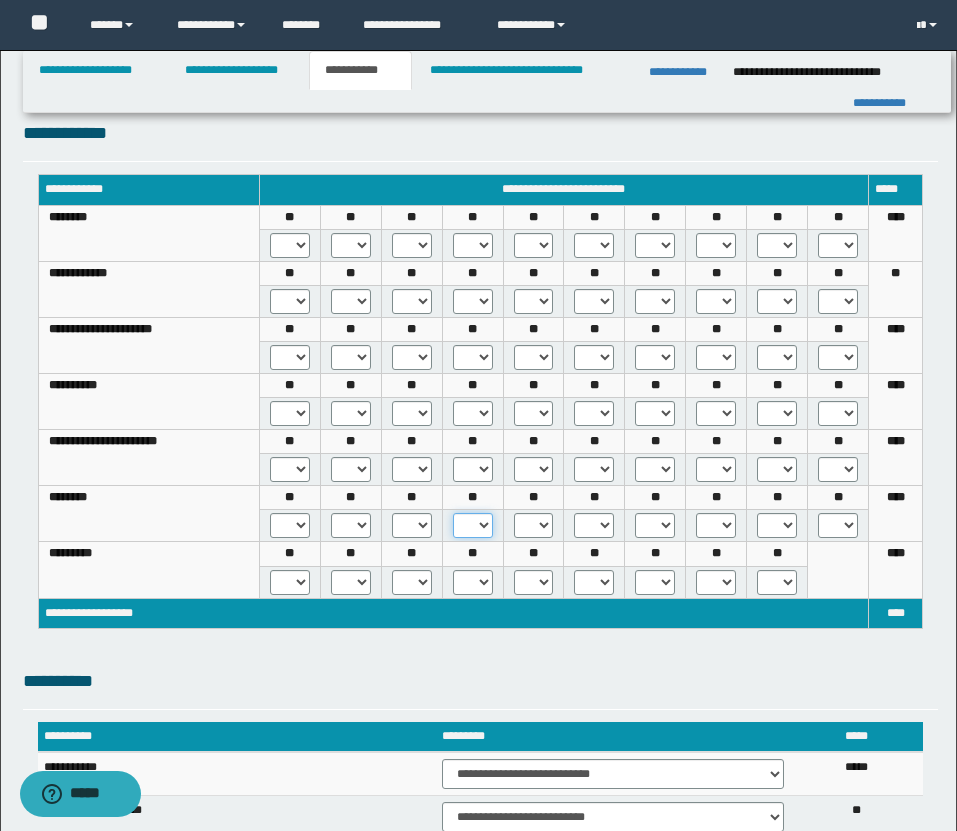 click on "* *** *** ***" at bounding box center [473, 525] 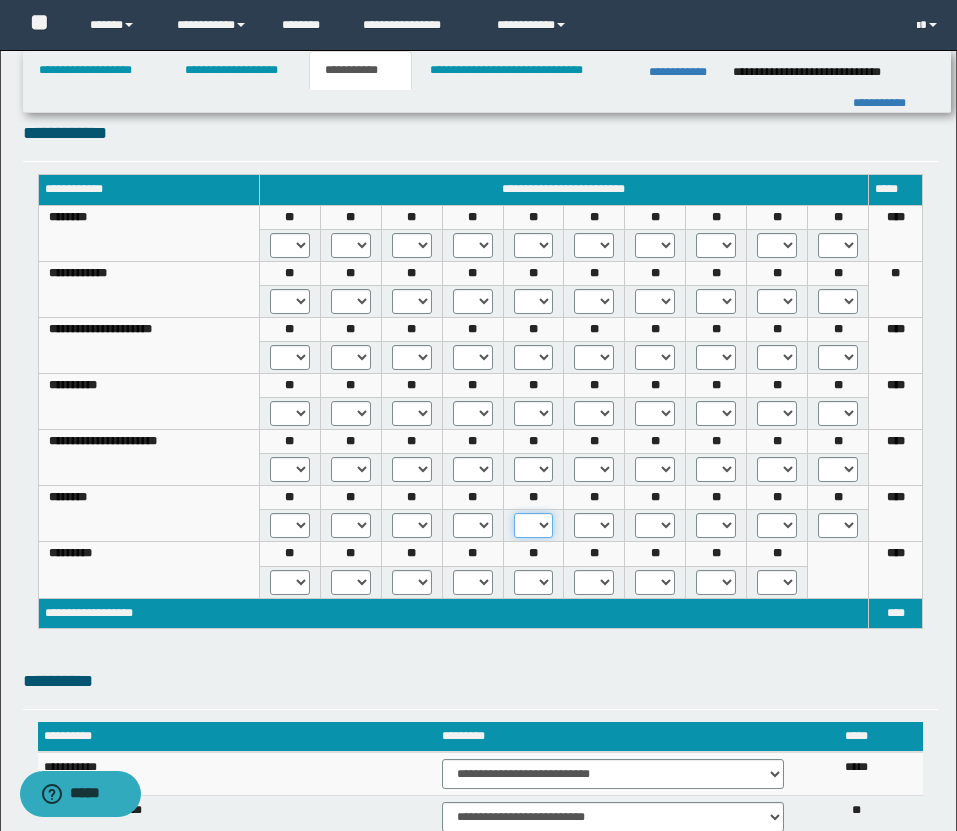 click on "* *** *** ***" at bounding box center (534, 525) 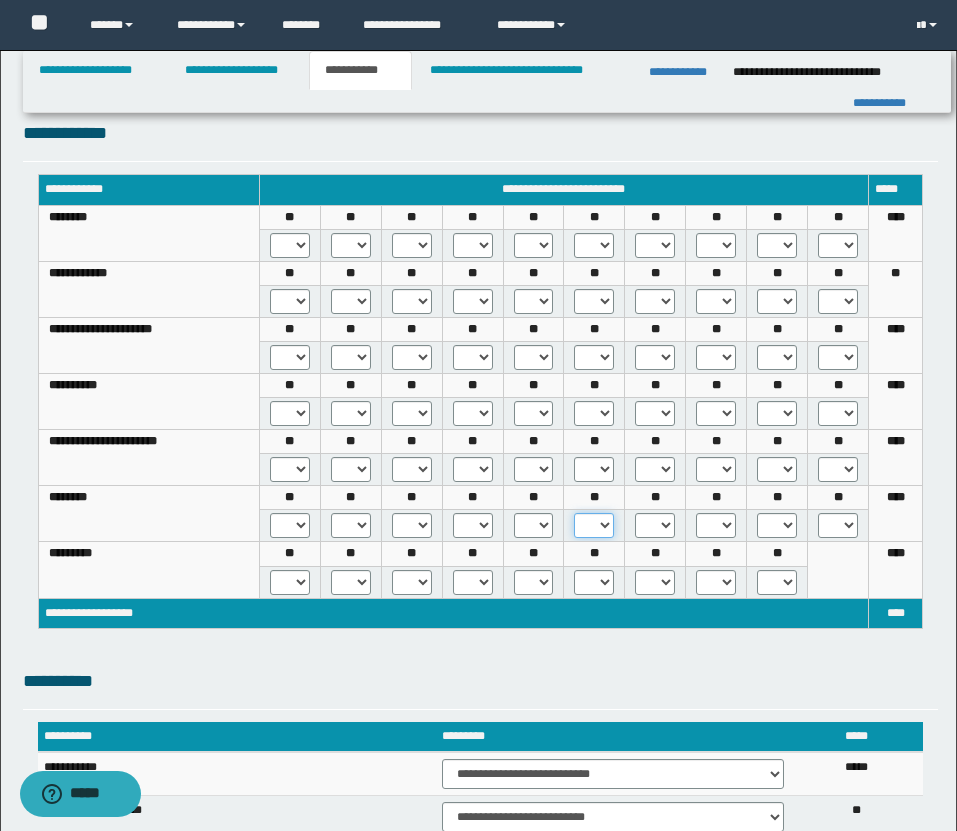 click on "* *** *** ***" at bounding box center [594, 525] 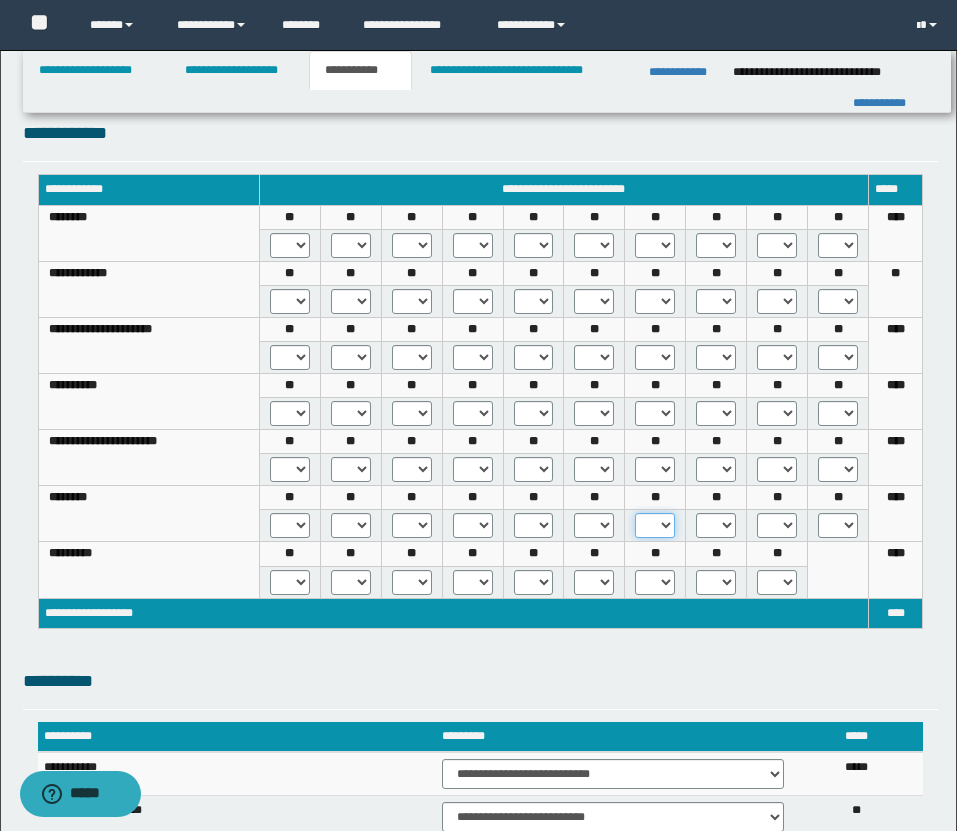 click on "* *** *** ***" at bounding box center [655, 525] 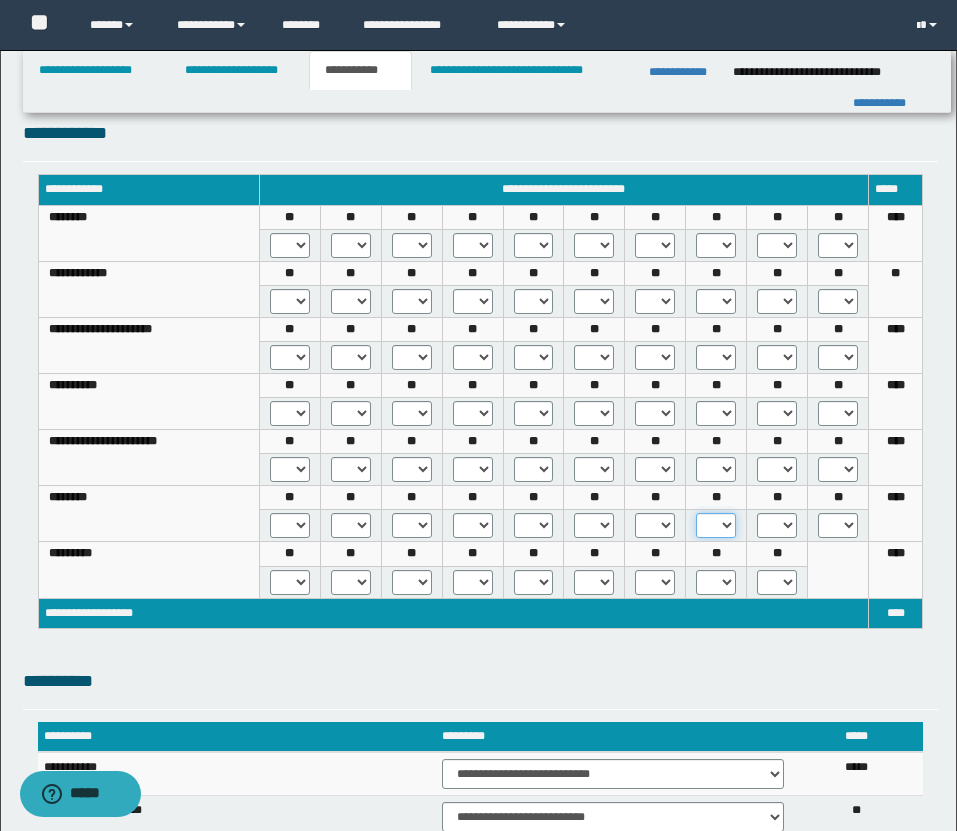 click on "* *** *** ***" at bounding box center (716, 525) 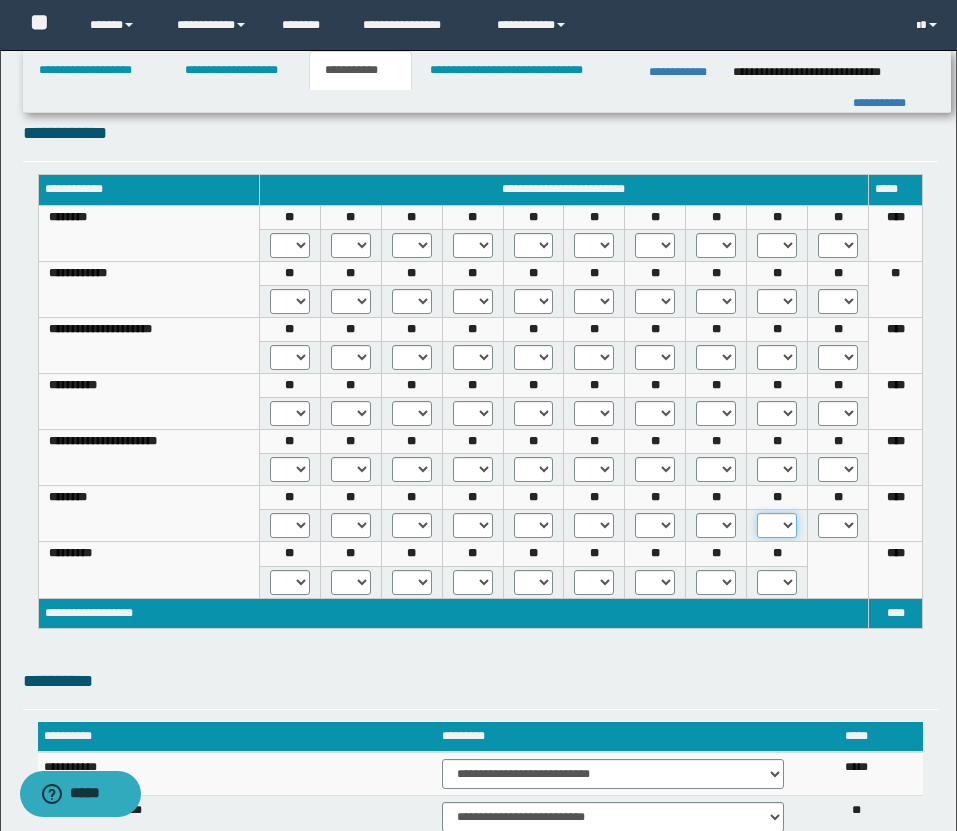 click on "* *** *** ***" at bounding box center (777, 525) 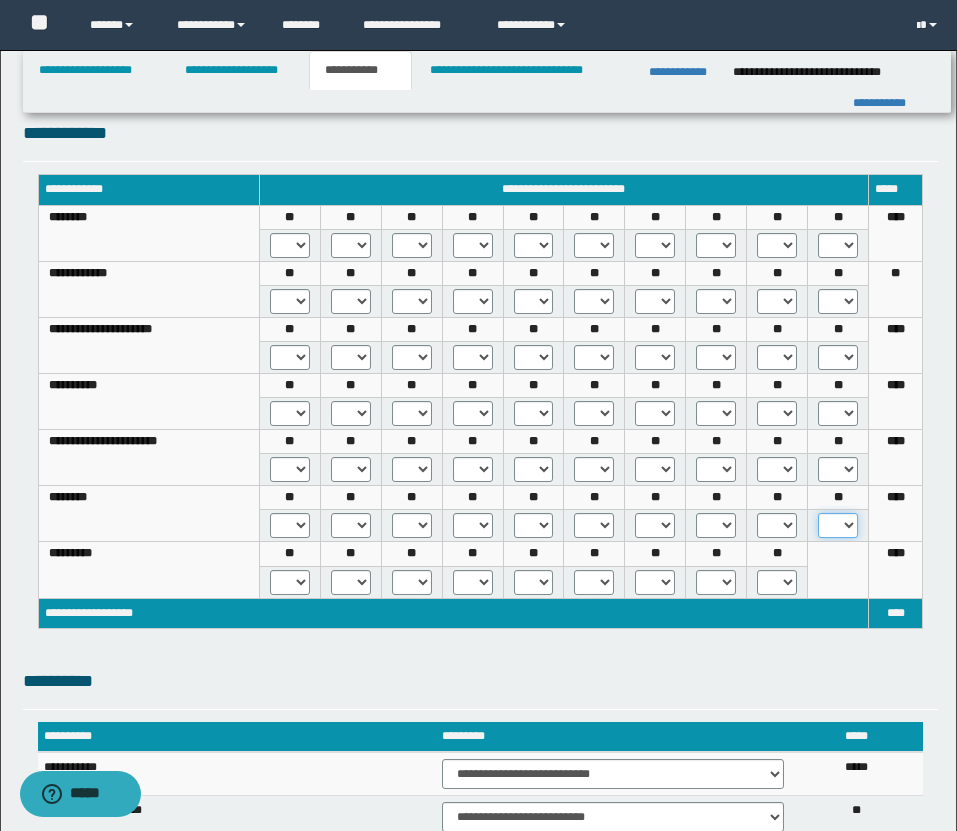 click on "* *** *** ***" at bounding box center [838, 525] 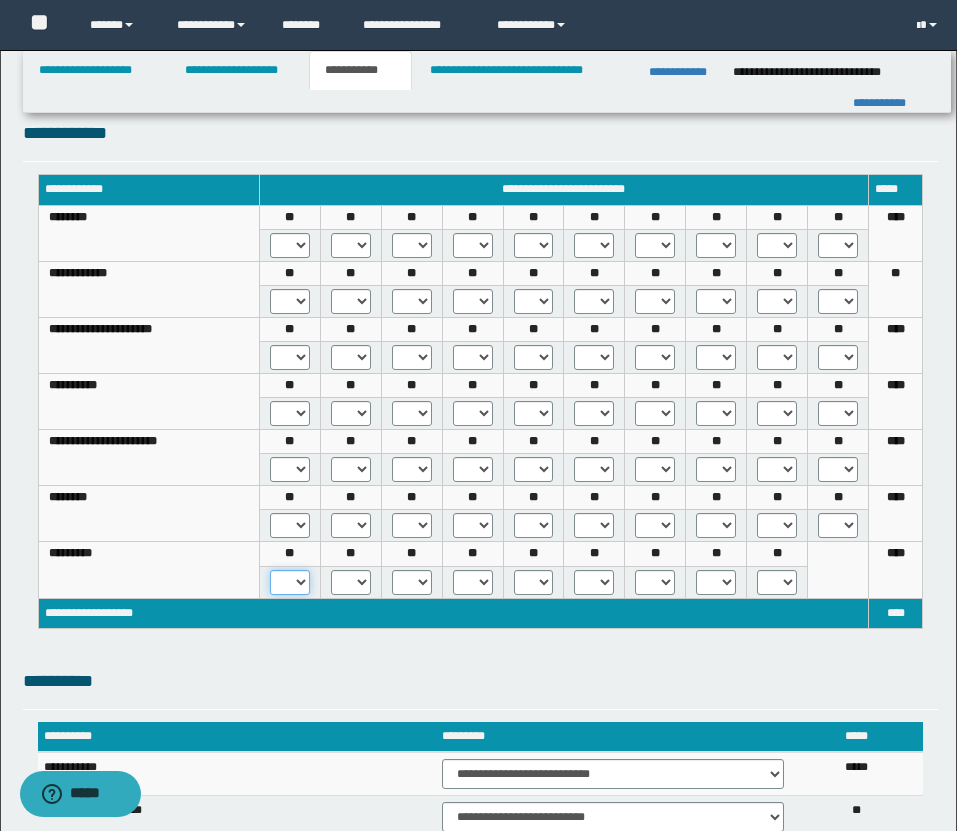 click on "* *** ***" at bounding box center [290, 582] 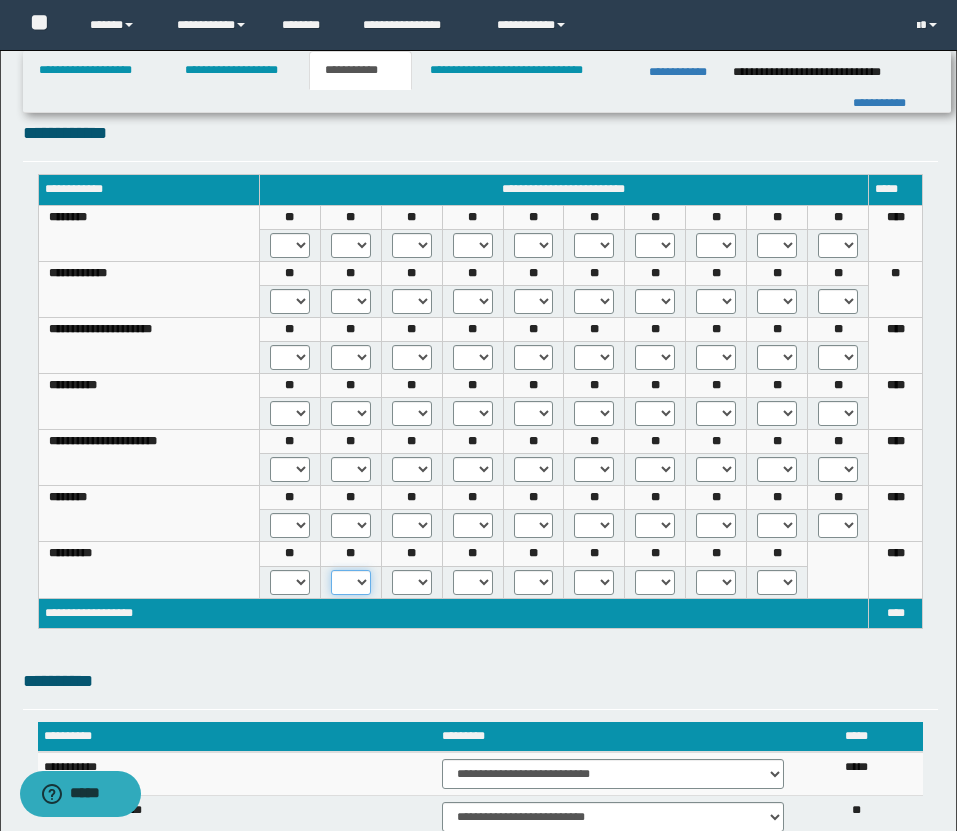 click on "* *** ***" at bounding box center [351, 582] 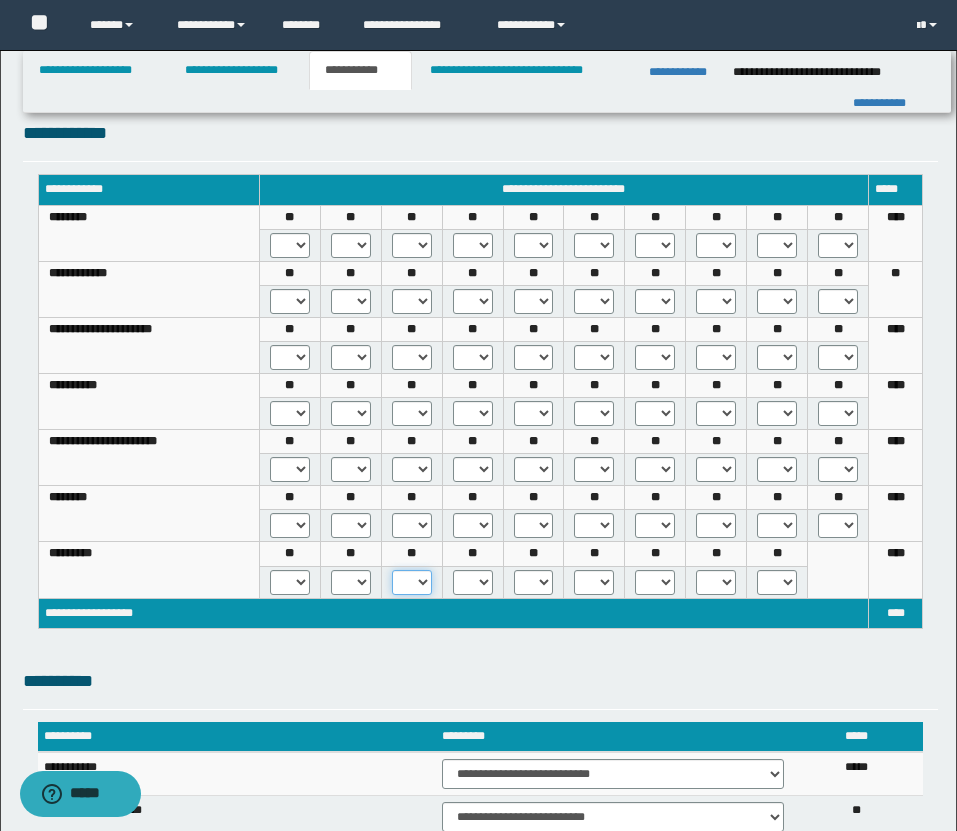 click on "* *** ***" at bounding box center (412, 582) 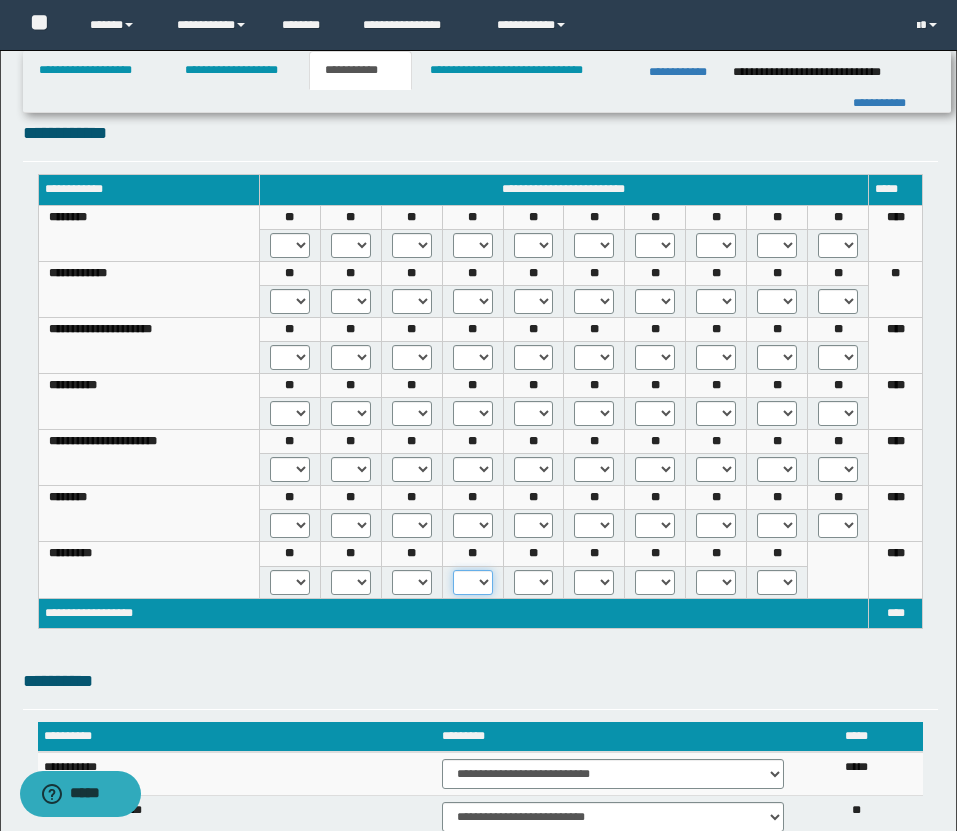 click on "* *** ***" at bounding box center [473, 582] 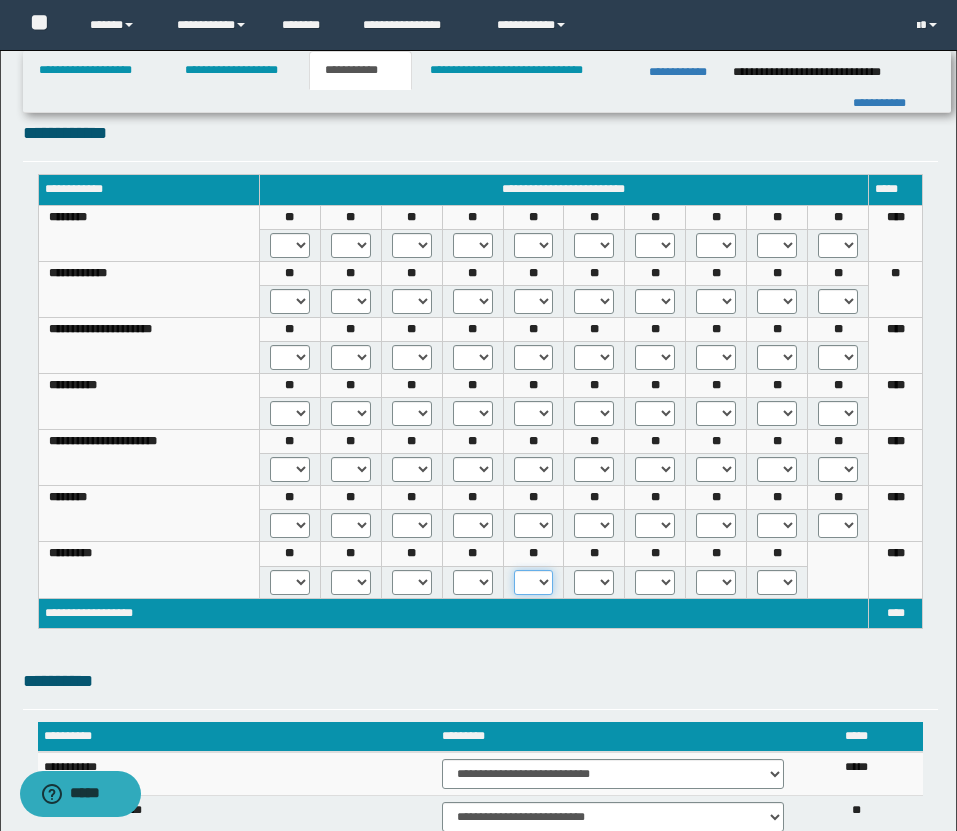 click on "* *** ***" at bounding box center [534, 582] 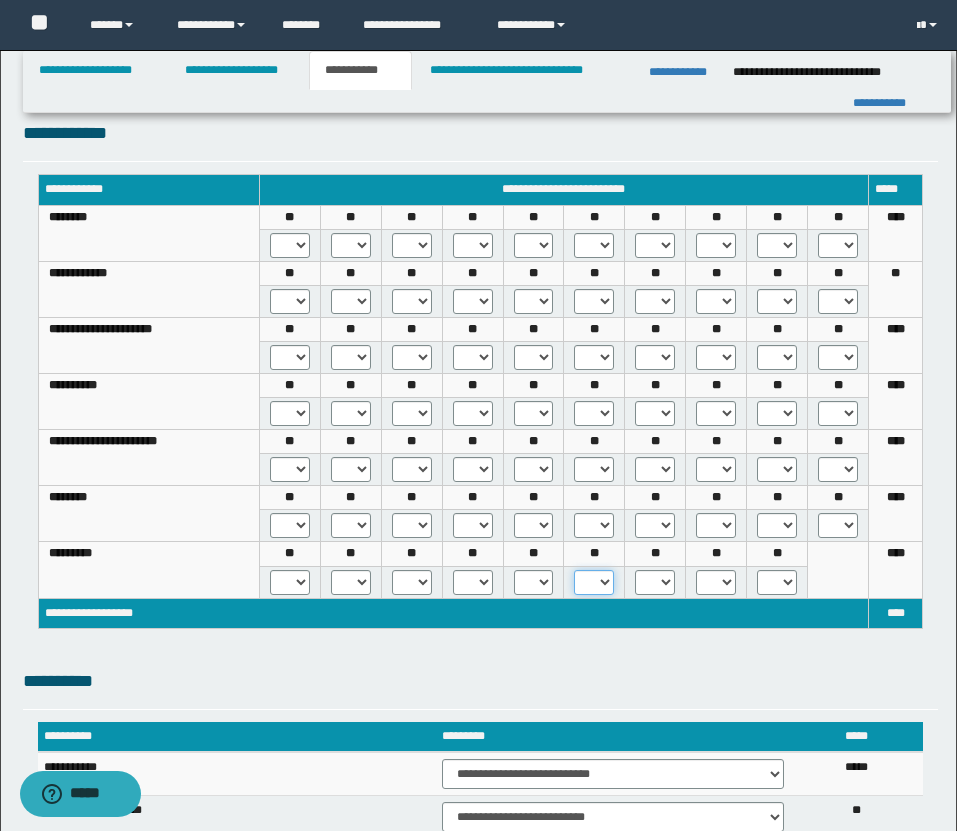 click on "* *** ***" at bounding box center (594, 582) 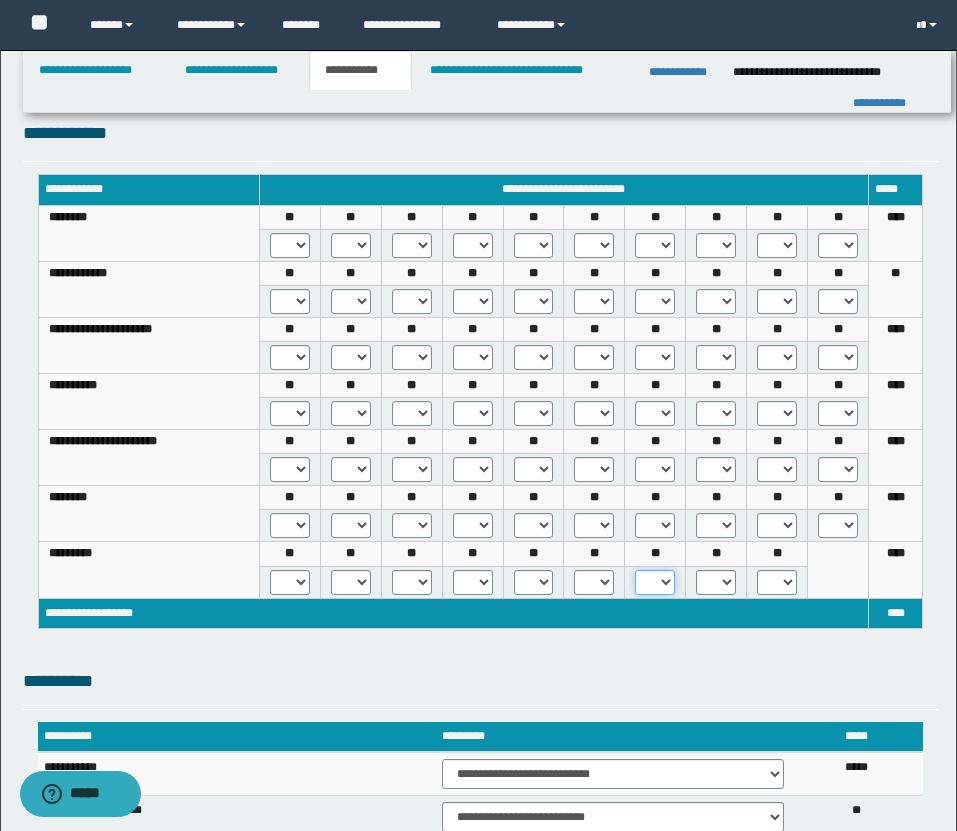 click on "* *** *** ***" at bounding box center [655, 582] 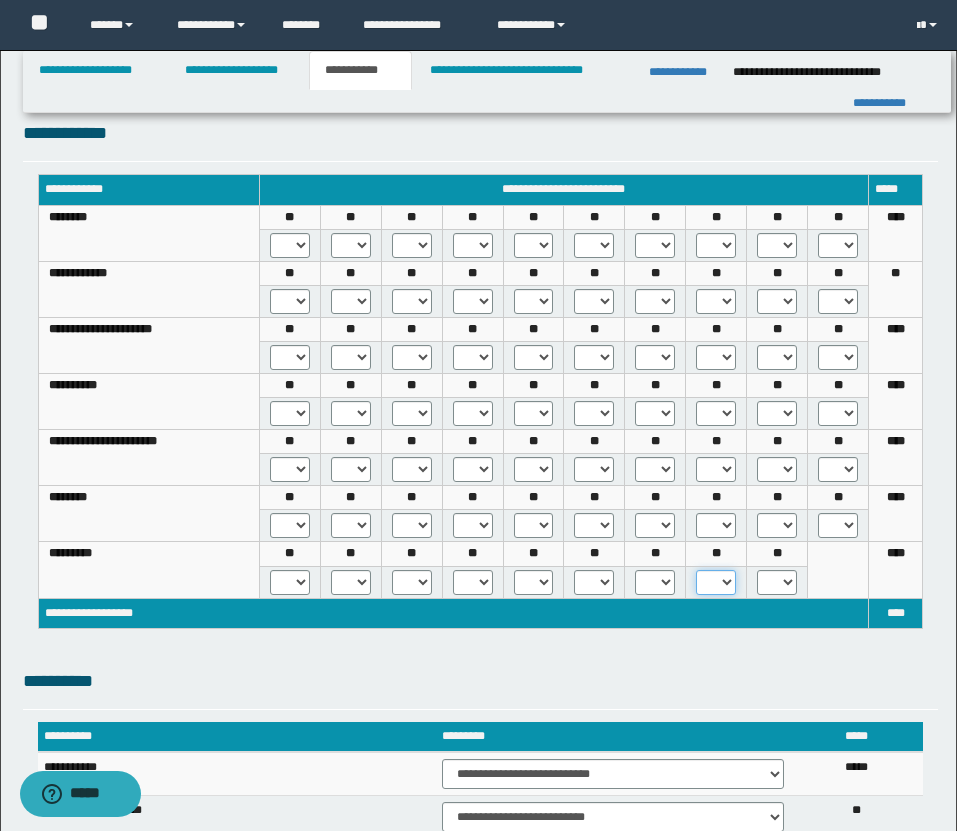 click on "* *** *** ***" at bounding box center [716, 582] 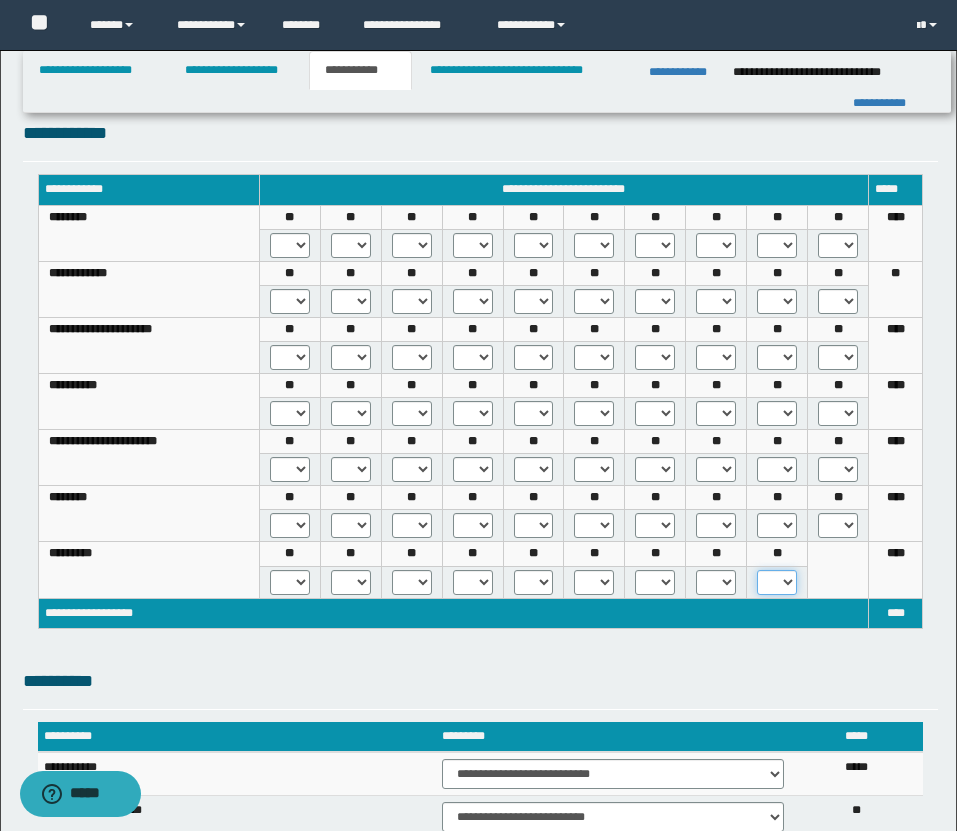 click on "* *** ***" at bounding box center (777, 582) 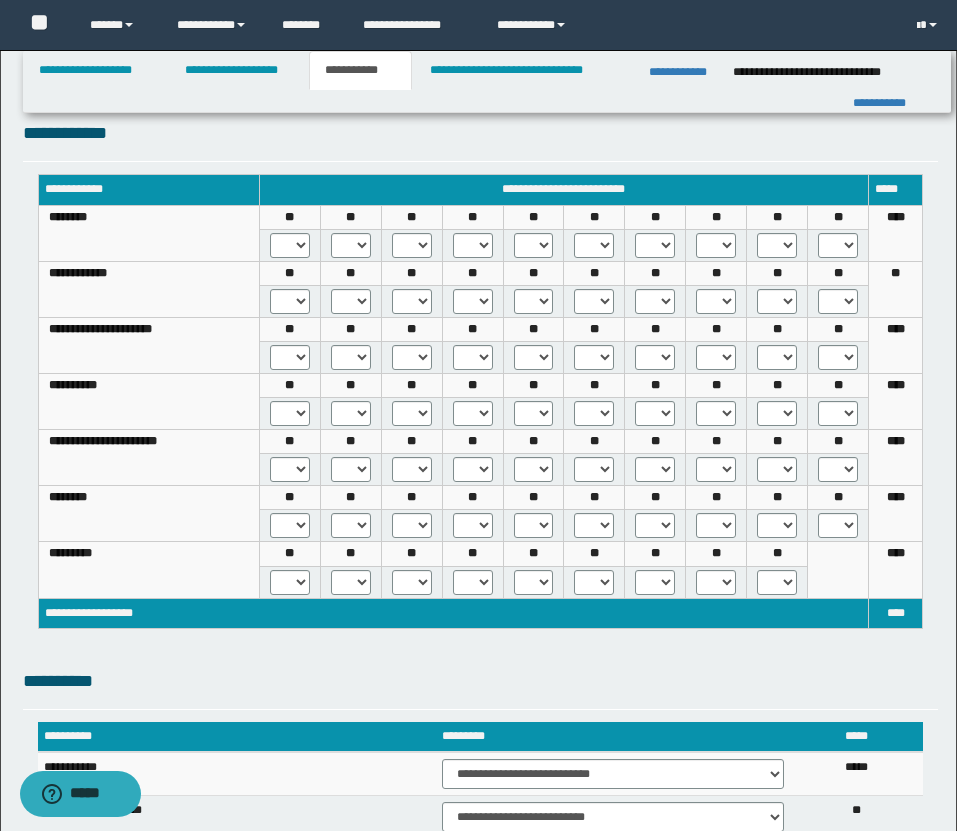 click on "**********" at bounding box center (480, 411) 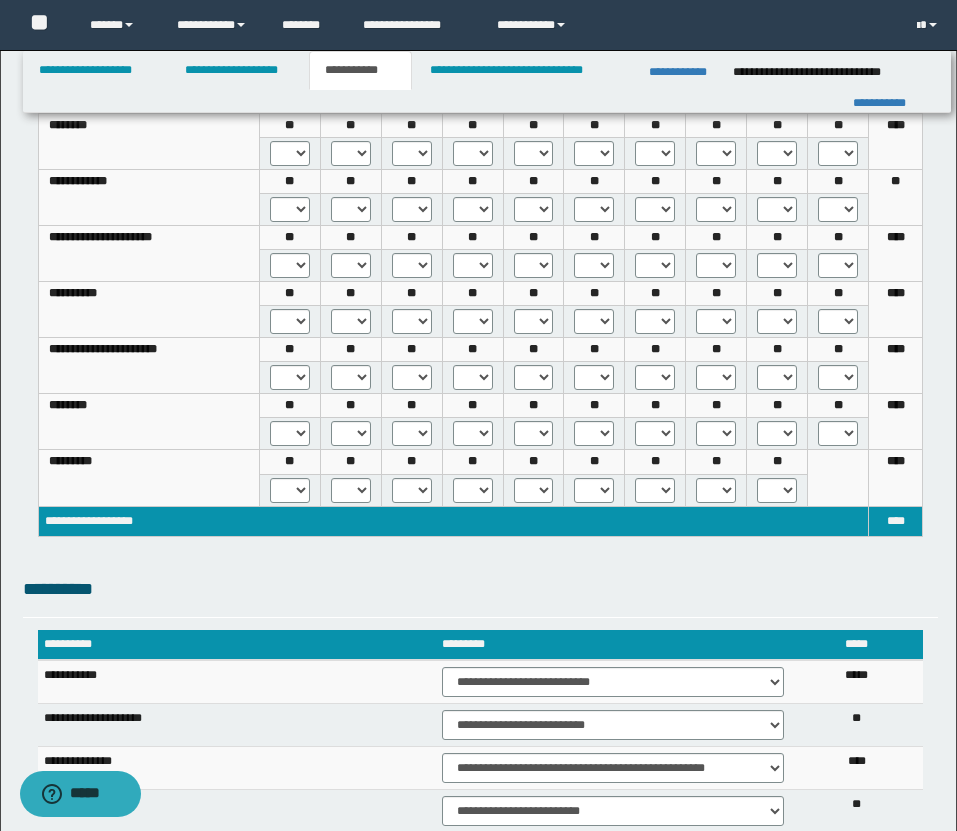 scroll, scrollTop: 671, scrollLeft: 0, axis: vertical 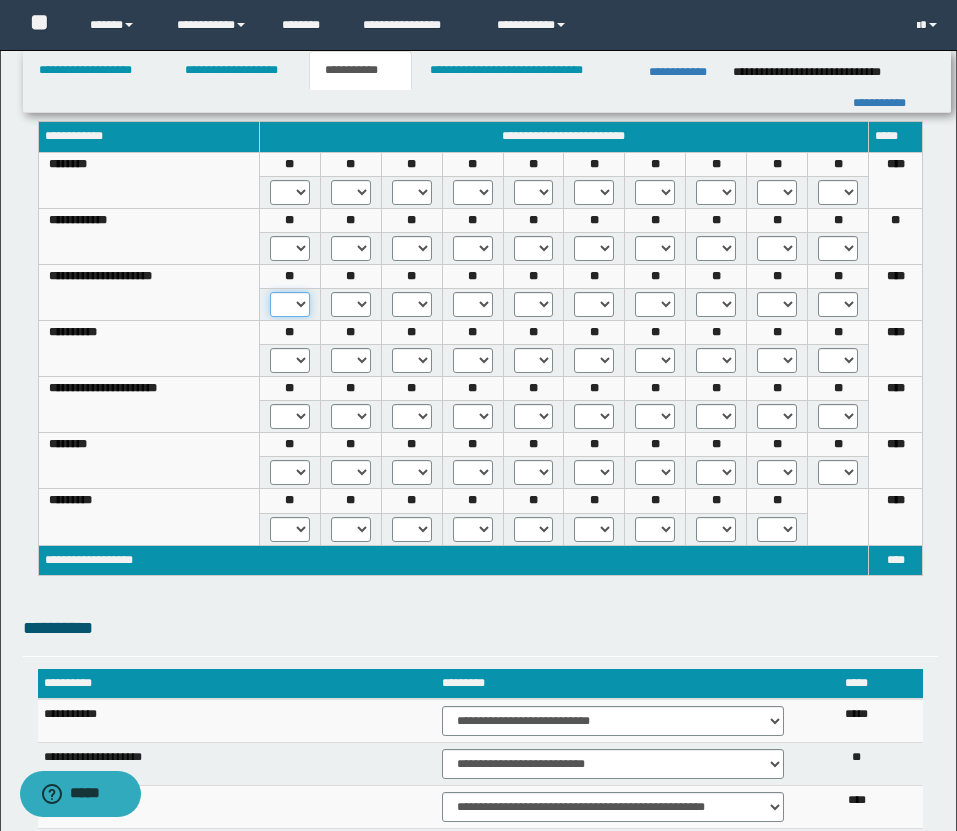 click on "* *** *** ***" at bounding box center [290, 304] 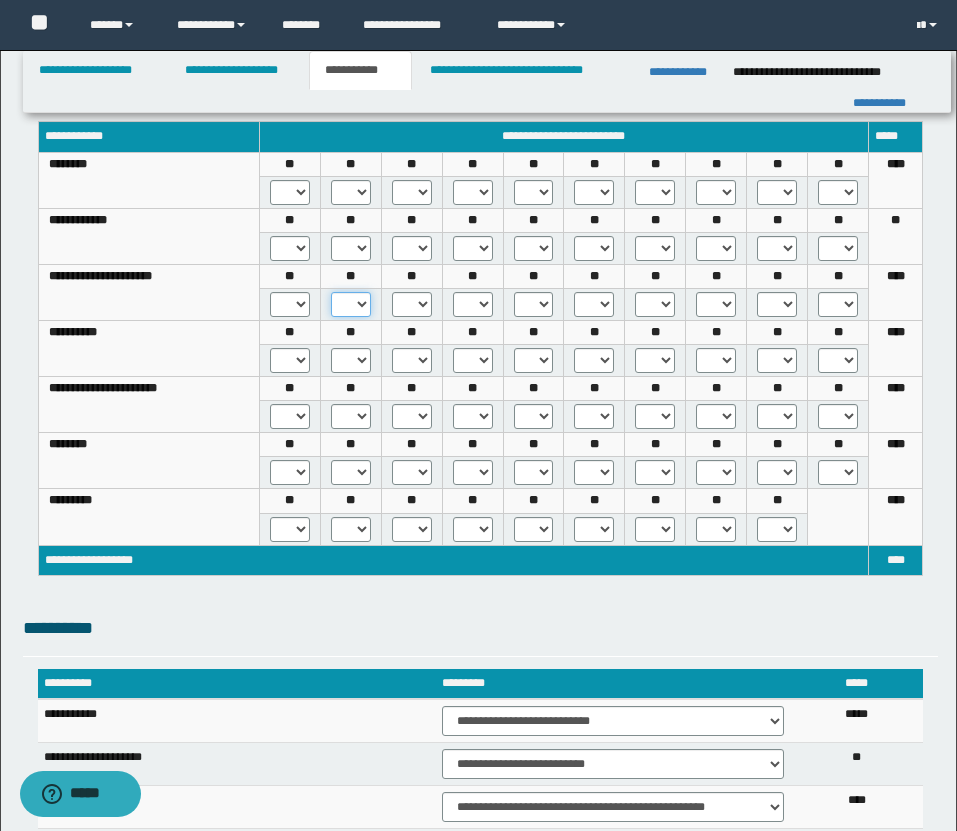 click on "* *** *** ***" at bounding box center (351, 304) 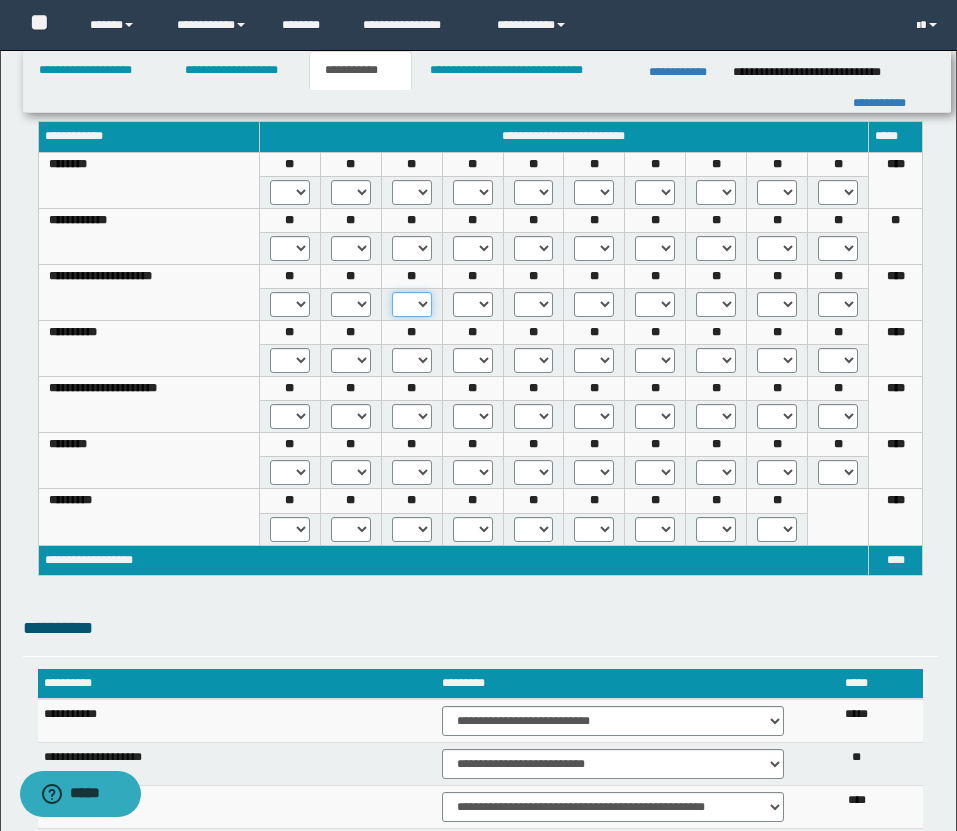 click on "* *** *** ***" at bounding box center (412, 304) 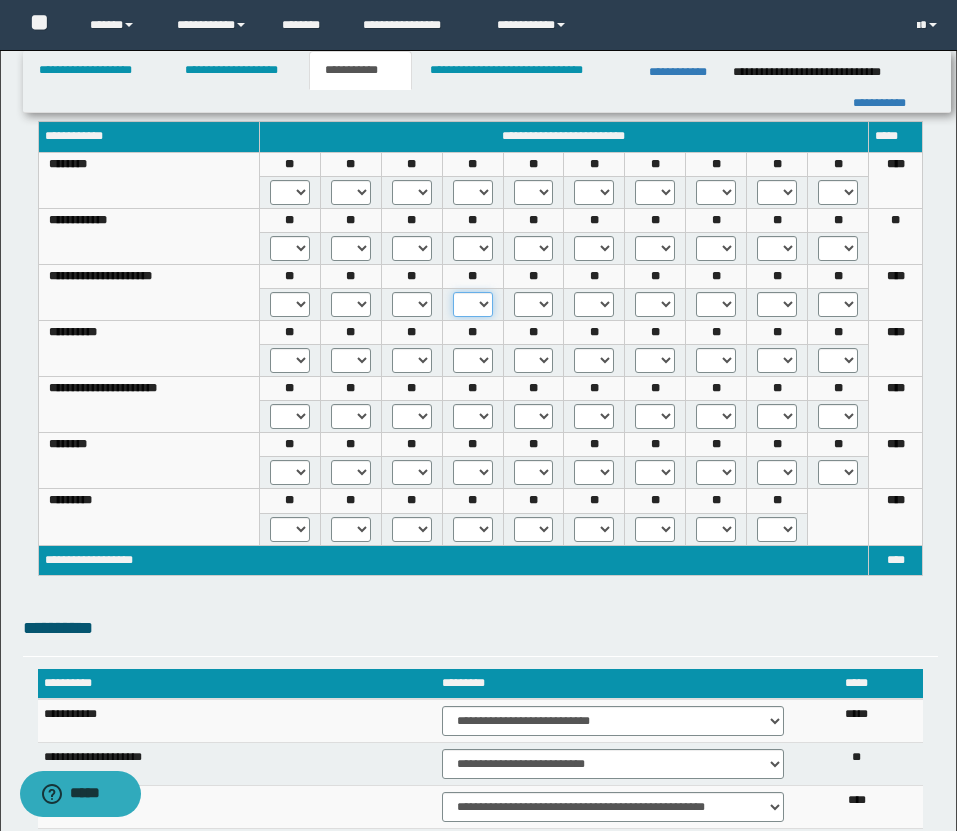 click on "* *** *** ***" at bounding box center [473, 304] 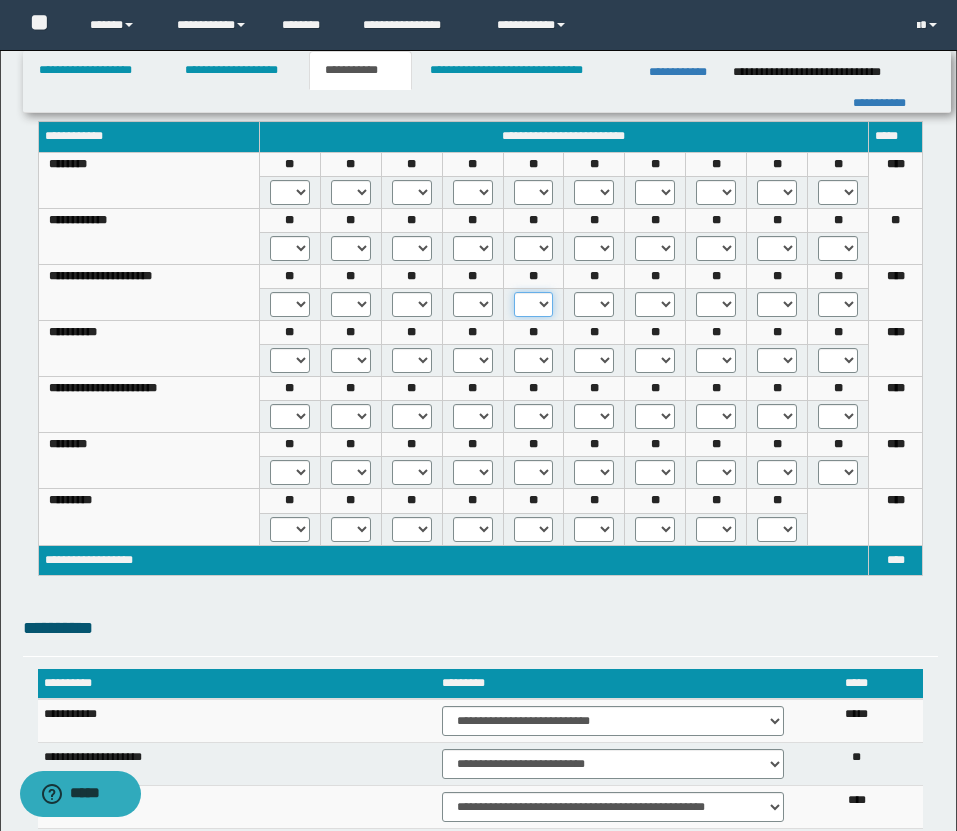 click on "* *** *** ***" at bounding box center [534, 304] 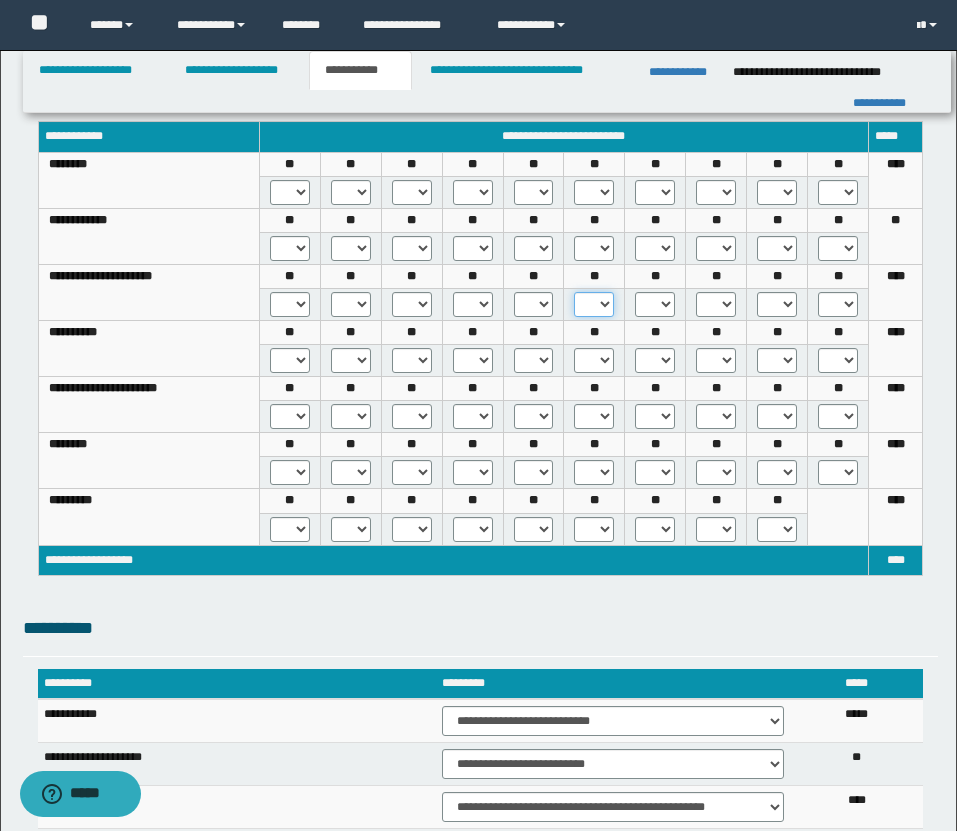 click on "* *** *** ***" at bounding box center [594, 304] 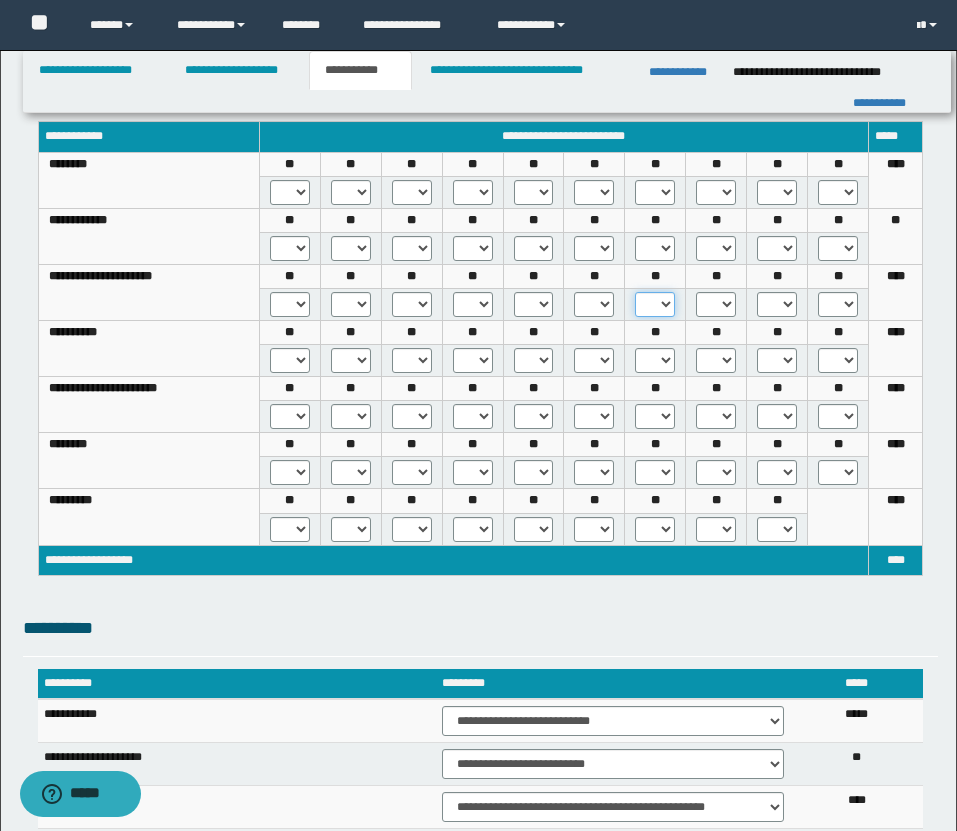 click on "* *** *** ***" at bounding box center (655, 304) 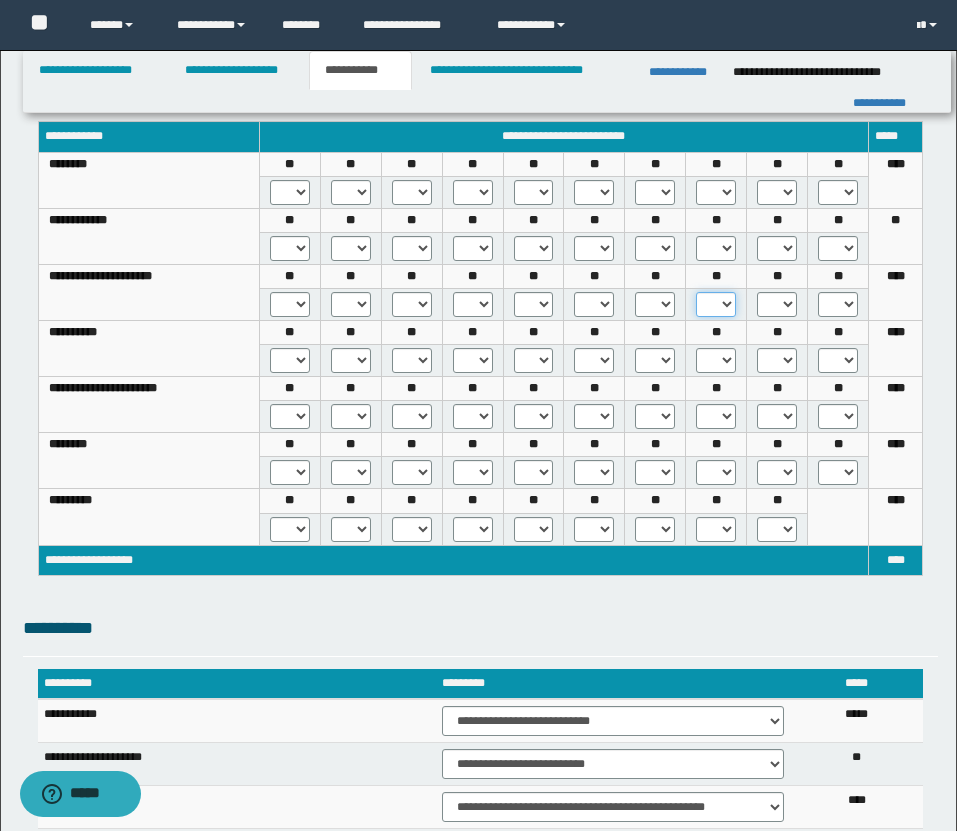 click on "* *** *** ***" at bounding box center [716, 304] 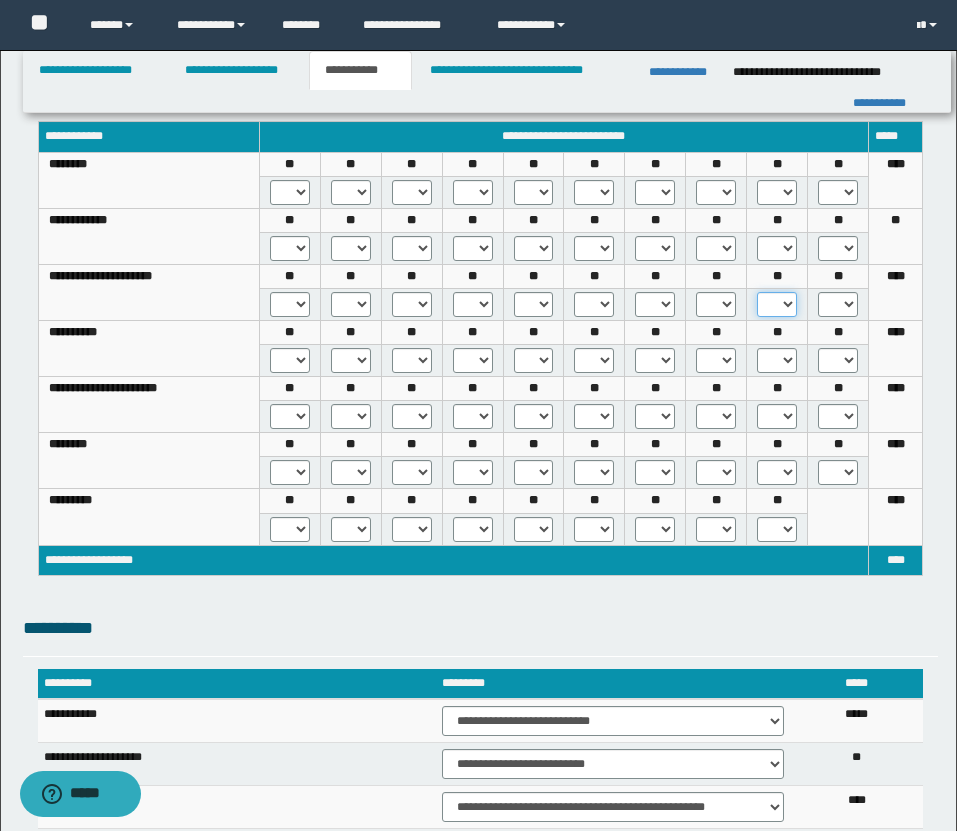 click on "* *** *** ***" at bounding box center (777, 304) 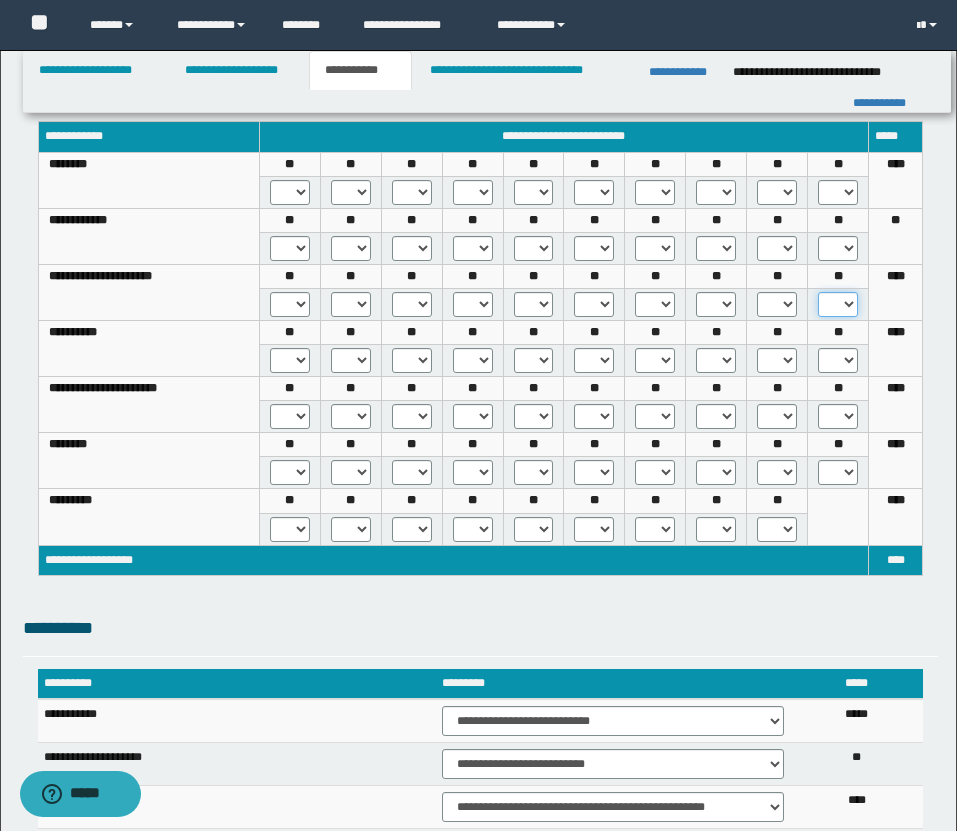 click on "* *** *** ***" at bounding box center (838, 304) 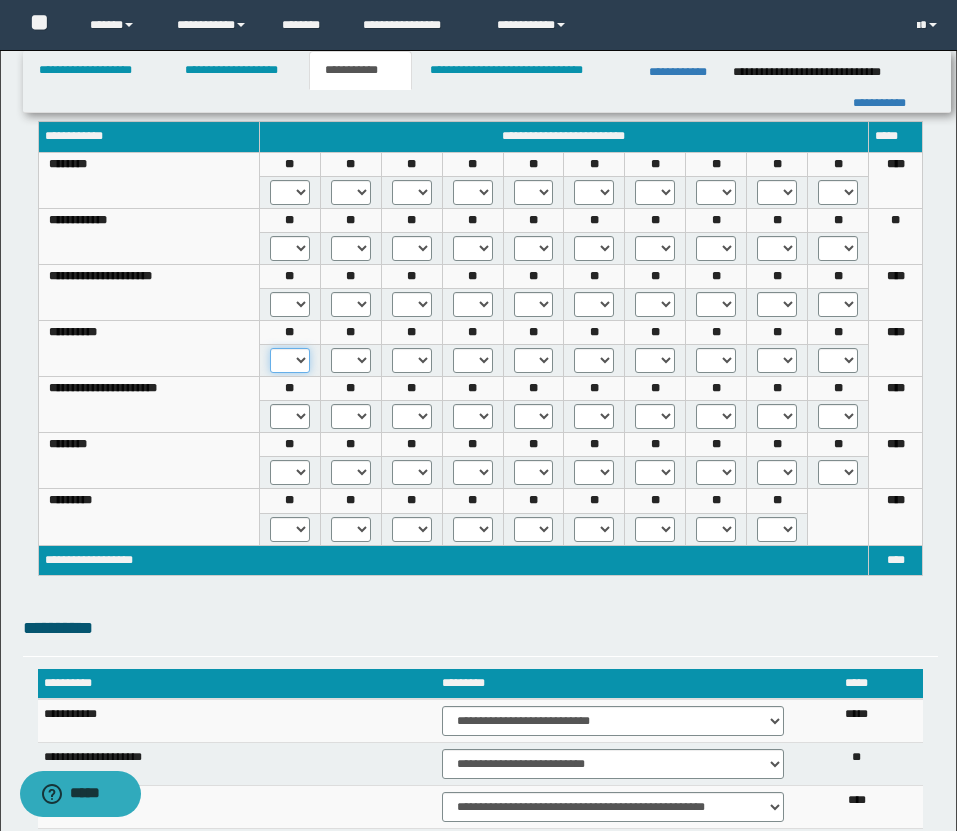click on "* *** *** ***" at bounding box center [290, 360] 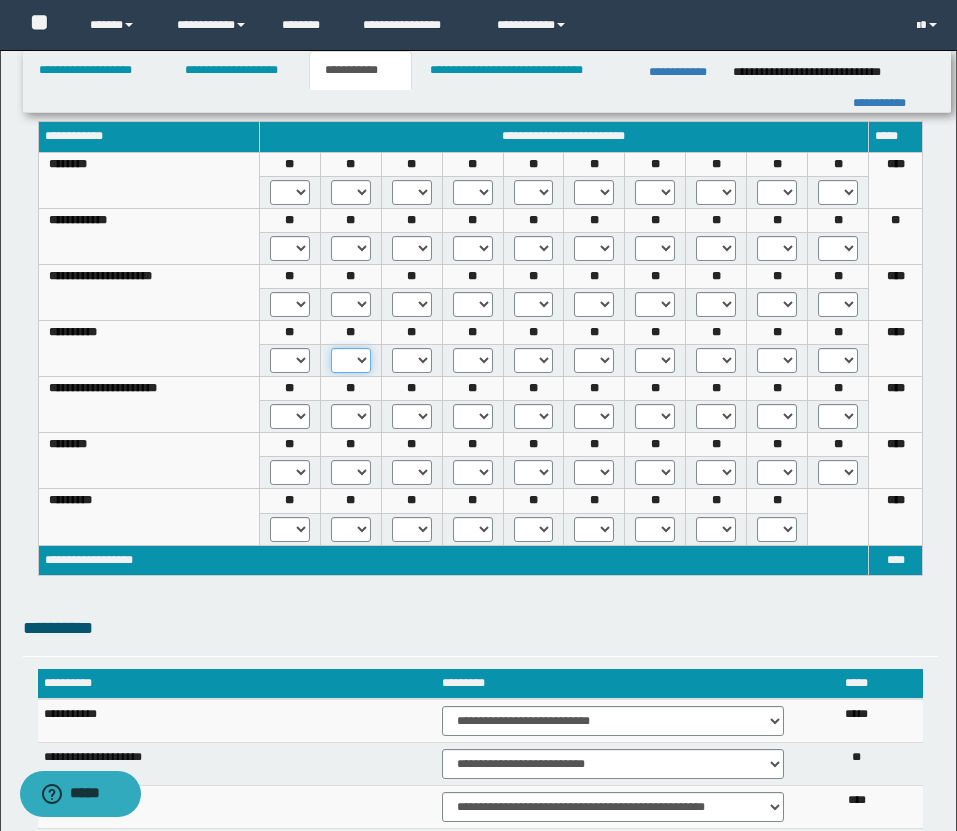 click on "* *** *** ***" at bounding box center [351, 360] 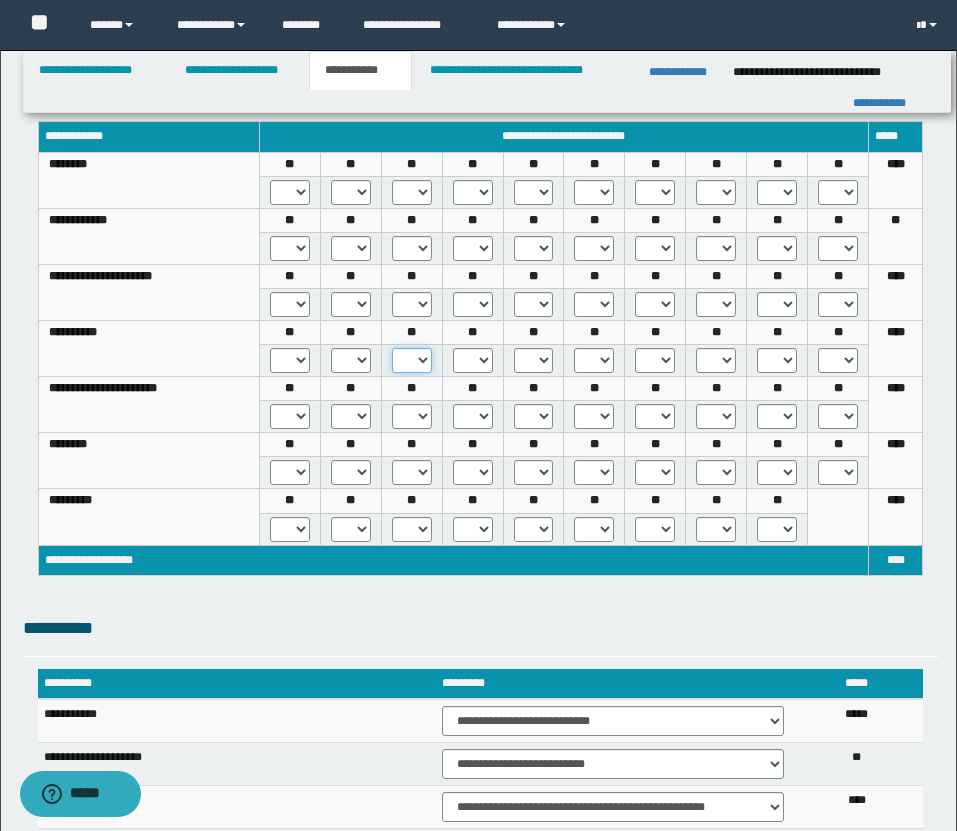 click on "* *** *** ***" at bounding box center (412, 360) 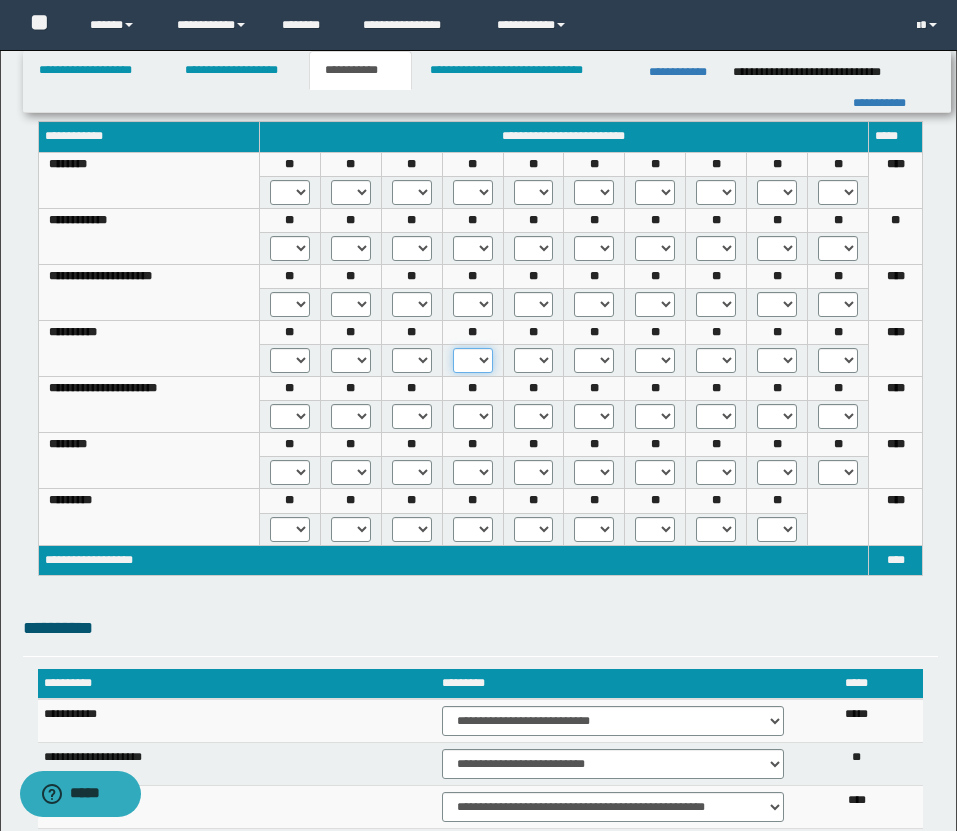 click on "* *** *** ***" at bounding box center (473, 360) 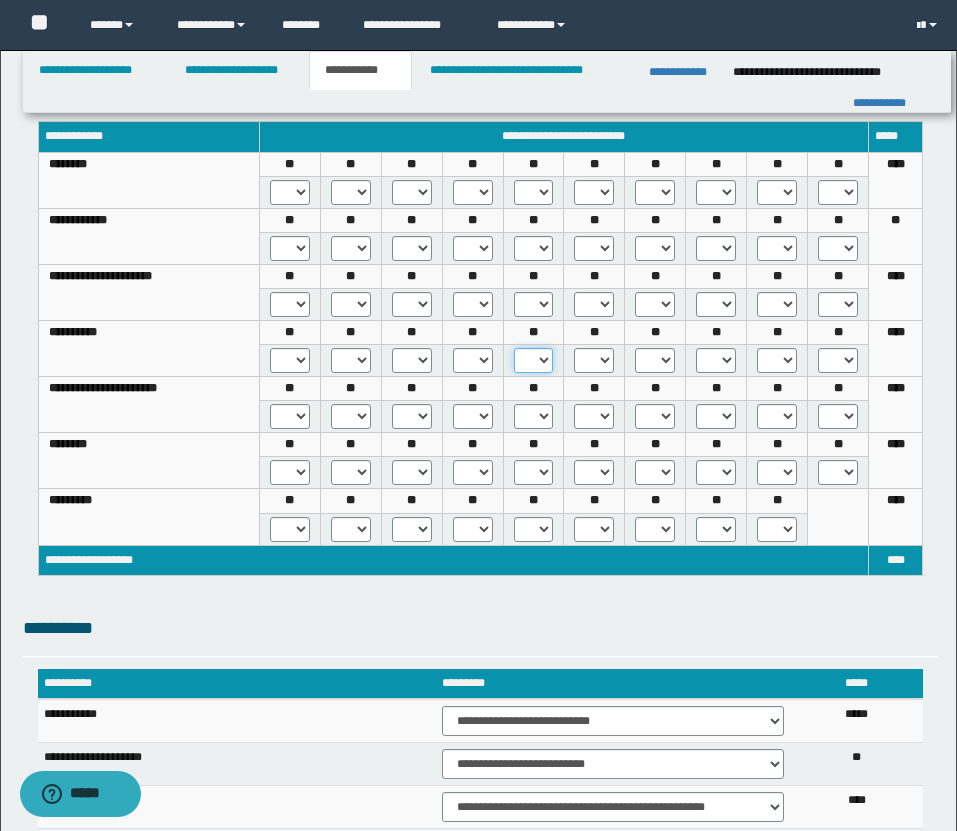 click on "* *** *** ***" at bounding box center [534, 360] 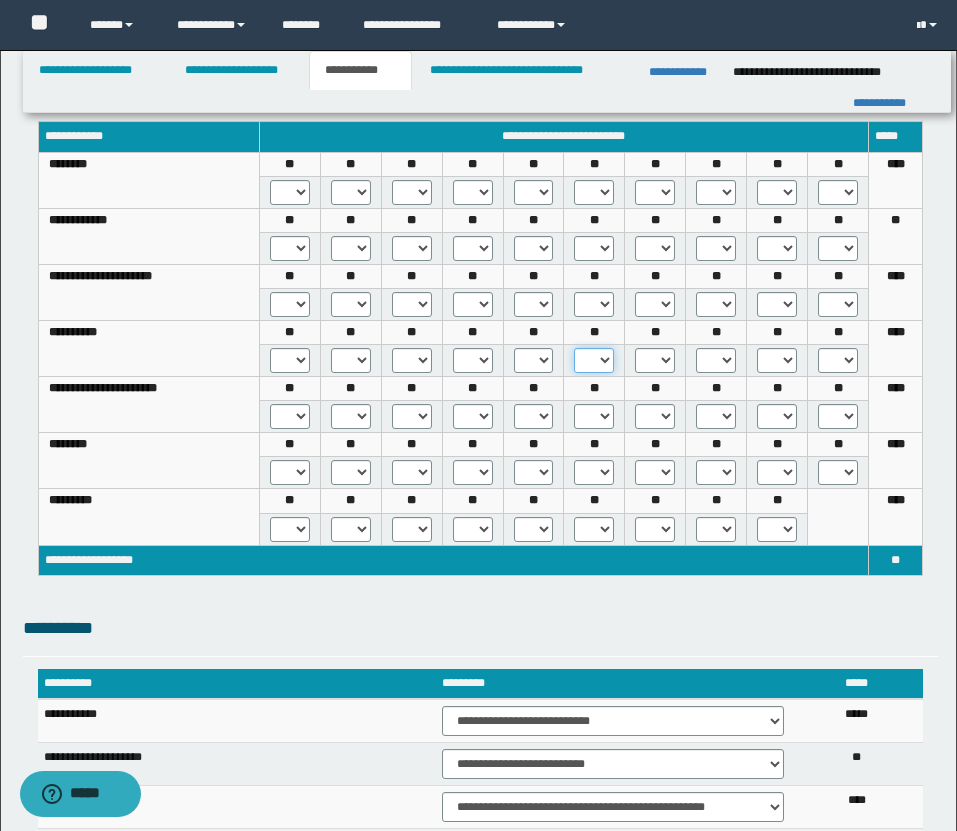 click on "* *** *** ***" at bounding box center [594, 360] 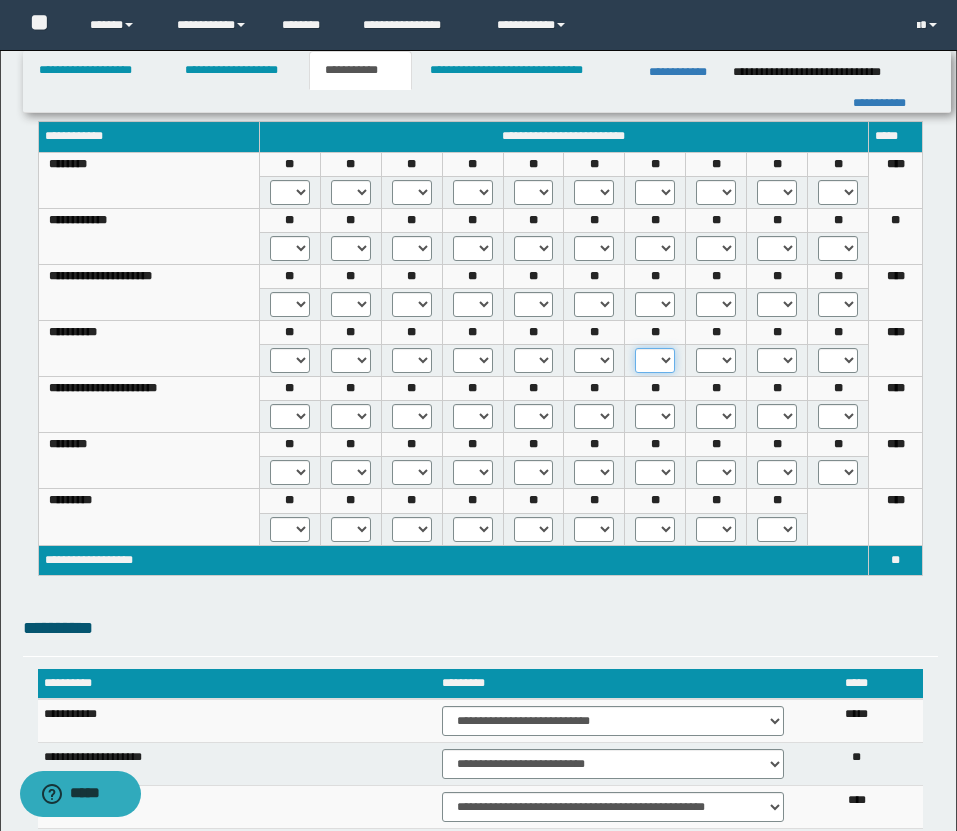 click on "* *** *** ***" at bounding box center (655, 360) 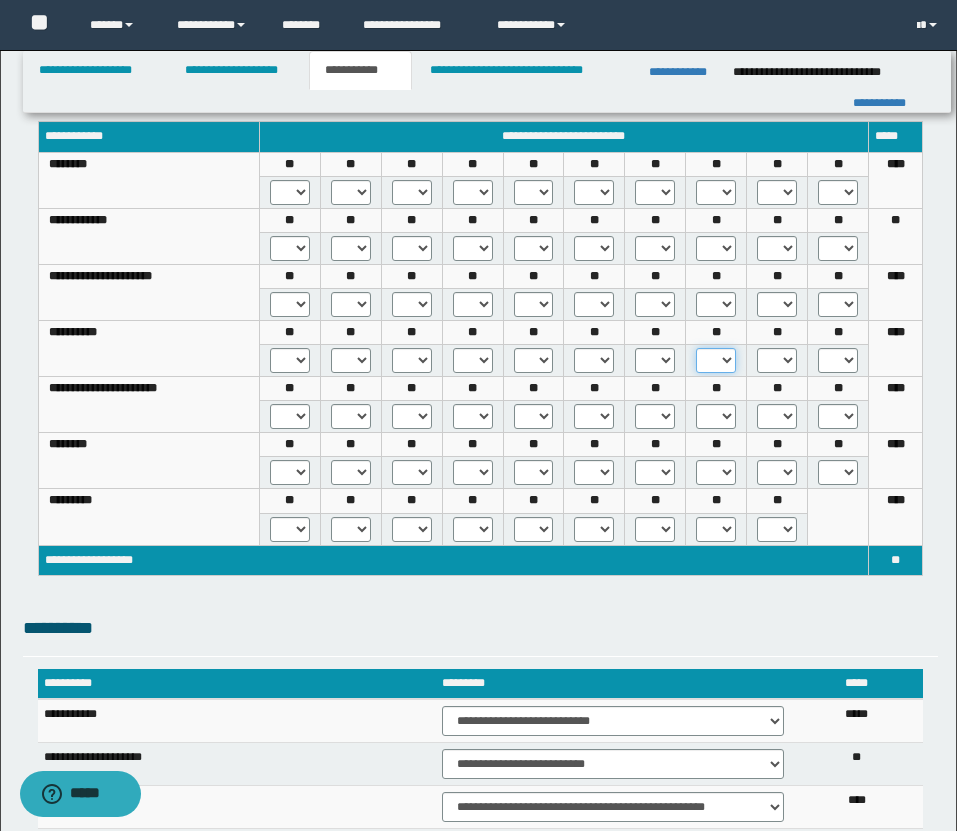 click on "* *** *** ***" at bounding box center (716, 360) 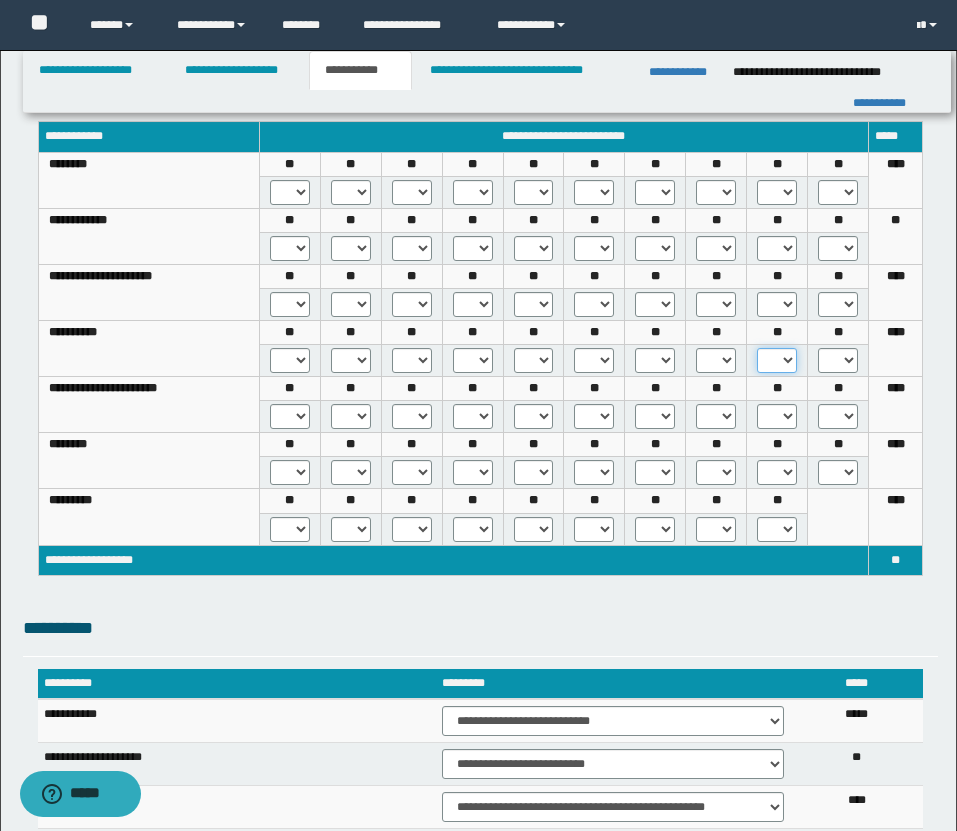 click on "* *** *** ***" at bounding box center [777, 360] 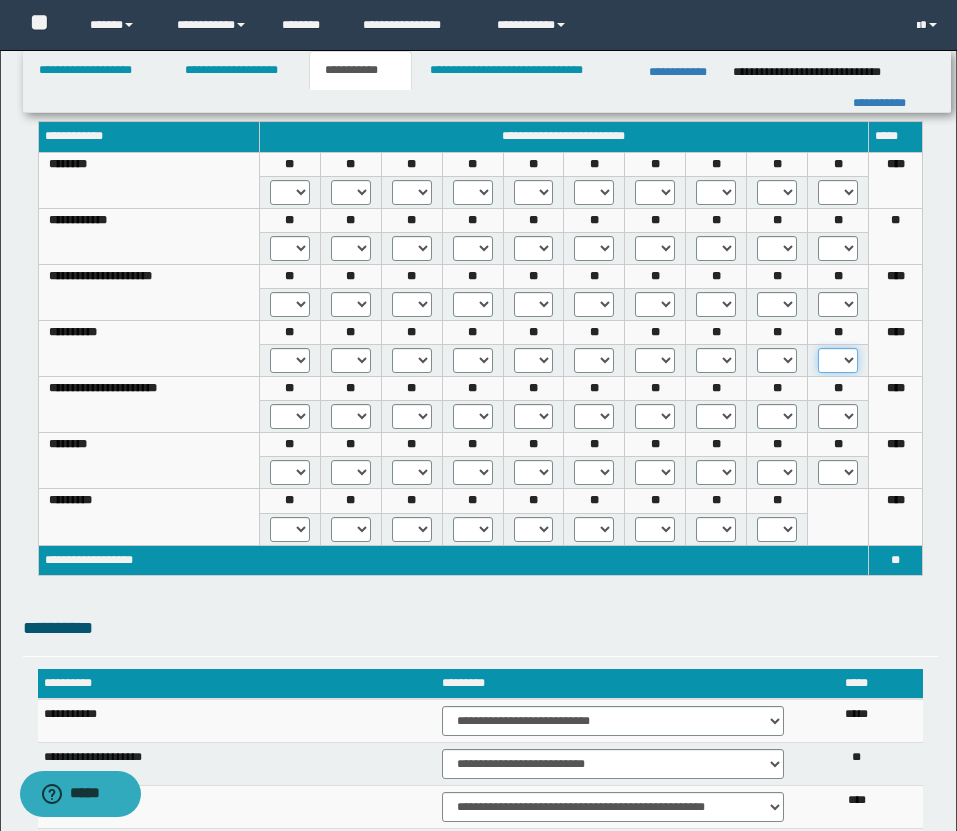 click on "* *** *** ***" at bounding box center [838, 360] 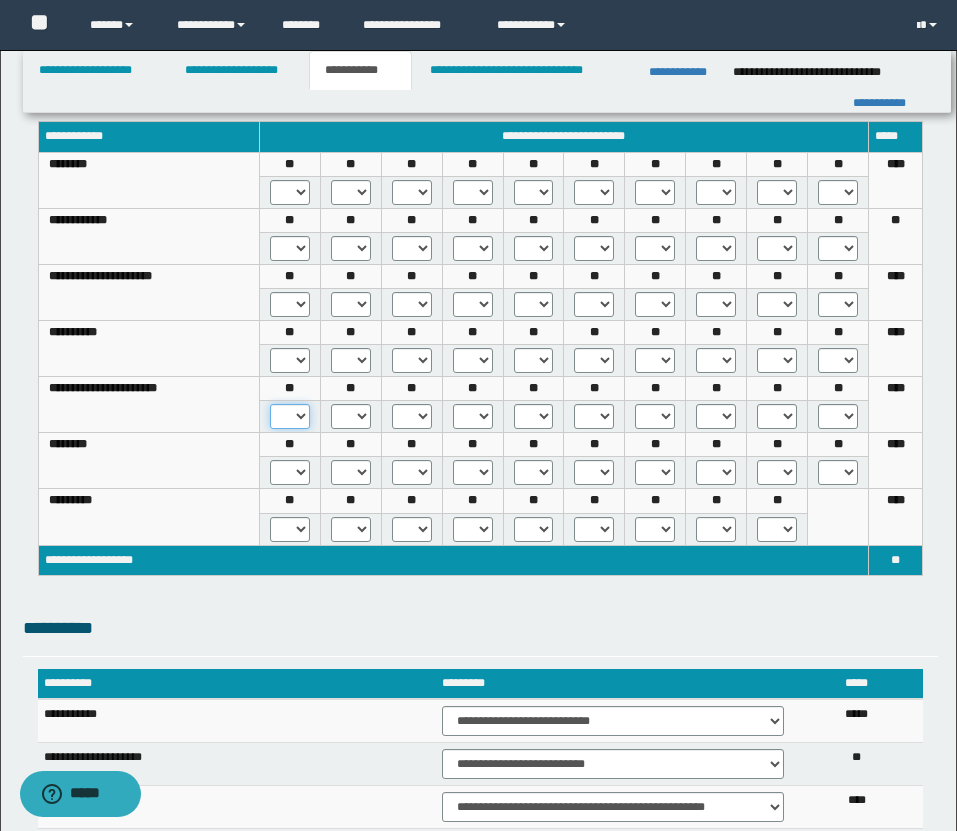 click on "* *** *** ***" at bounding box center (290, 416) 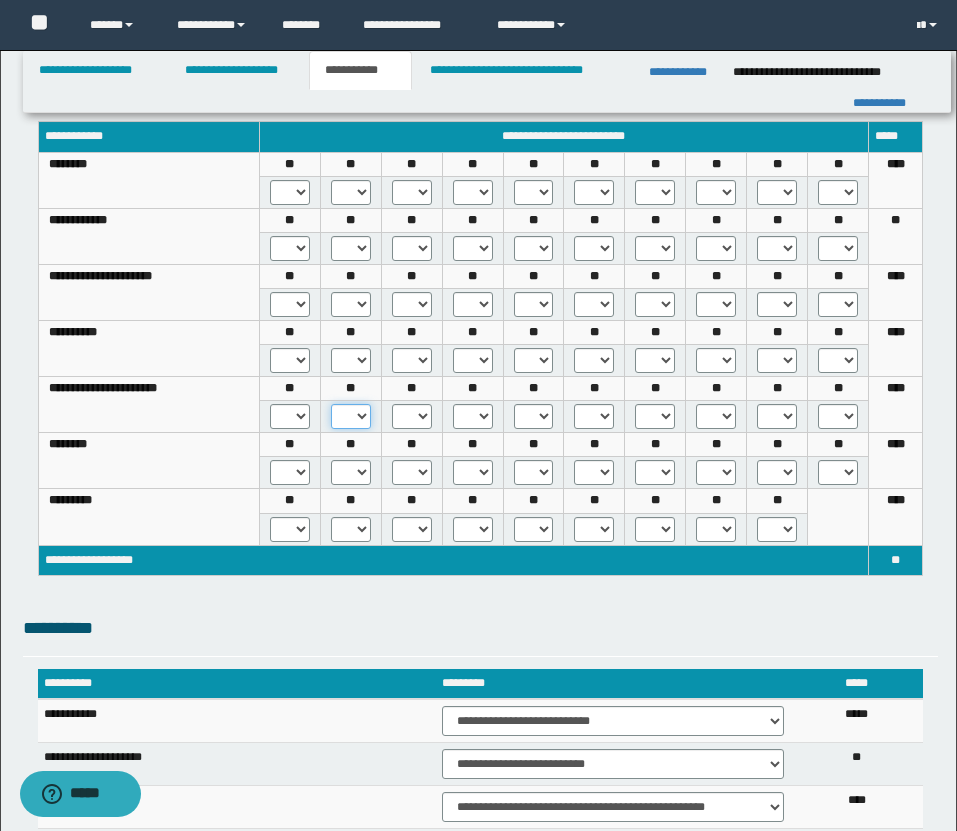 click on "* *** *** ***" at bounding box center [351, 416] 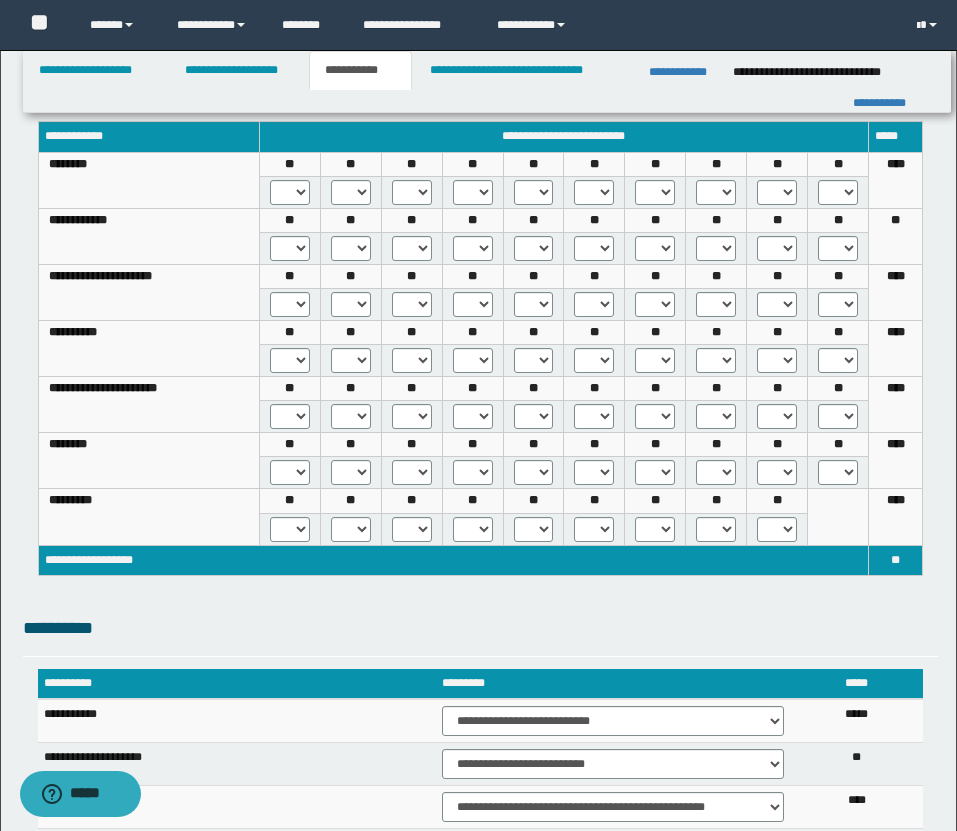 click on "* *** *** ***" at bounding box center (411, 417) 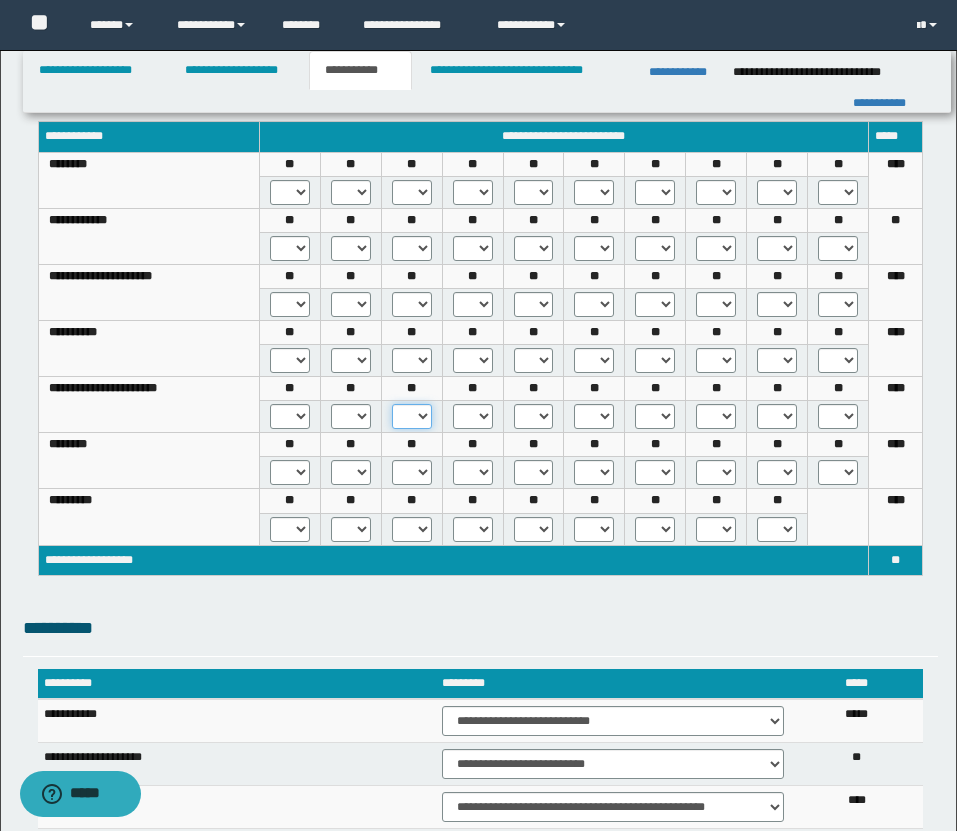 click on "* *** *** ***" at bounding box center [412, 416] 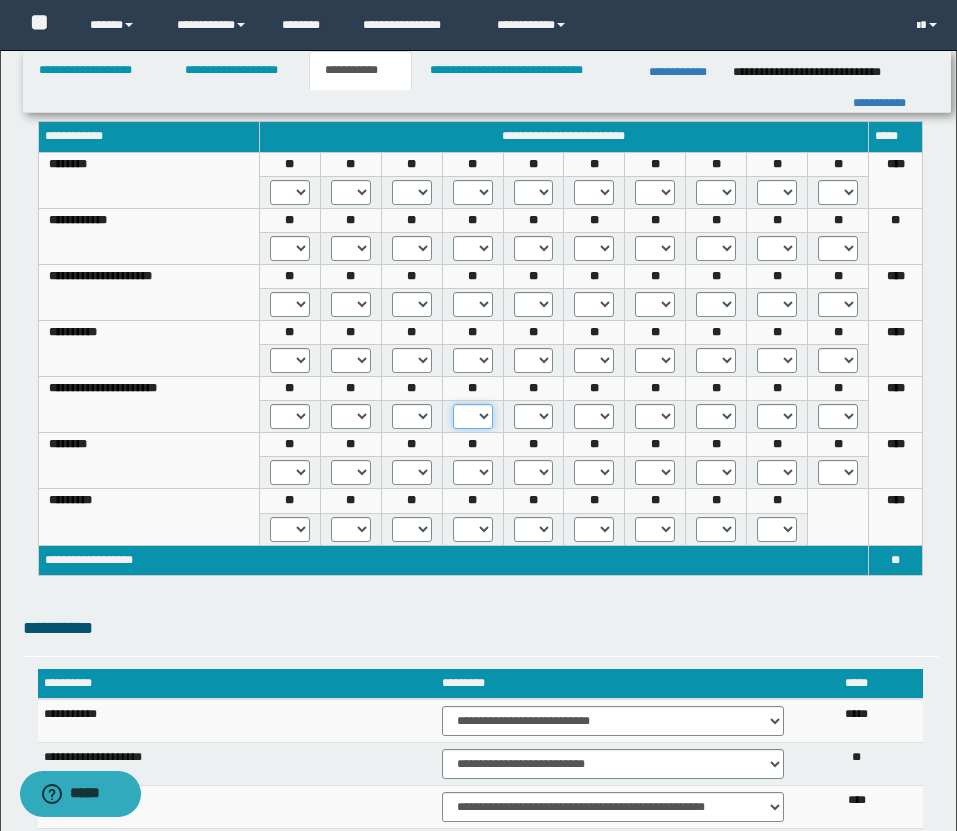 click on "* *** *** ***" at bounding box center (473, 416) 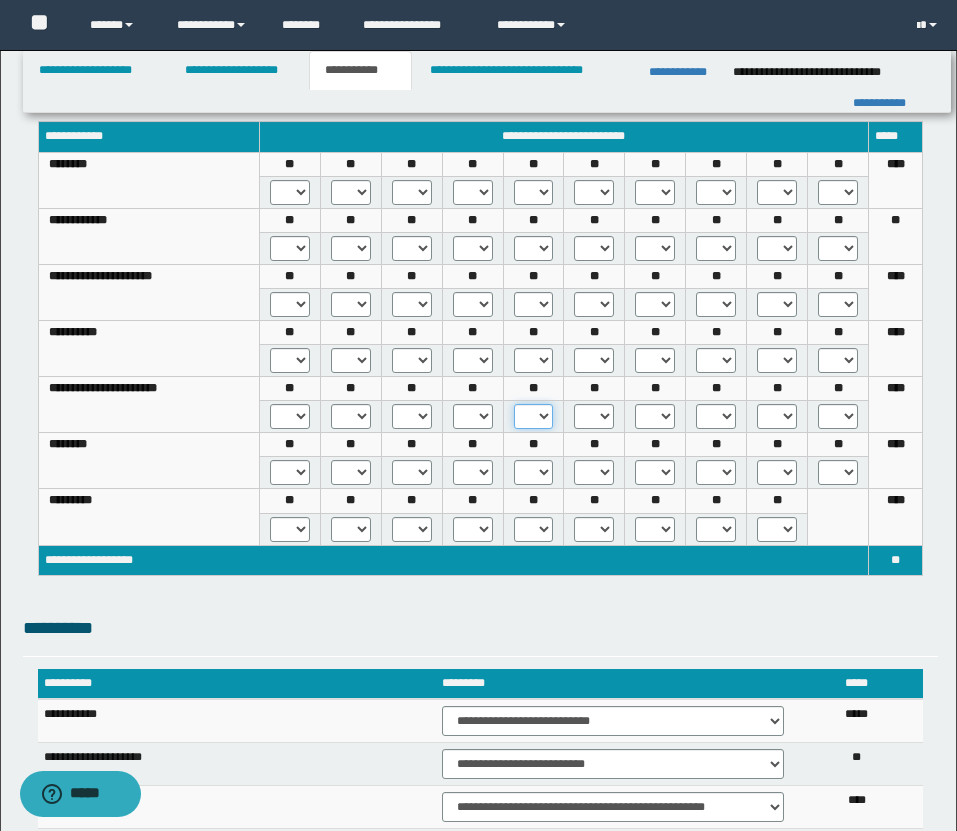 click on "* *** *** ***" at bounding box center (534, 416) 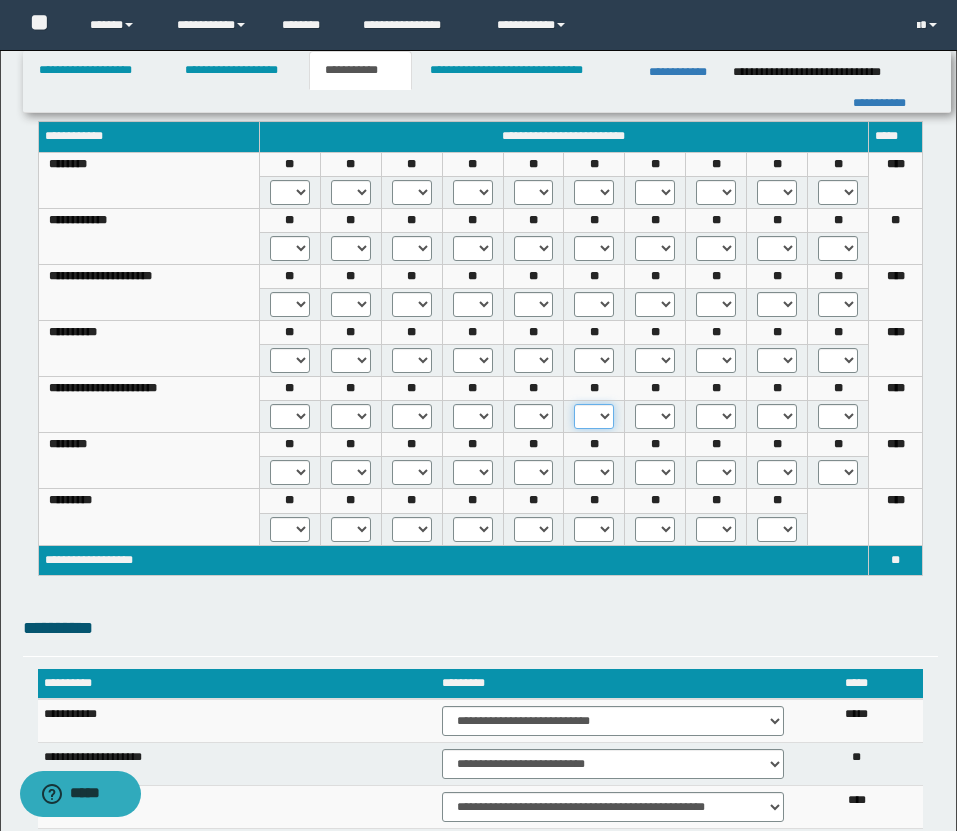 click on "* *** *** ***" at bounding box center [594, 416] 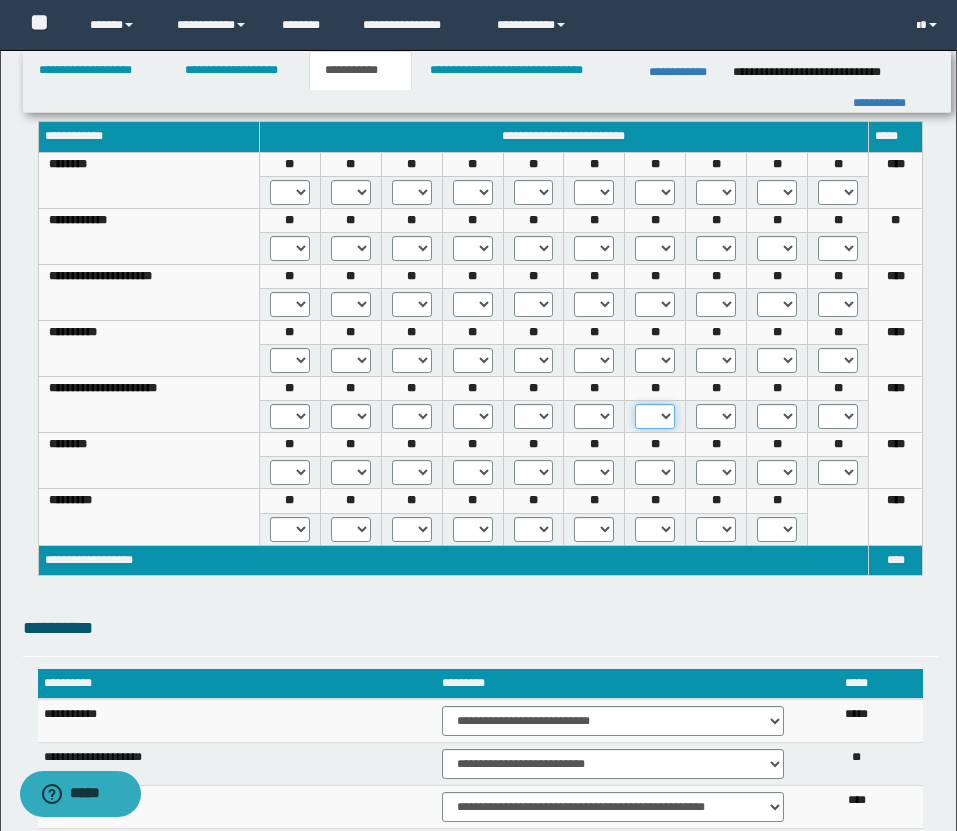 click on "* *** *** ***" at bounding box center [655, 416] 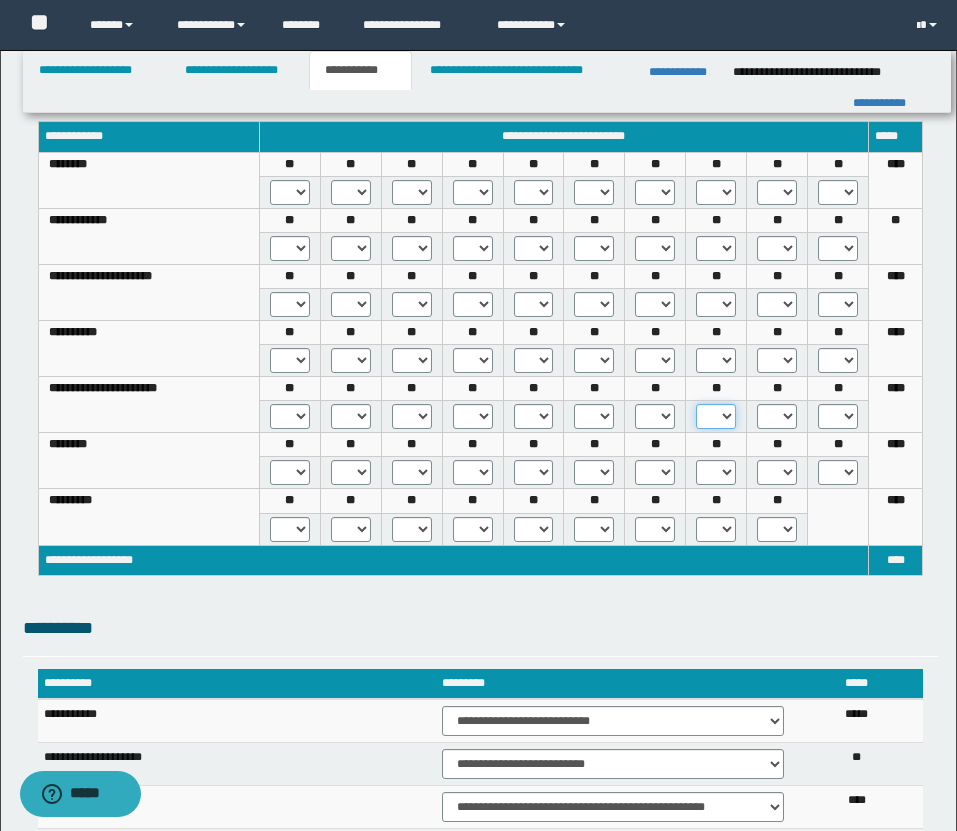 click on "* *** *** ***" at bounding box center (716, 416) 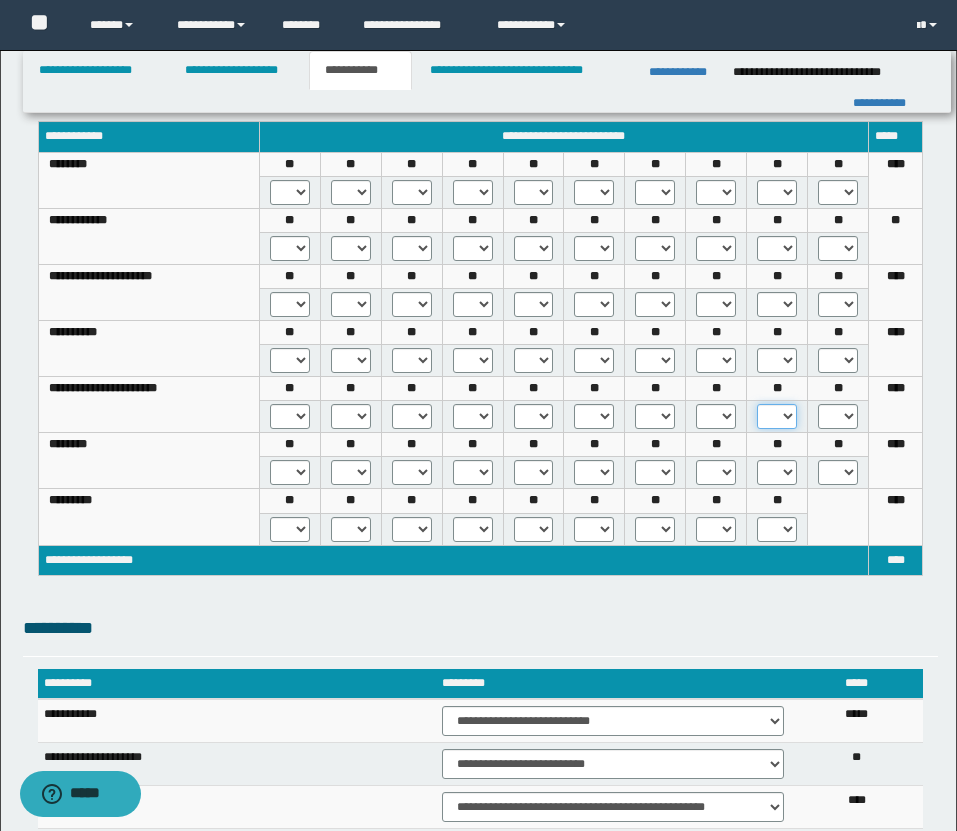click on "* *** *** ***" at bounding box center [777, 416] 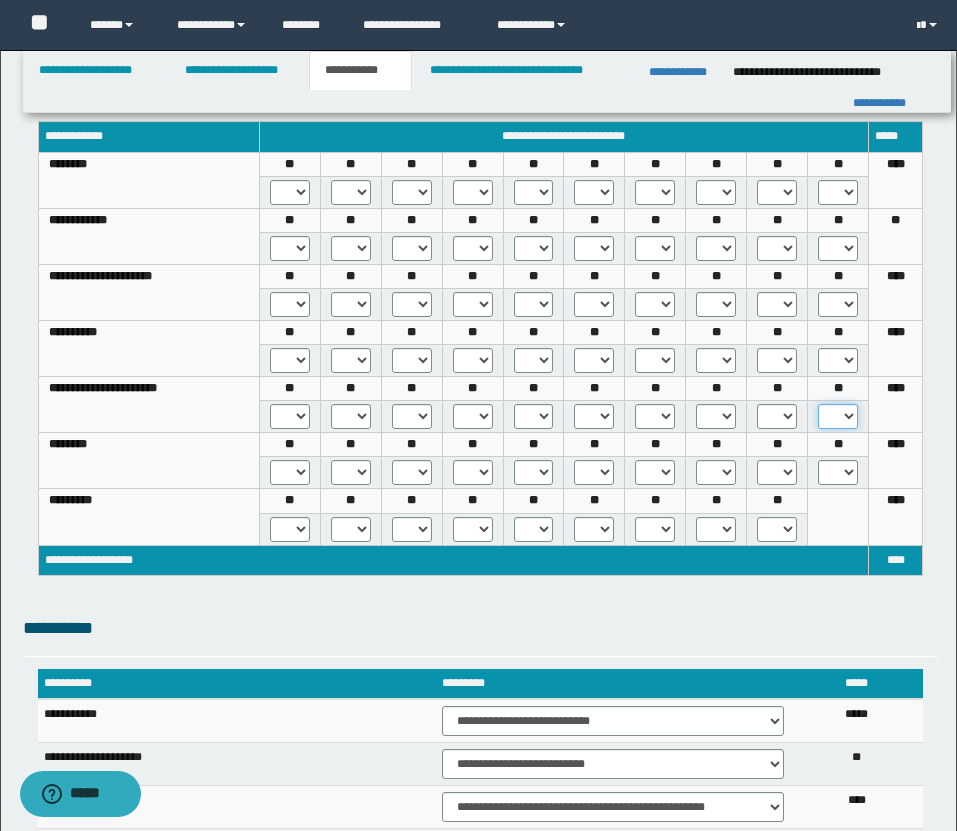 click on "* *** *** ***" at bounding box center [838, 416] 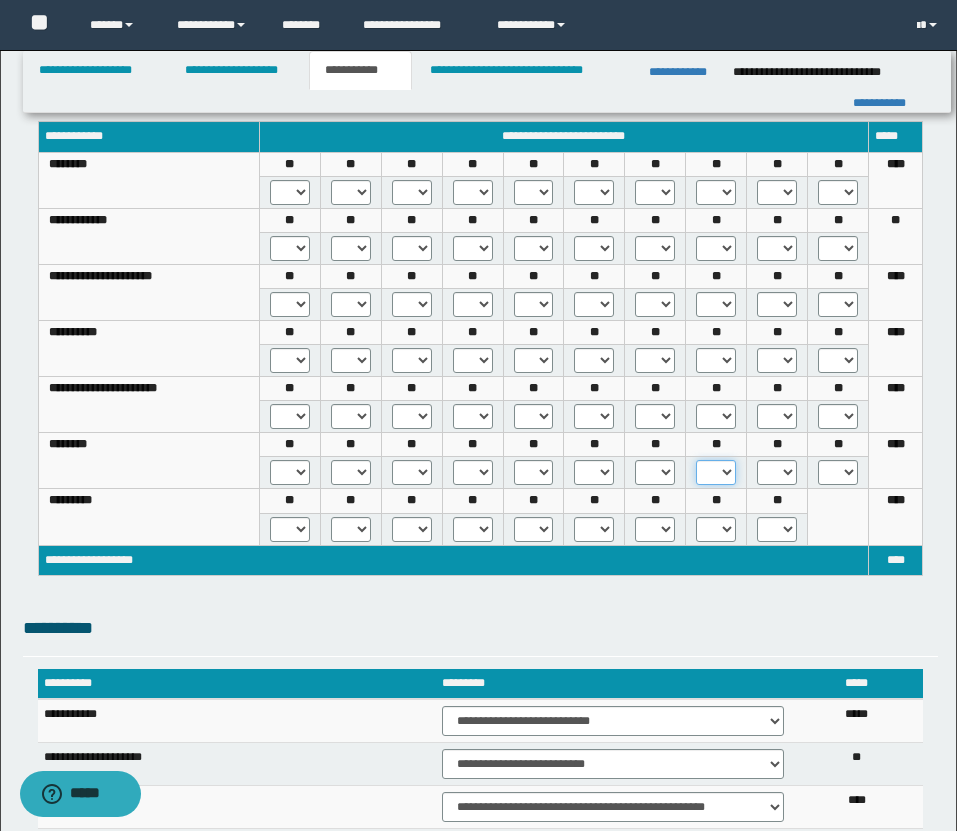 click on "* *** *** ***" at bounding box center (716, 472) 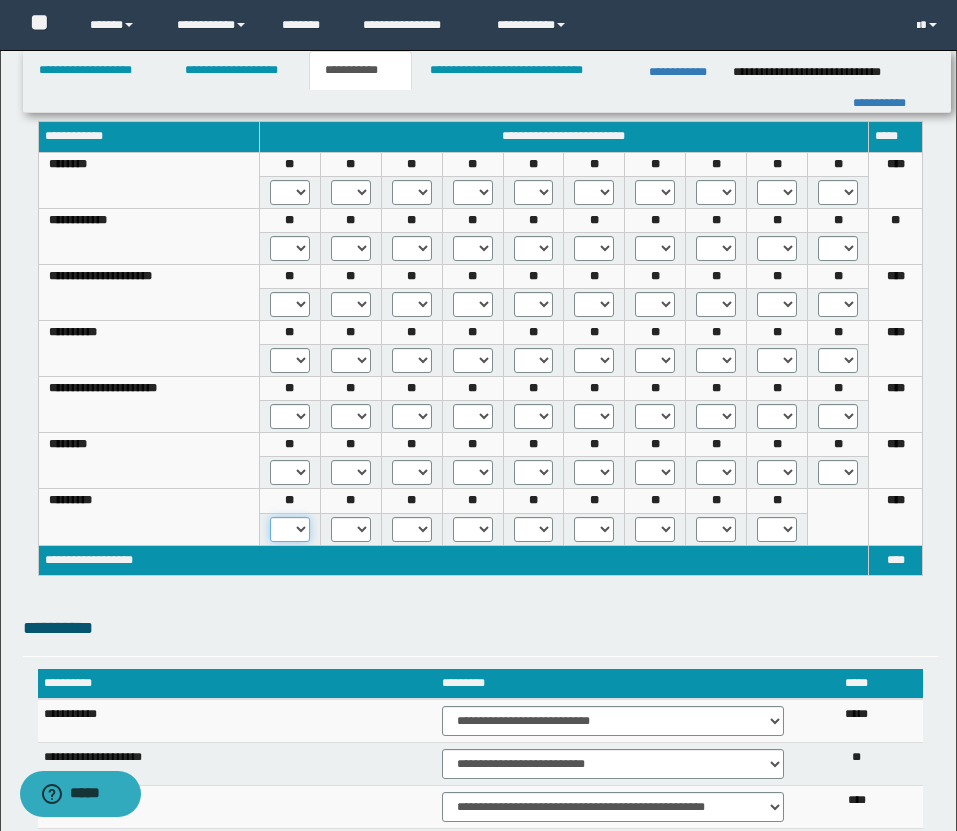 click on "* *** ***" at bounding box center (290, 529) 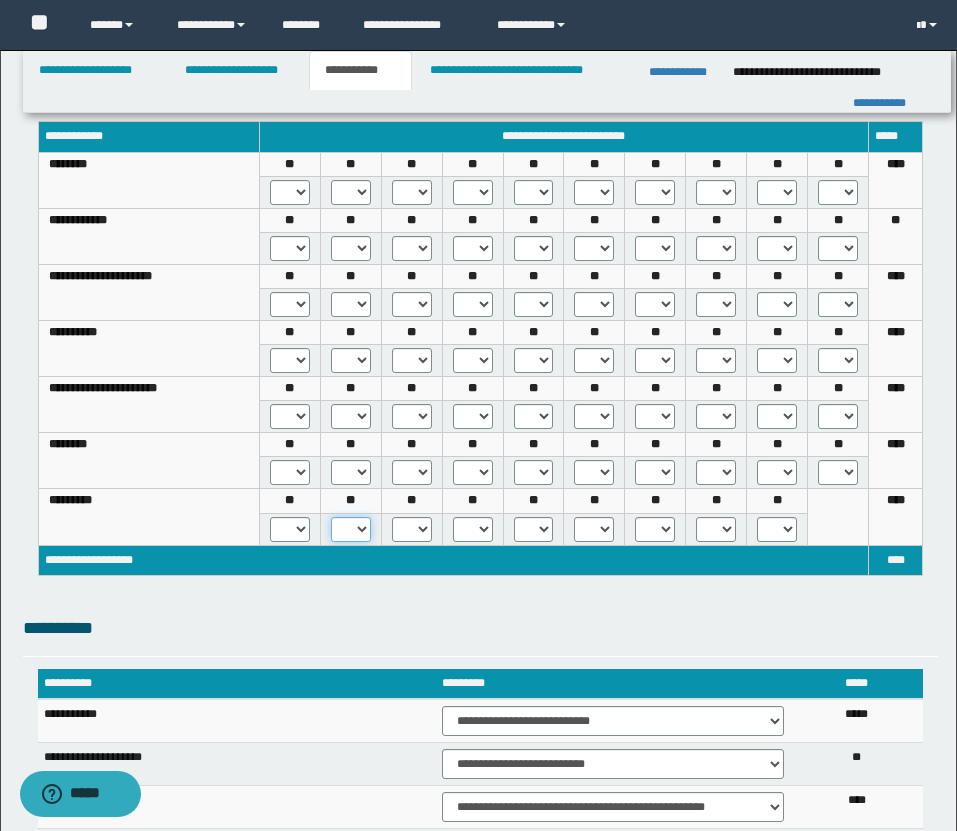 click on "* *** ***" at bounding box center (351, 529) 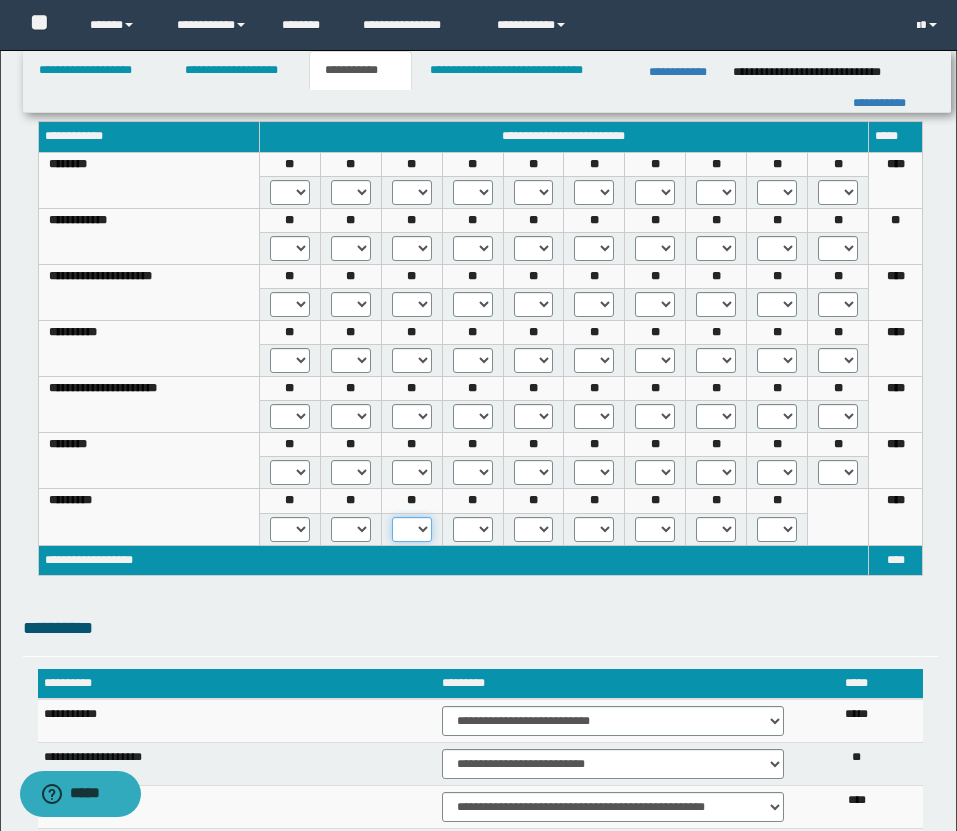 click on "* *** ***" at bounding box center (412, 529) 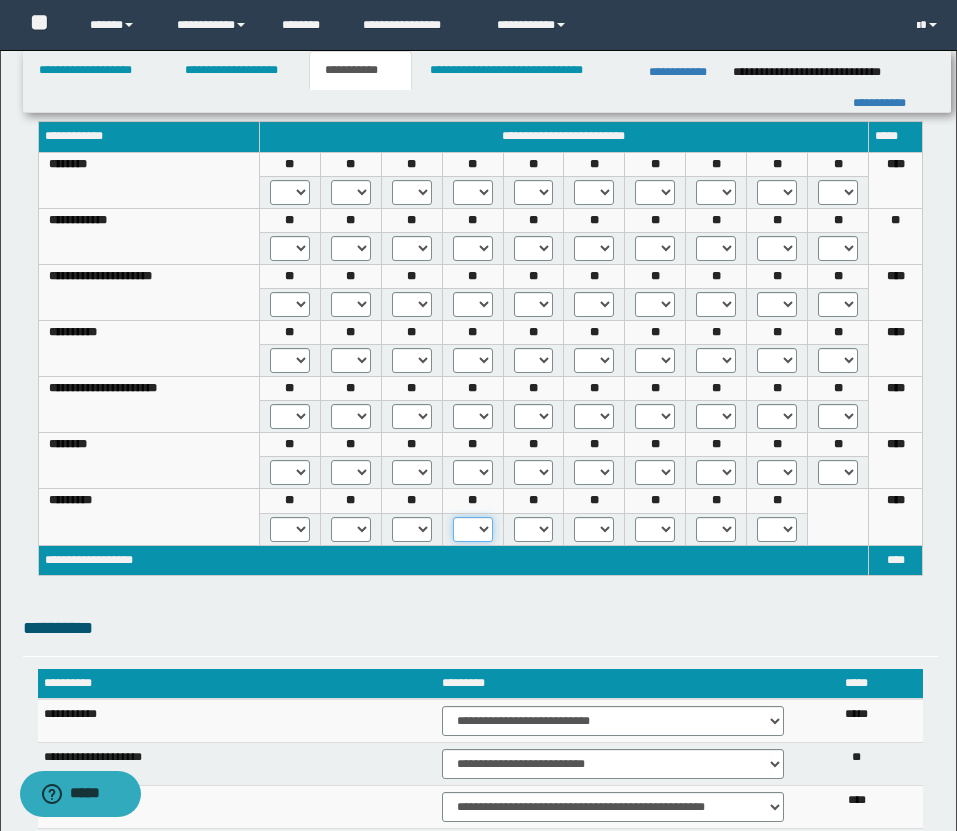 click on "* *** ***" at bounding box center [473, 529] 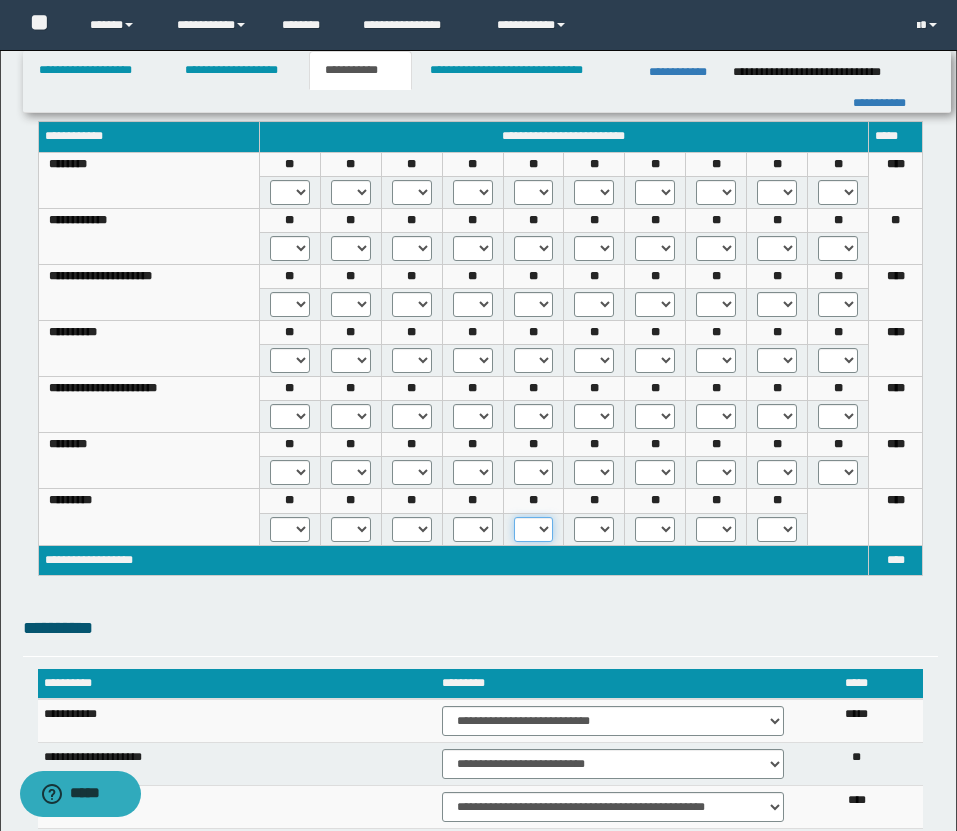 click on "* *** ***" at bounding box center (534, 529) 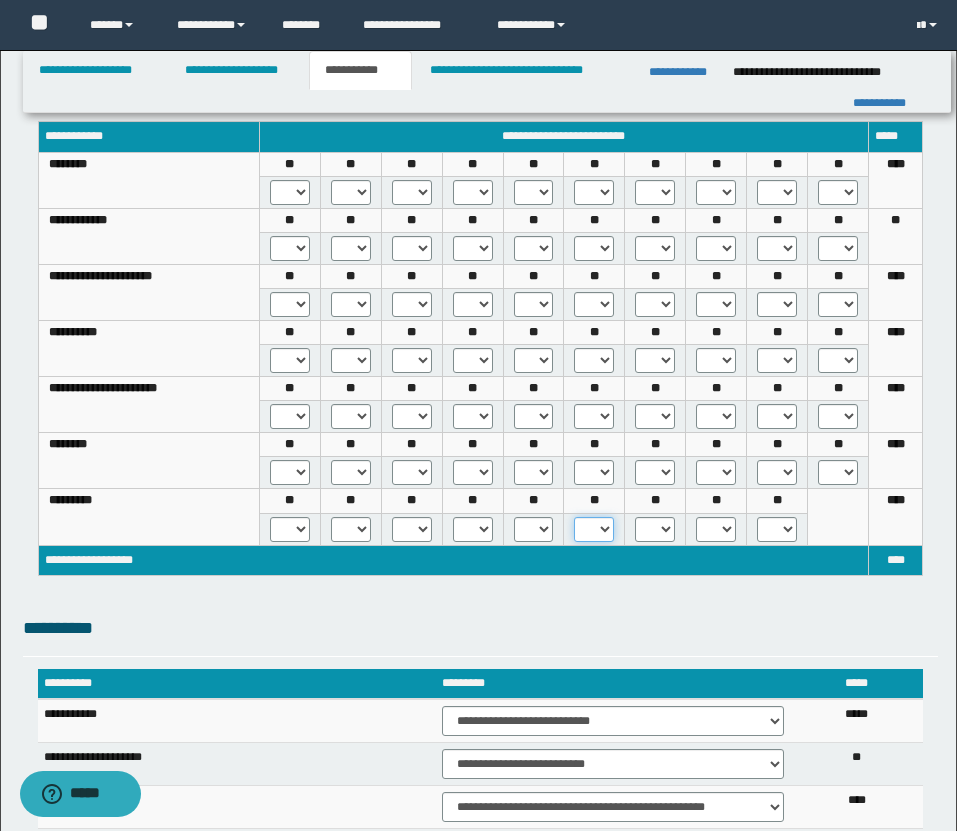 click on "* *** ***" at bounding box center [594, 529] 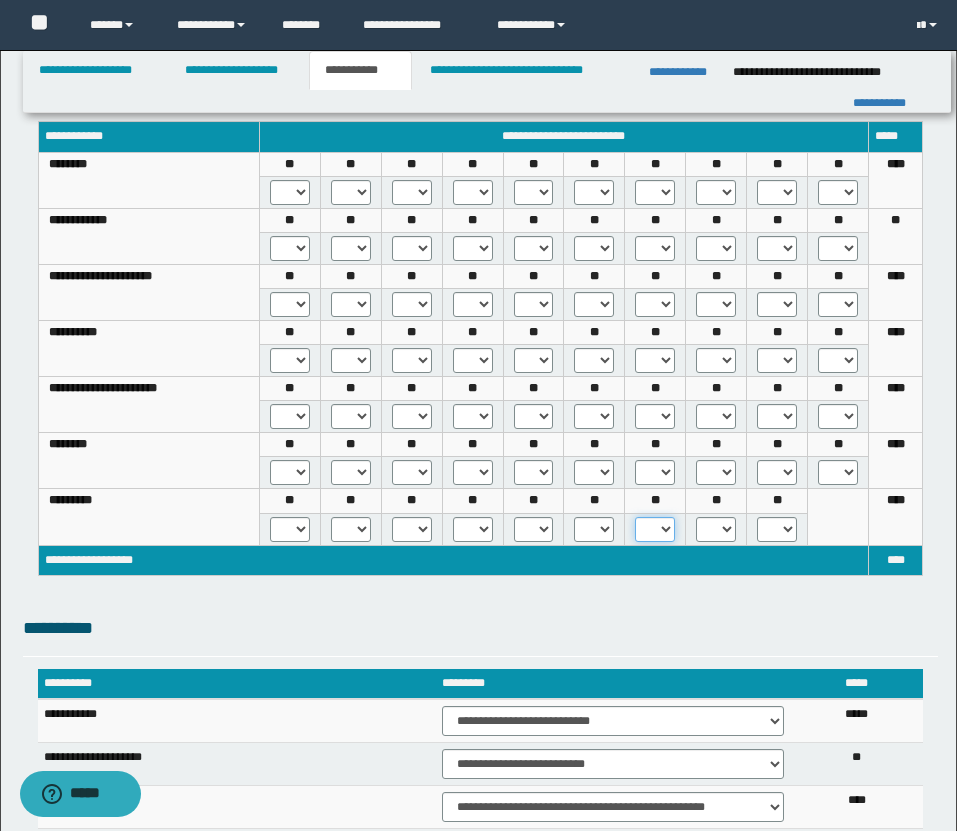 click on "* *** *** ***" at bounding box center [655, 529] 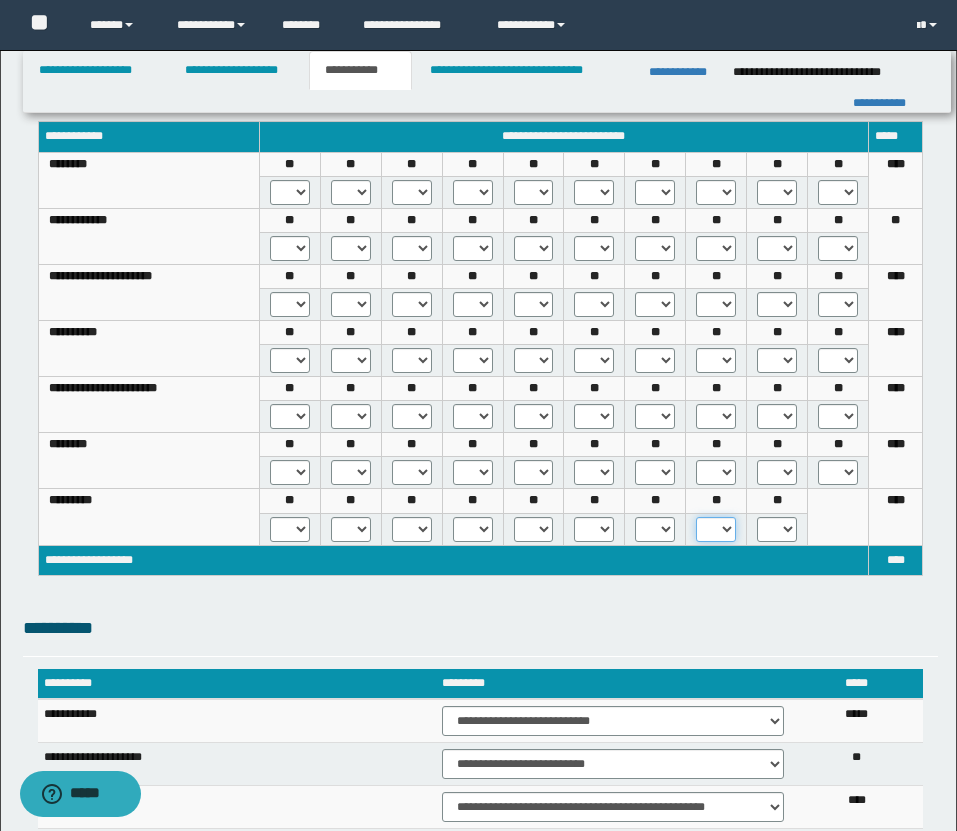 click on "* *** *** ***" at bounding box center (716, 529) 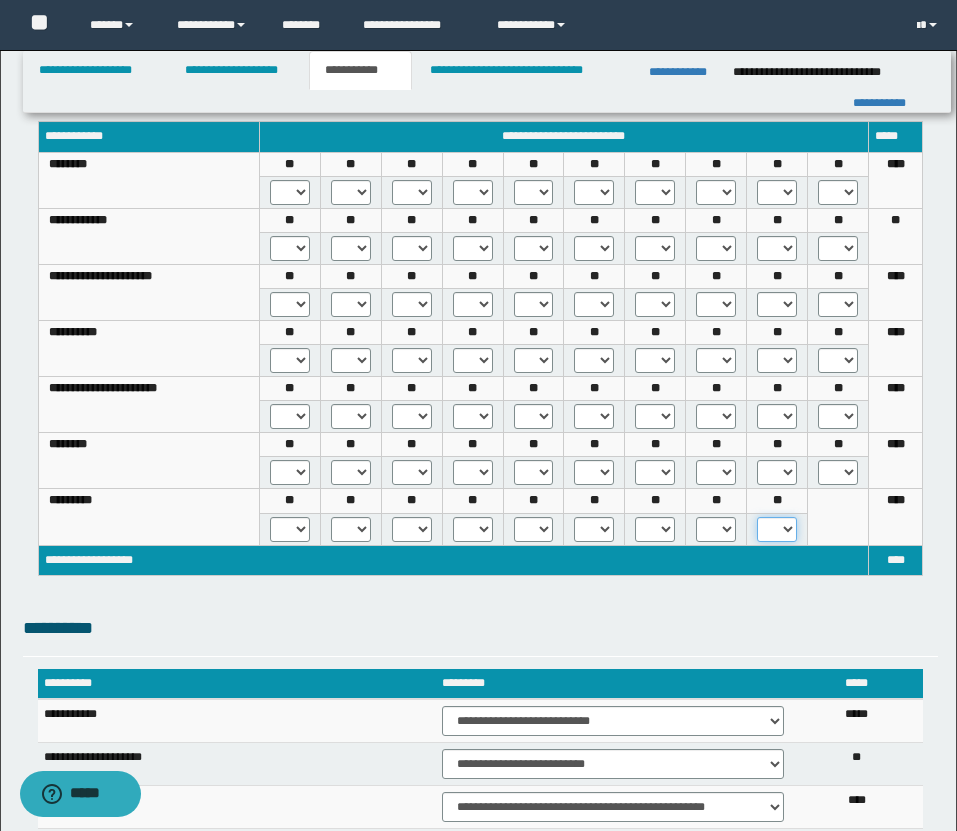 click on "* *** ***" at bounding box center [777, 529] 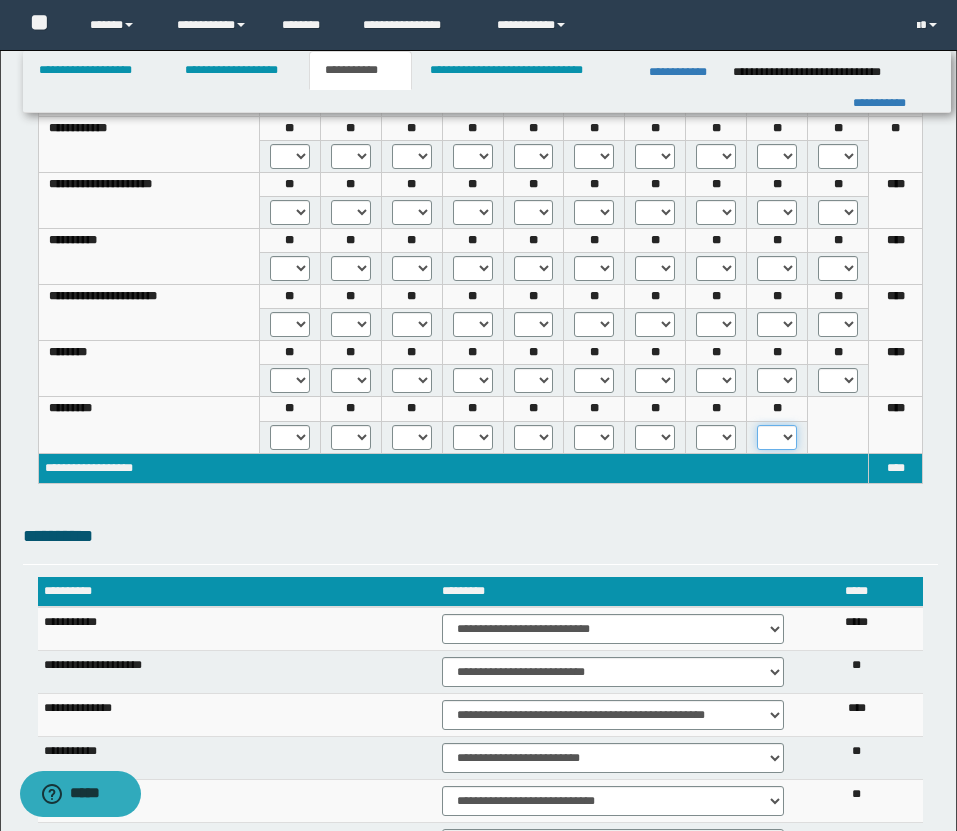 scroll, scrollTop: 919, scrollLeft: 0, axis: vertical 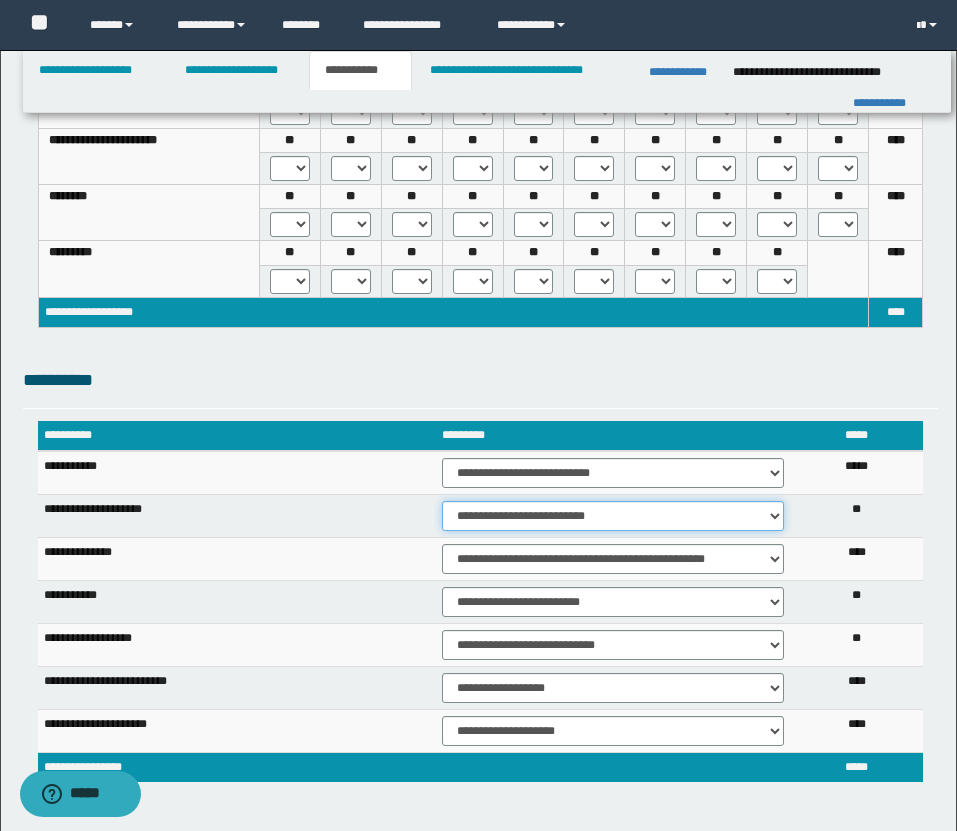 click on "**********" at bounding box center (613, 516) 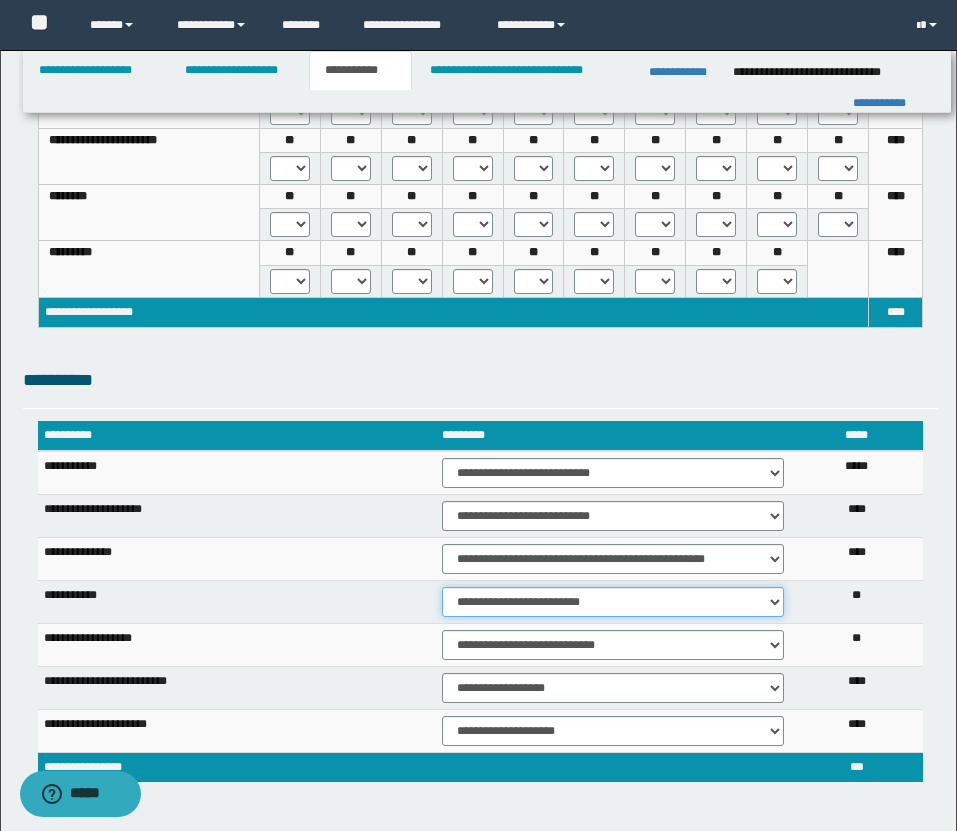 click on "**********" at bounding box center [613, 602] 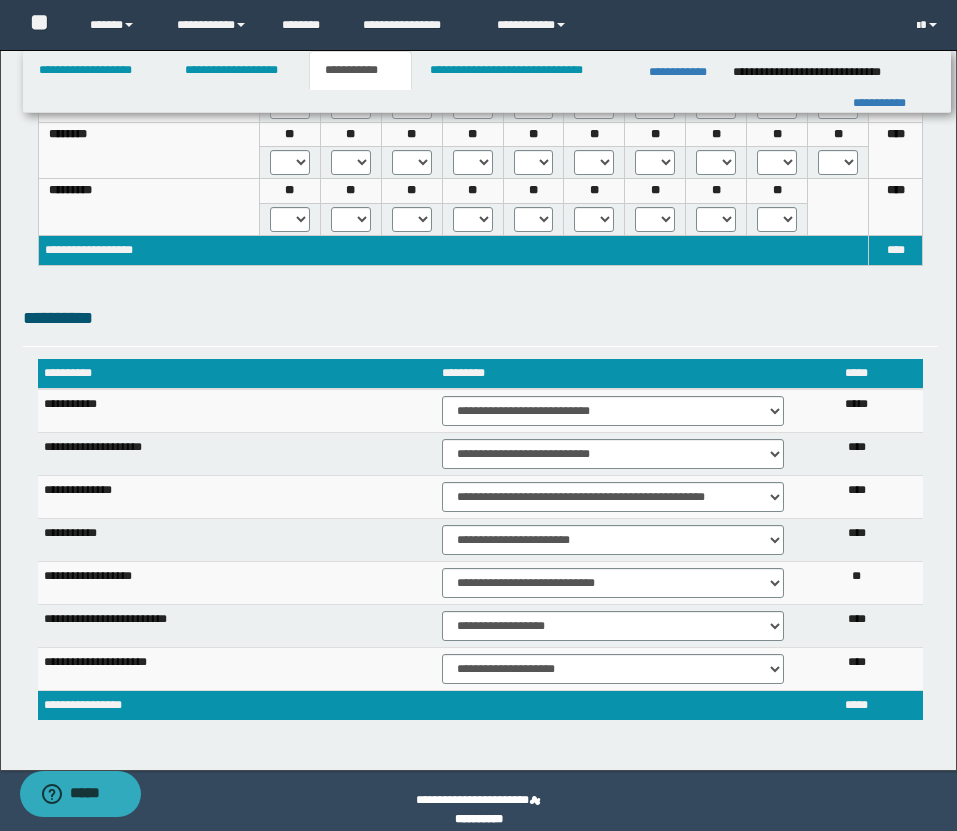 scroll, scrollTop: 983, scrollLeft: 0, axis: vertical 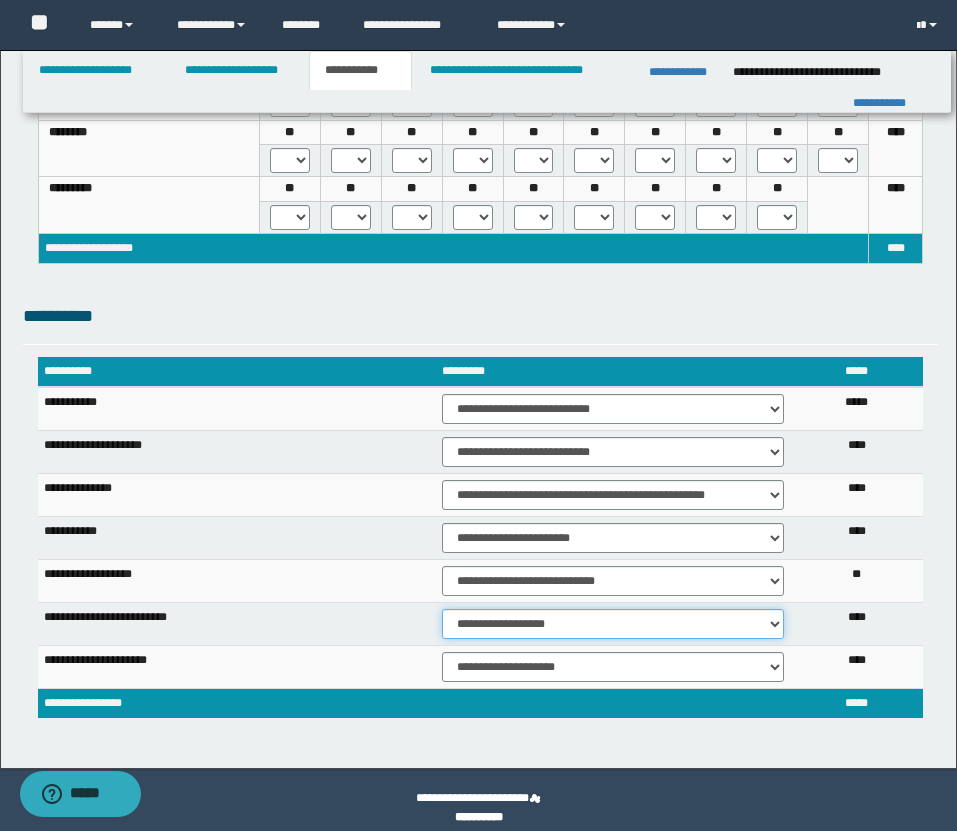 click on "**********" at bounding box center [613, 624] 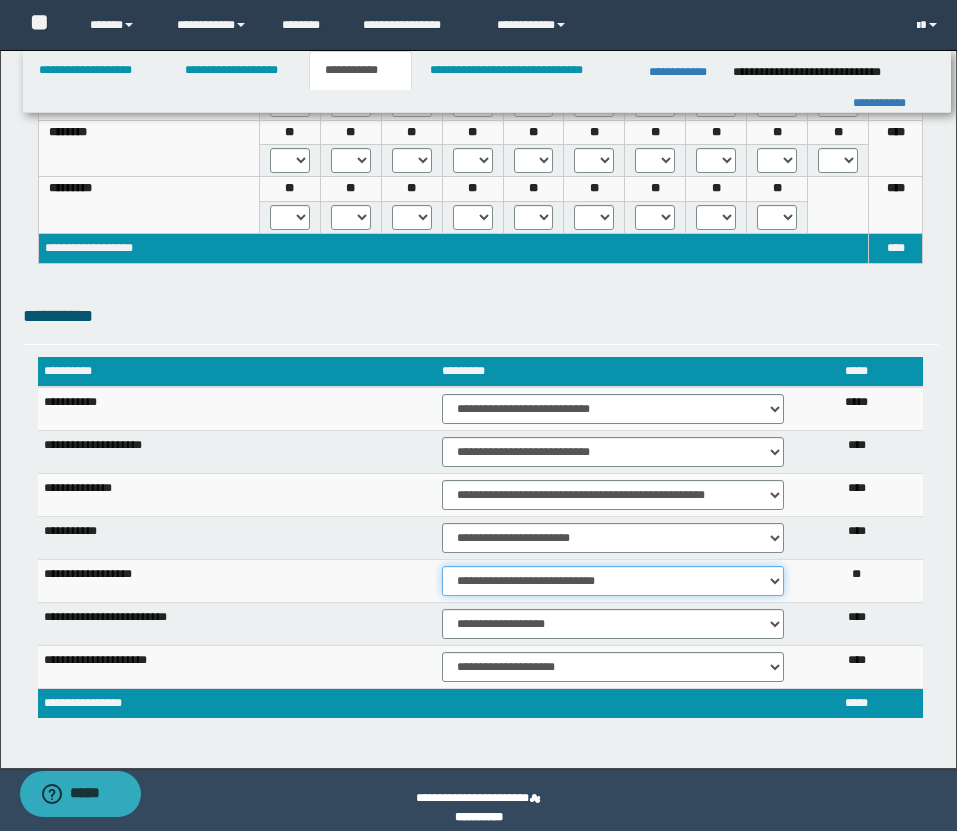 click on "**********" at bounding box center [613, 581] 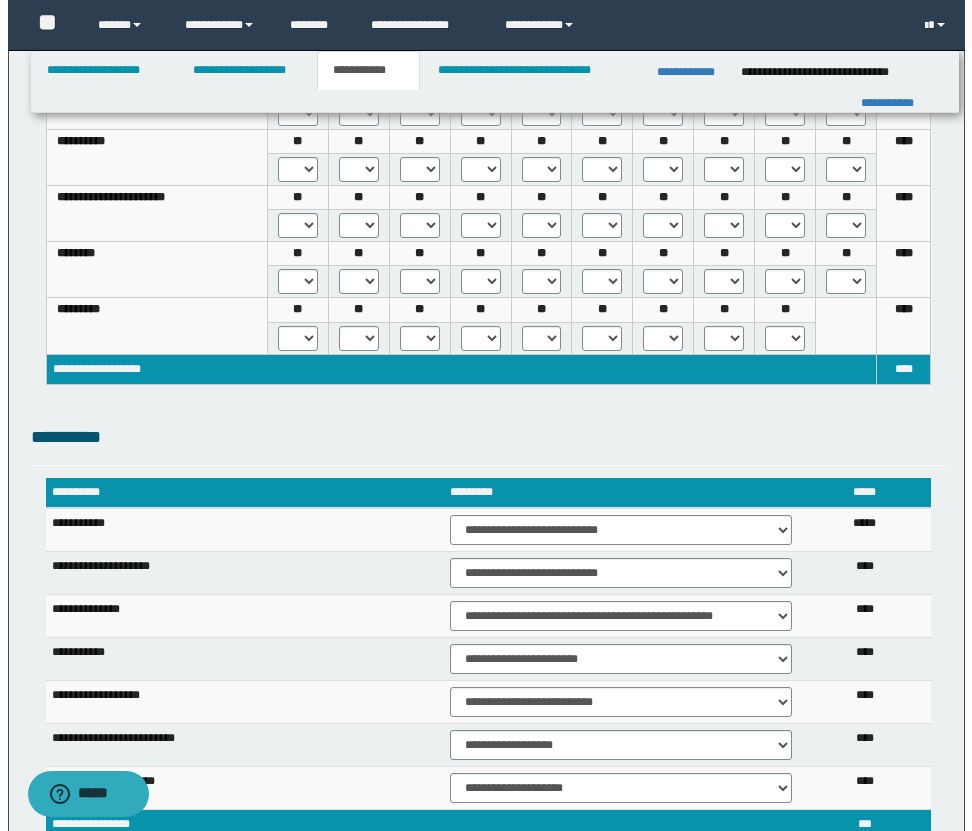 scroll, scrollTop: 836, scrollLeft: 0, axis: vertical 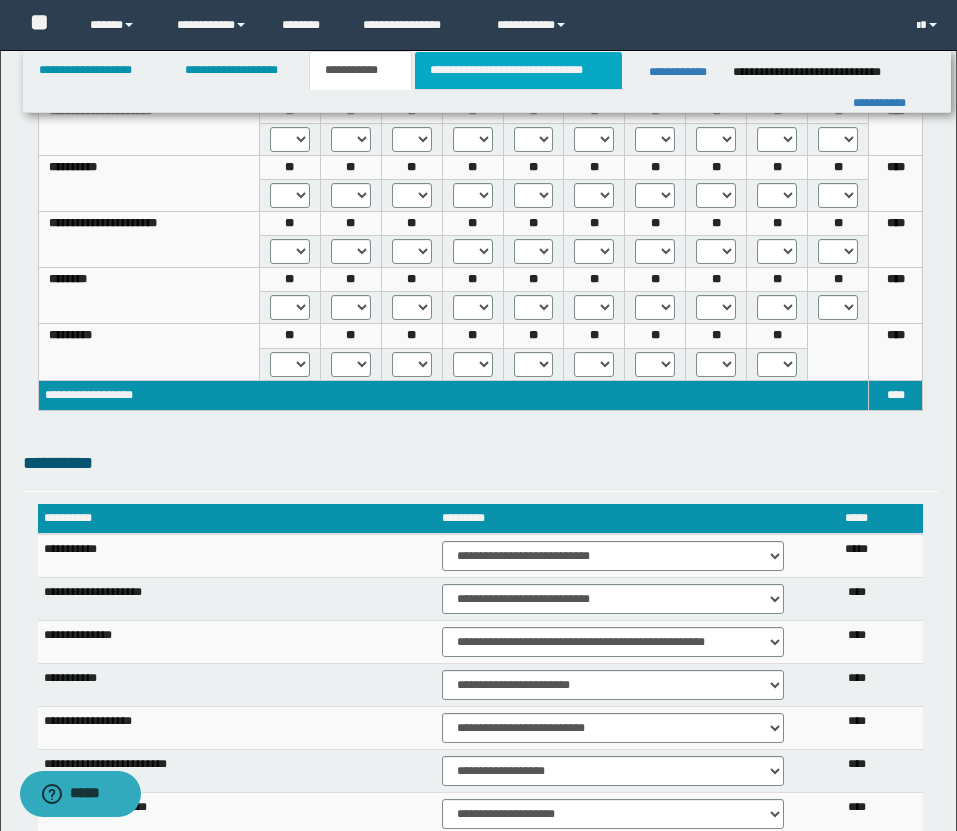 click on "**********" at bounding box center (518, 70) 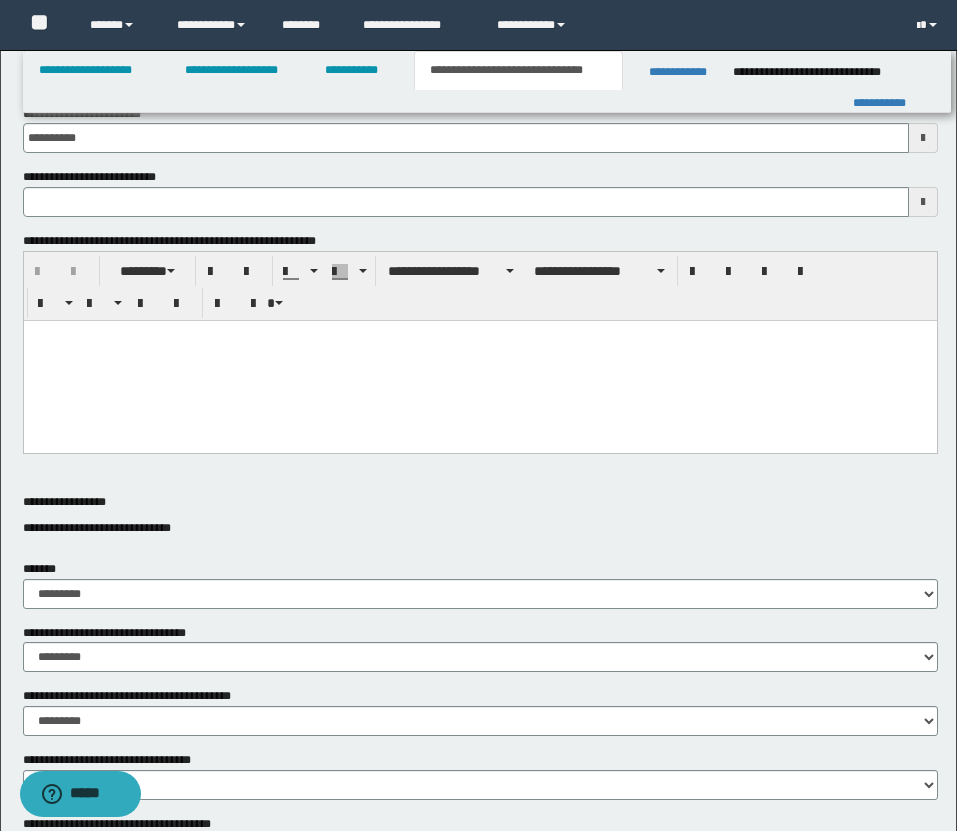 scroll, scrollTop: 0, scrollLeft: 0, axis: both 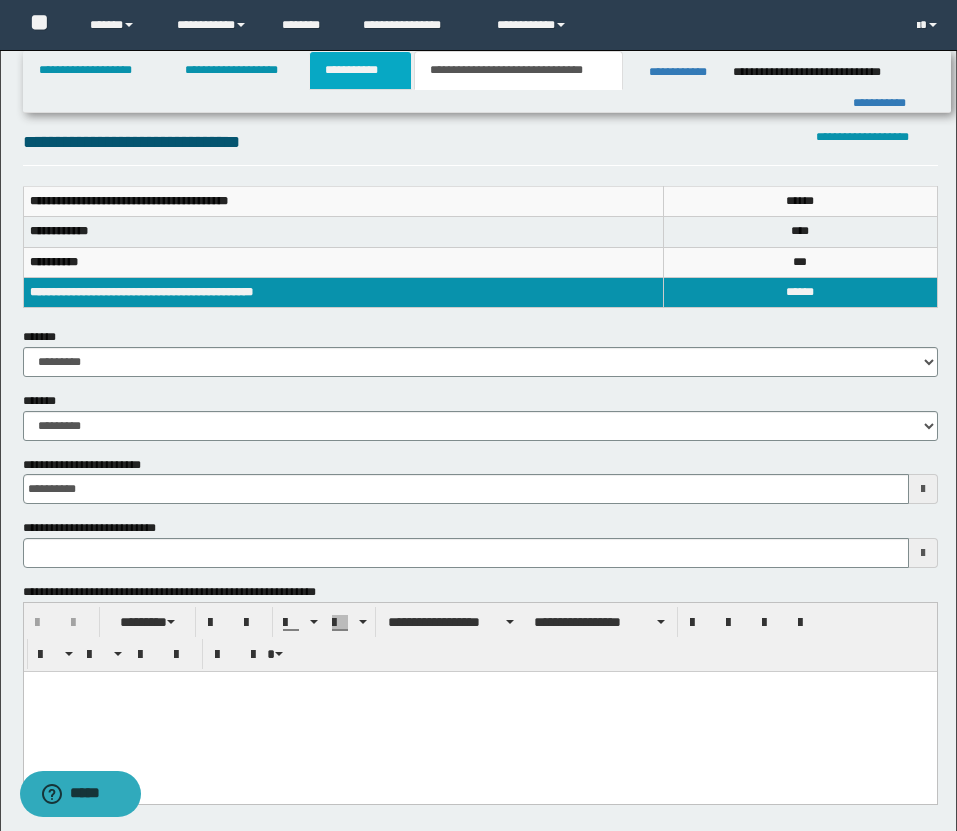 click on "**********" at bounding box center [360, 70] 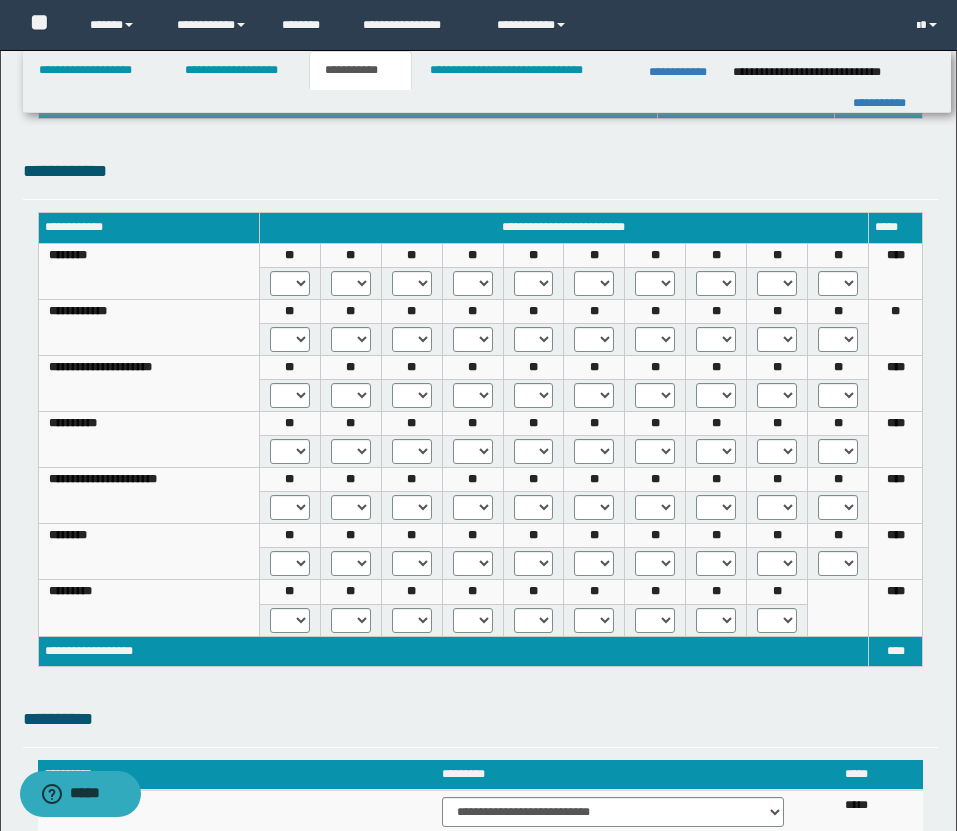 scroll, scrollTop: 587, scrollLeft: 0, axis: vertical 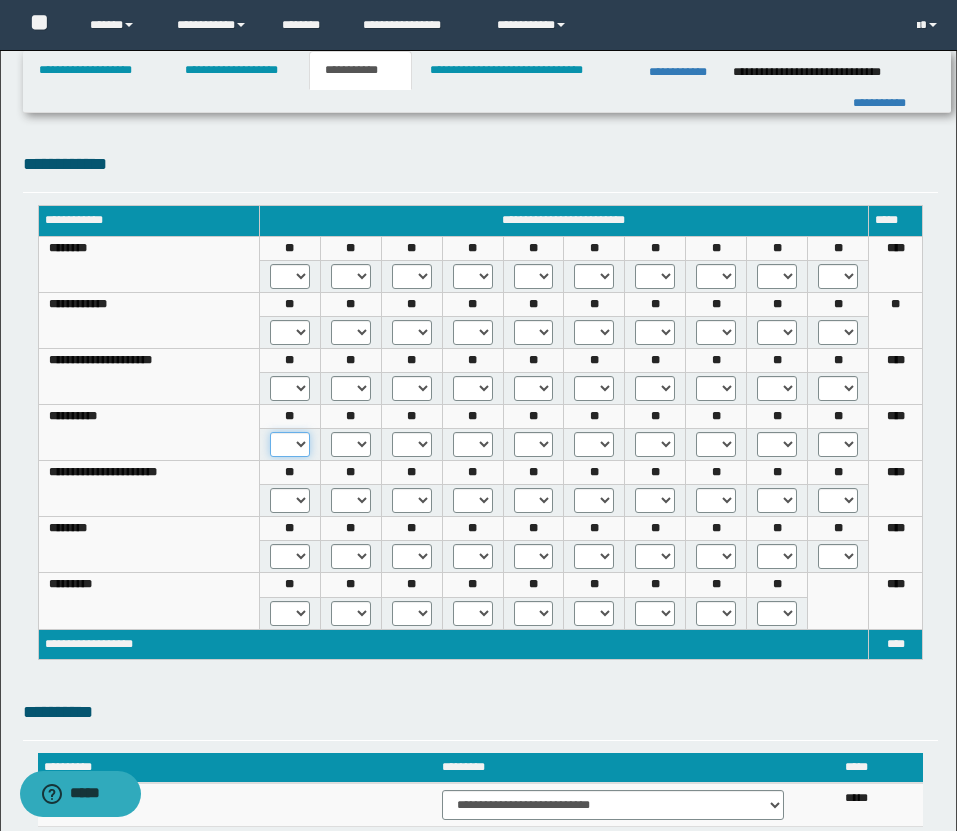 click on "* *** *** ***" at bounding box center [290, 444] 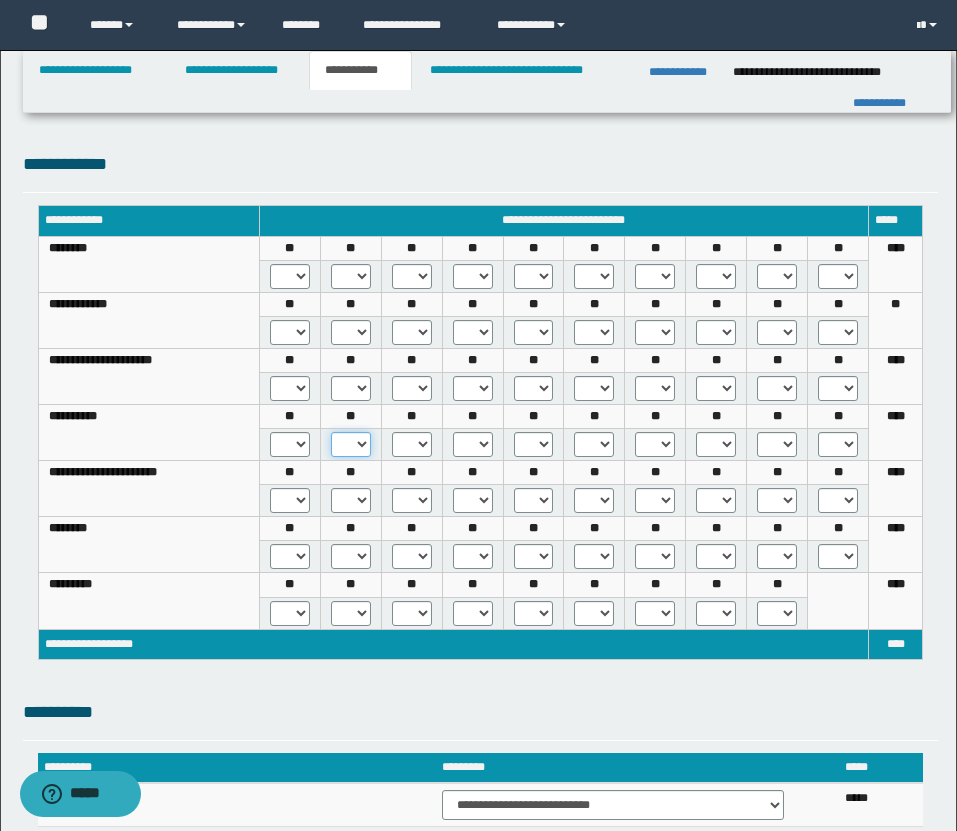 click on "* *** *** ***" at bounding box center (351, 444) 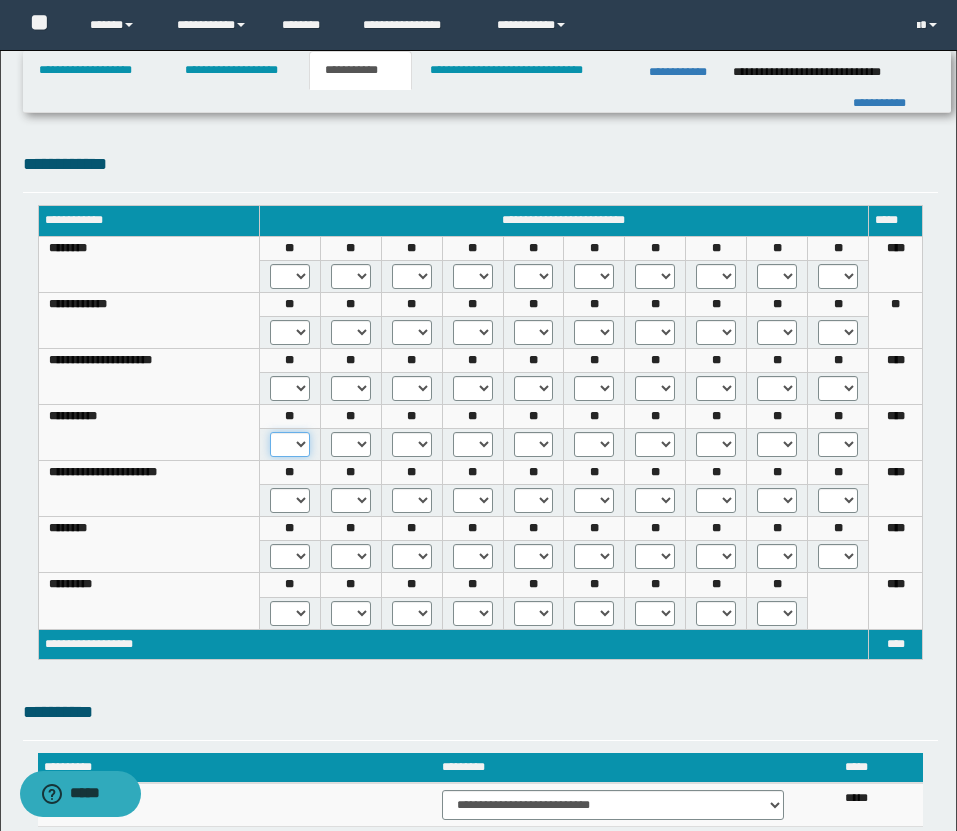 click on "* *** *** ***" at bounding box center (290, 444) 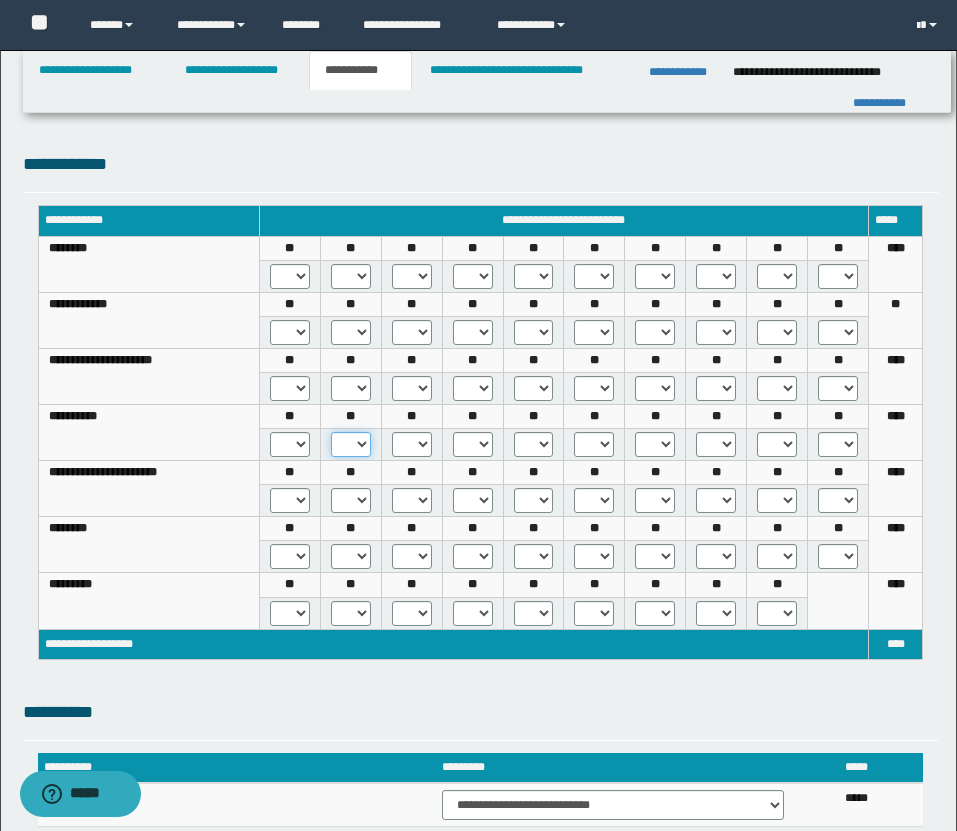 click on "* *** *** ***" at bounding box center [351, 444] 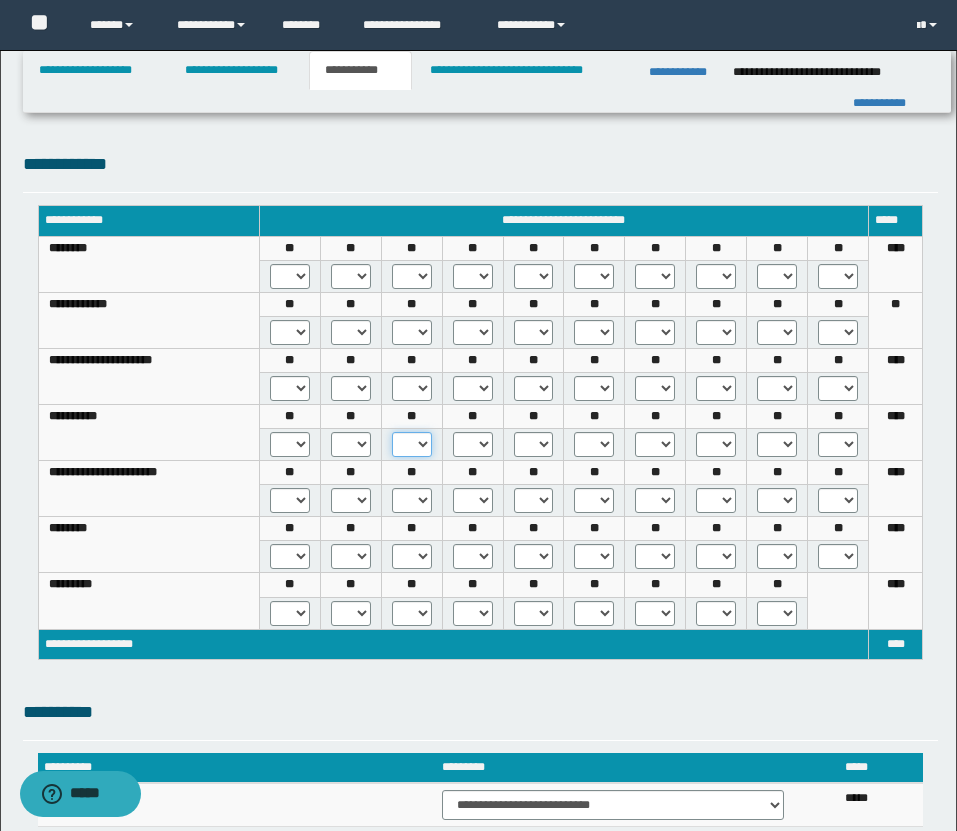 click on "* *** *** ***" at bounding box center (412, 444) 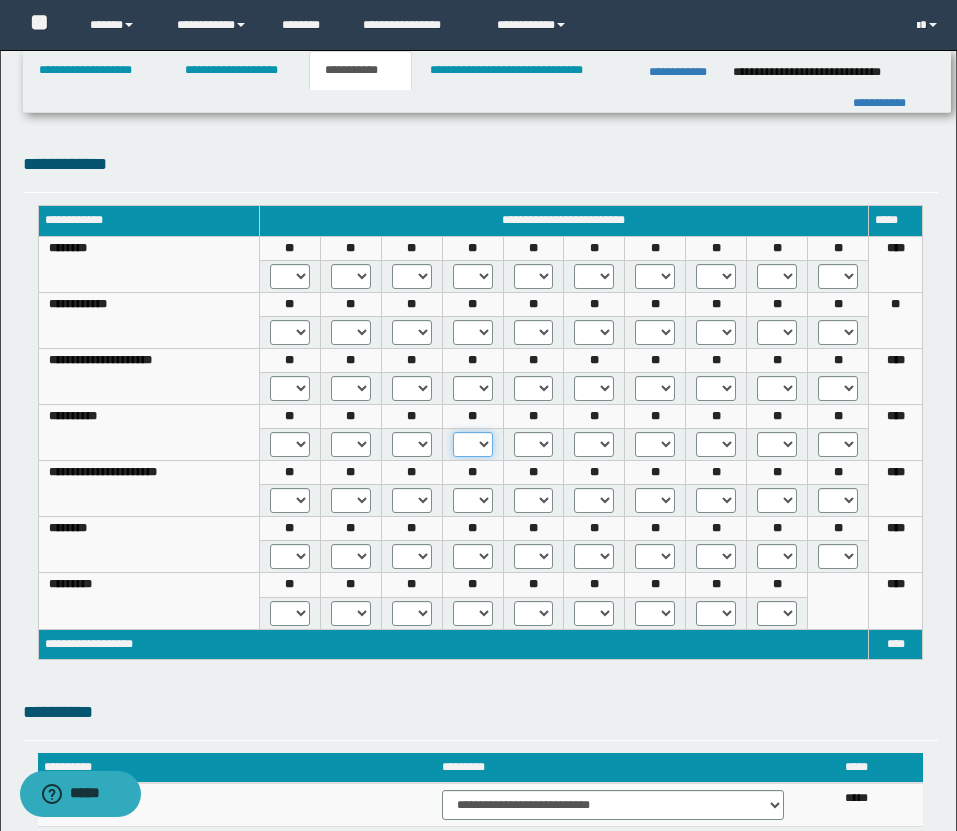 click on "* *** *** ***" at bounding box center (473, 444) 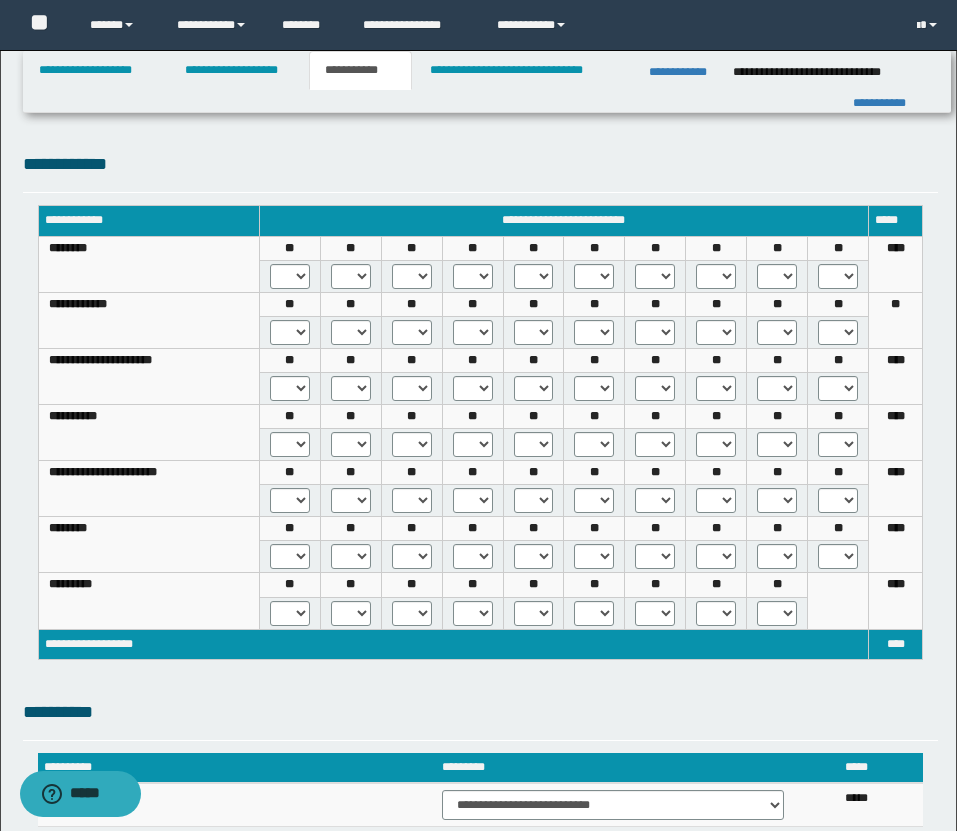 click on "* *** *** ***" at bounding box center [533, 445] 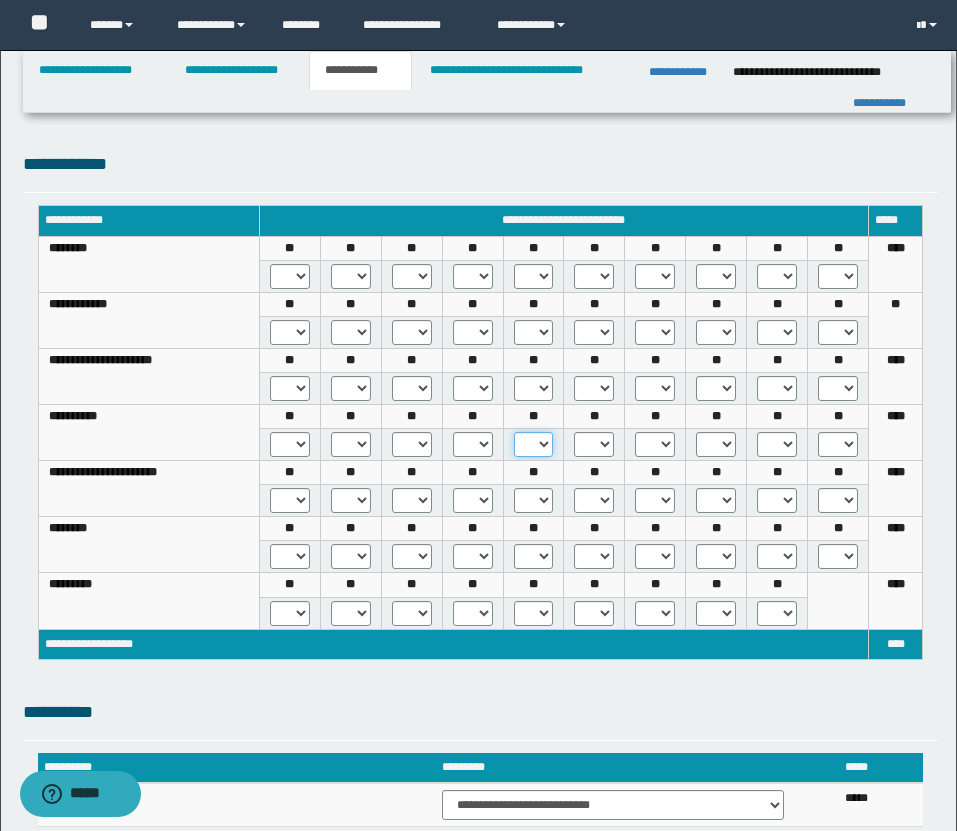 click on "* *** *** ***" at bounding box center [534, 444] 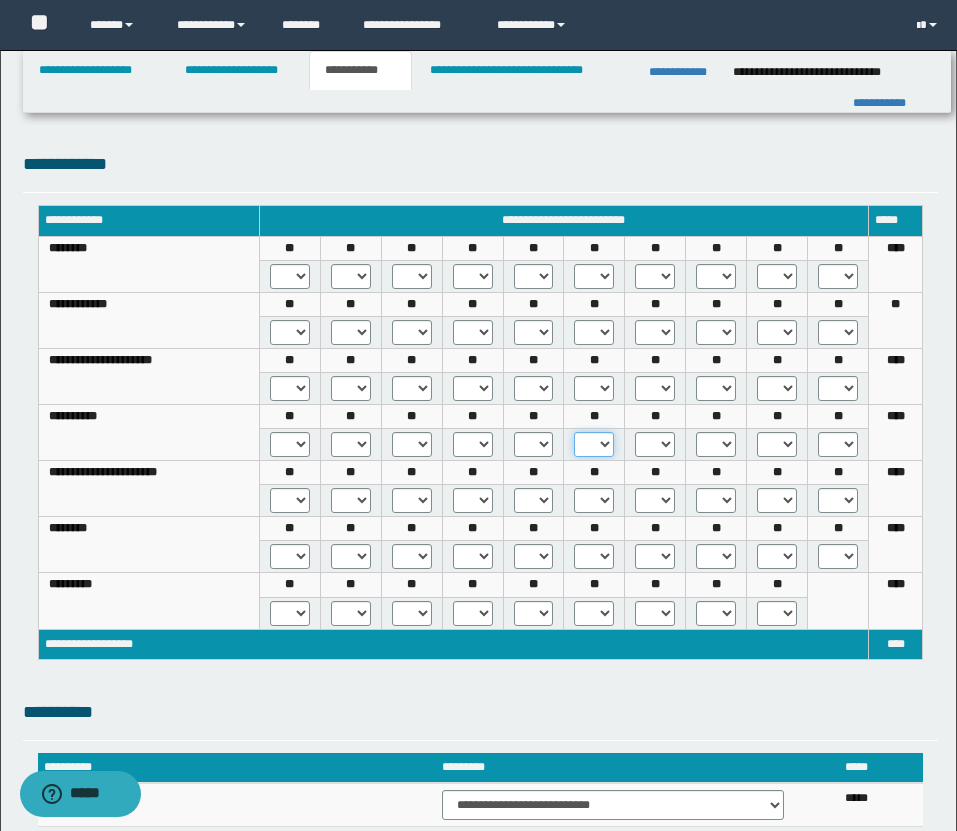 click on "* *** *** ***" at bounding box center (594, 444) 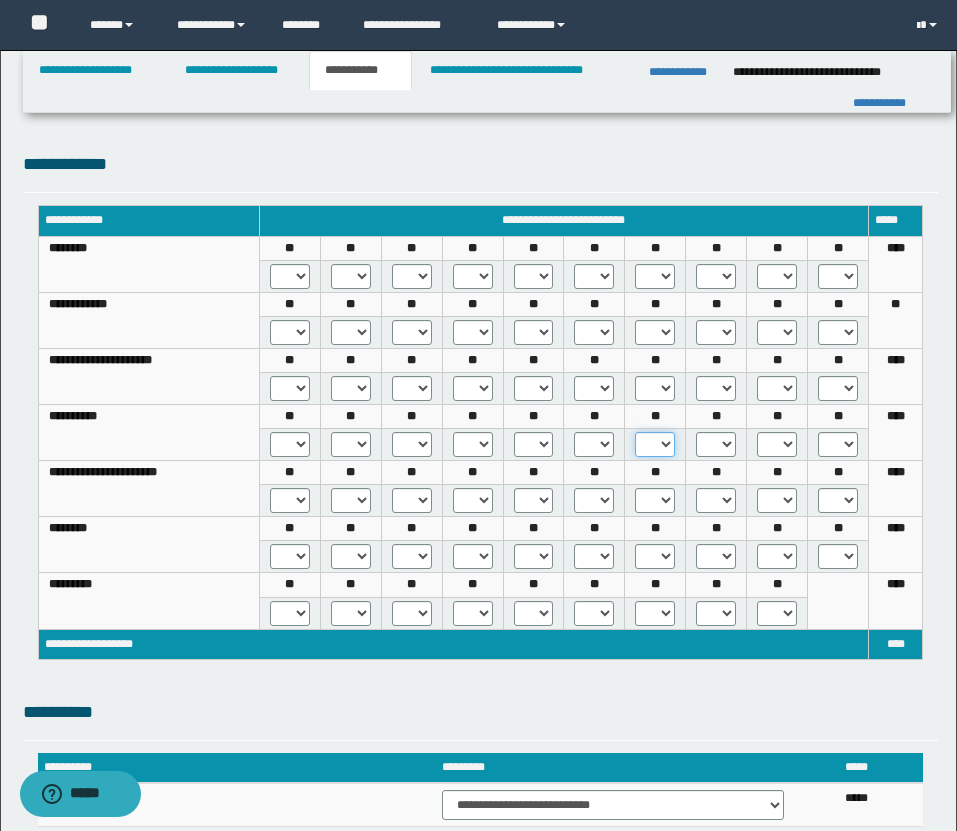 click on "* *** *** ***" at bounding box center (655, 444) 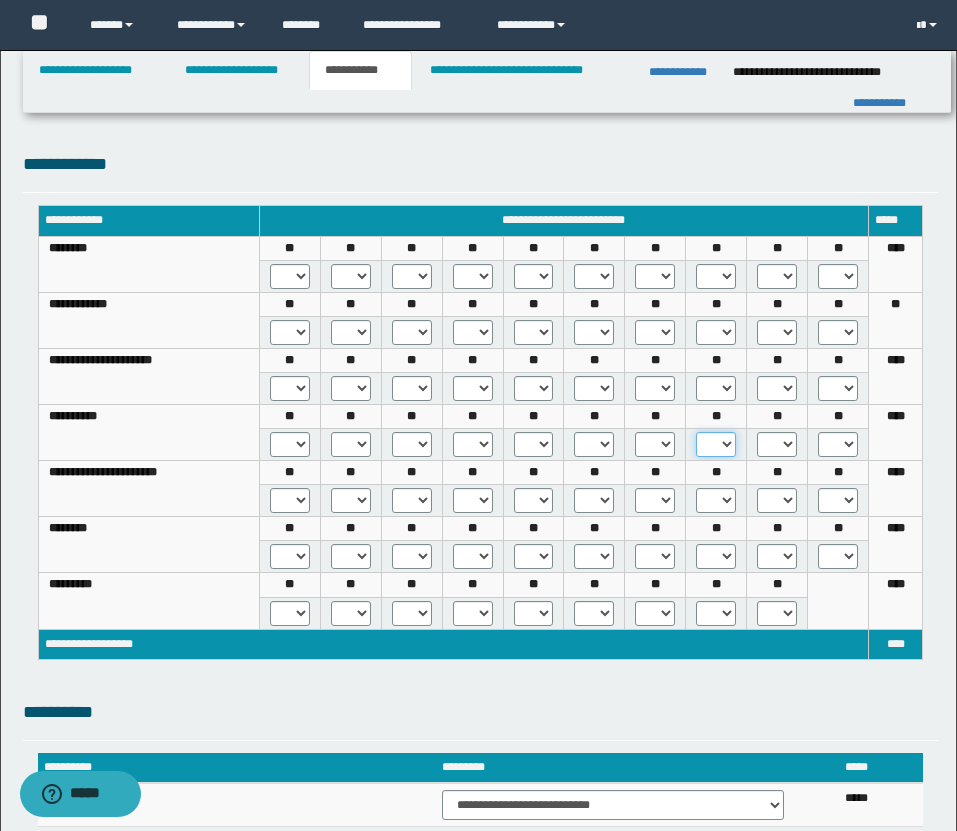 click on "* *** *** ***" at bounding box center [716, 444] 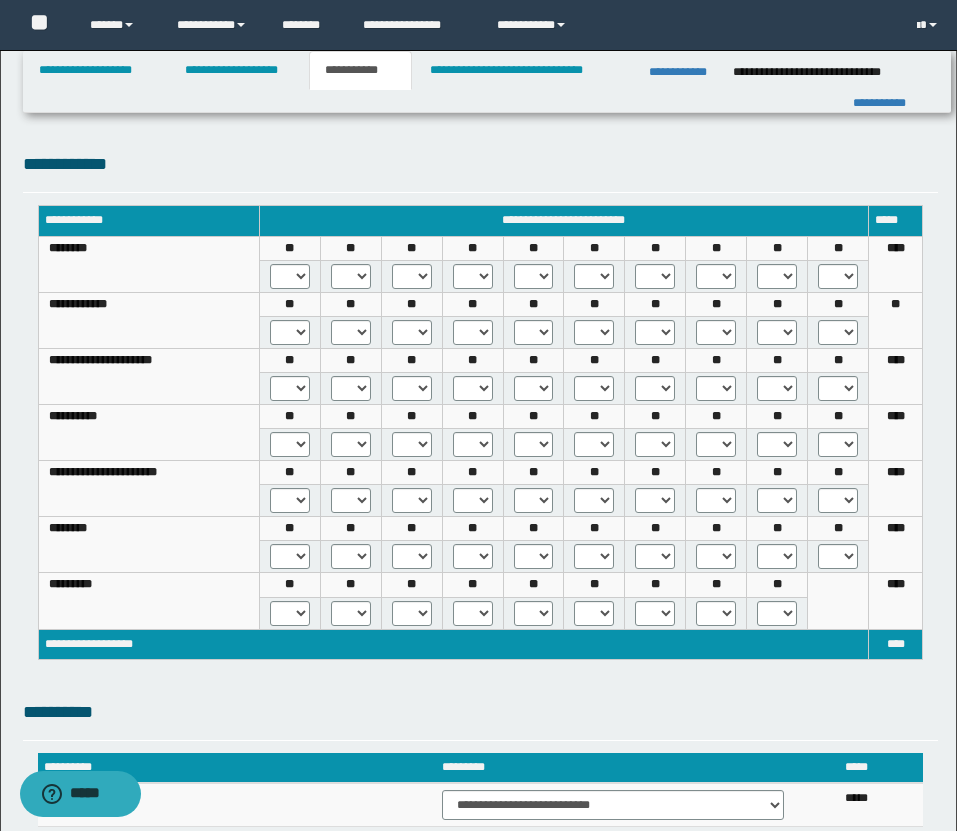 click on "* *** *** ***" at bounding box center (777, 445) 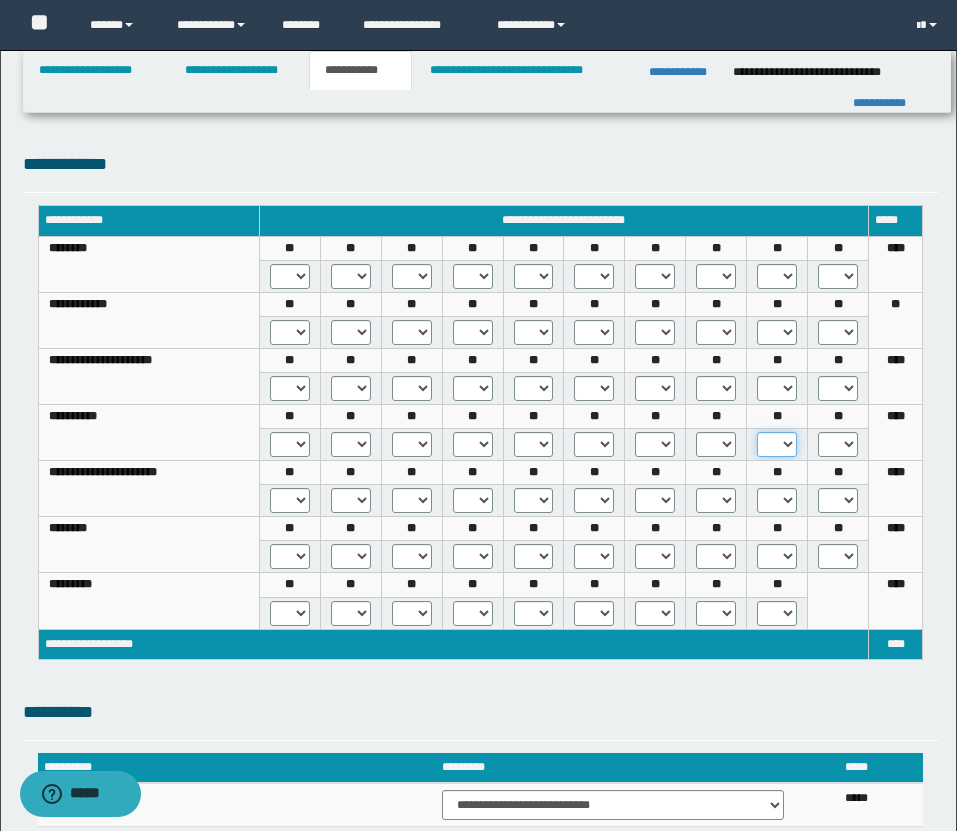 click on "* *** *** ***" at bounding box center (777, 444) 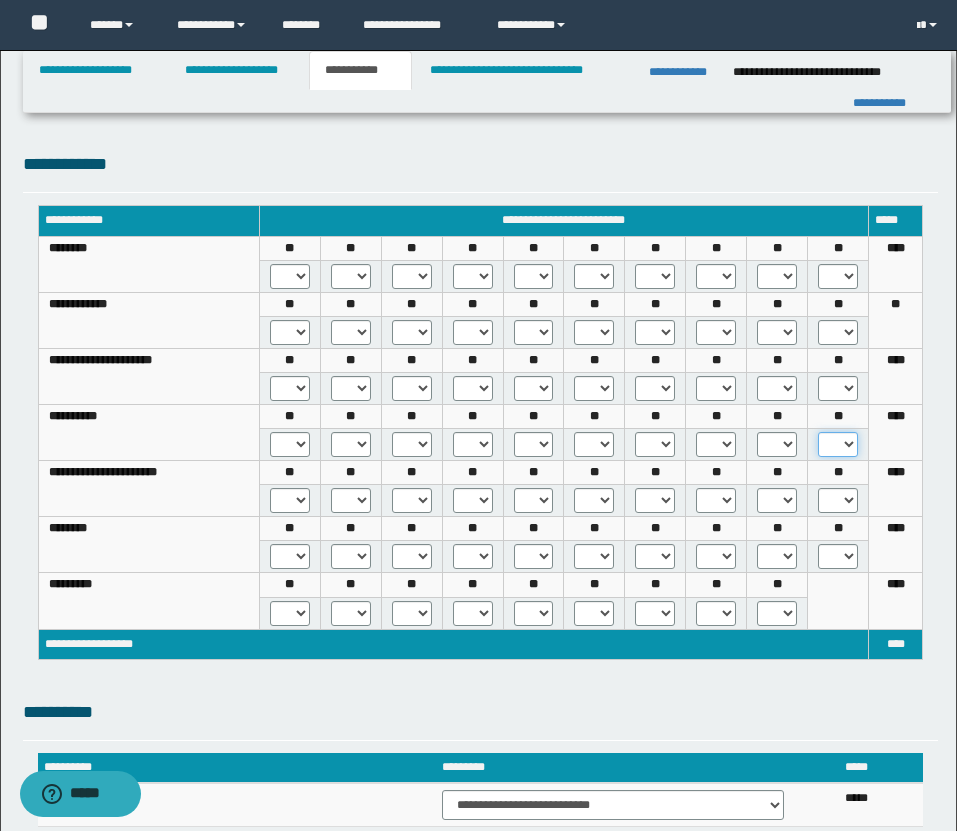 click on "* *** *** ***" at bounding box center (838, 444) 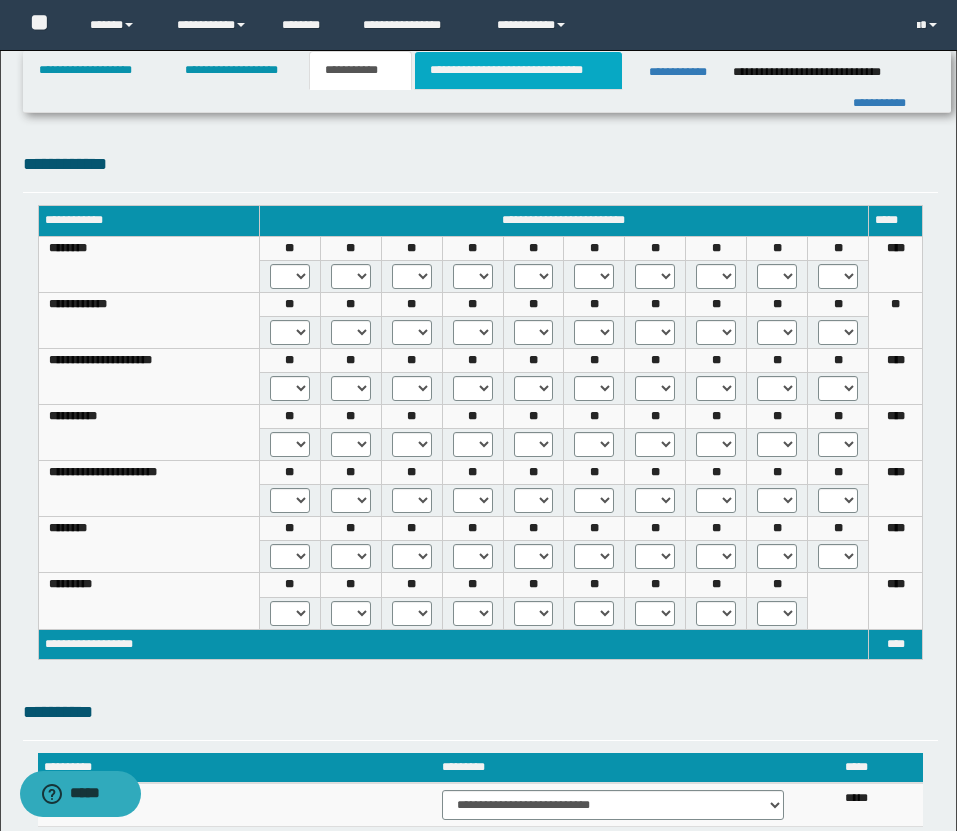 click on "**********" at bounding box center (518, 70) 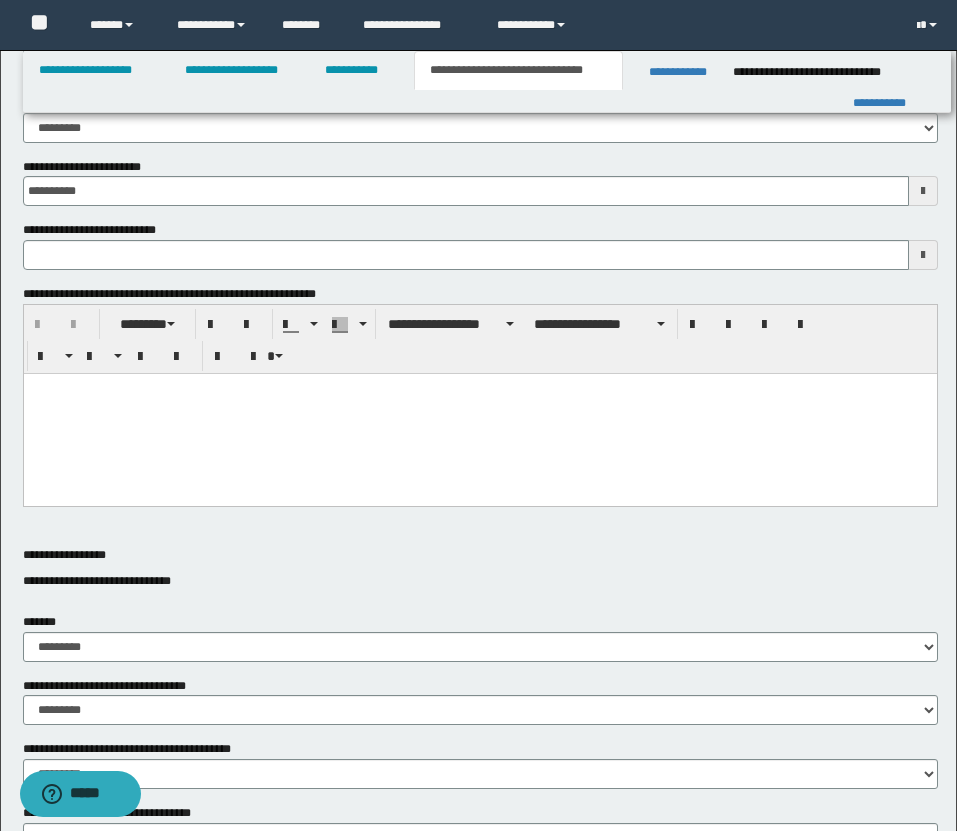 scroll, scrollTop: 0, scrollLeft: 0, axis: both 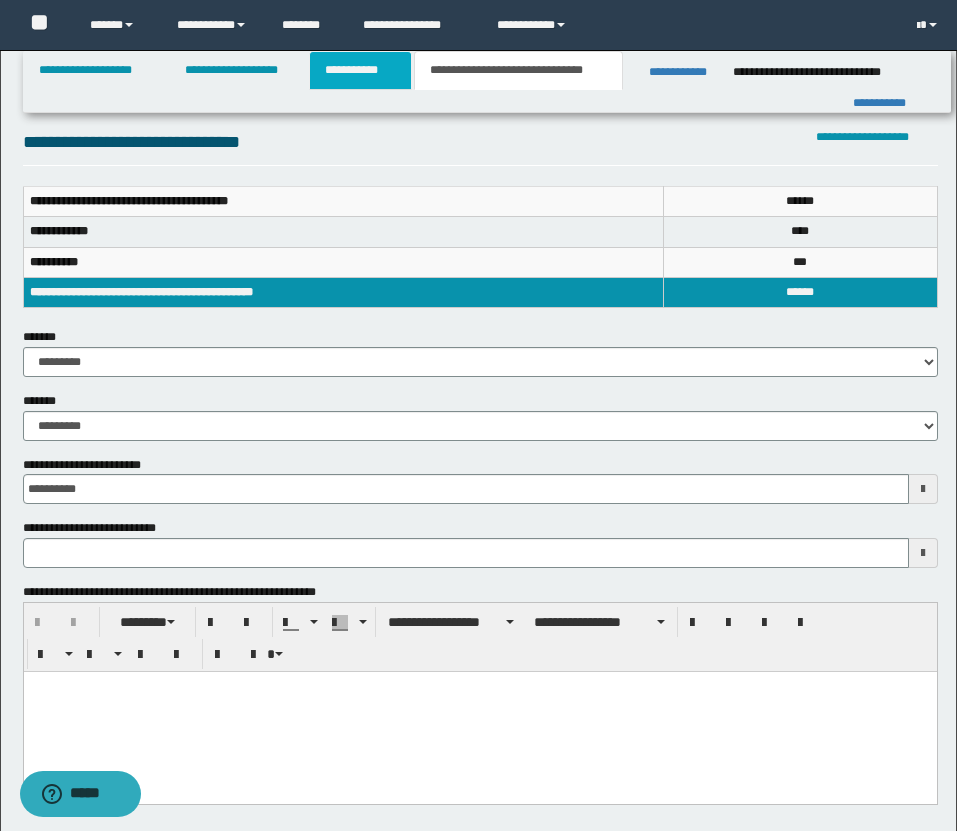 click on "**********" at bounding box center (360, 70) 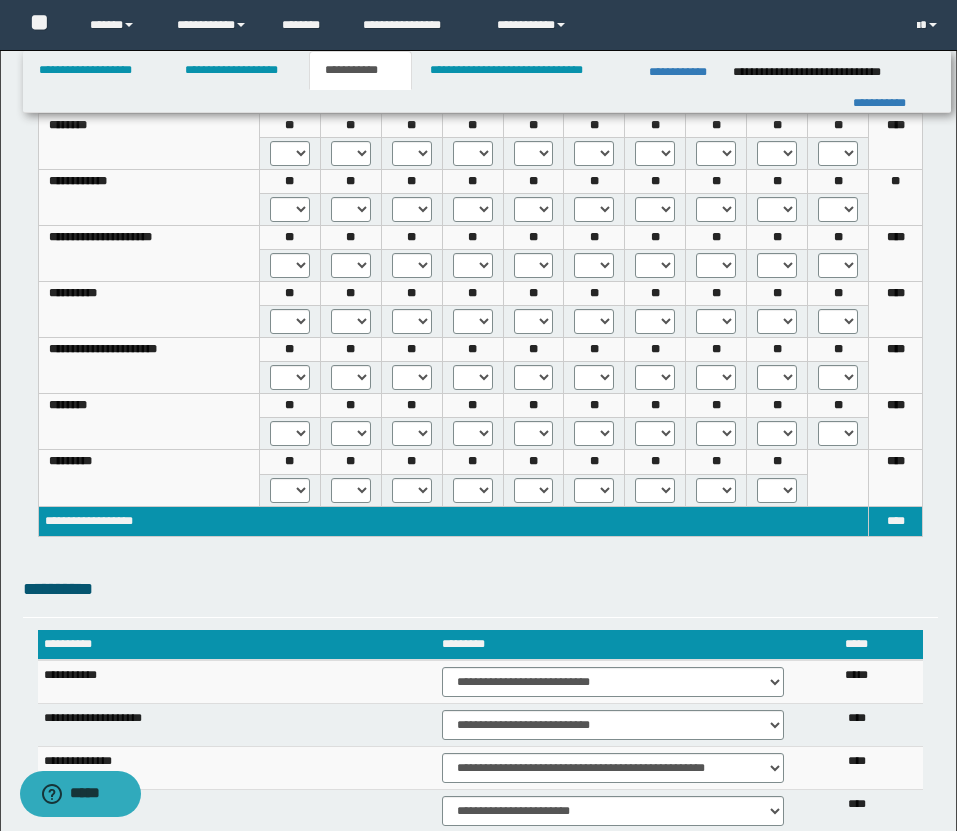 scroll, scrollTop: 698, scrollLeft: 0, axis: vertical 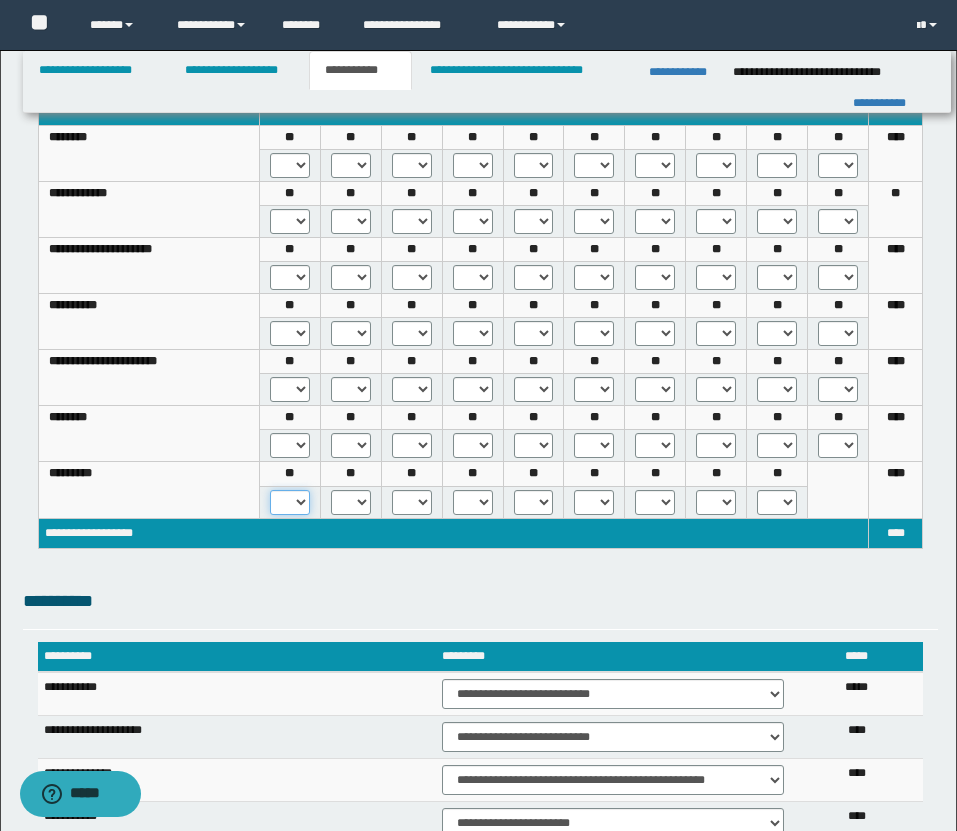 click on "* *** ***" at bounding box center [290, 502] 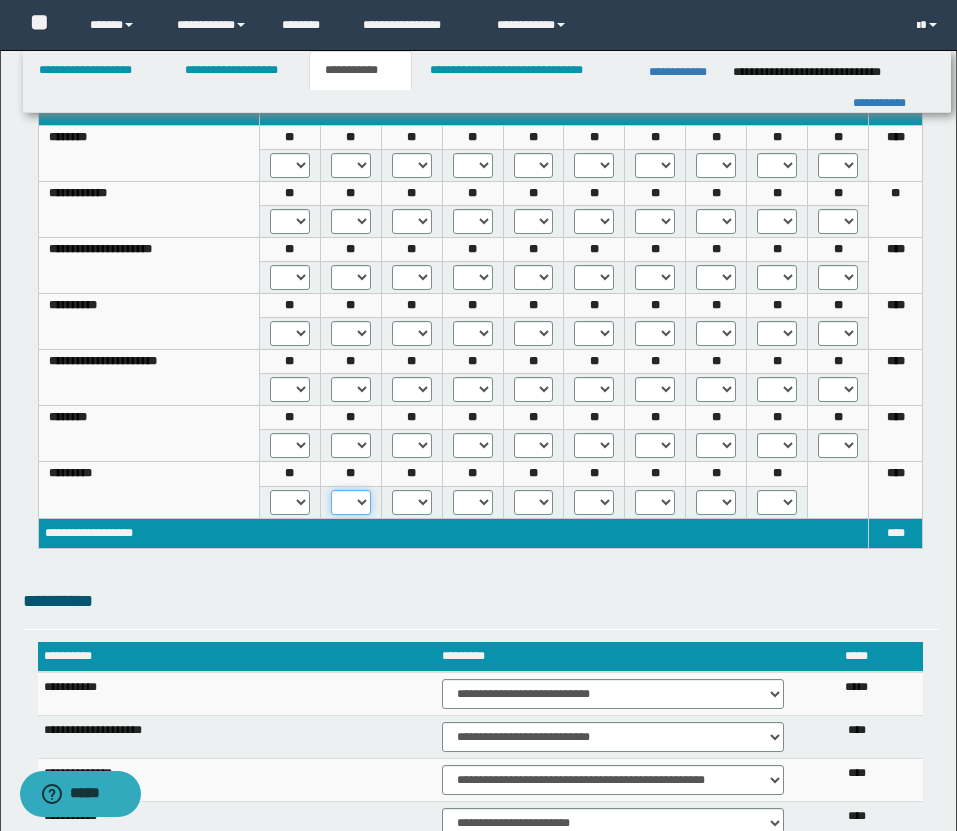 click on "* *** ***" at bounding box center (351, 502) 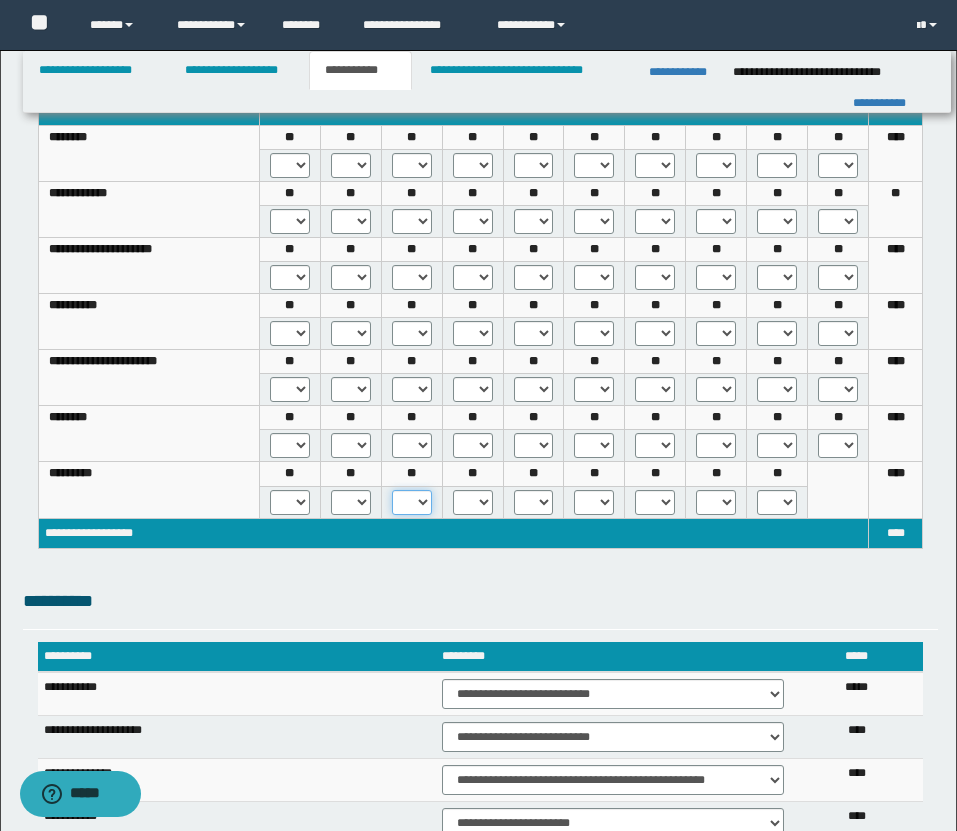 click on "* *** ***" at bounding box center (412, 502) 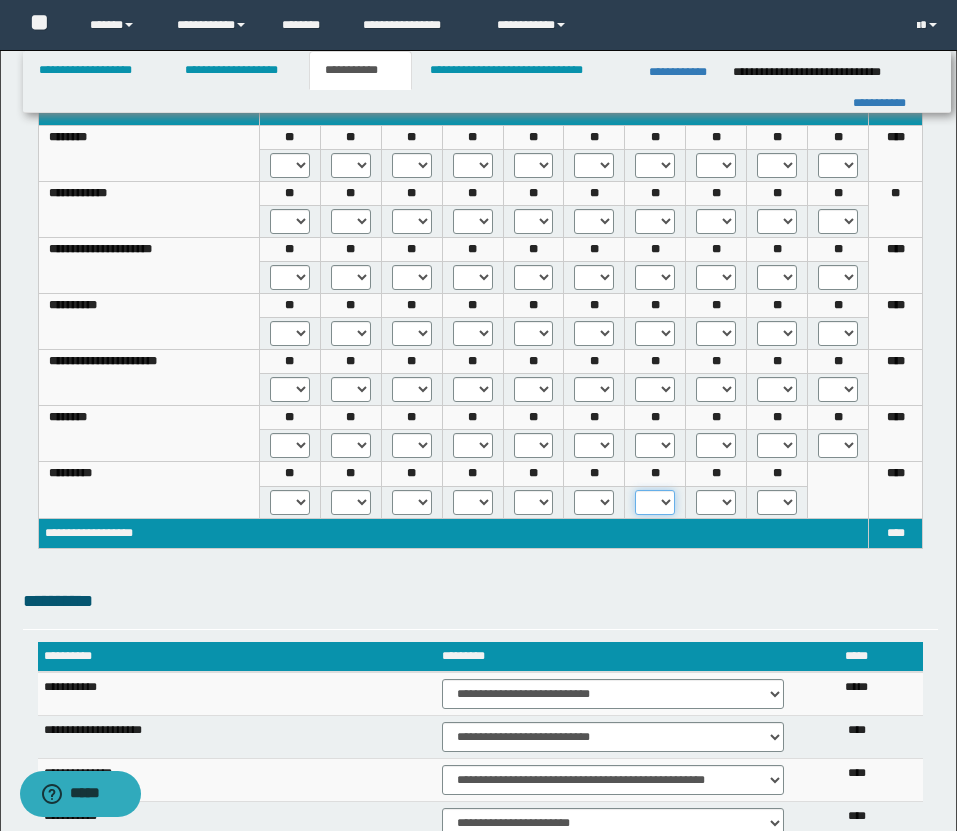 click on "* *** *** ***" at bounding box center (655, 502) 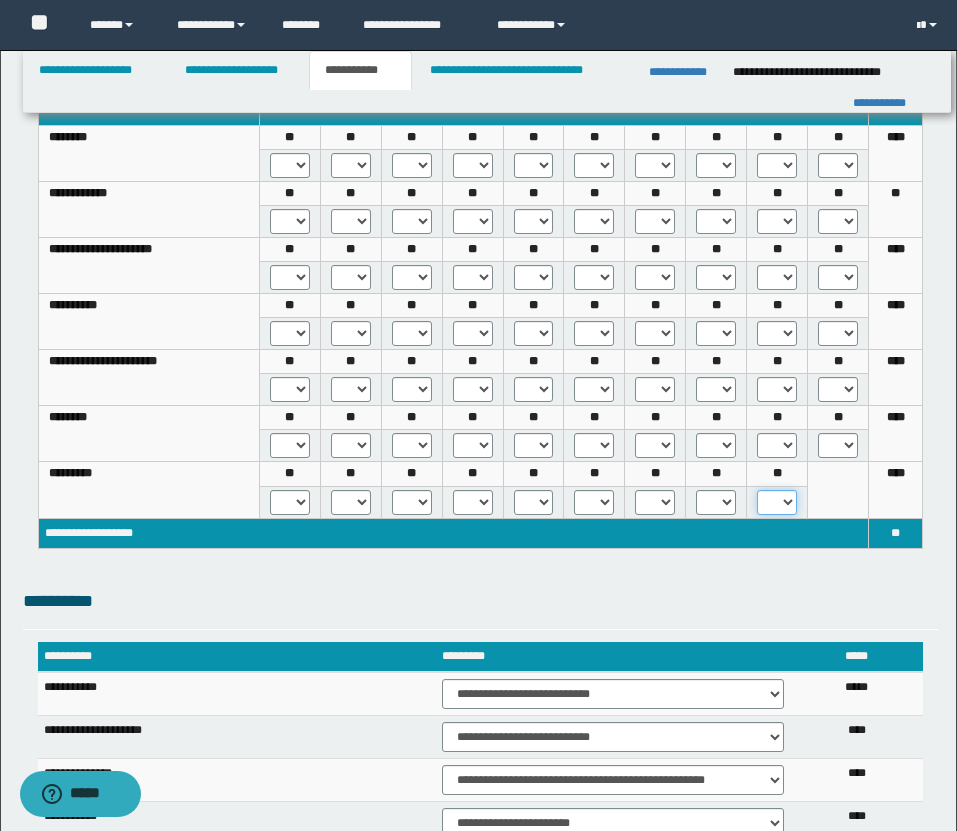 click on "* *** ***" at bounding box center [777, 502] 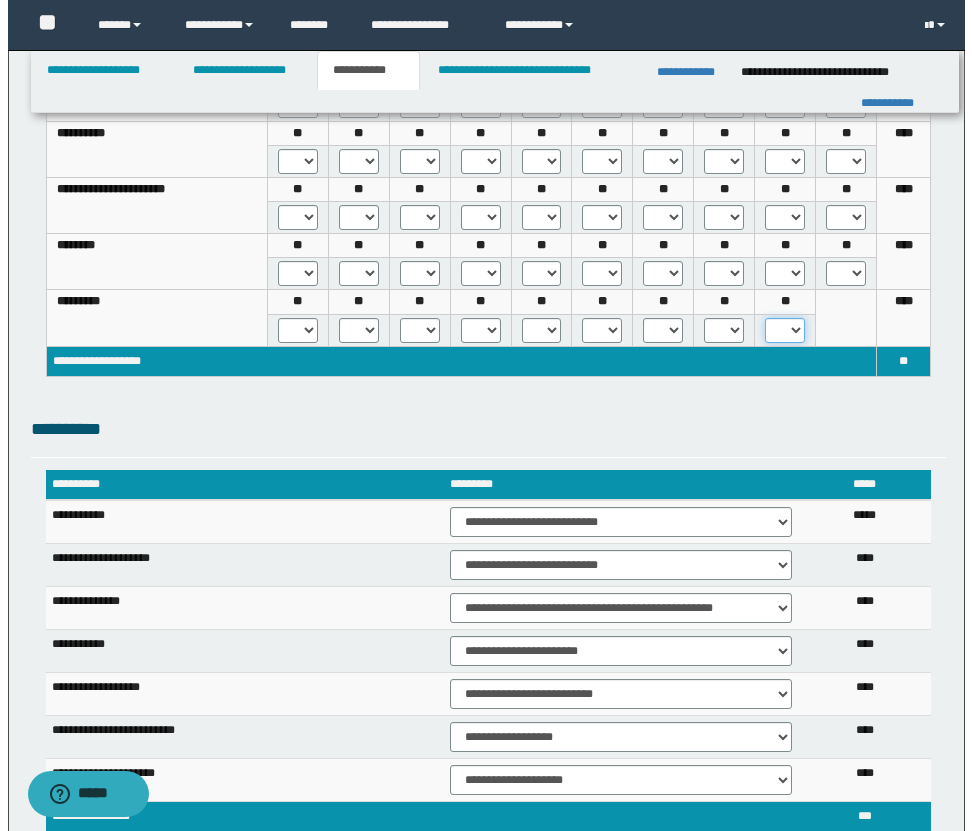 scroll, scrollTop: 830, scrollLeft: 0, axis: vertical 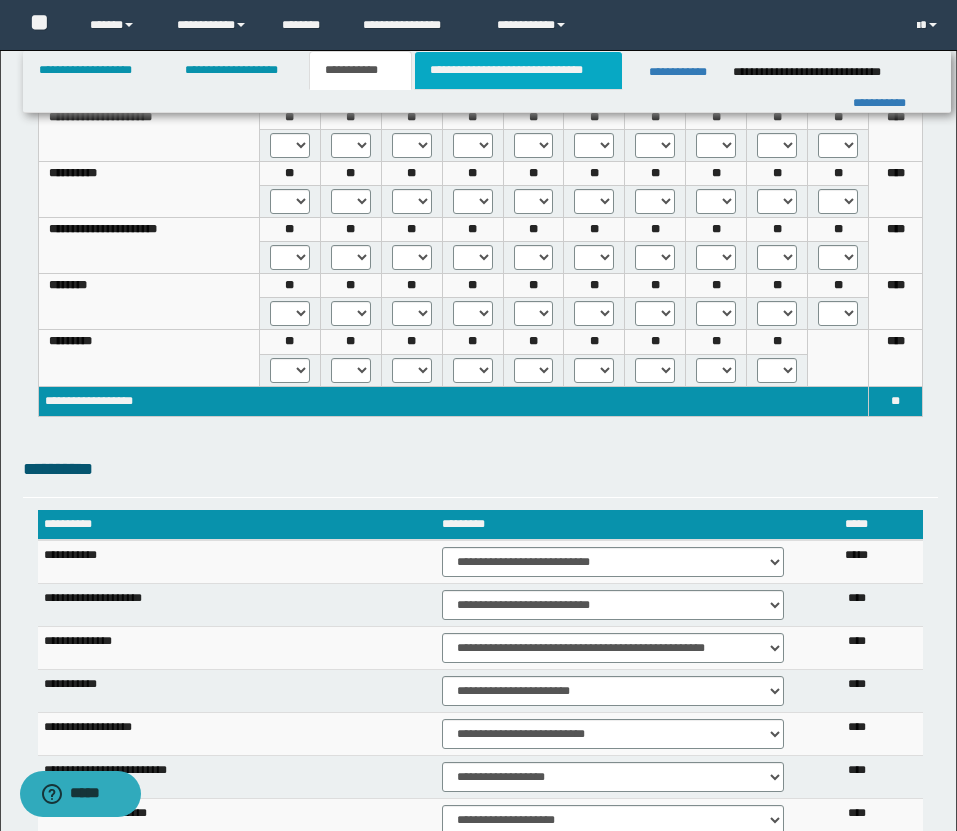 click on "**********" at bounding box center [518, 70] 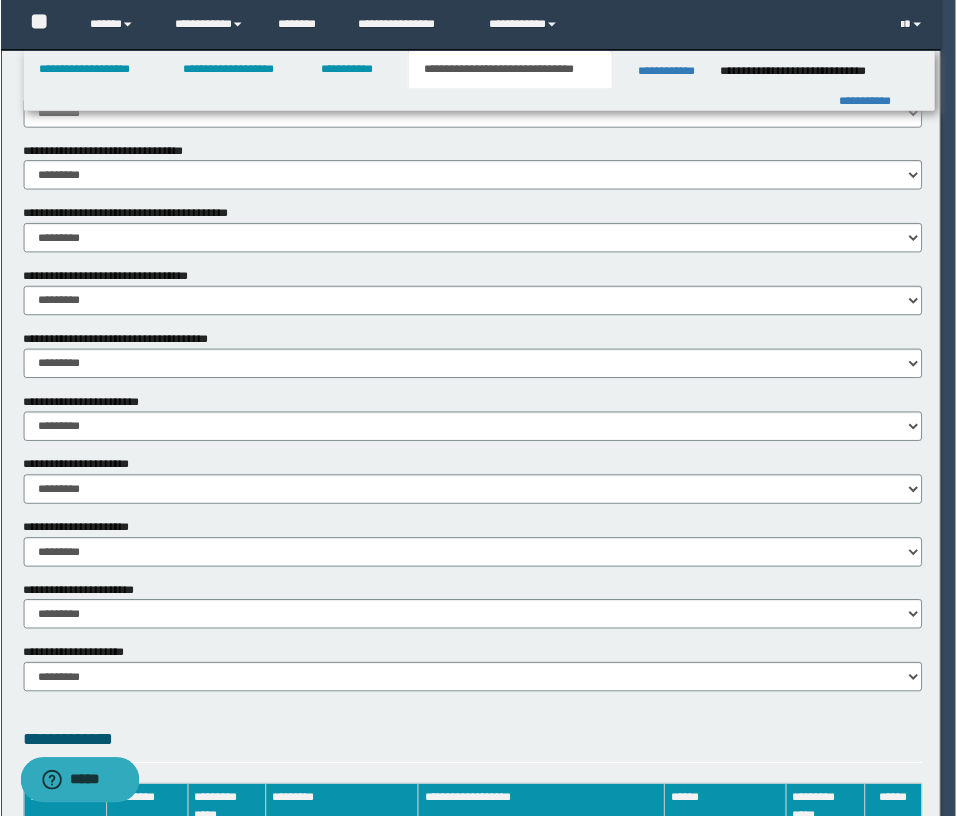 scroll, scrollTop: 0, scrollLeft: 0, axis: both 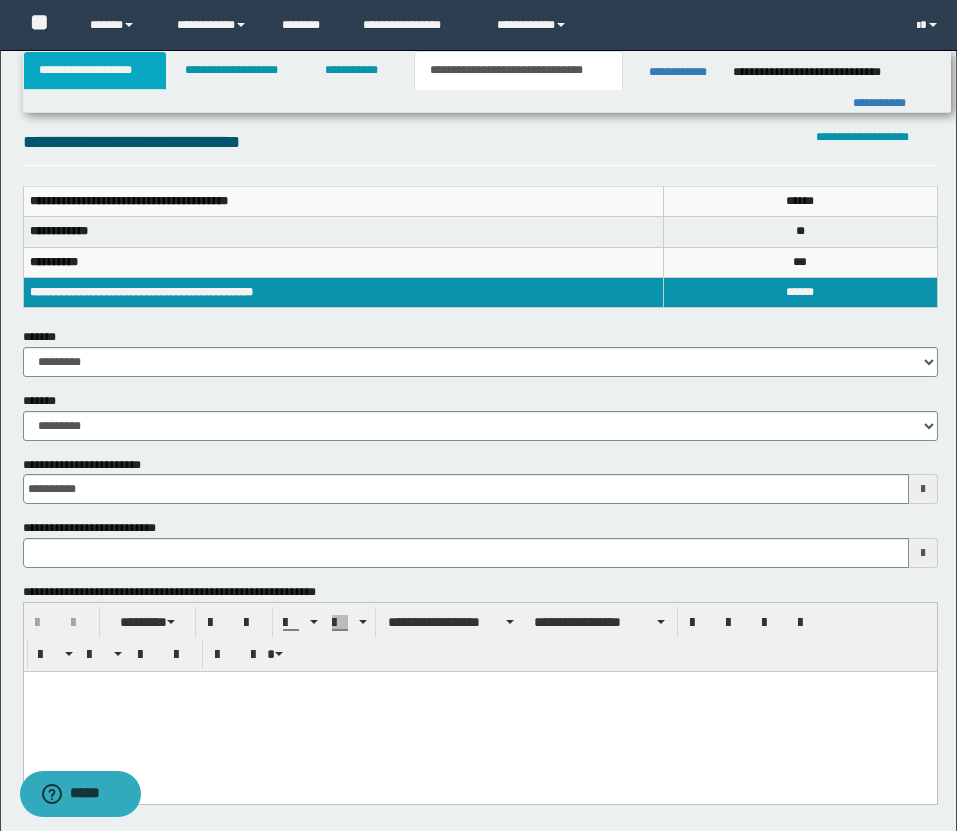 click on "**********" at bounding box center (95, 70) 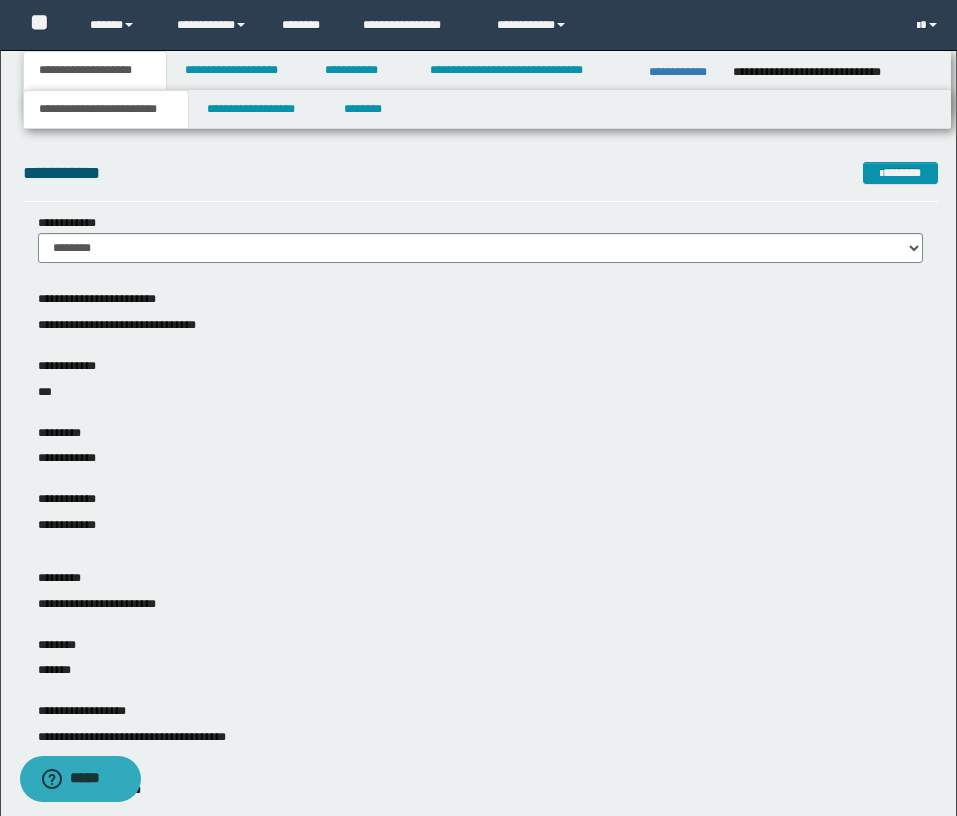 click on "**********" at bounding box center (106, 109) 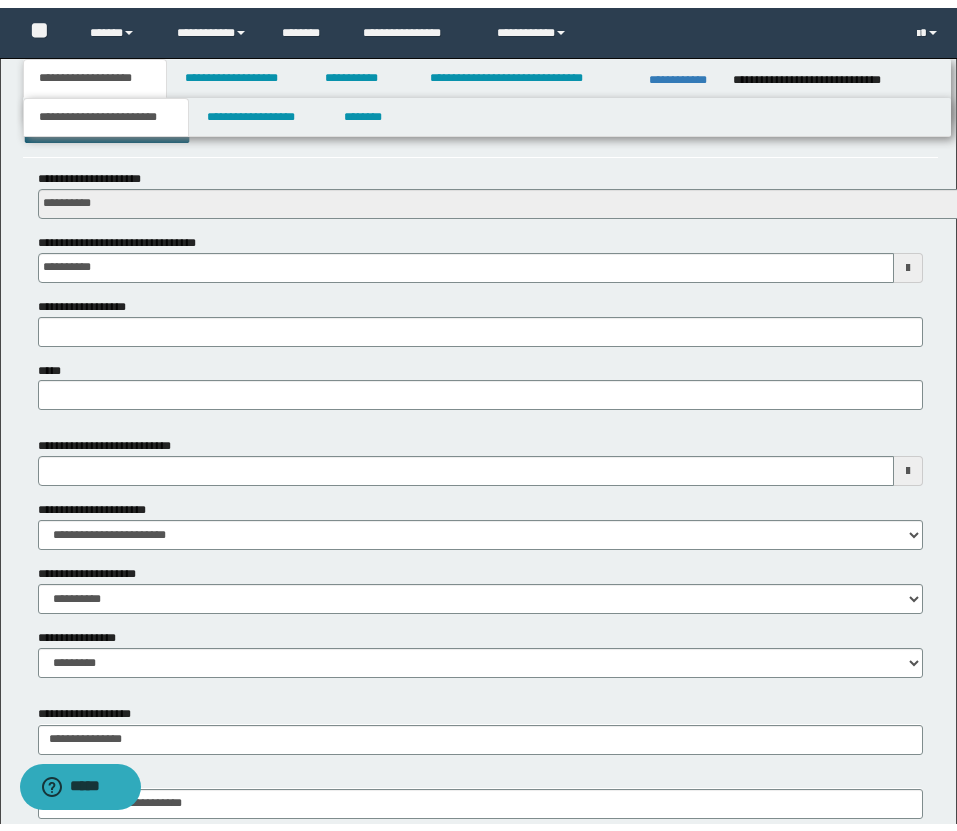 scroll, scrollTop: 821, scrollLeft: 0, axis: vertical 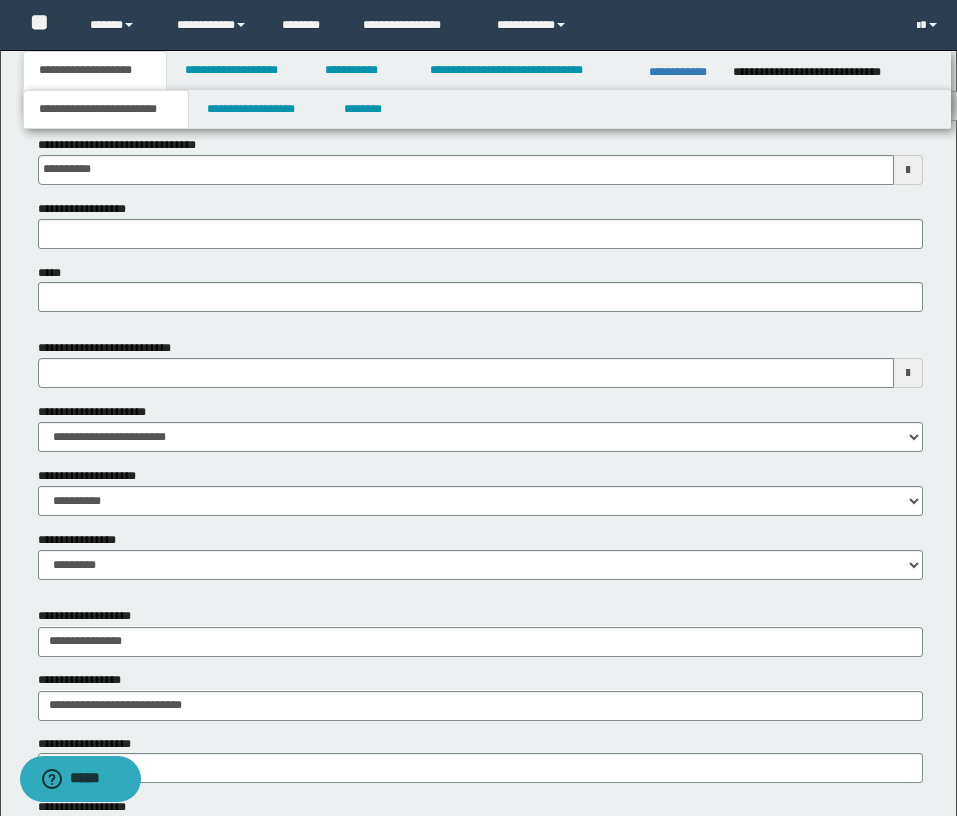 click at bounding box center (908, 373) 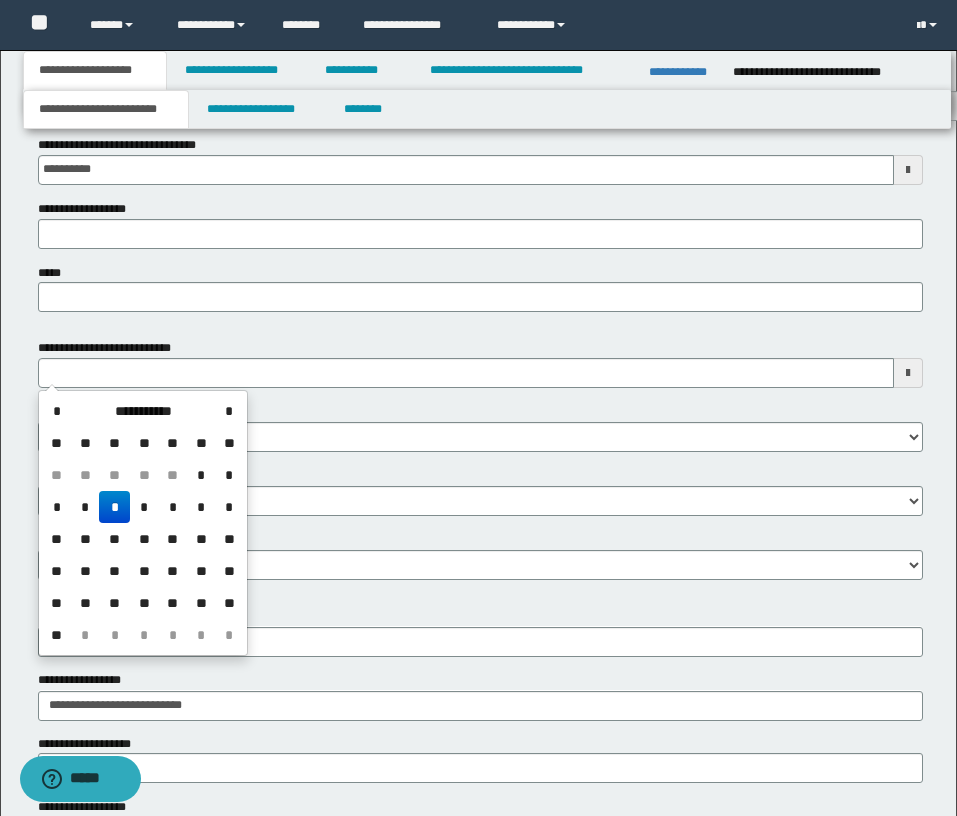 click on "*" at bounding box center [114, 507] 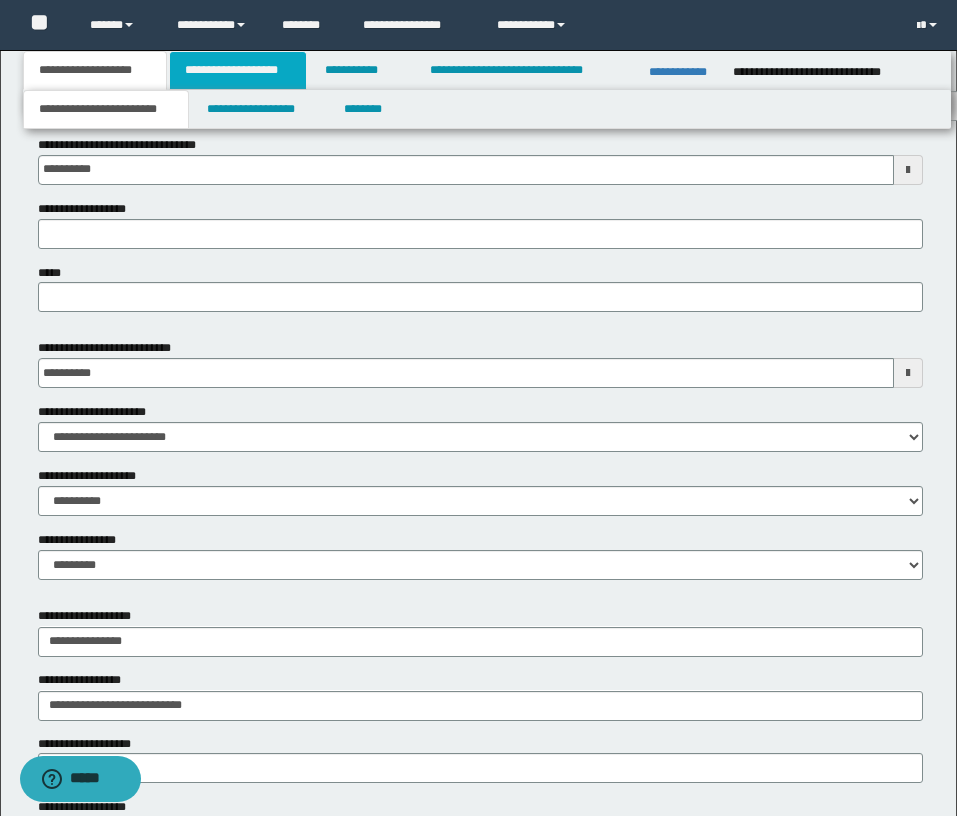 click on "**********" at bounding box center [238, 70] 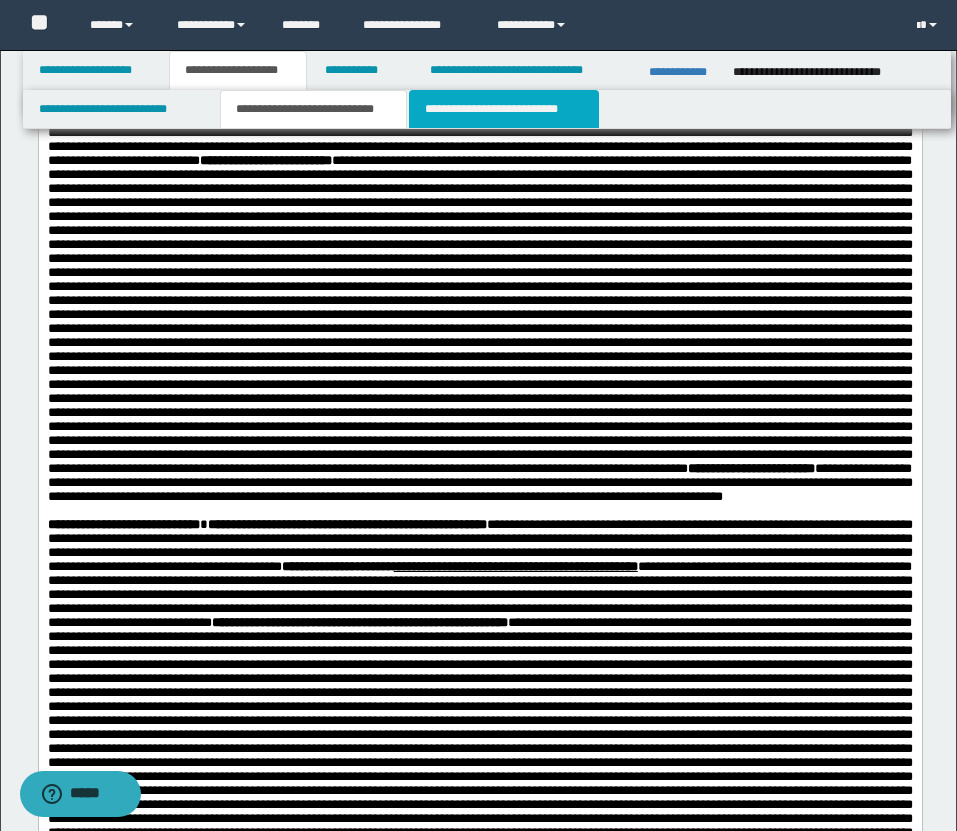click on "**********" at bounding box center (504, 109) 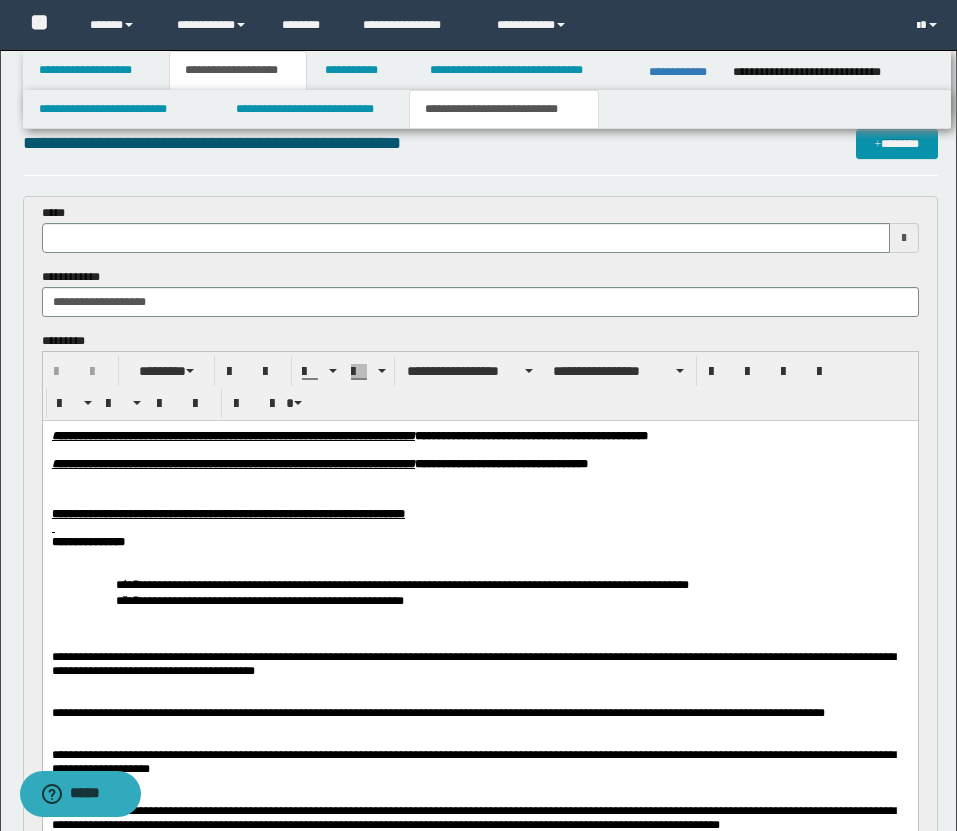 scroll, scrollTop: 35, scrollLeft: 0, axis: vertical 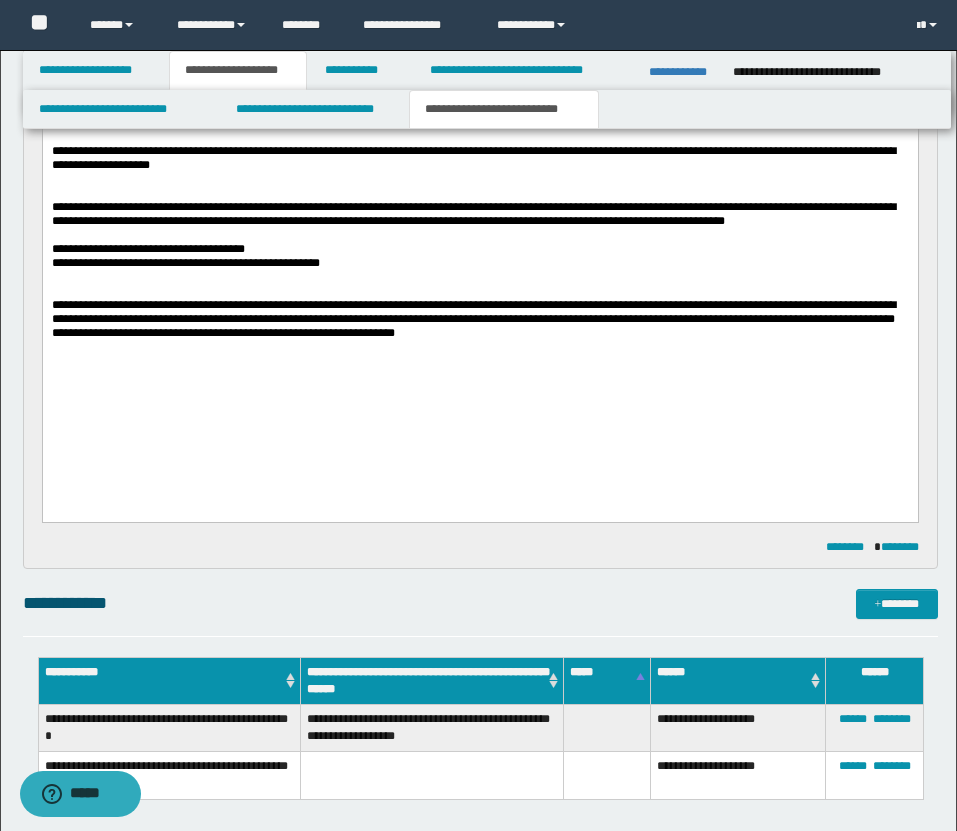 drag, startPoint x: 52, startPoint y: -1028, endPoint x: 549, endPoint y: 566, distance: 1669.6841 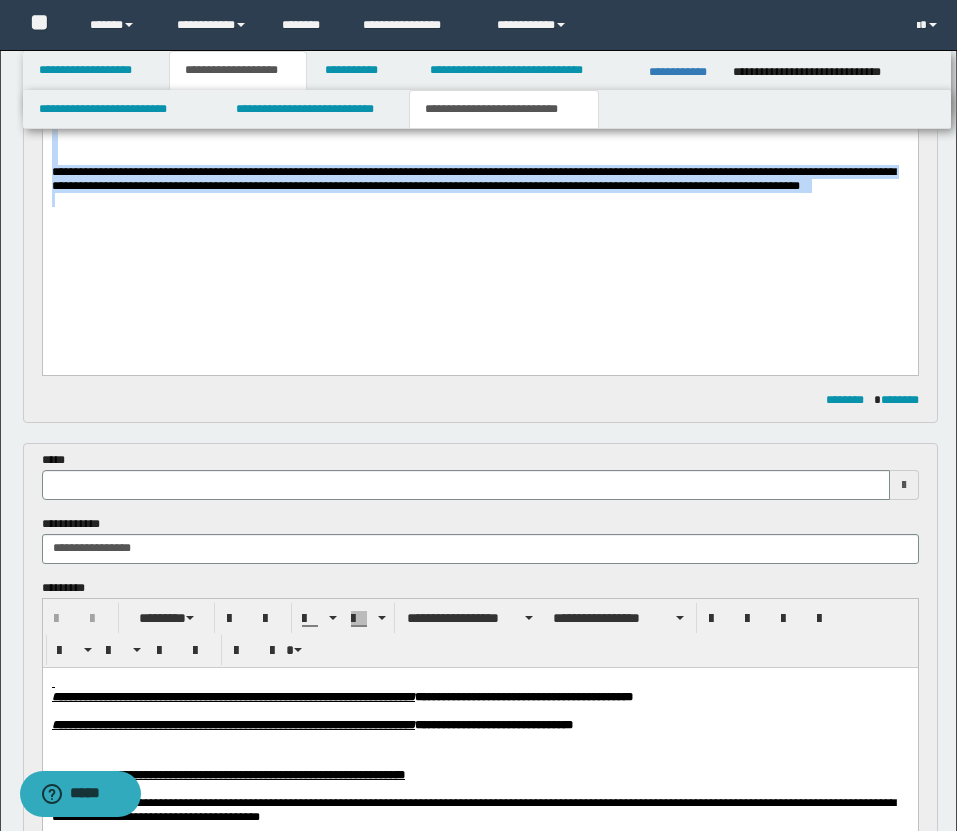 scroll, scrollTop: 733, scrollLeft: 0, axis: vertical 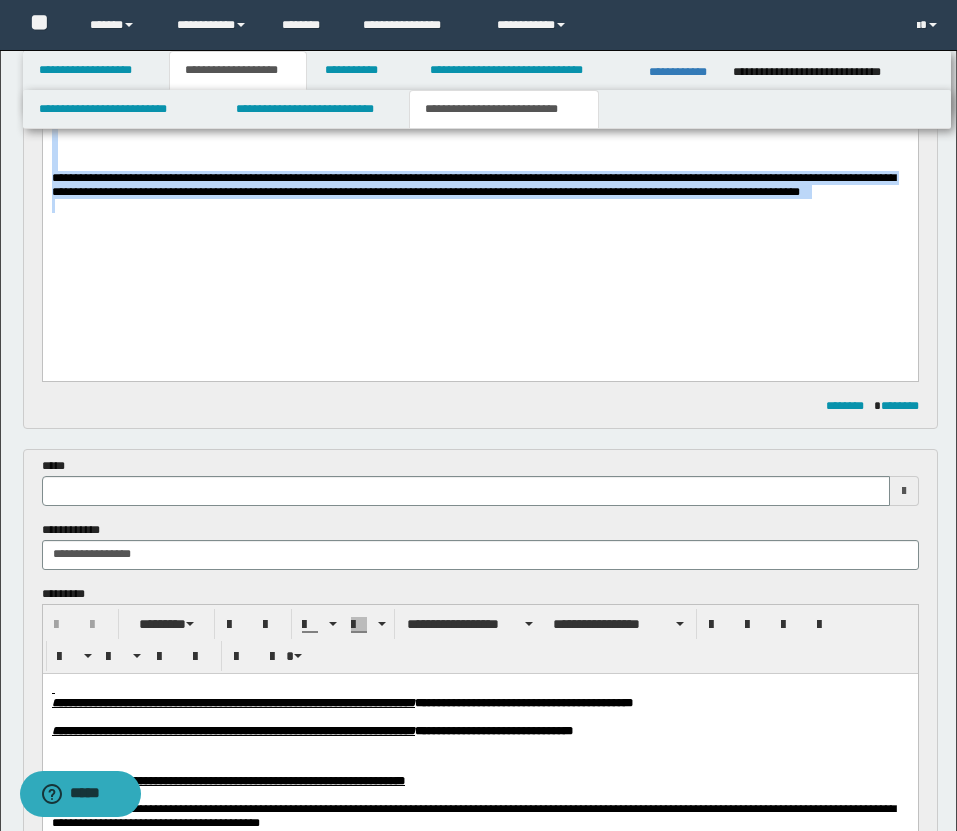 type 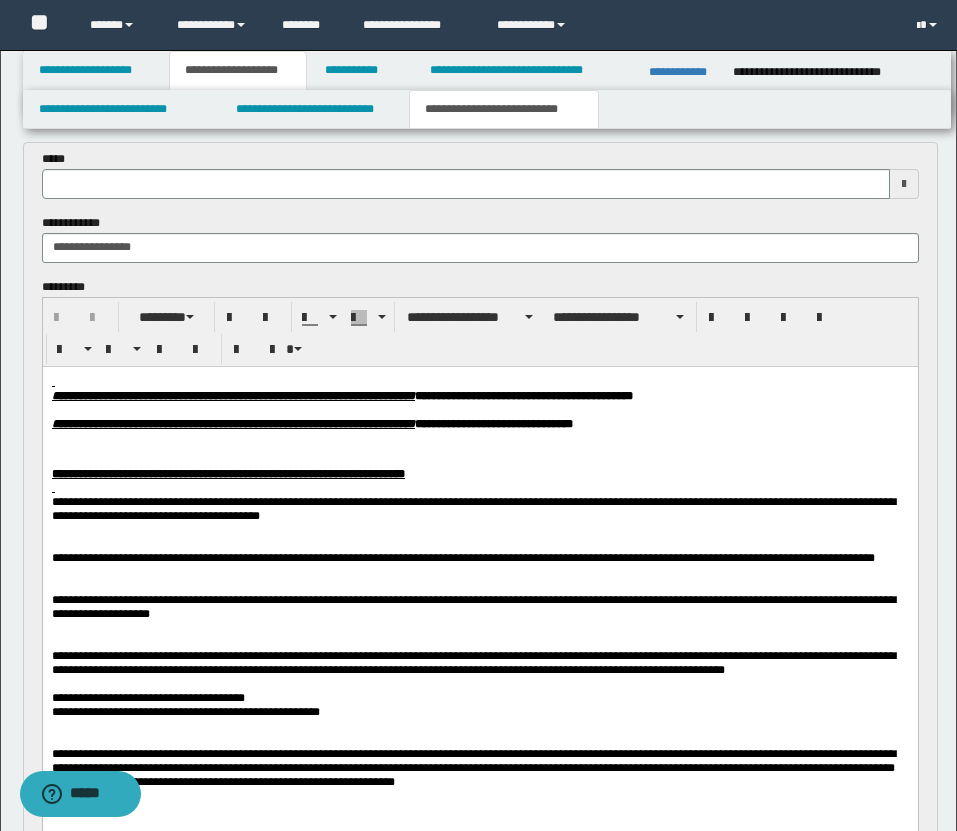 scroll, scrollTop: 1091, scrollLeft: 0, axis: vertical 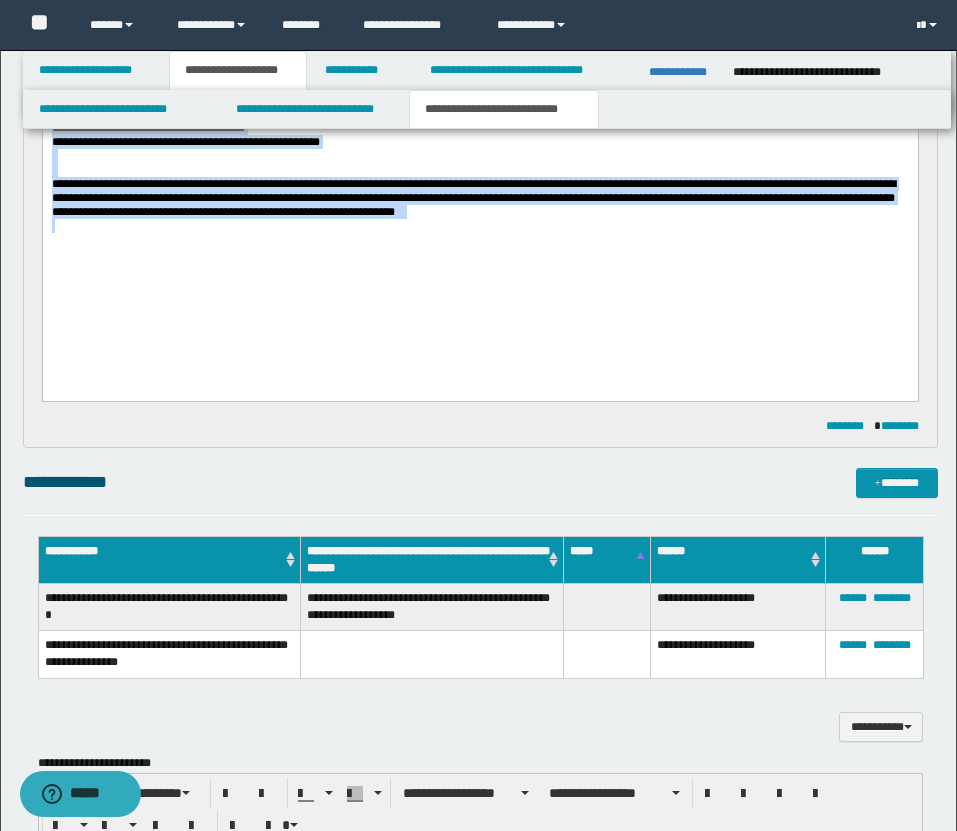 drag, startPoint x: 52, startPoint y: -177, endPoint x: 302, endPoint y: 506, distance: 727.3163 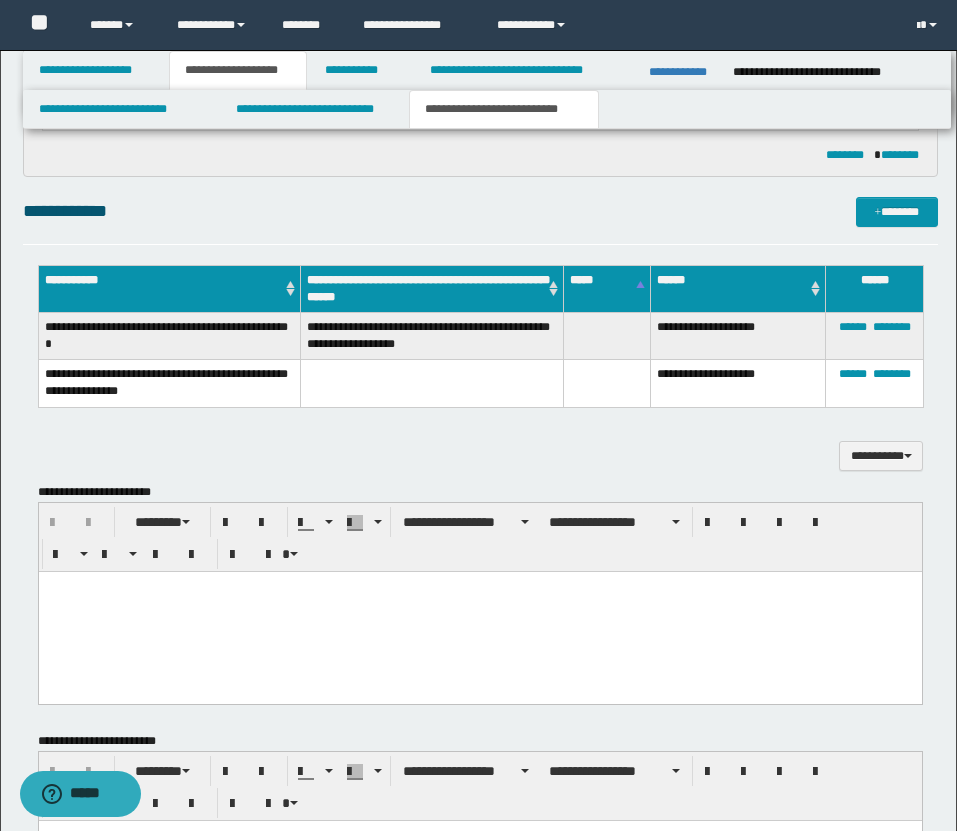 scroll, scrollTop: 1961, scrollLeft: 0, axis: vertical 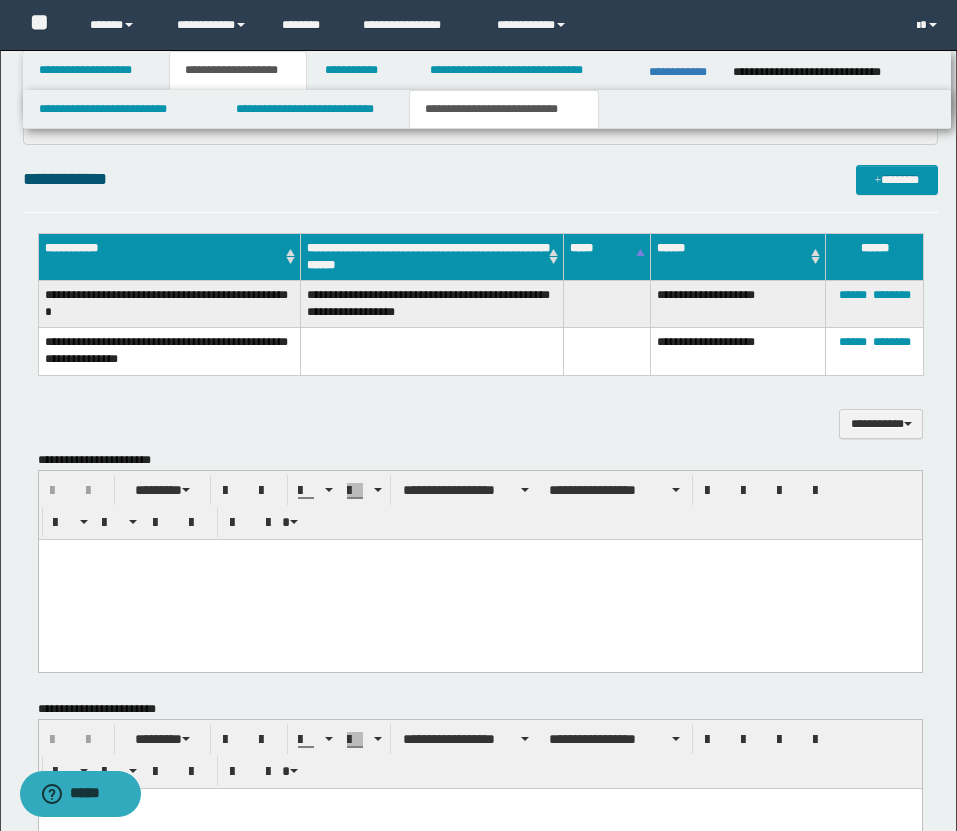 click at bounding box center (479, 579) 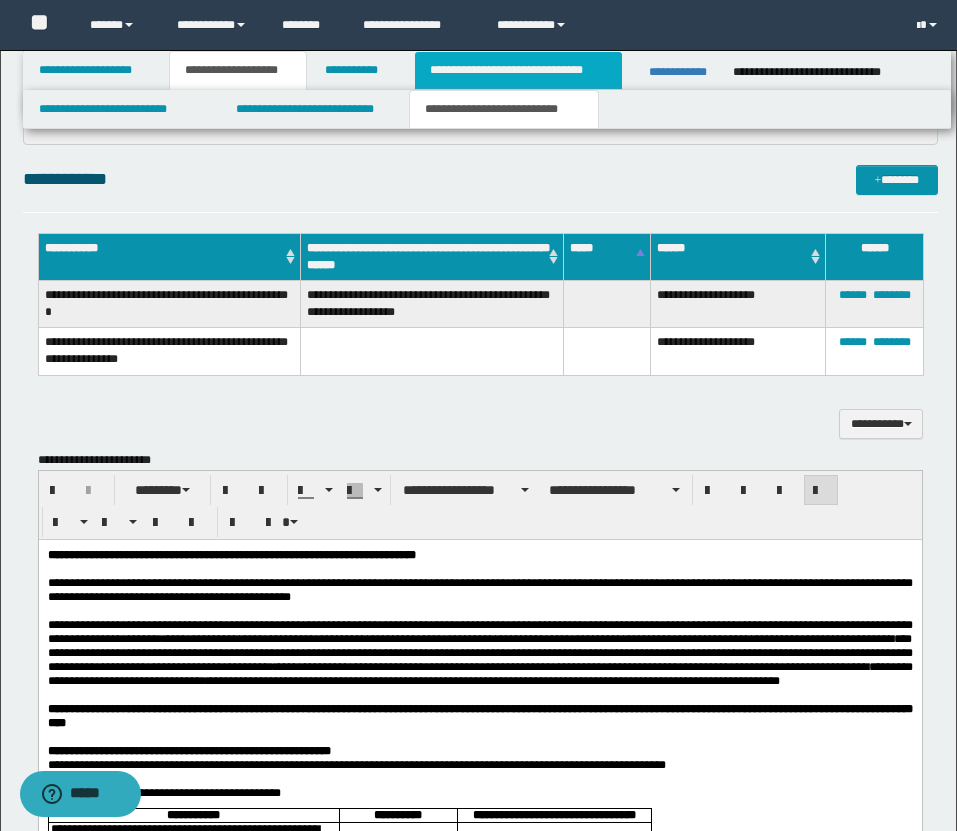 click on "**********" at bounding box center [518, 70] 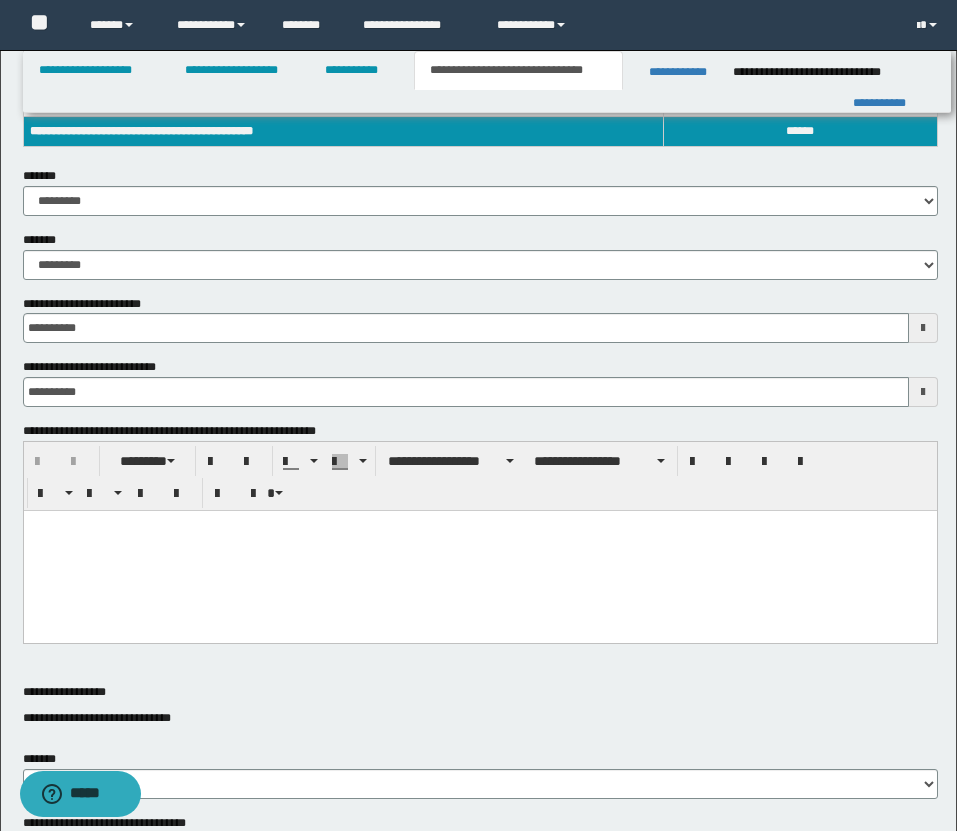 scroll, scrollTop: 163, scrollLeft: 0, axis: vertical 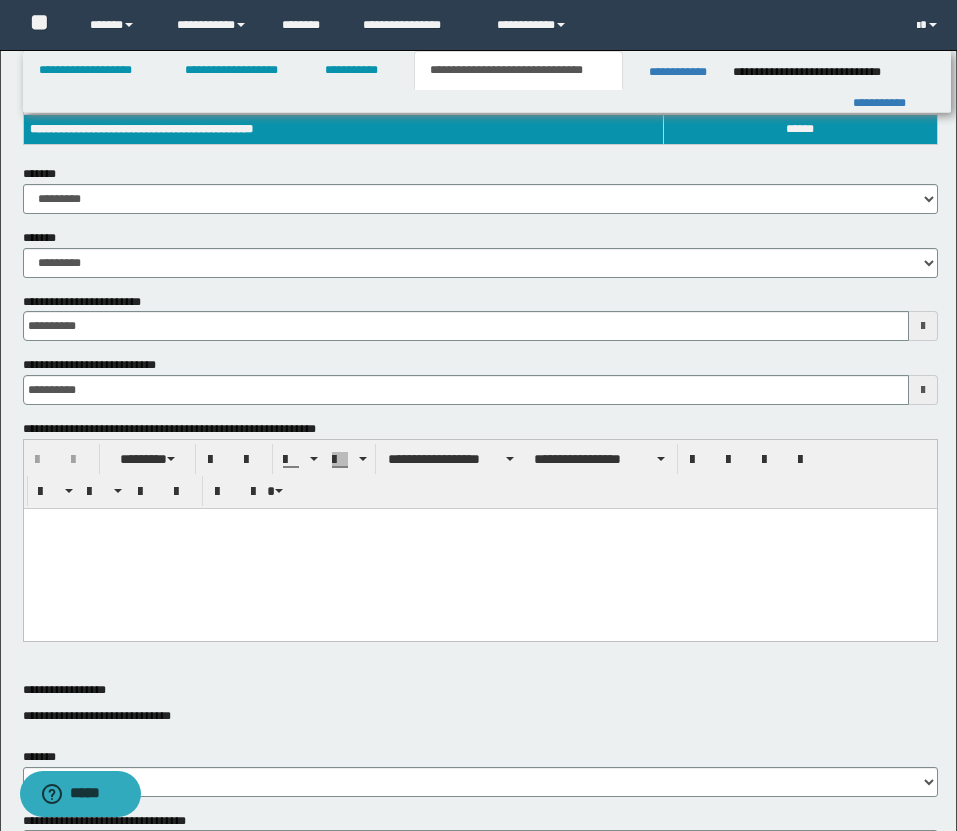 click at bounding box center (479, 549) 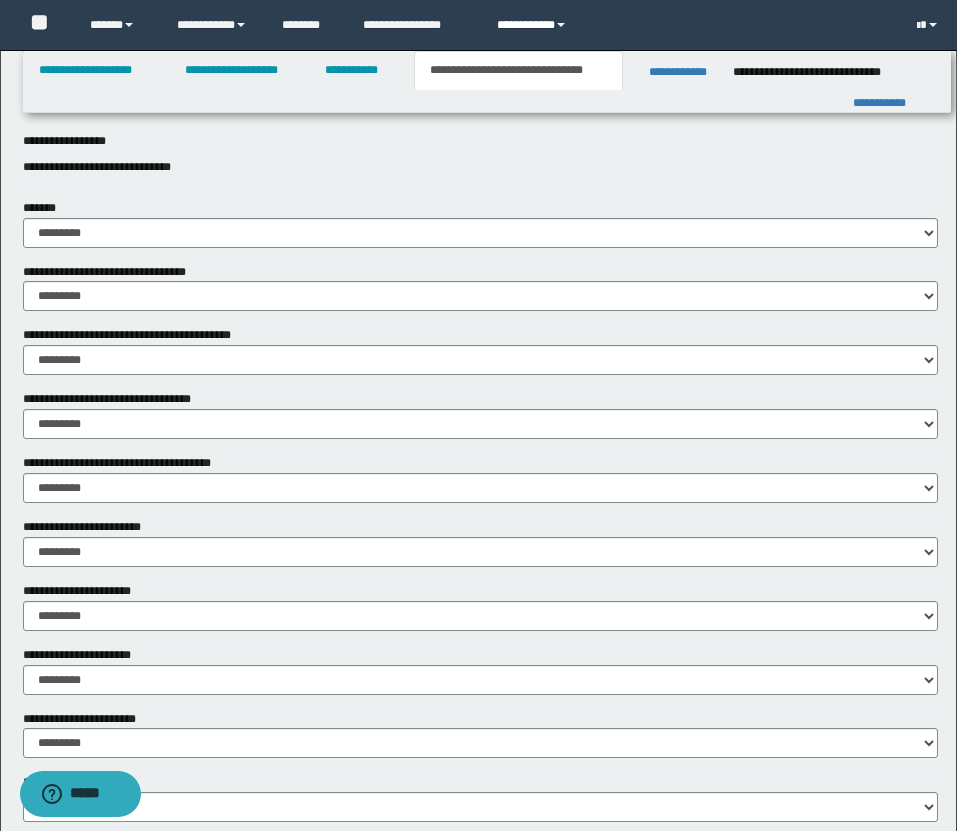 scroll, scrollTop: 711, scrollLeft: 0, axis: vertical 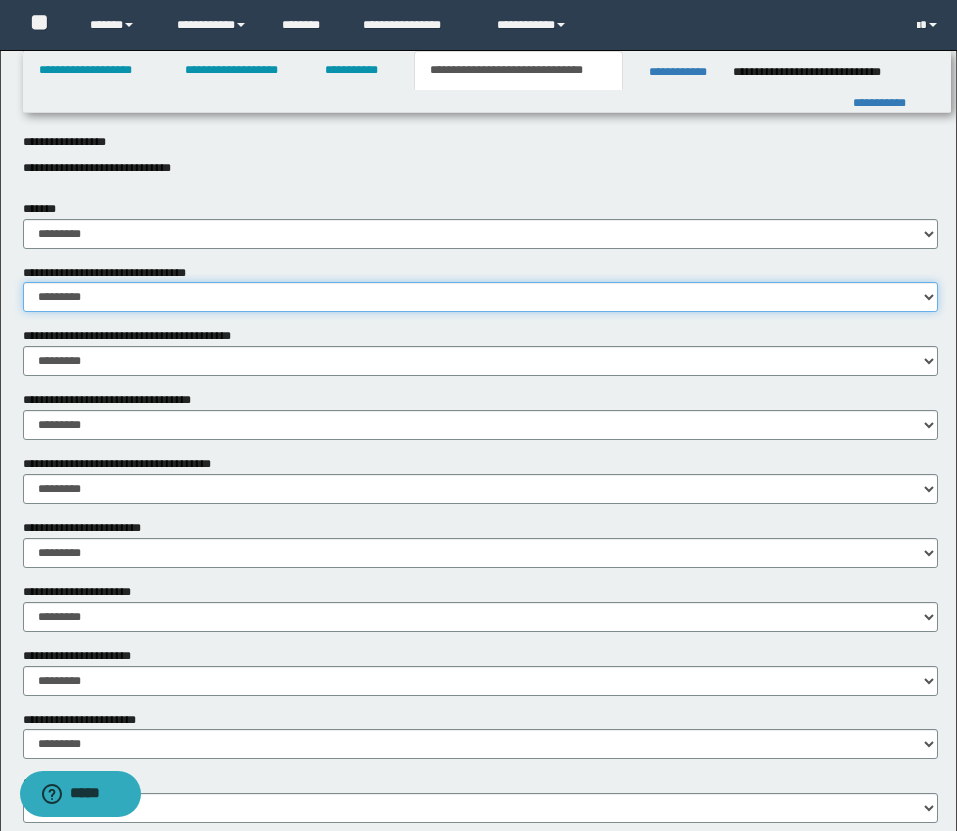 click on "*********
**
**" at bounding box center [480, 297] 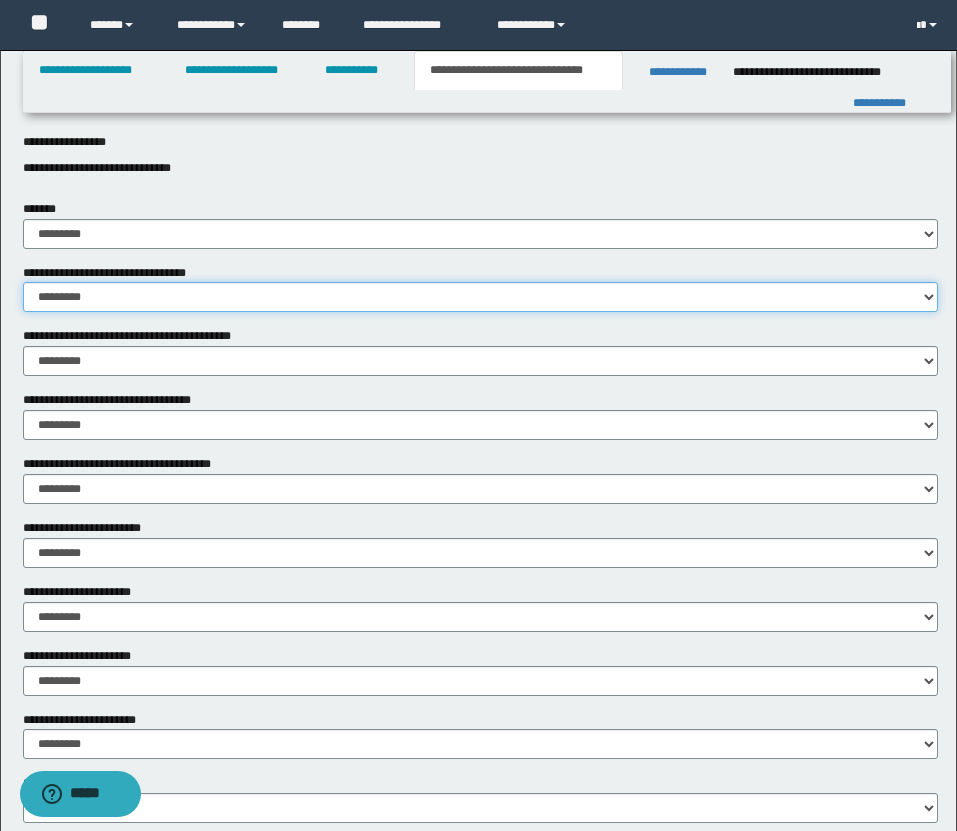 select on "*" 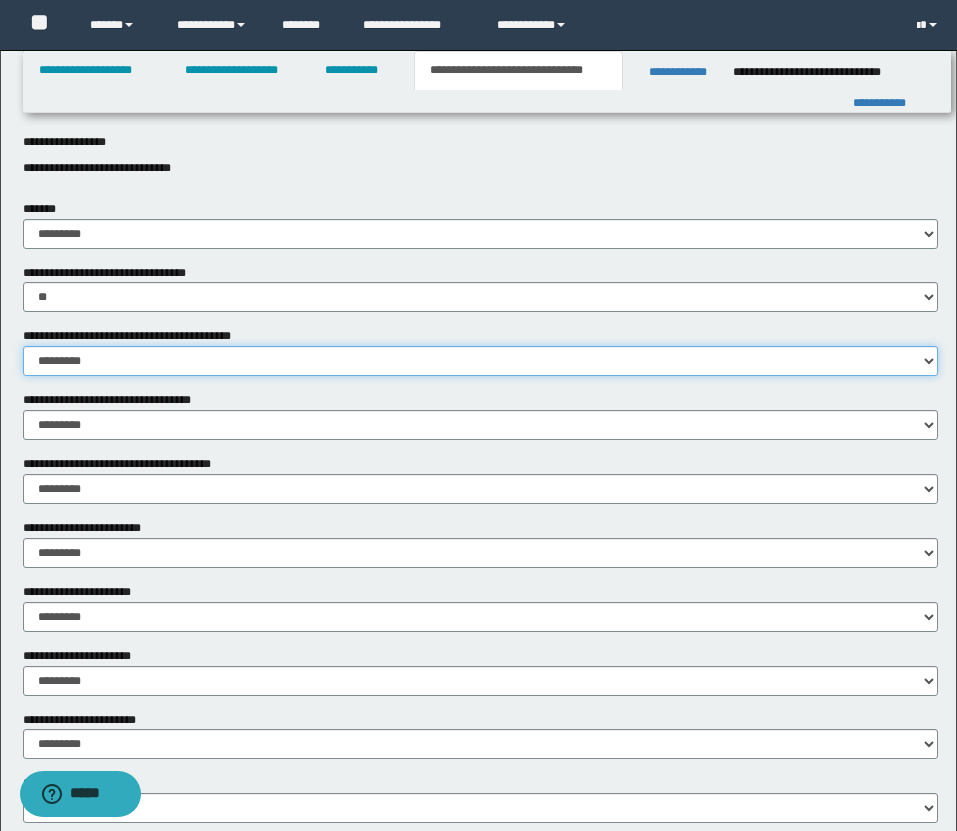 click on "*********
**
**" at bounding box center [480, 361] 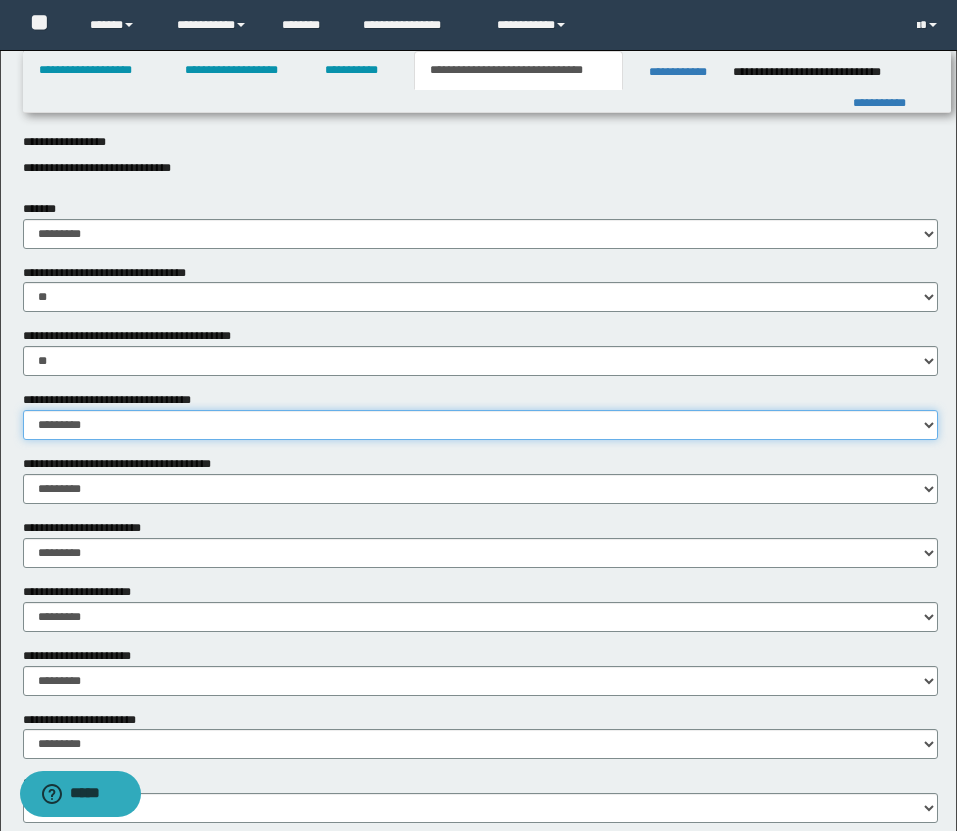 click on "*********
**
**" at bounding box center [480, 425] 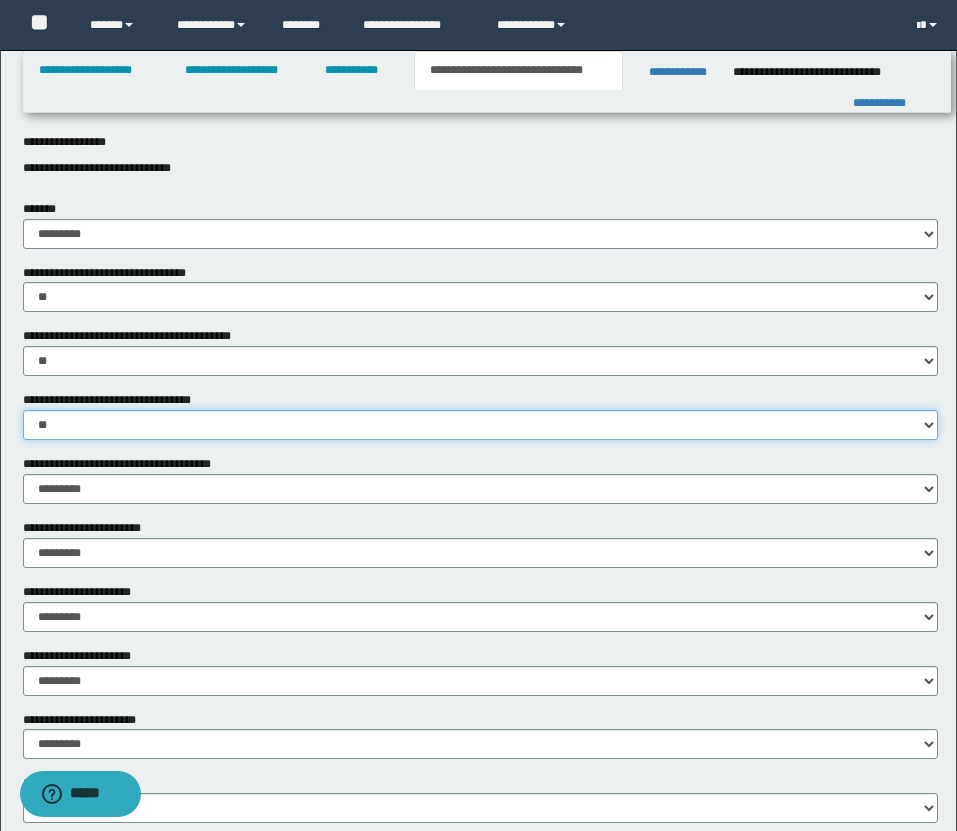click on "*********
**
**" at bounding box center [480, 425] 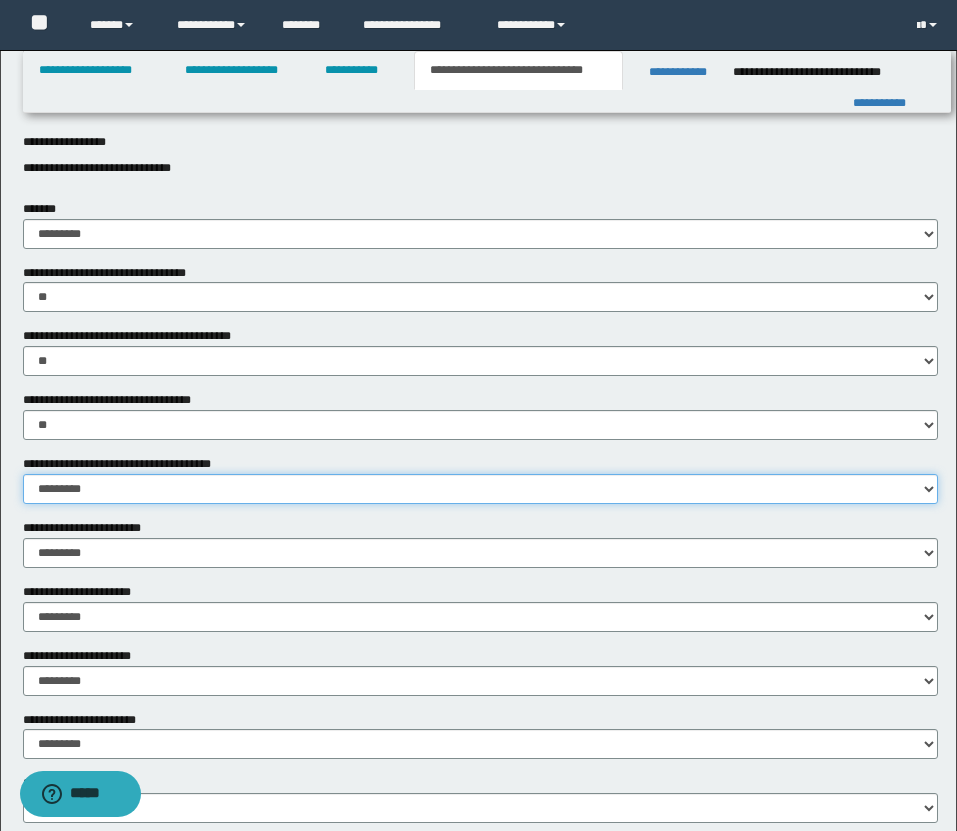 click on "*********
**
**" at bounding box center [480, 489] 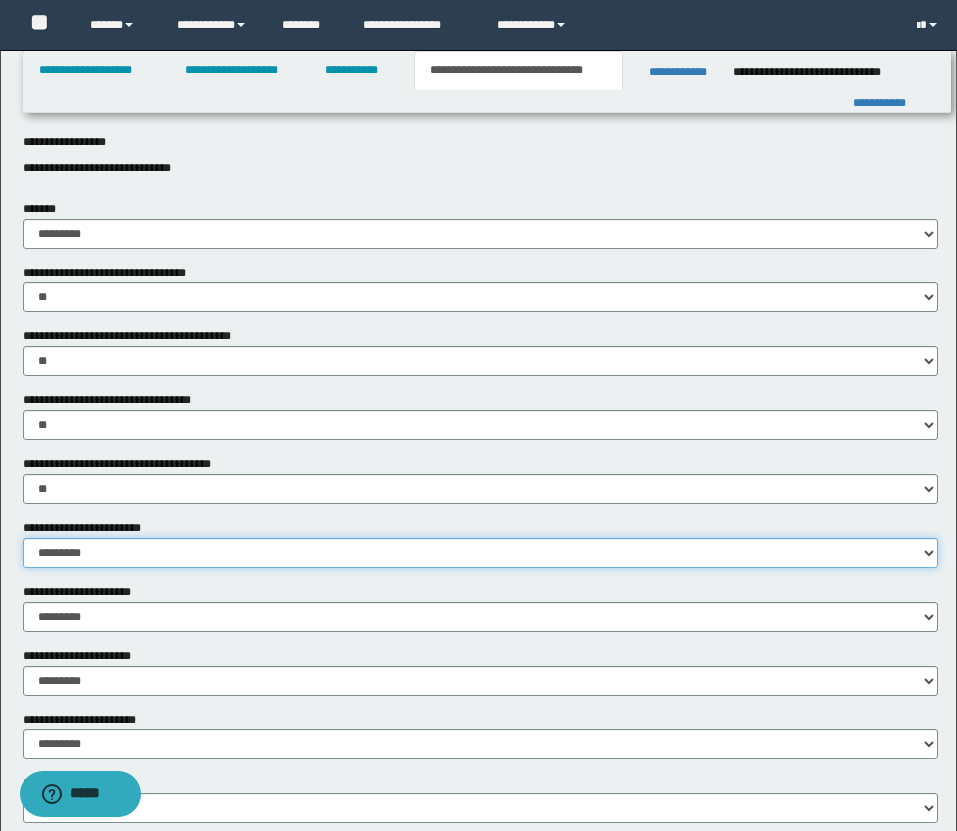 click on "*********
**
**" at bounding box center (480, 553) 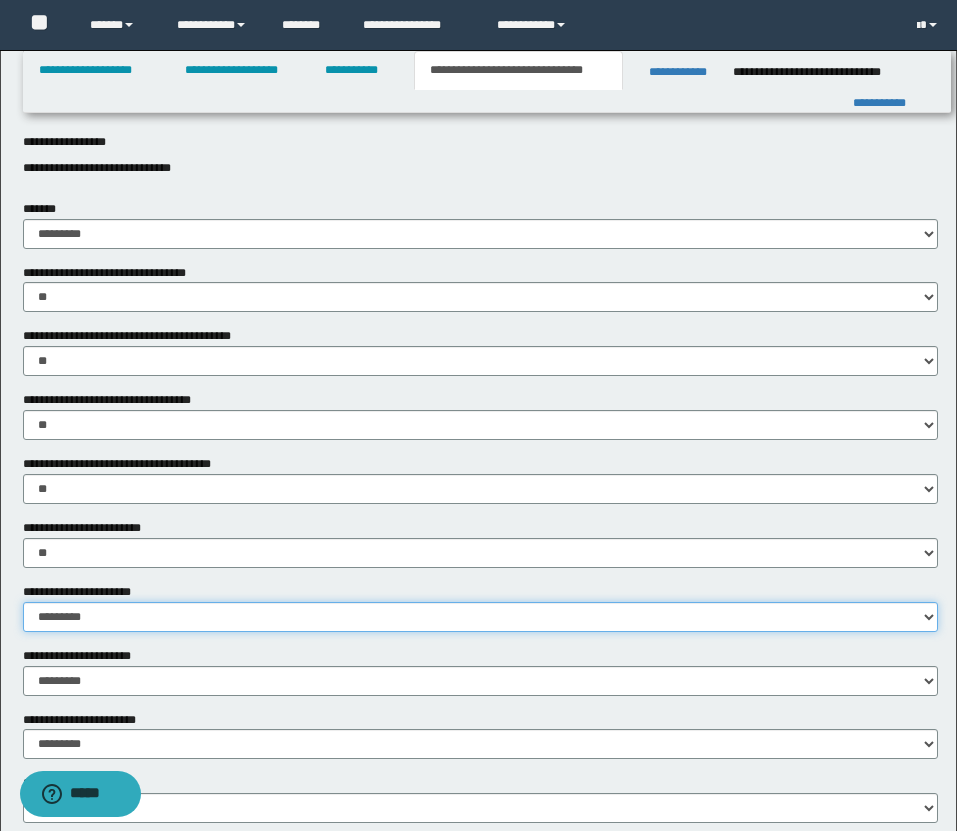 click on "*********
**
**" at bounding box center (480, 617) 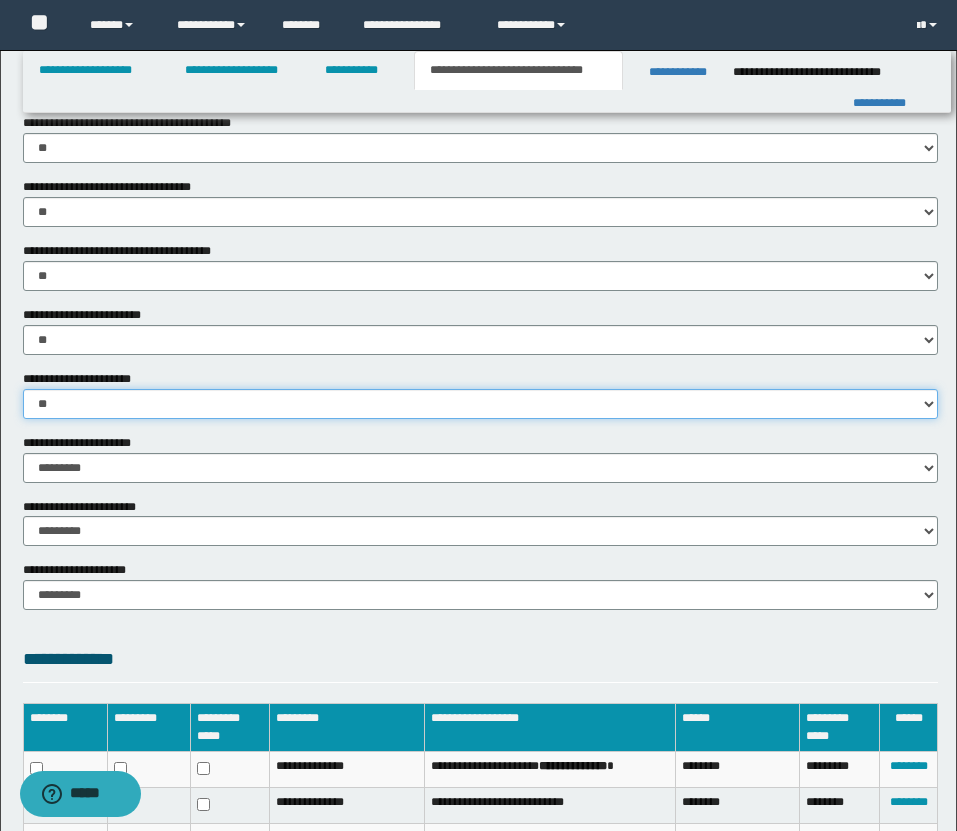 scroll, scrollTop: 1181, scrollLeft: 0, axis: vertical 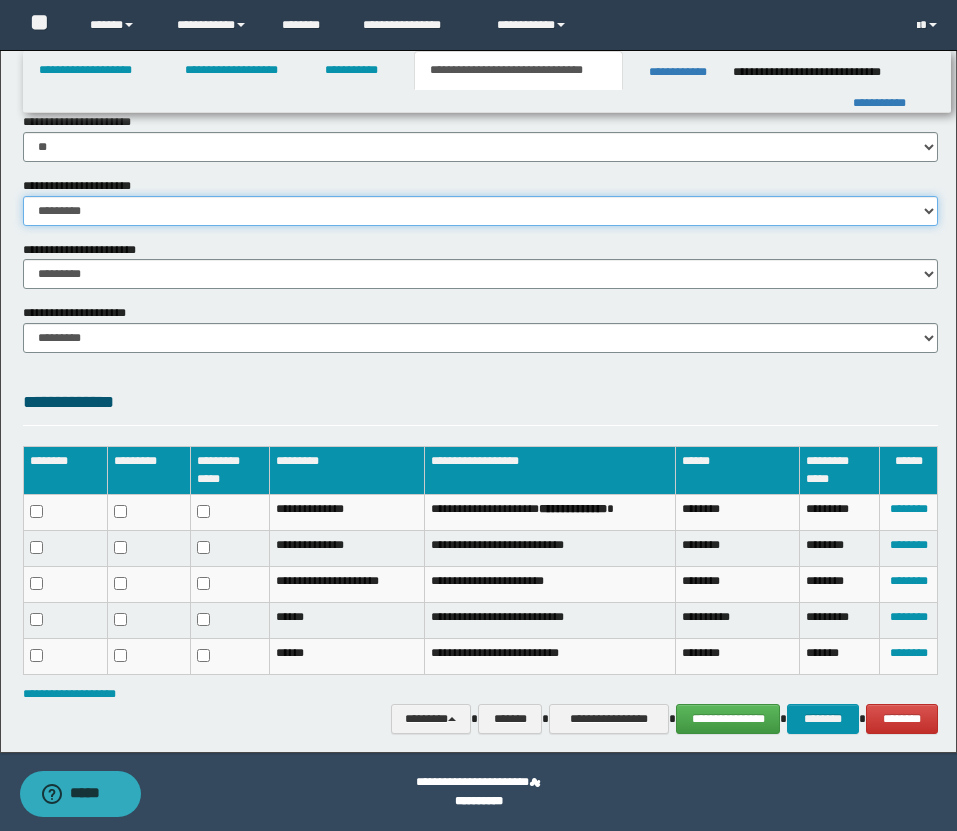 click on "*********
**
**" at bounding box center (480, 211) 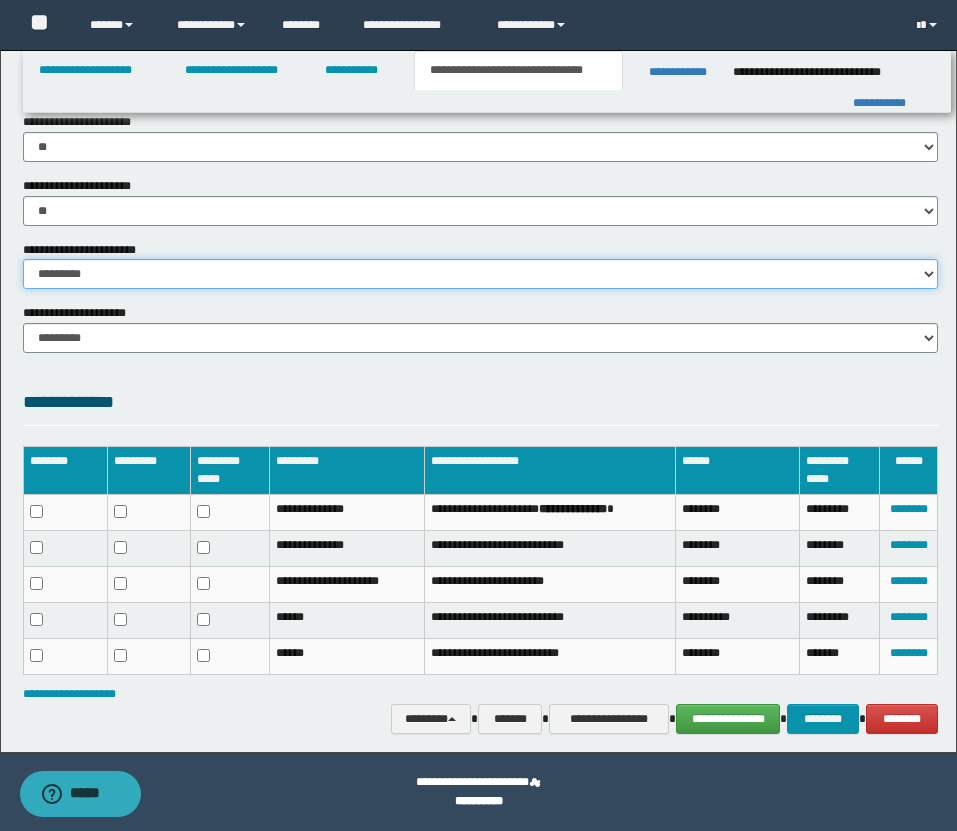 click on "*********
*********
*********" at bounding box center (480, 274) 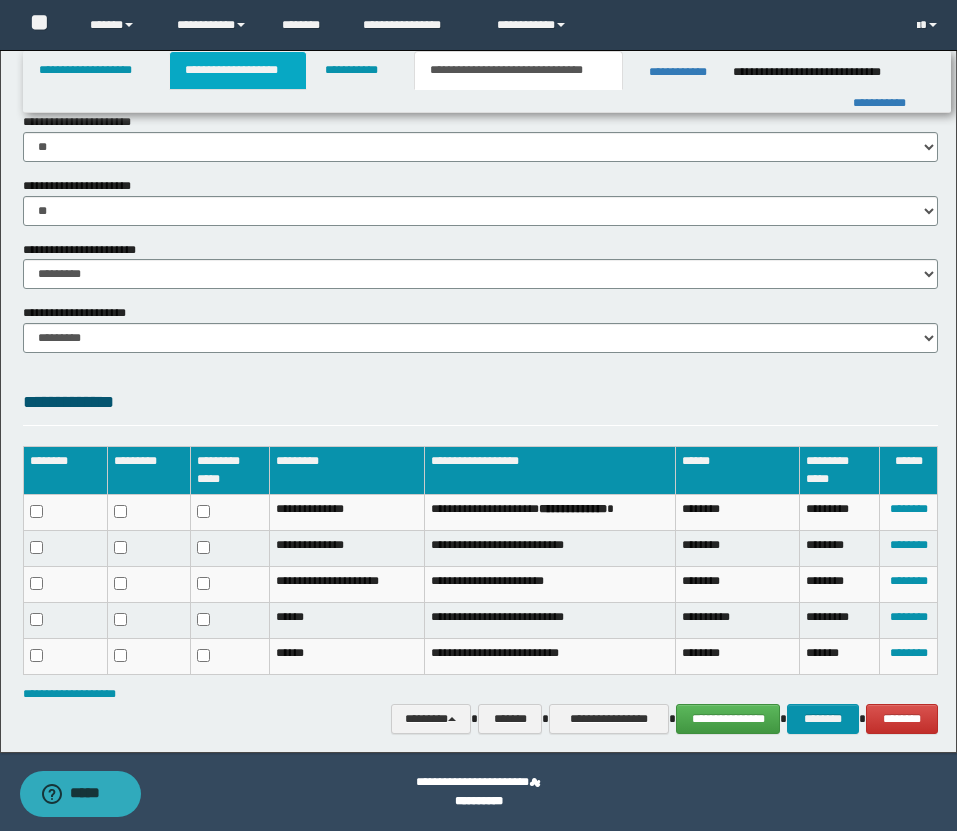 click on "**********" at bounding box center (238, 70) 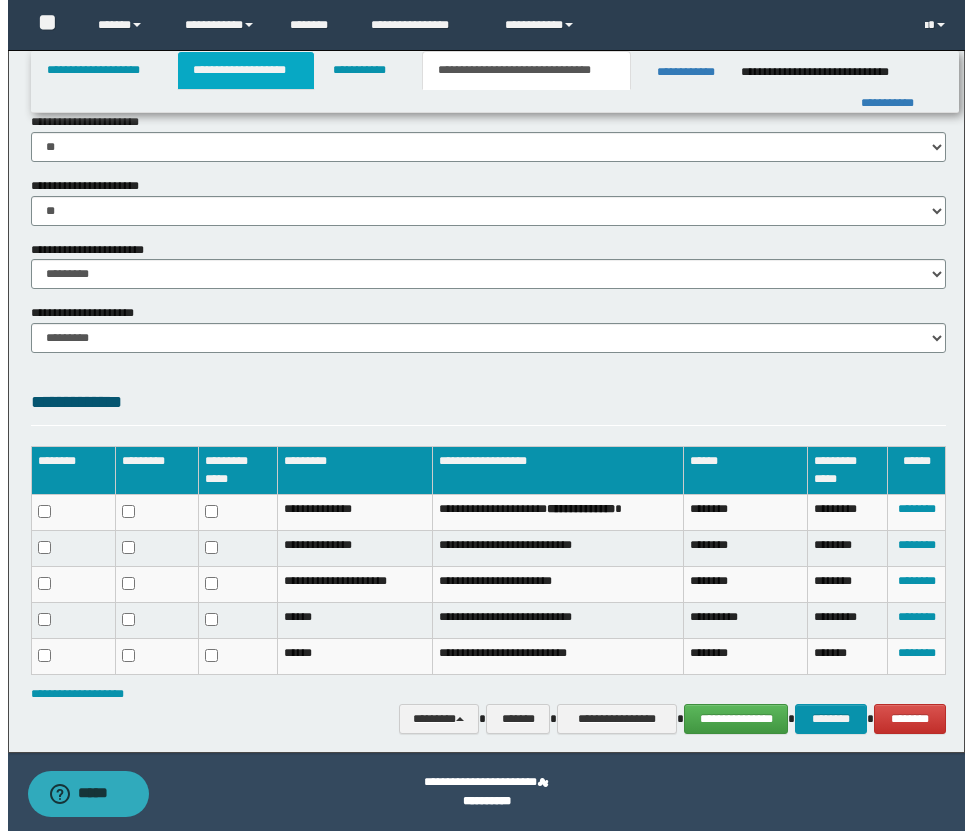 scroll, scrollTop: 1212, scrollLeft: 0, axis: vertical 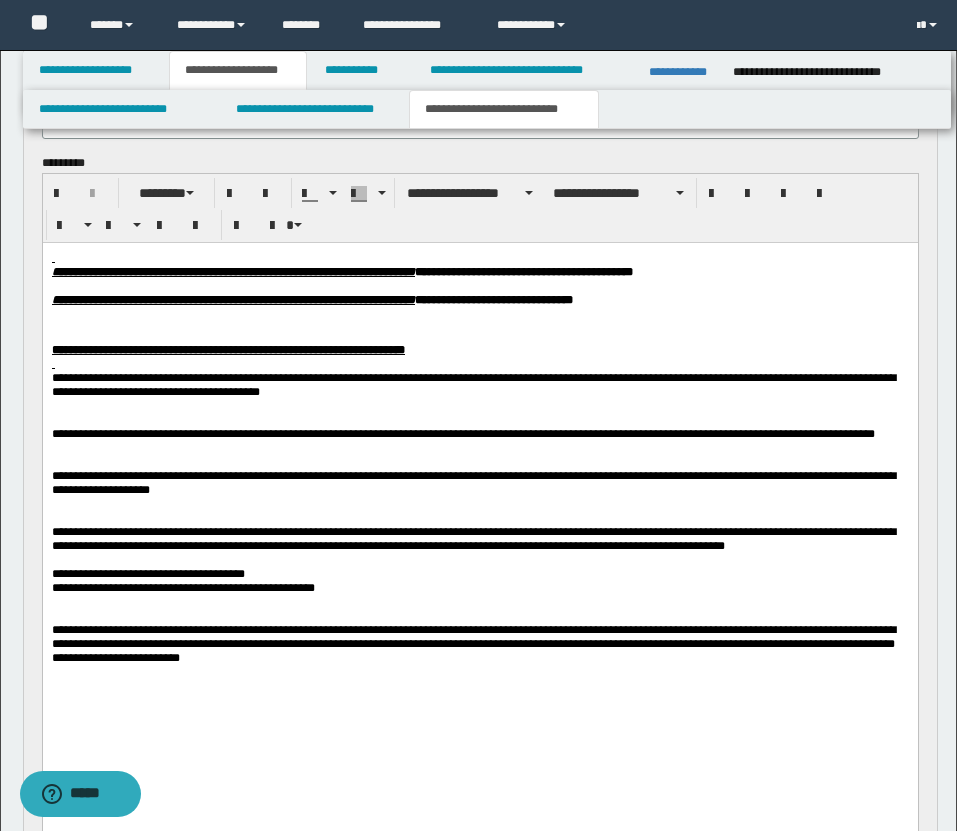 click on "**********" at bounding box center [504, 109] 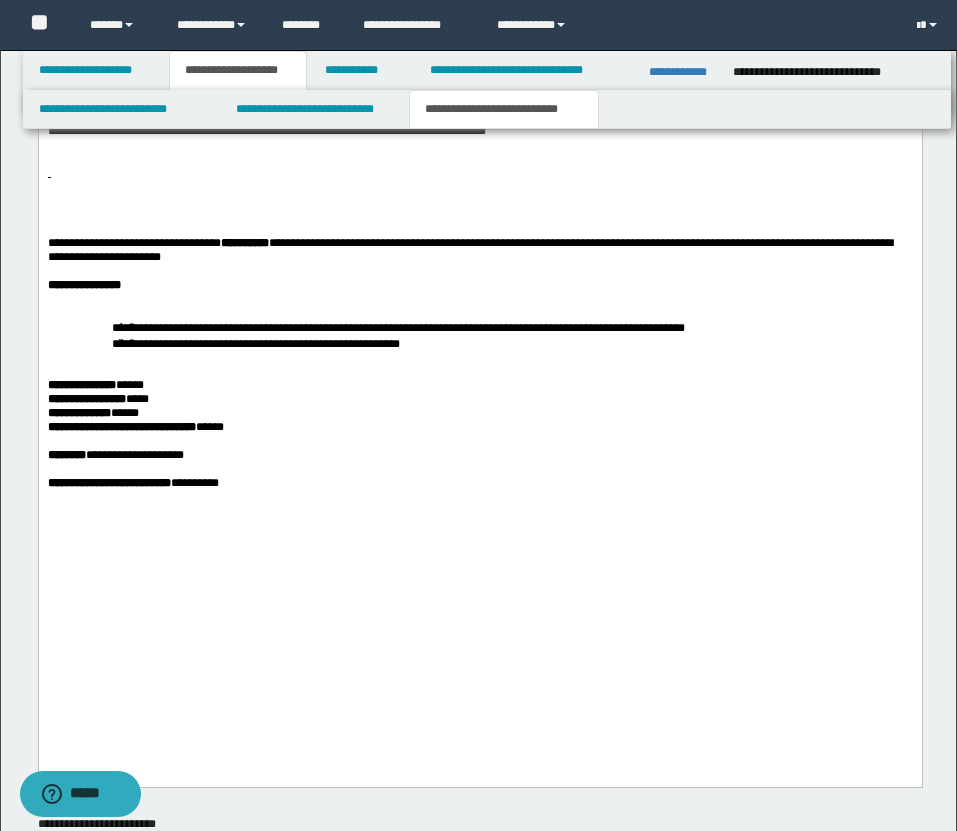 scroll, scrollTop: 3372, scrollLeft: 0, axis: vertical 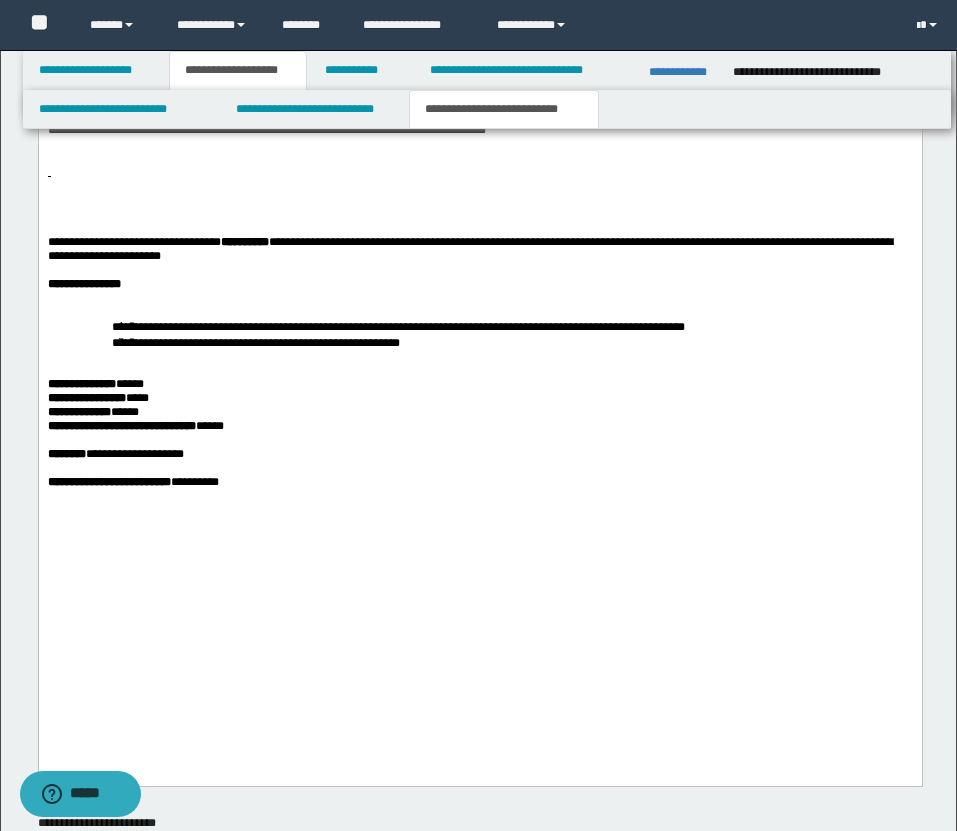 click at bounding box center [479, 214] 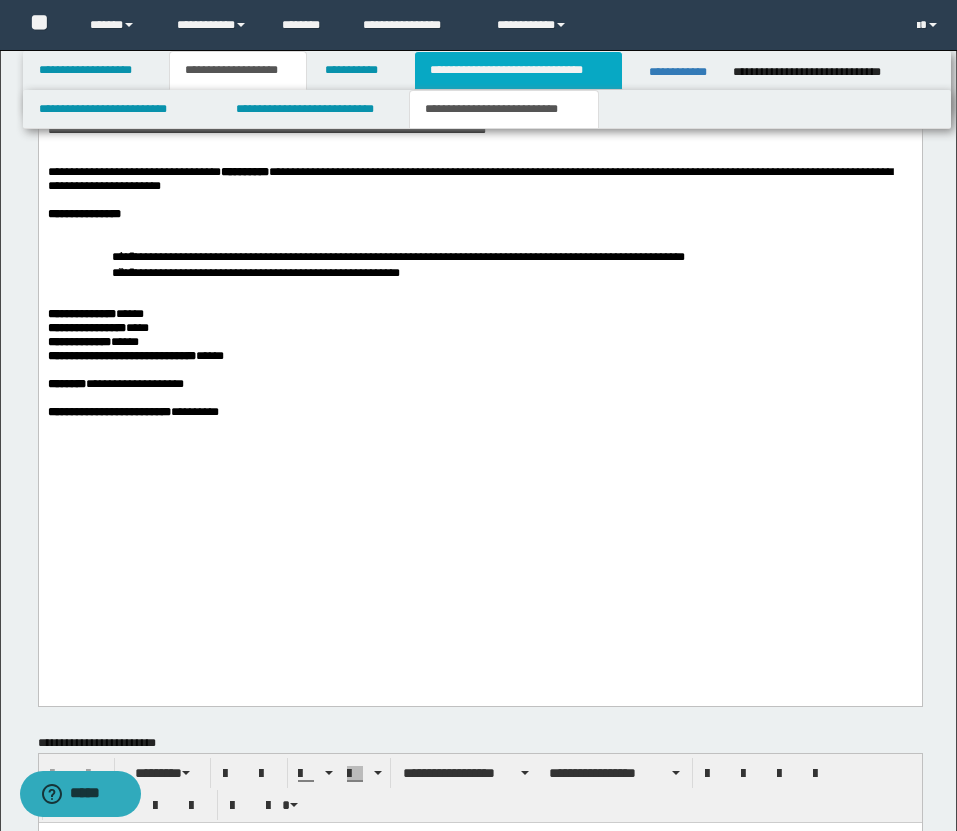 click on "**********" at bounding box center (518, 70) 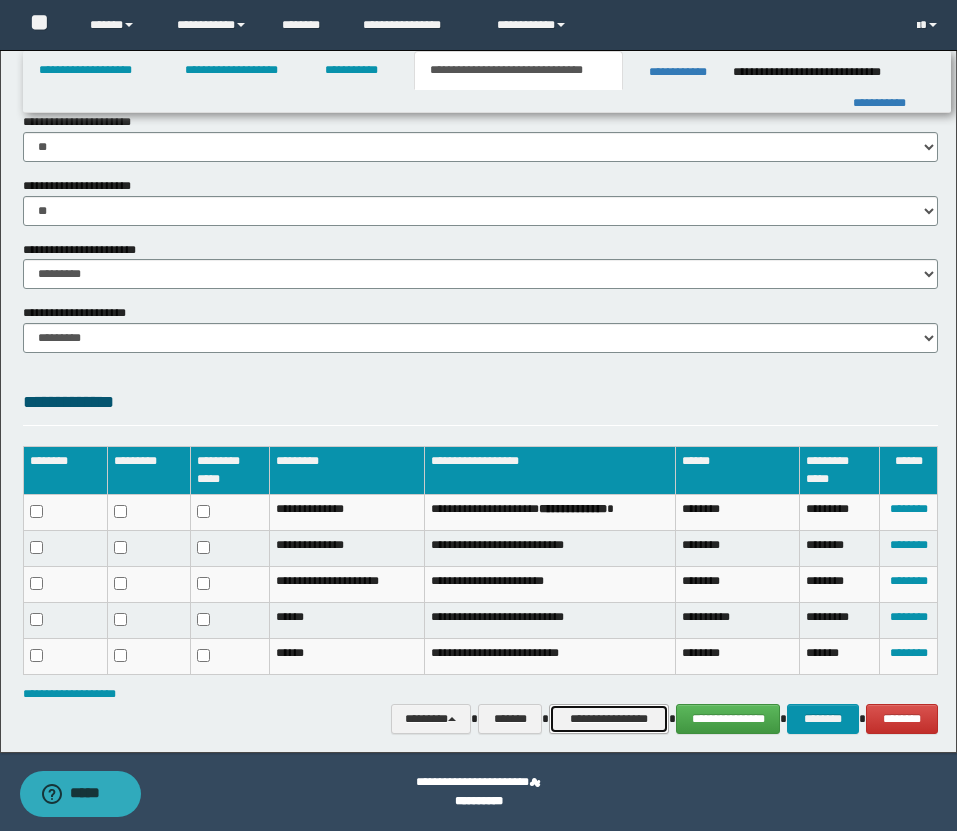 click on "**********" at bounding box center [609, 719] 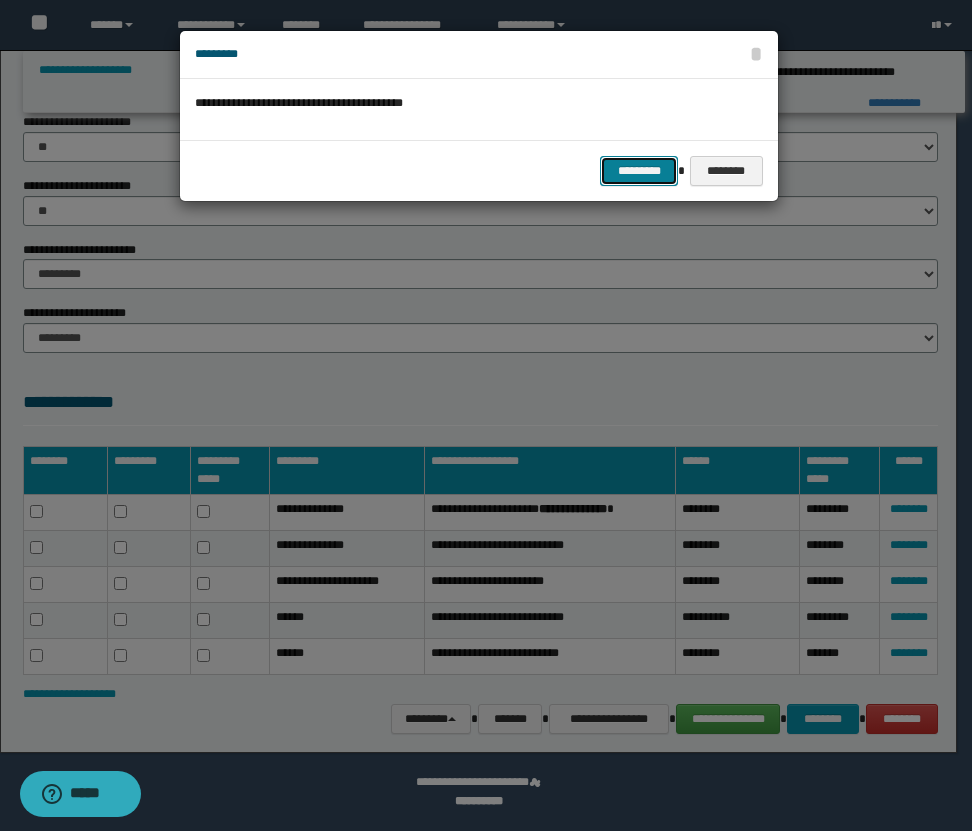click on "*********" at bounding box center (639, 171) 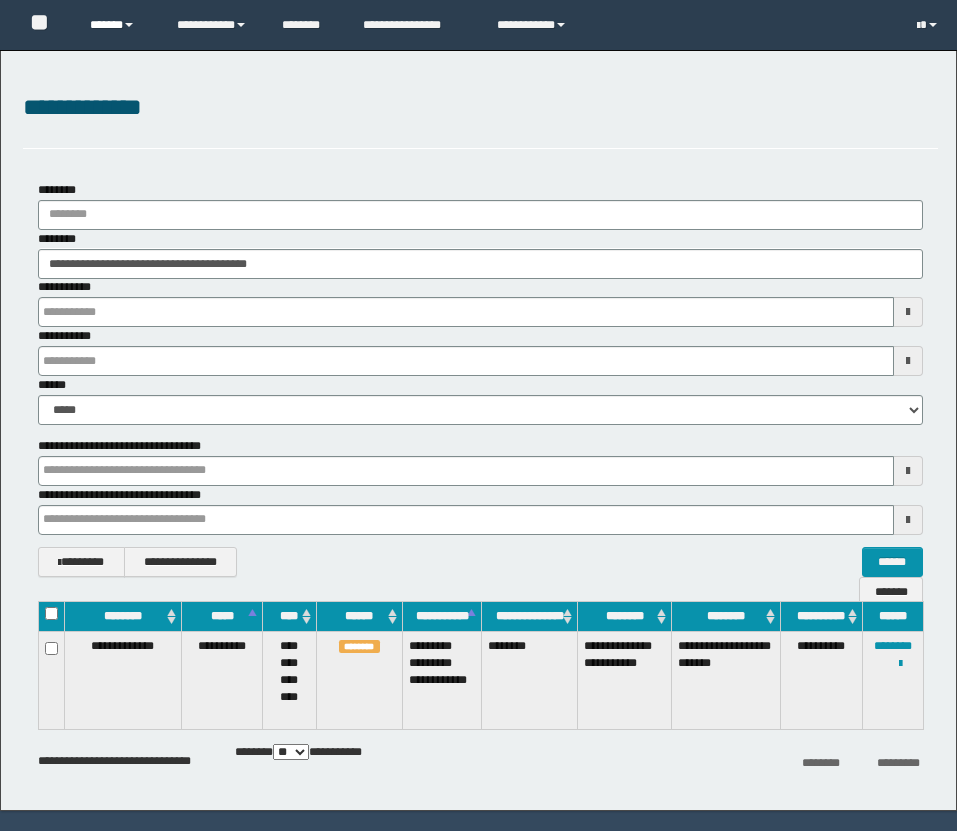 drag, startPoint x: 0, startPoint y: 0, endPoint x: 112, endPoint y: 21, distance: 113.951744 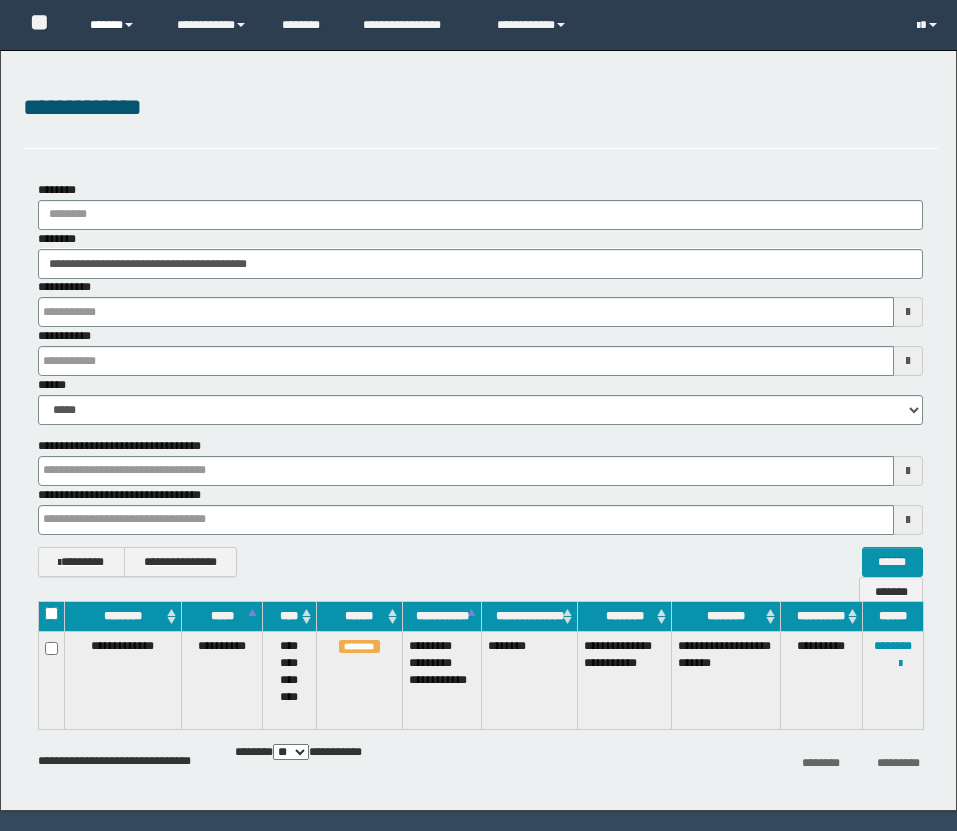 click on "******" at bounding box center (118, 25) 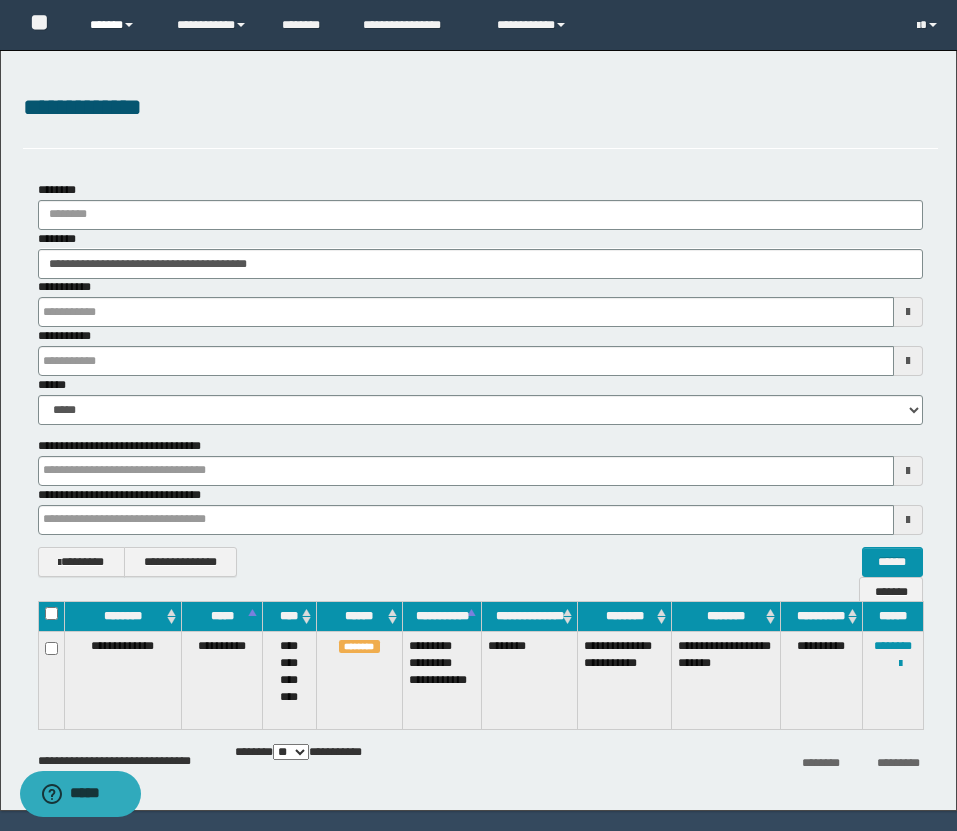 scroll, scrollTop: 0, scrollLeft: 0, axis: both 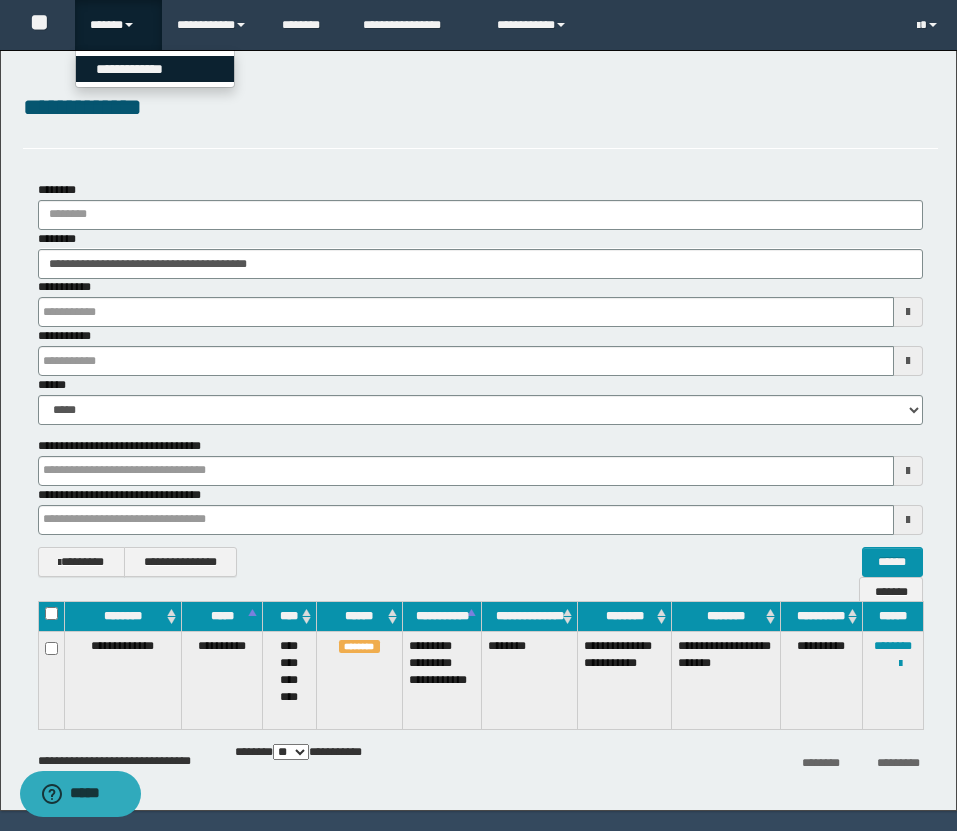 click on "**********" at bounding box center (155, 69) 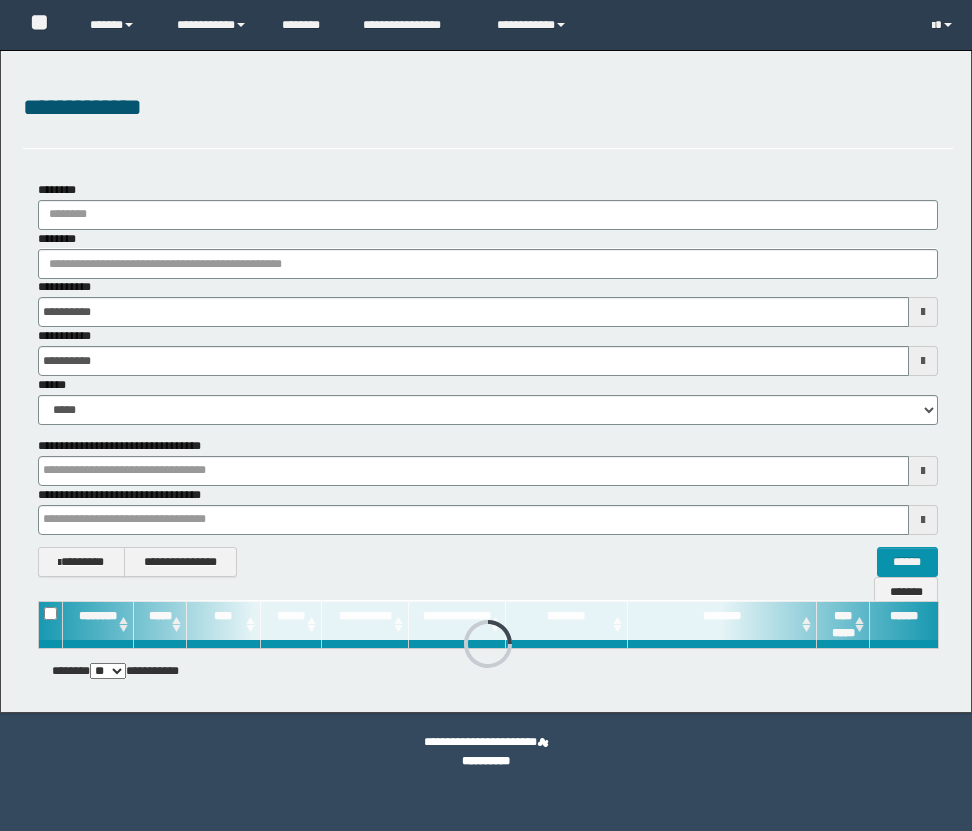 scroll, scrollTop: 0, scrollLeft: 0, axis: both 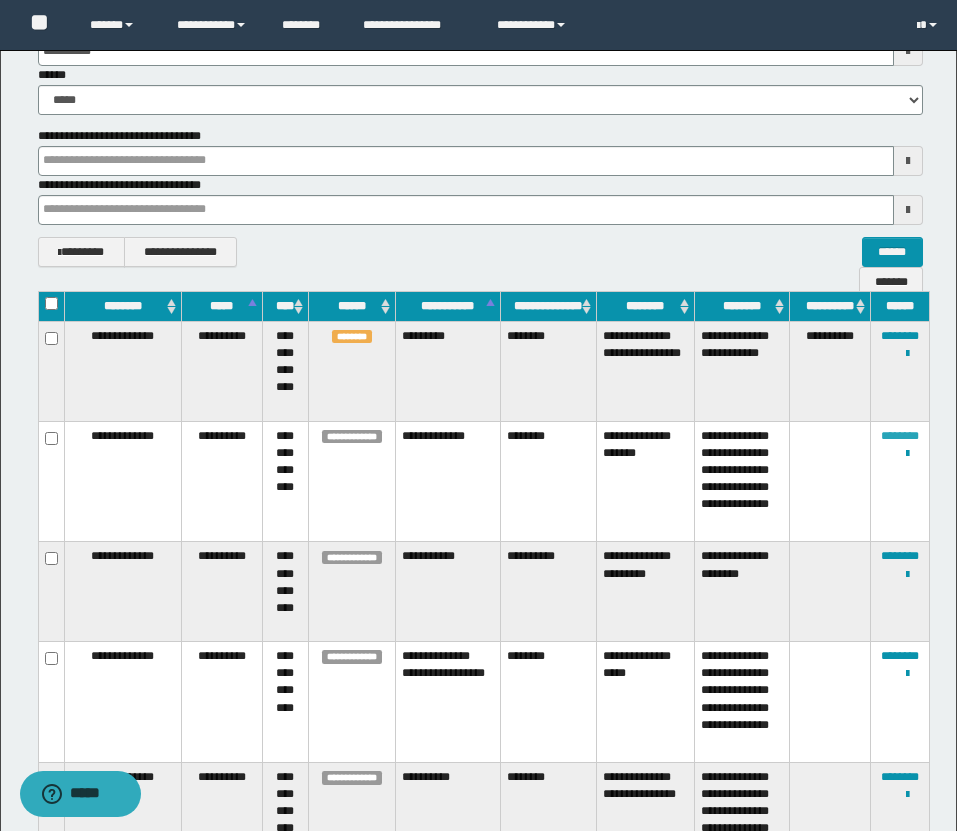 click on "********" at bounding box center [900, 436] 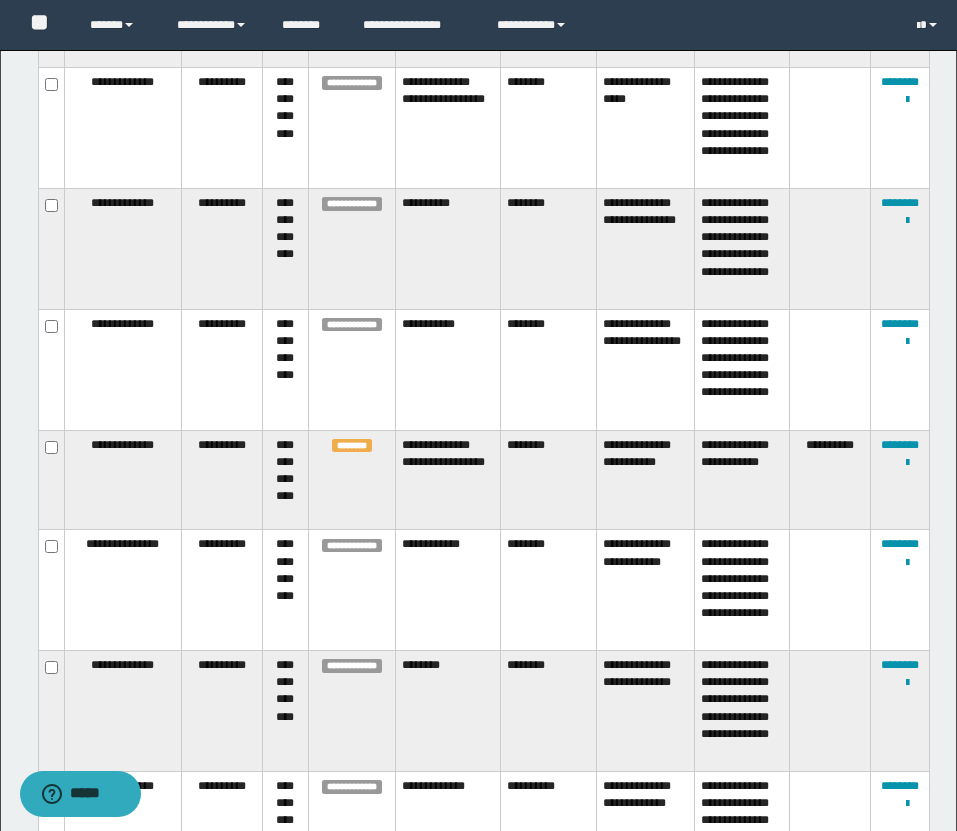scroll, scrollTop: 887, scrollLeft: 0, axis: vertical 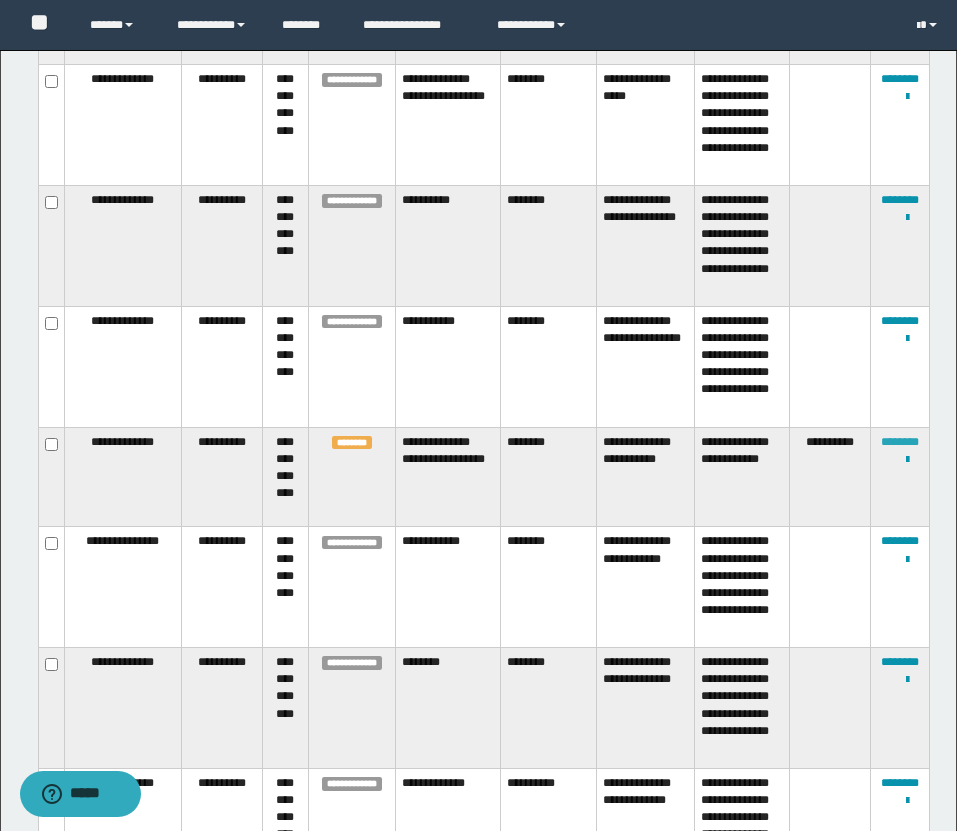 click on "********" at bounding box center (900, 442) 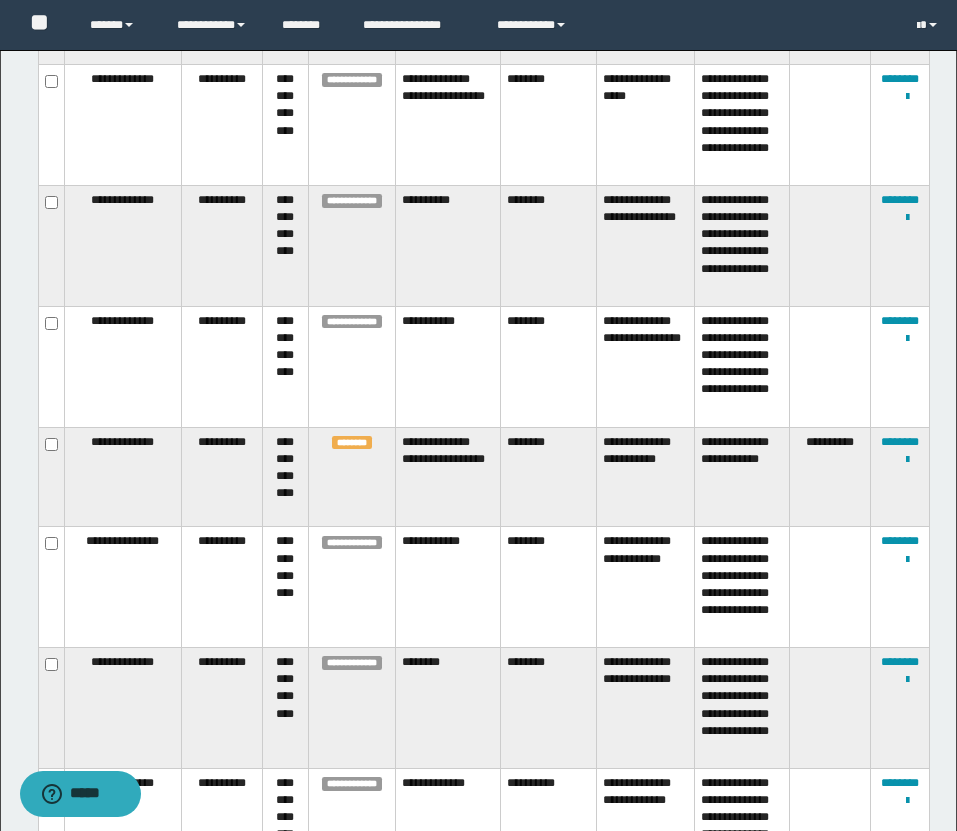 scroll, scrollTop: 192, scrollLeft: 0, axis: vertical 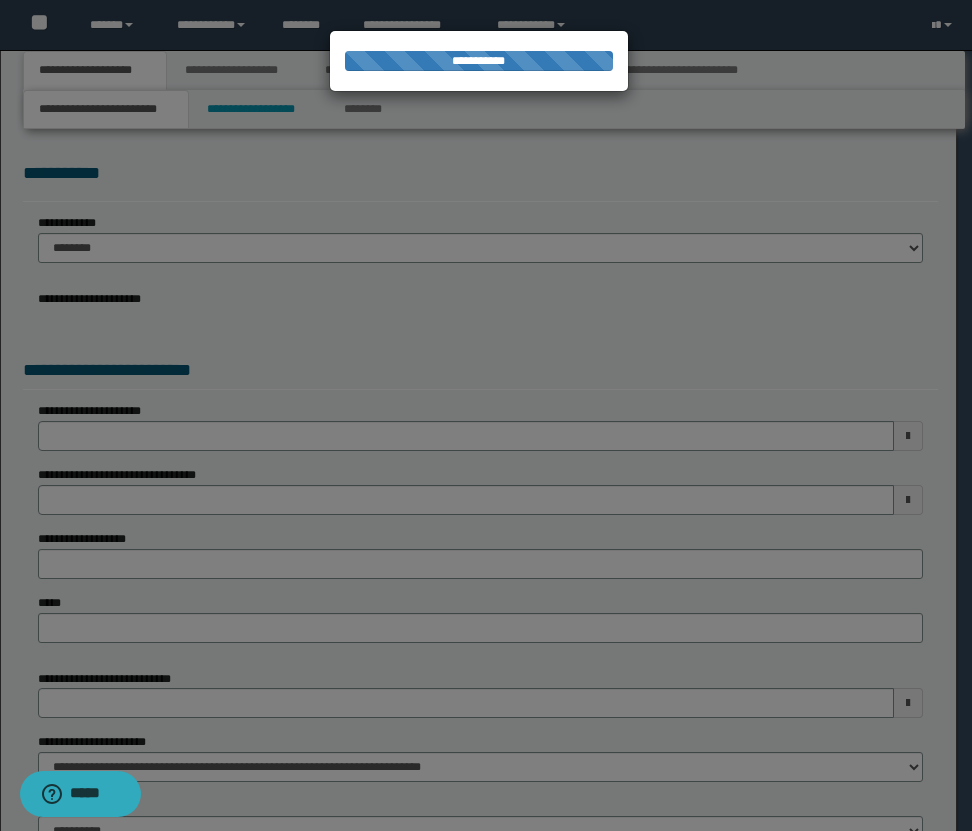 select on "*" 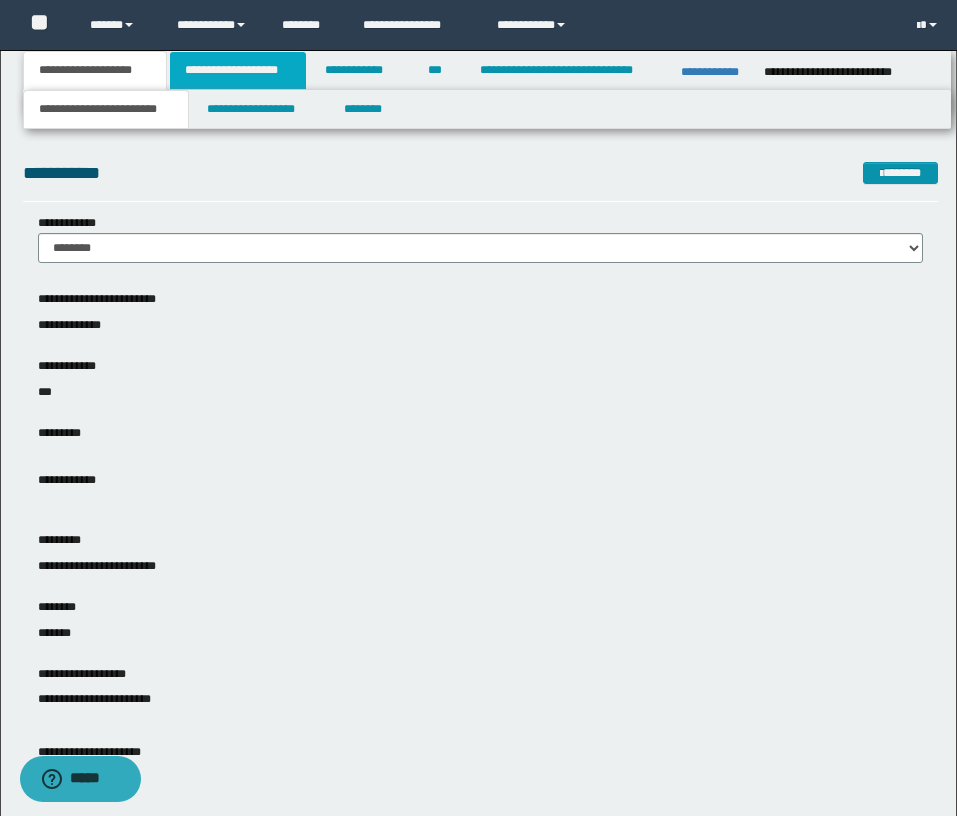 click on "**********" at bounding box center (238, 70) 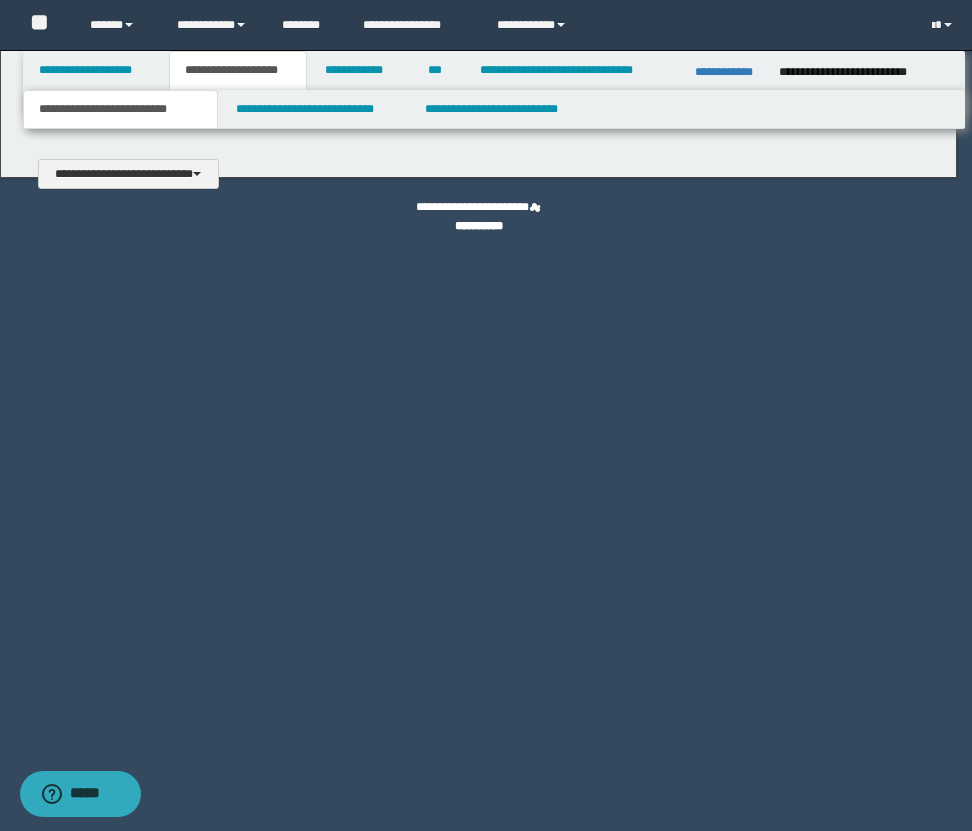 type 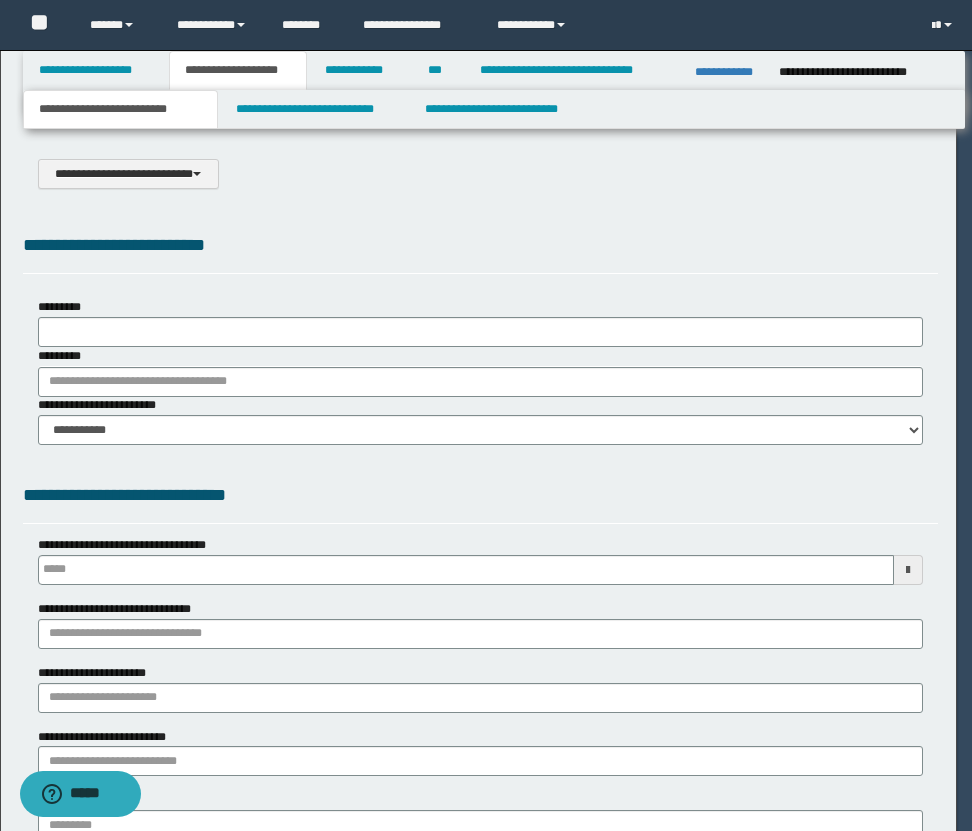 select on "*" 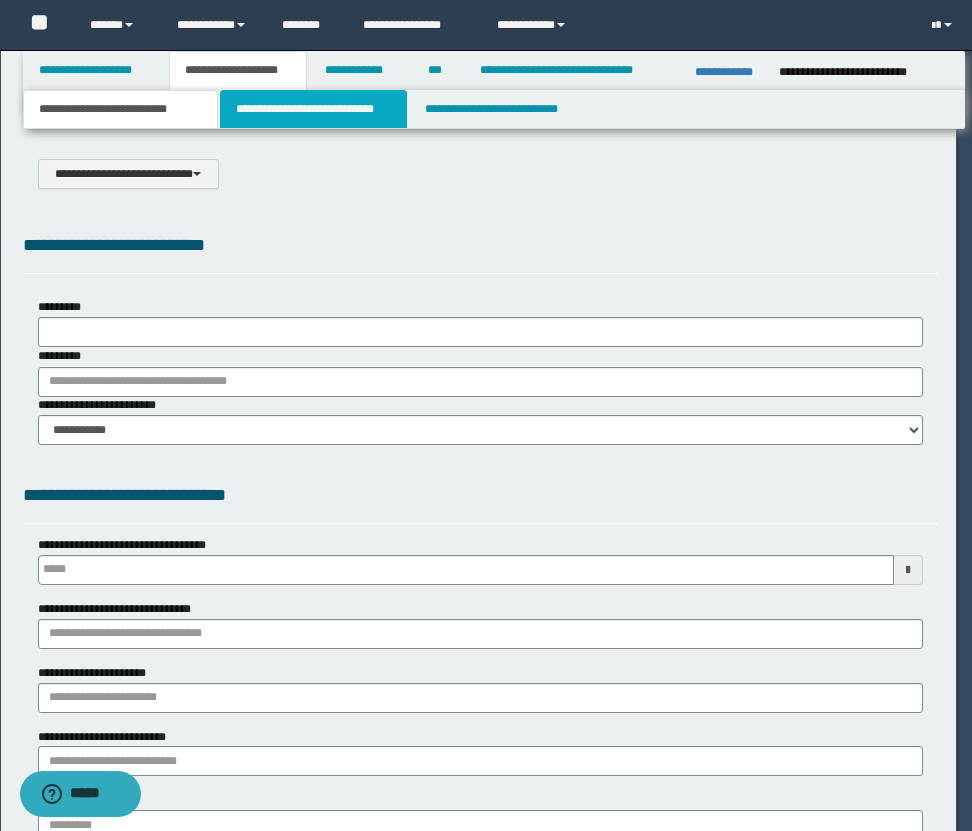 click on "**********" at bounding box center [314, 109] 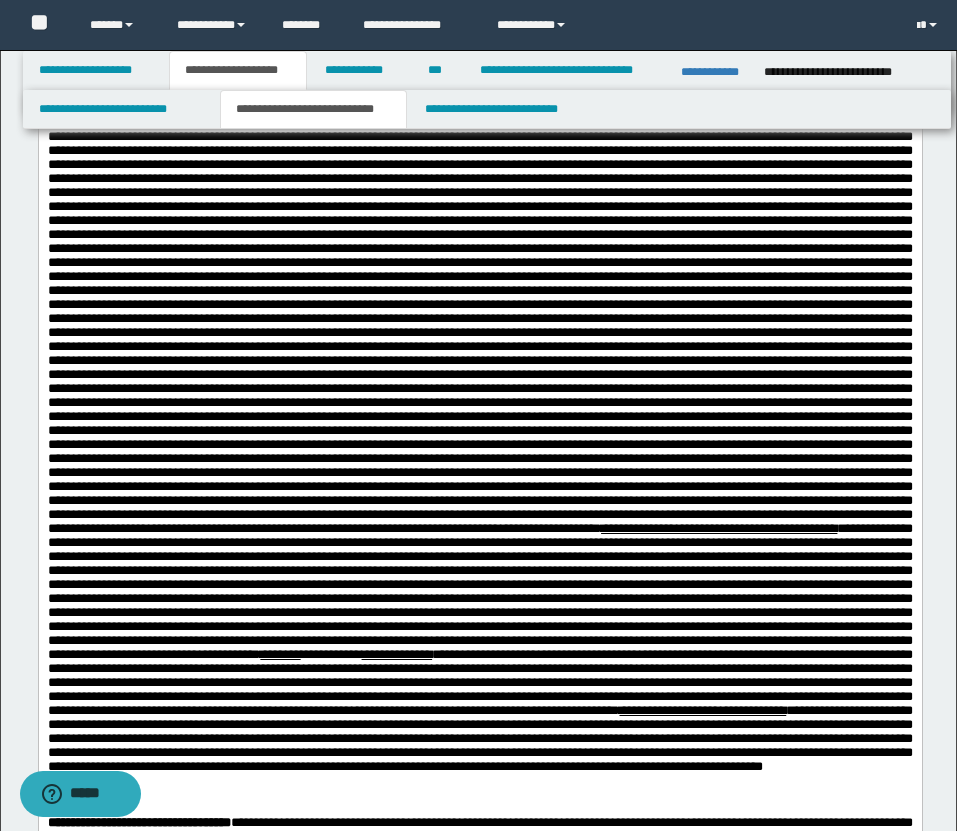 scroll, scrollTop: 1218, scrollLeft: 0, axis: vertical 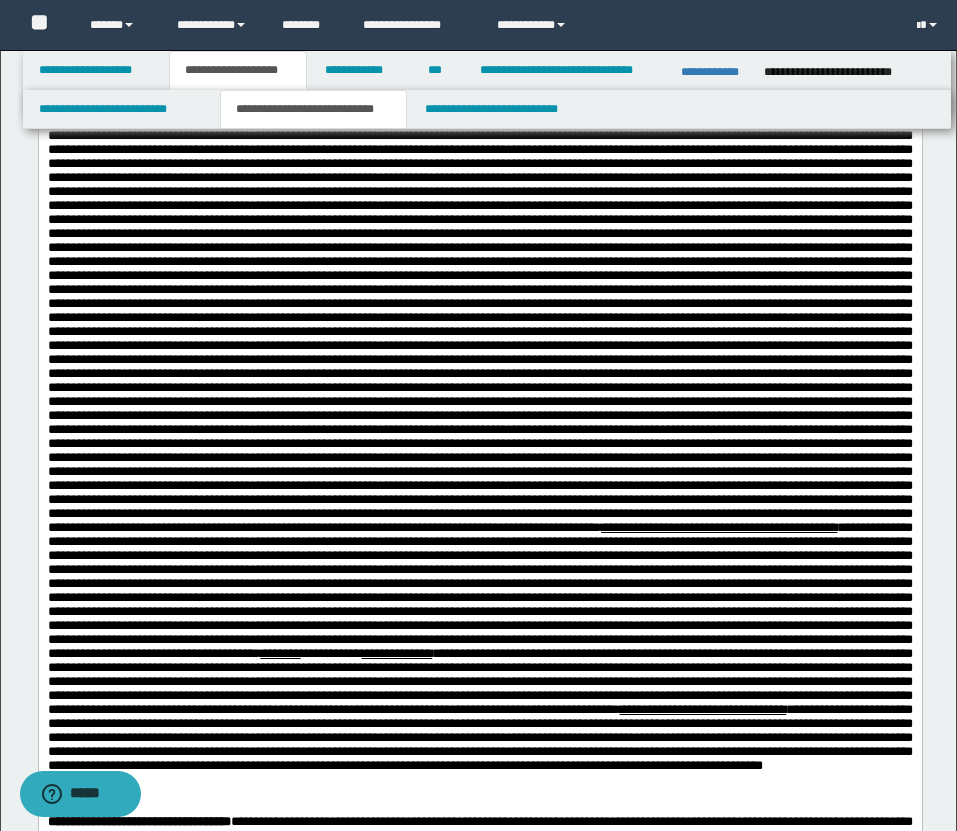 click on "**********" at bounding box center (479, 387) 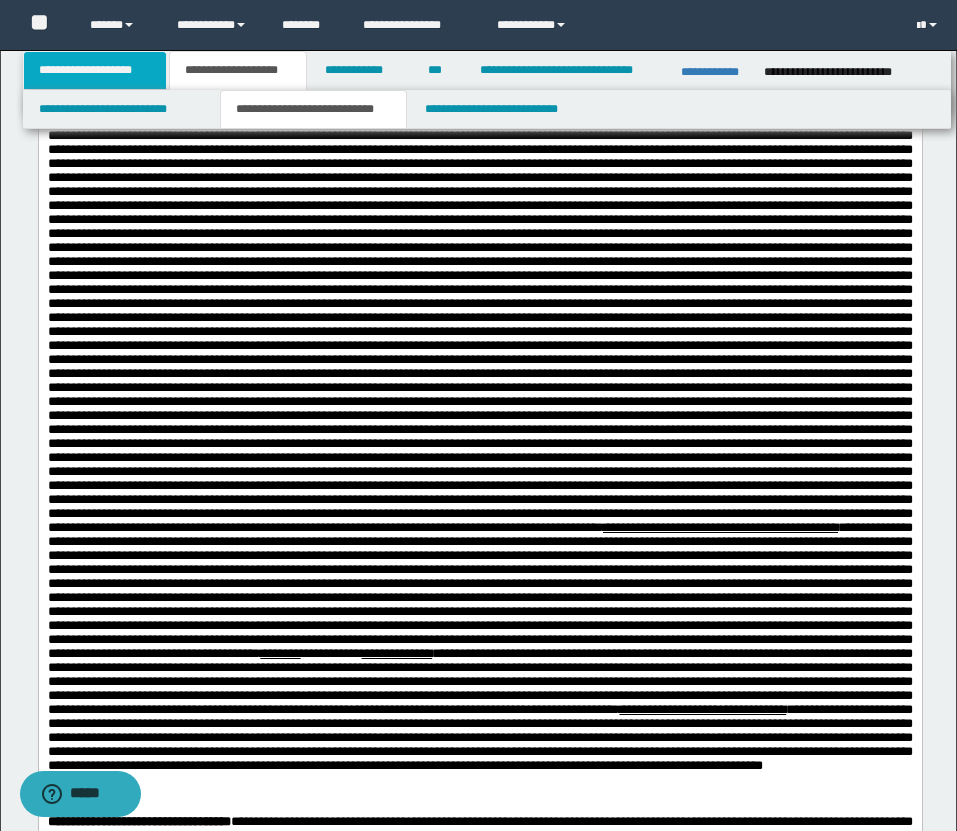 click on "**********" at bounding box center (95, 70) 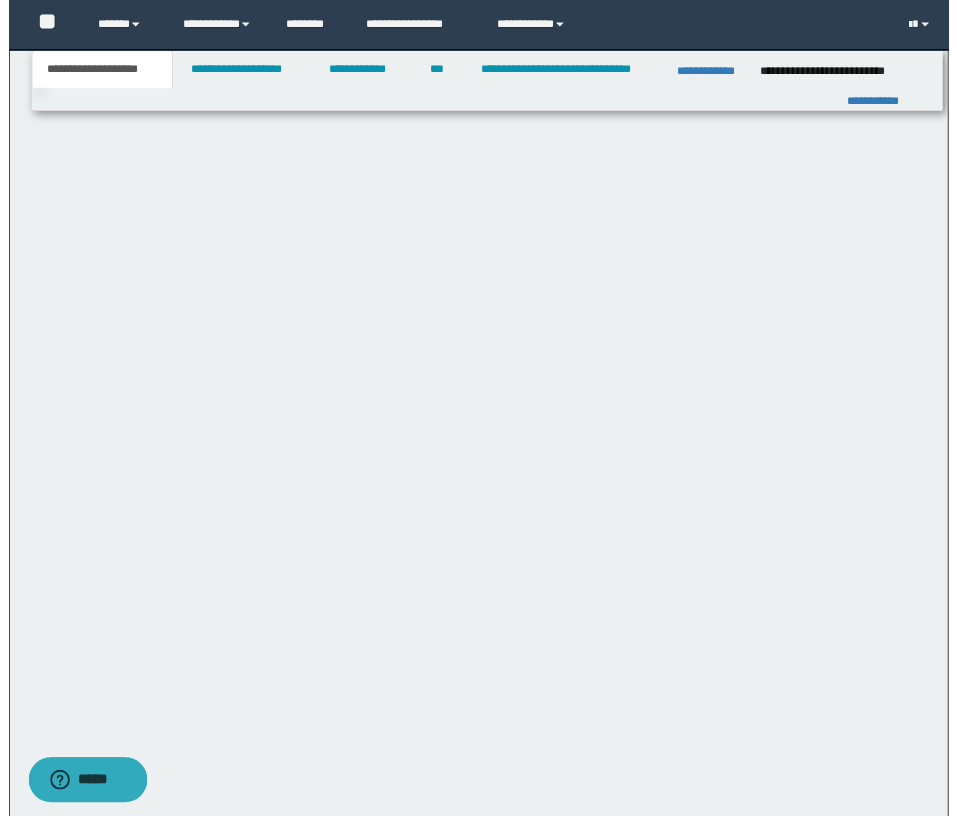scroll, scrollTop: 938, scrollLeft: 0, axis: vertical 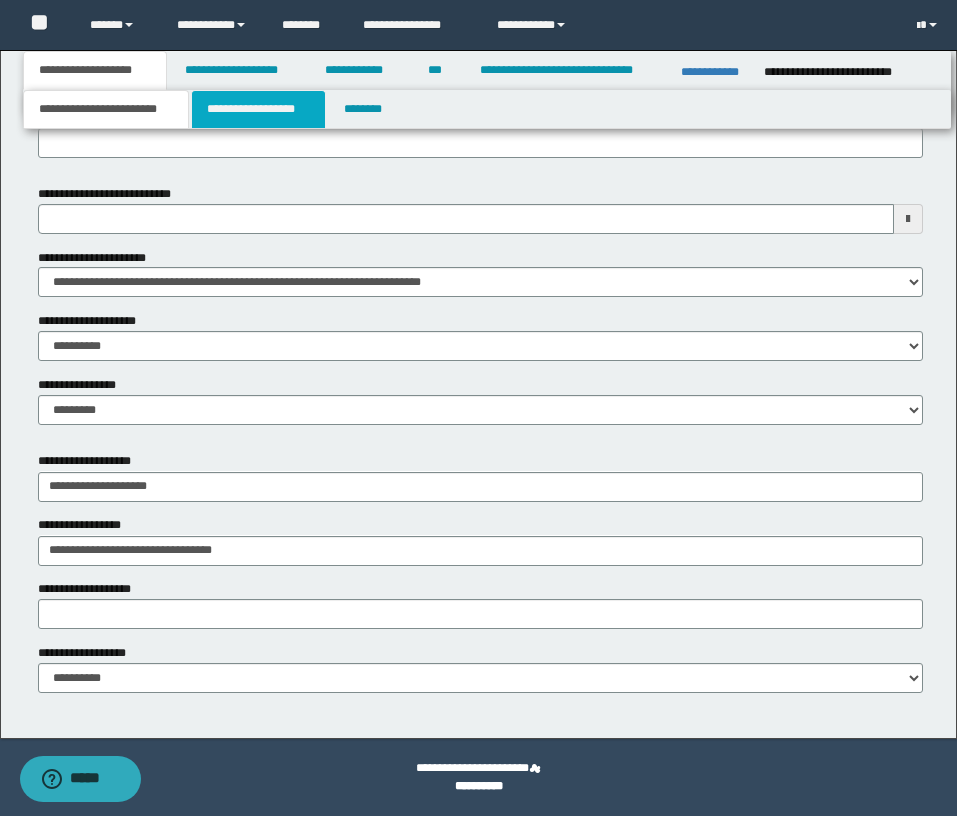 click on "**********" at bounding box center (258, 109) 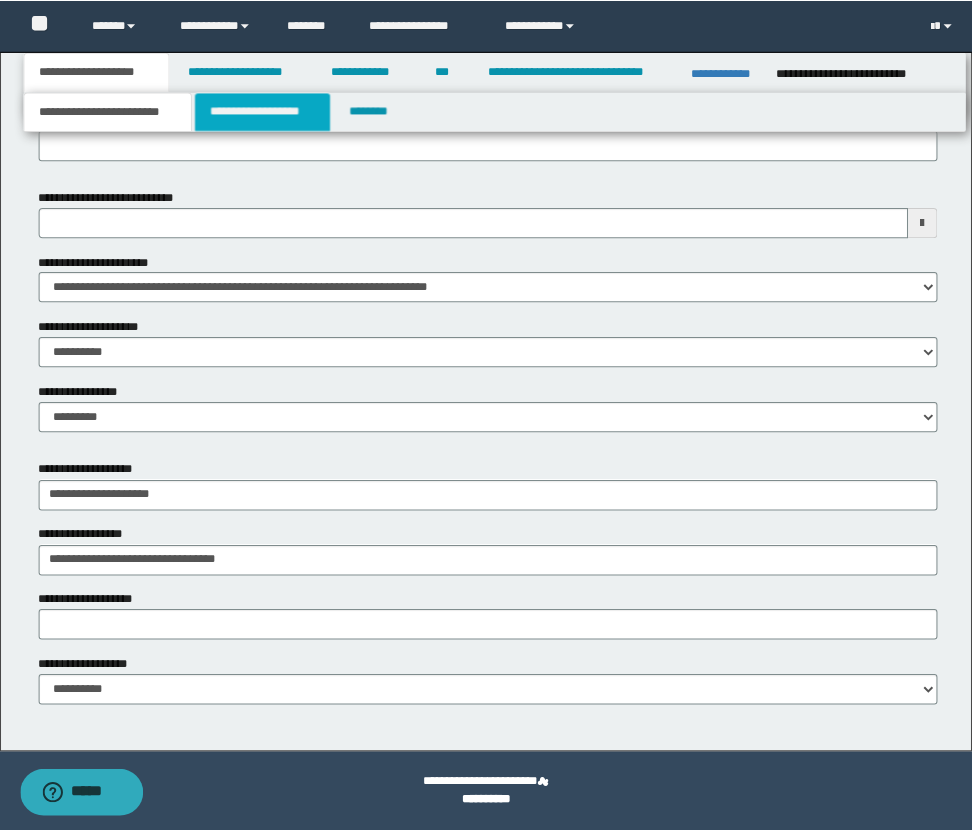 scroll, scrollTop: 0, scrollLeft: 0, axis: both 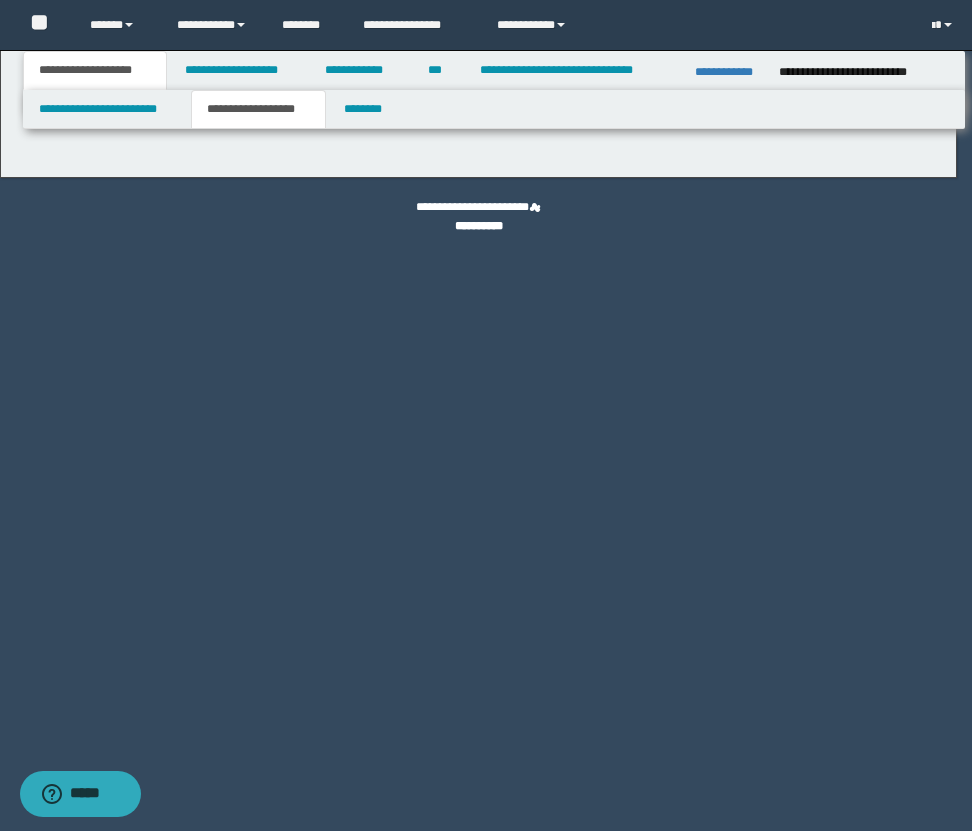 type on "********" 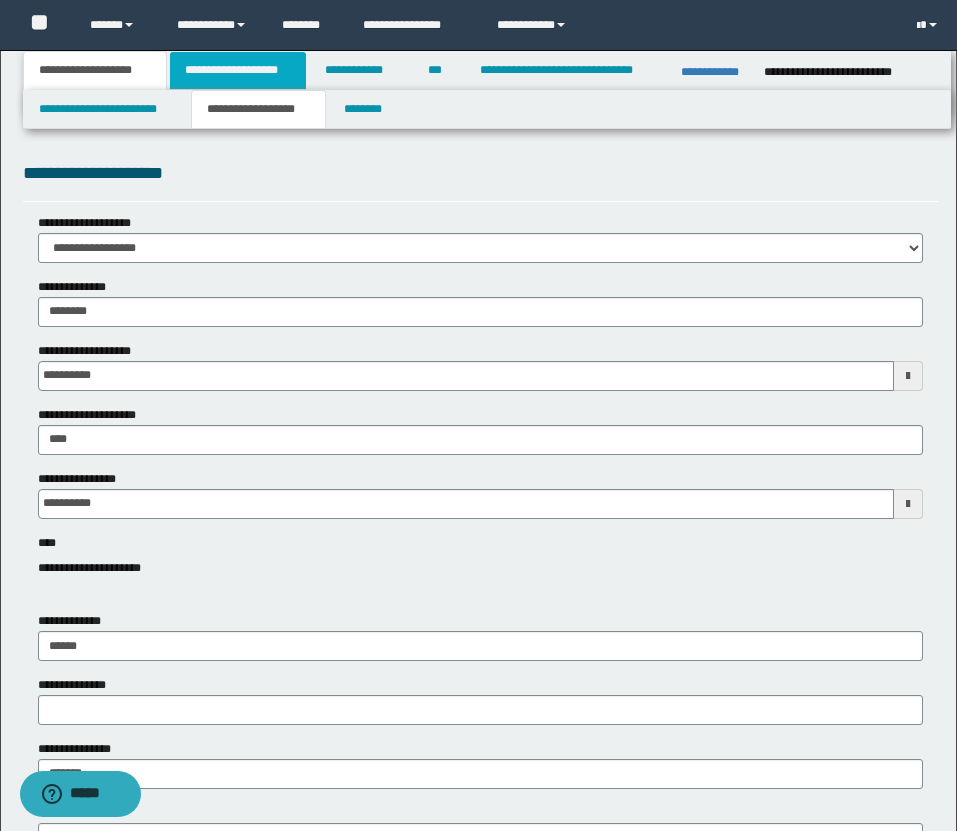 click on "**********" at bounding box center (238, 70) 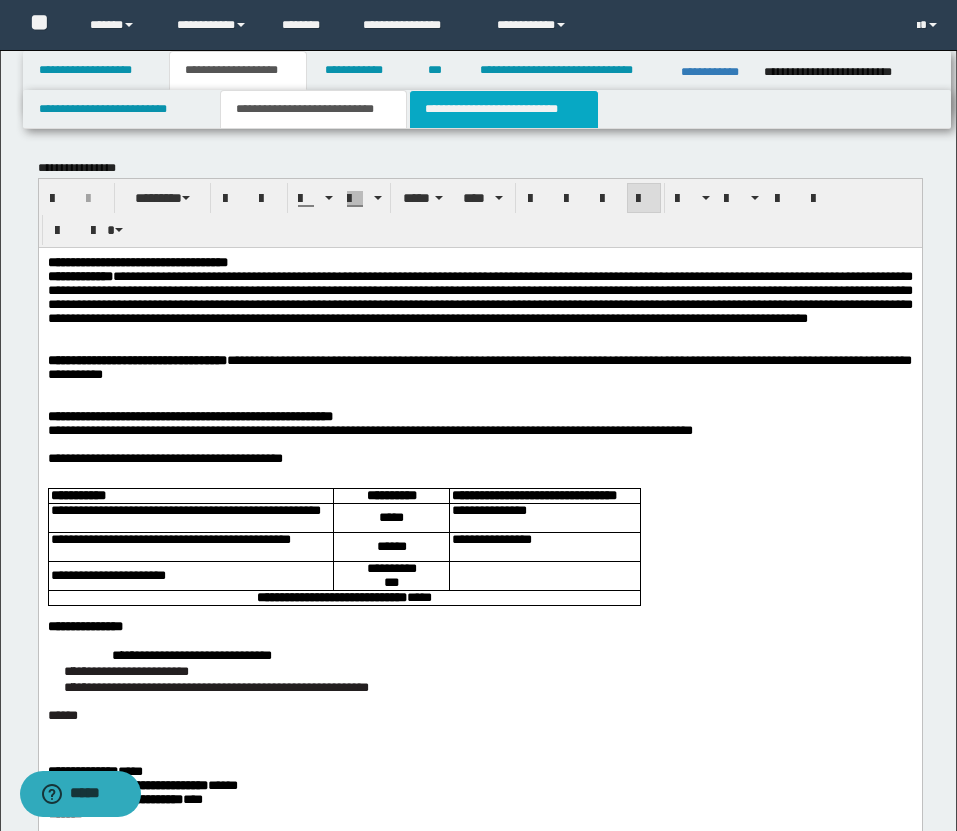 click on "**********" at bounding box center [504, 109] 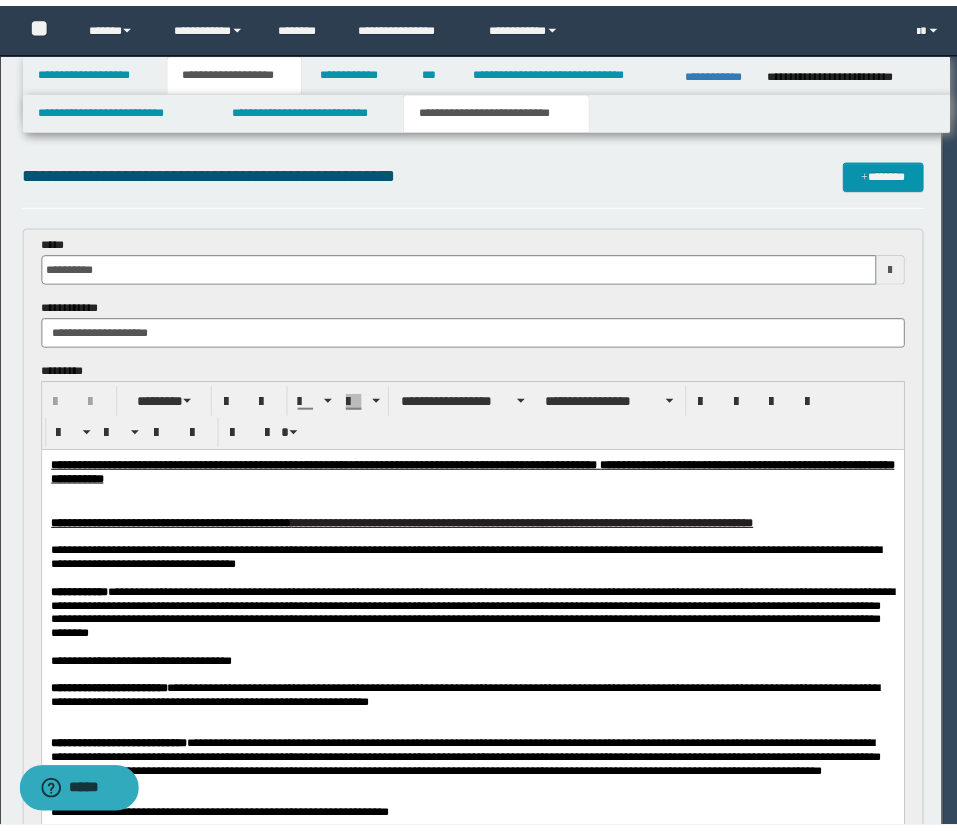 scroll, scrollTop: 0, scrollLeft: 0, axis: both 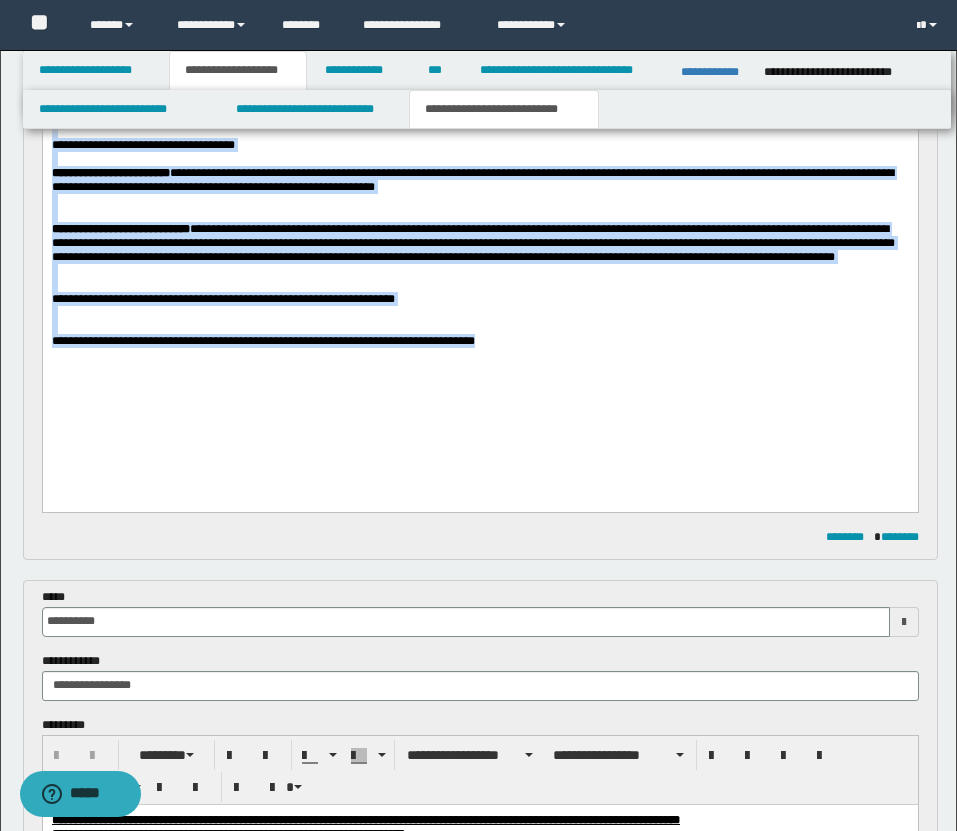 drag, startPoint x: 50, startPoint y: -54, endPoint x: 402, endPoint y: 503, distance: 658.9029 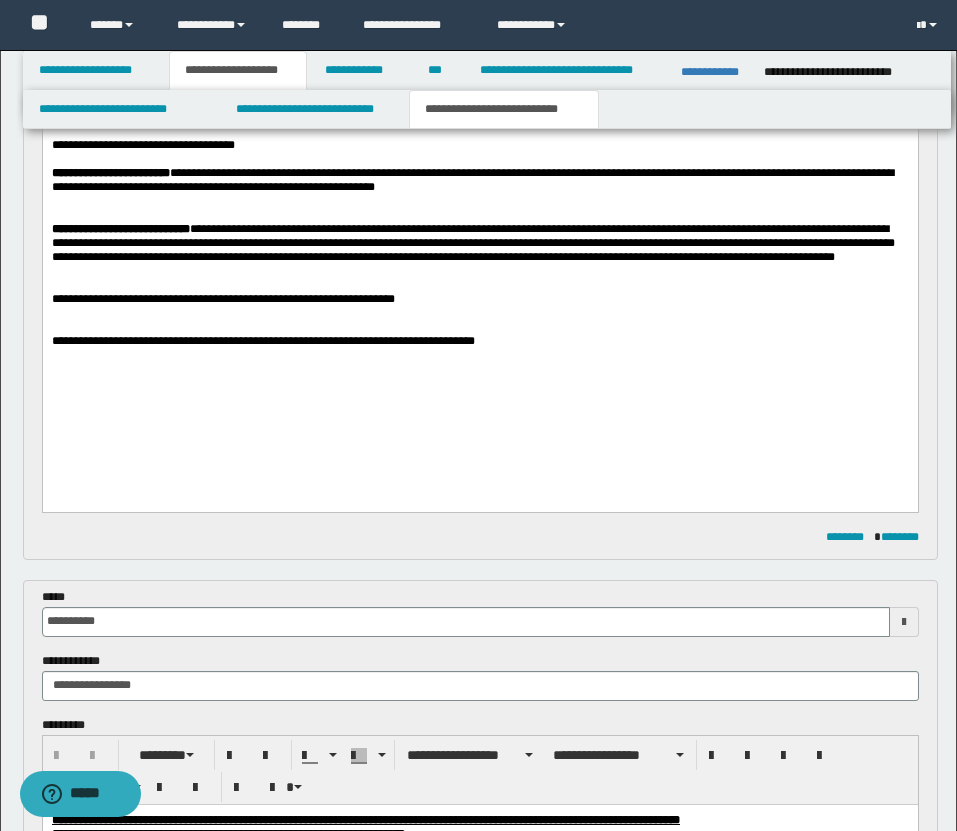 scroll, scrollTop: 452, scrollLeft: 0, axis: vertical 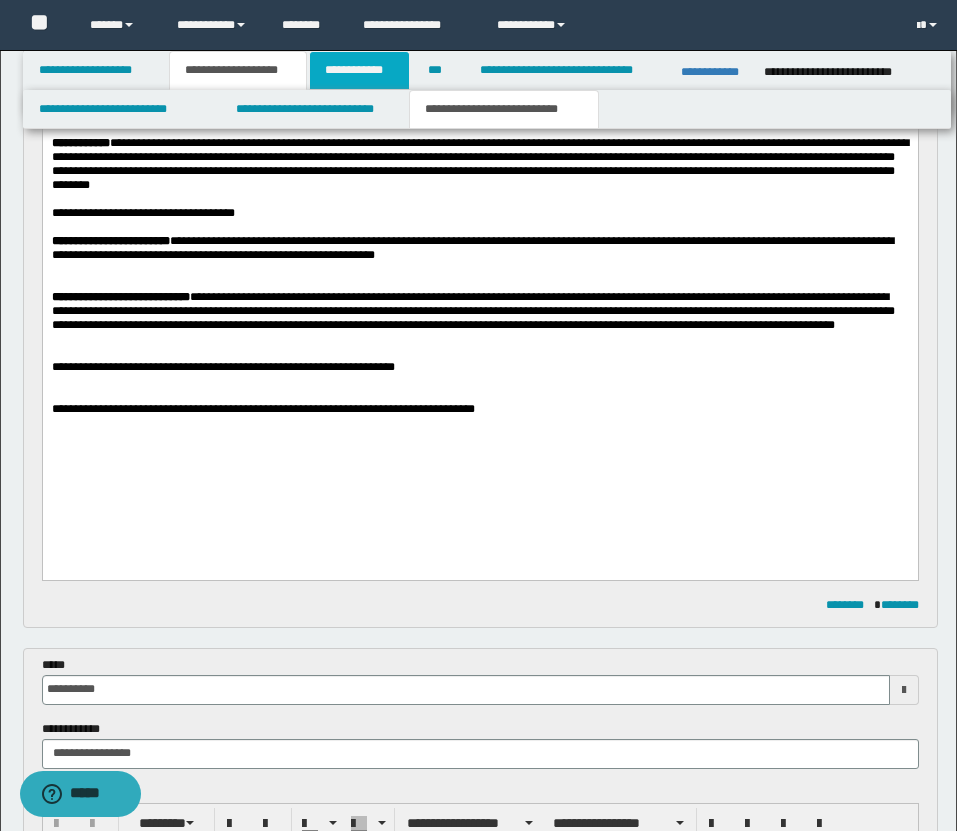 click on "**********" at bounding box center (359, 70) 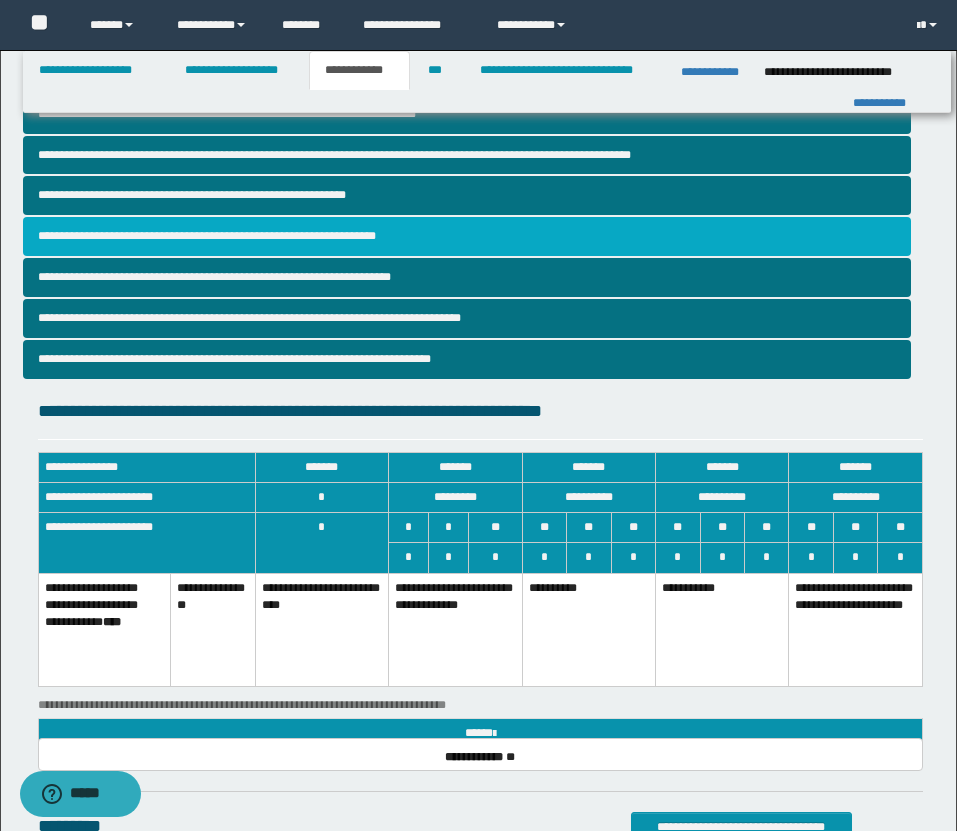 scroll, scrollTop: 0, scrollLeft: 0, axis: both 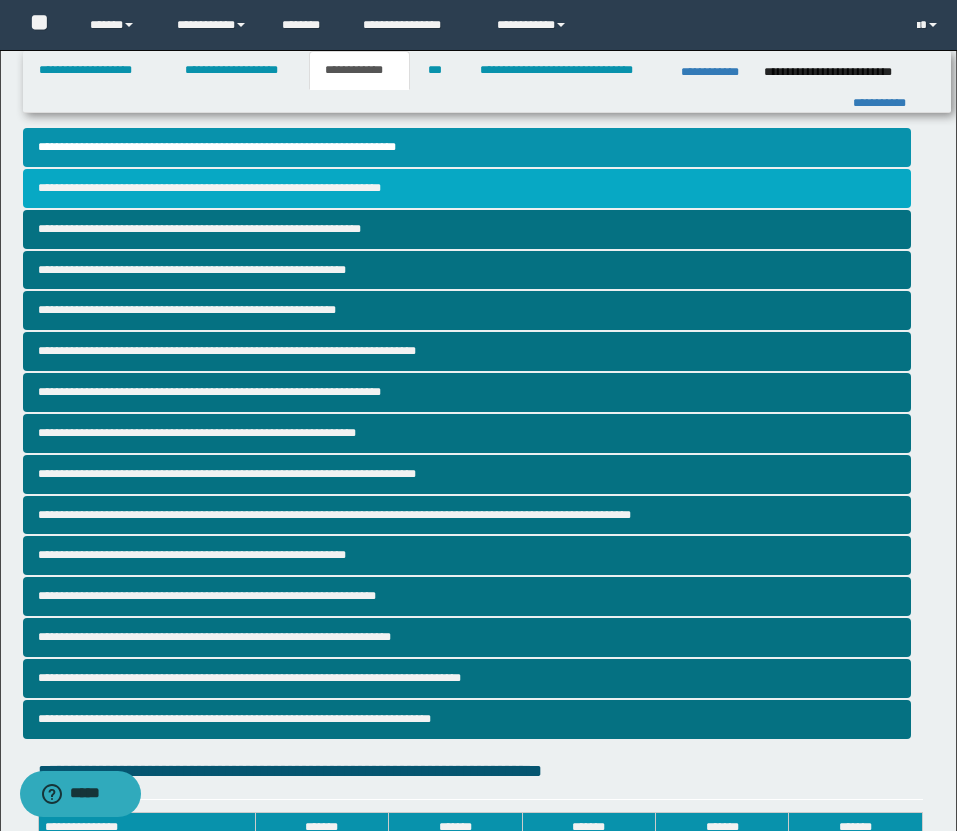 click on "**********" at bounding box center (467, 188) 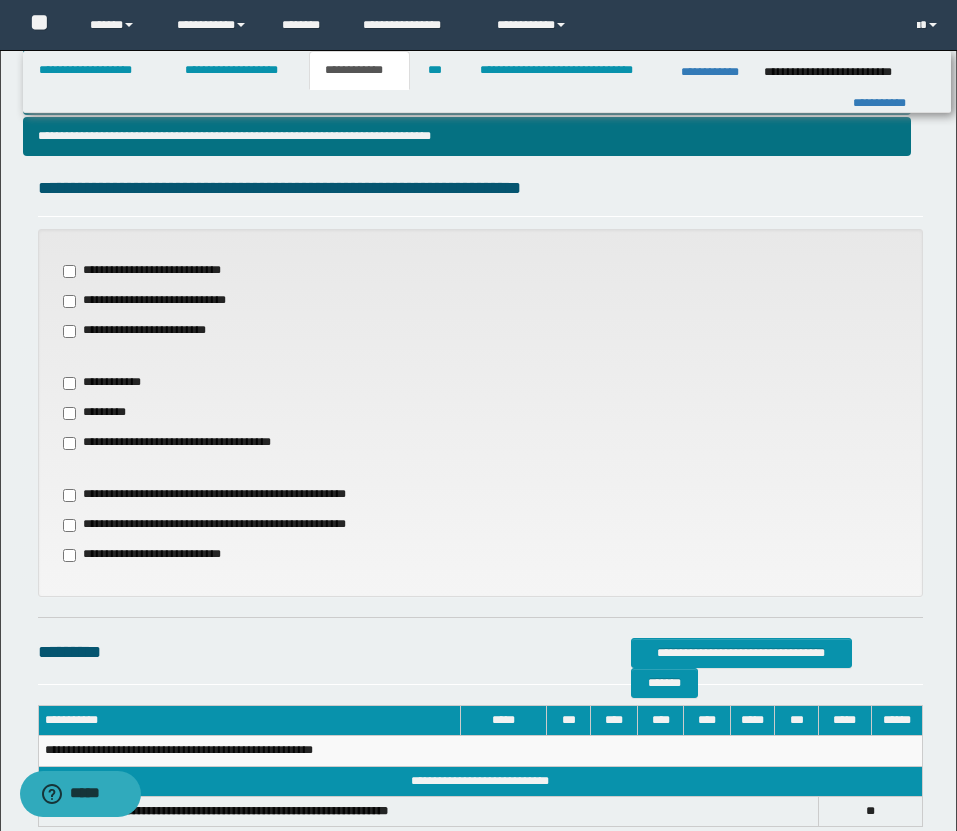 scroll, scrollTop: 707, scrollLeft: 0, axis: vertical 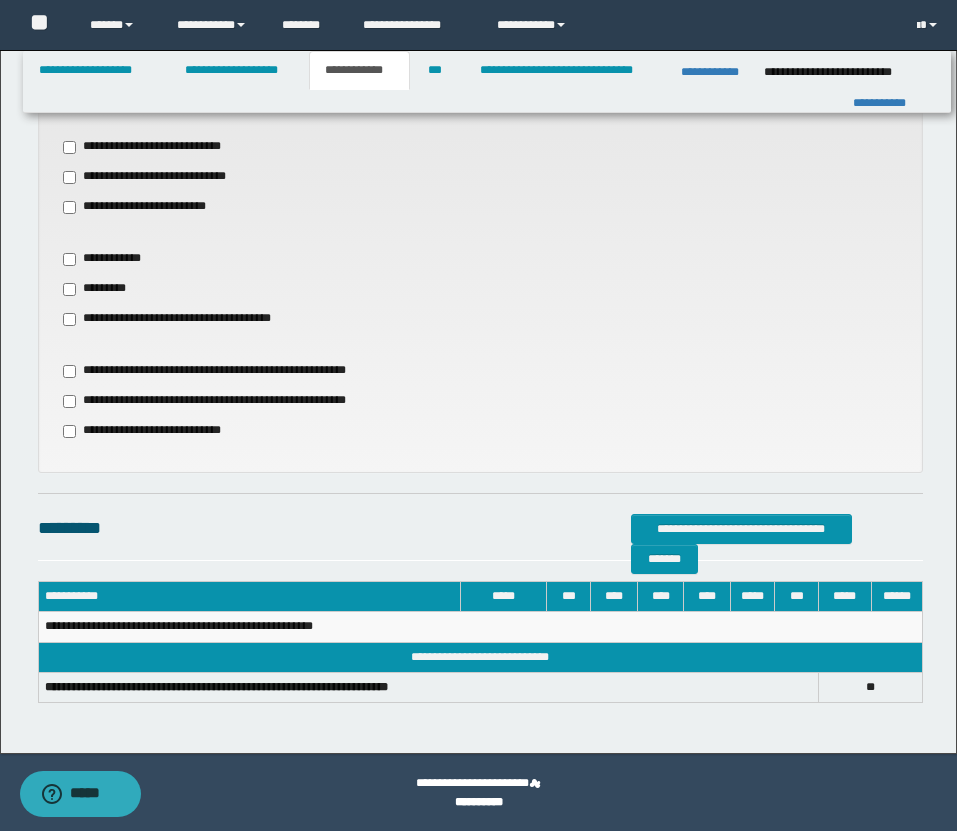 click on "**********" at bounding box center [186, 319] 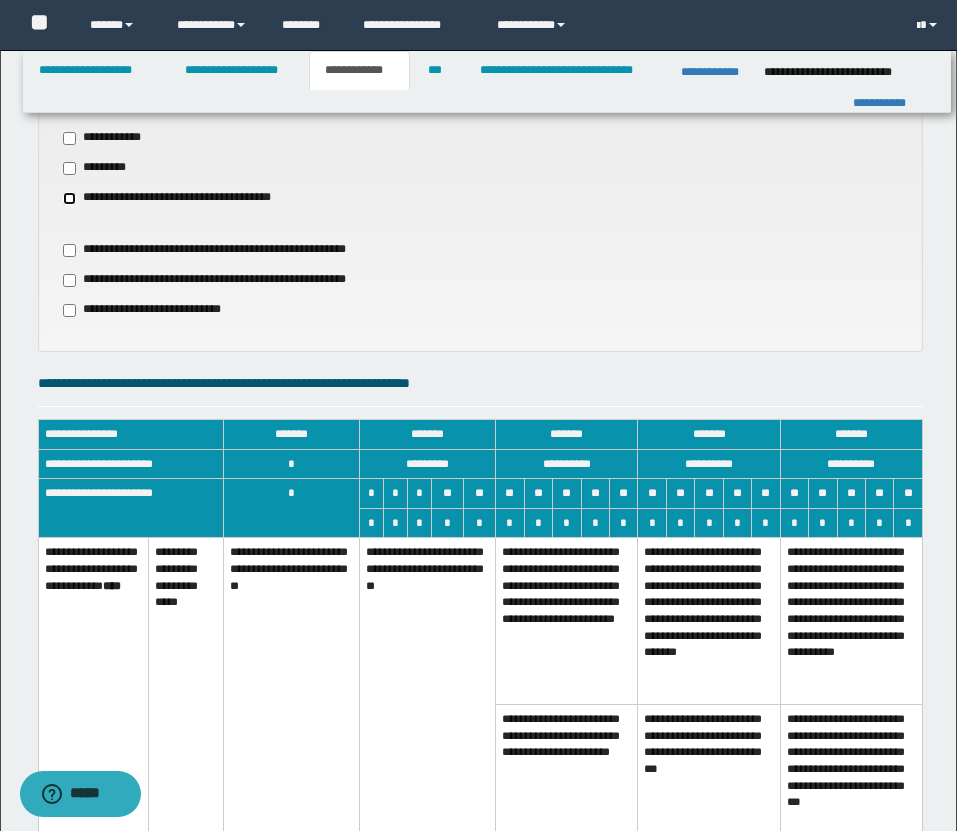 scroll, scrollTop: 1015, scrollLeft: 0, axis: vertical 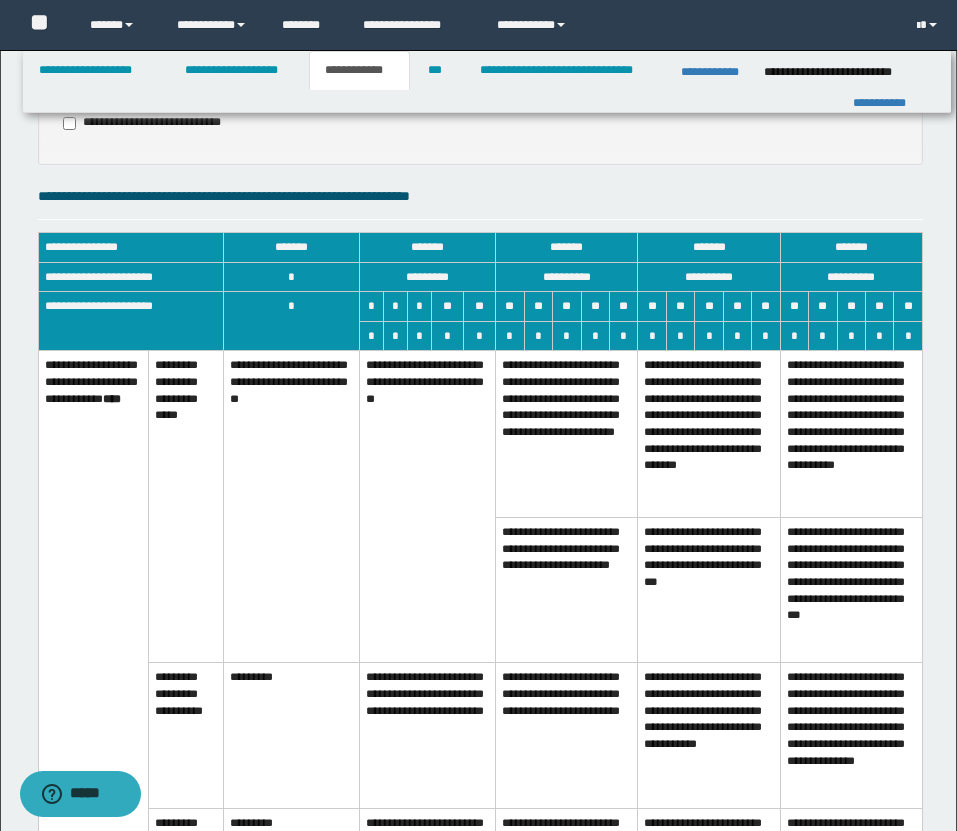 click on "**********" at bounding box center (427, 507) 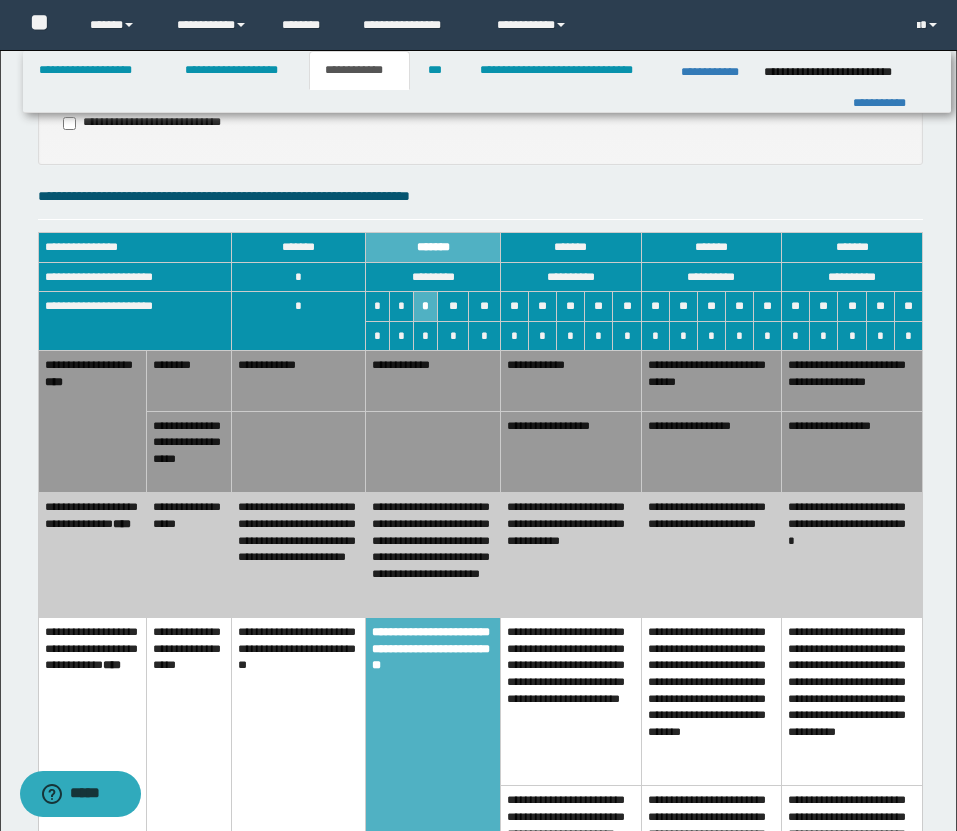 click on "**********" at bounding box center [433, 381] 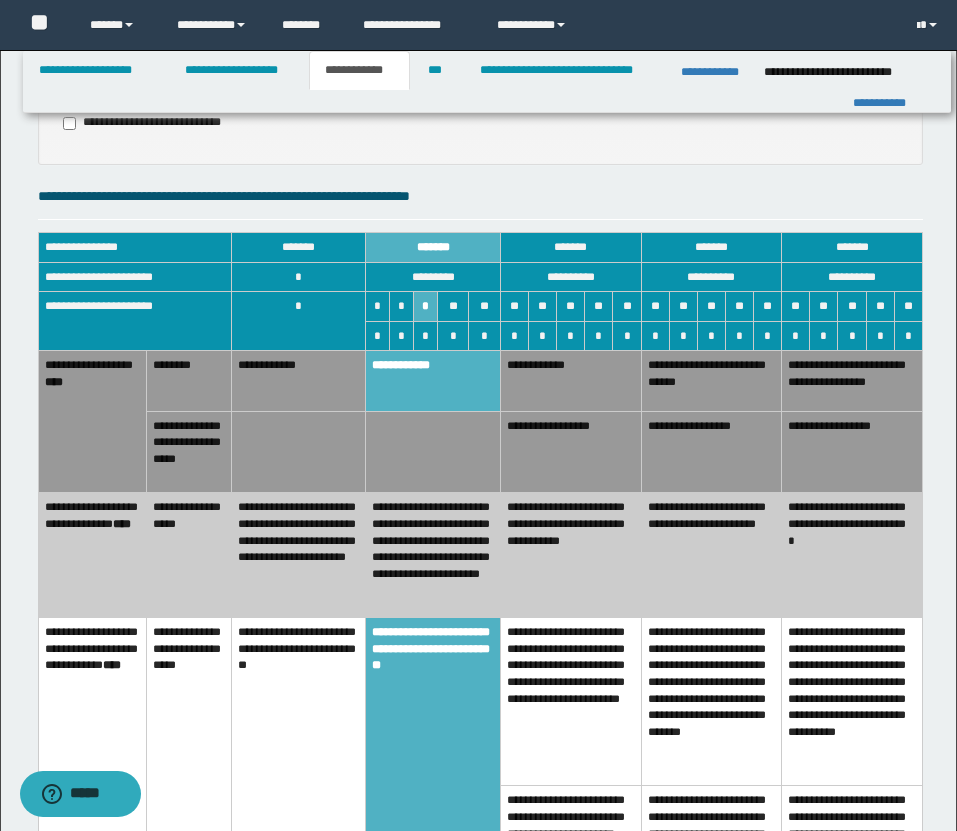 click on "**********" at bounding box center (570, 555) 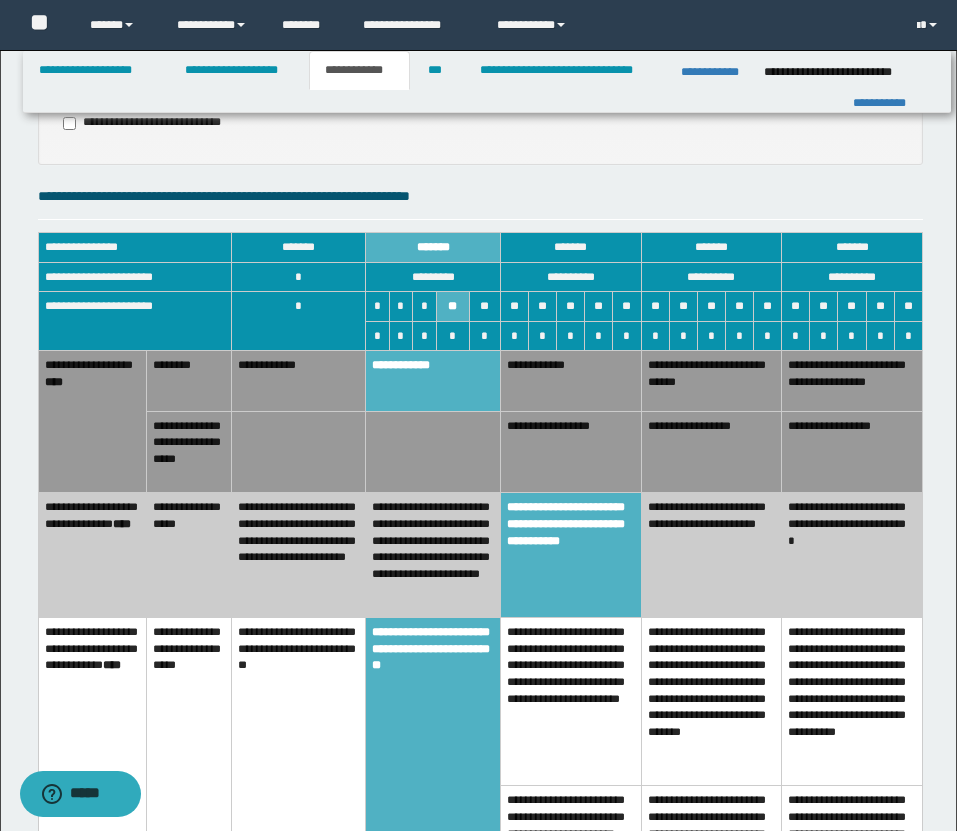 click on "**********" at bounding box center (487, 82) 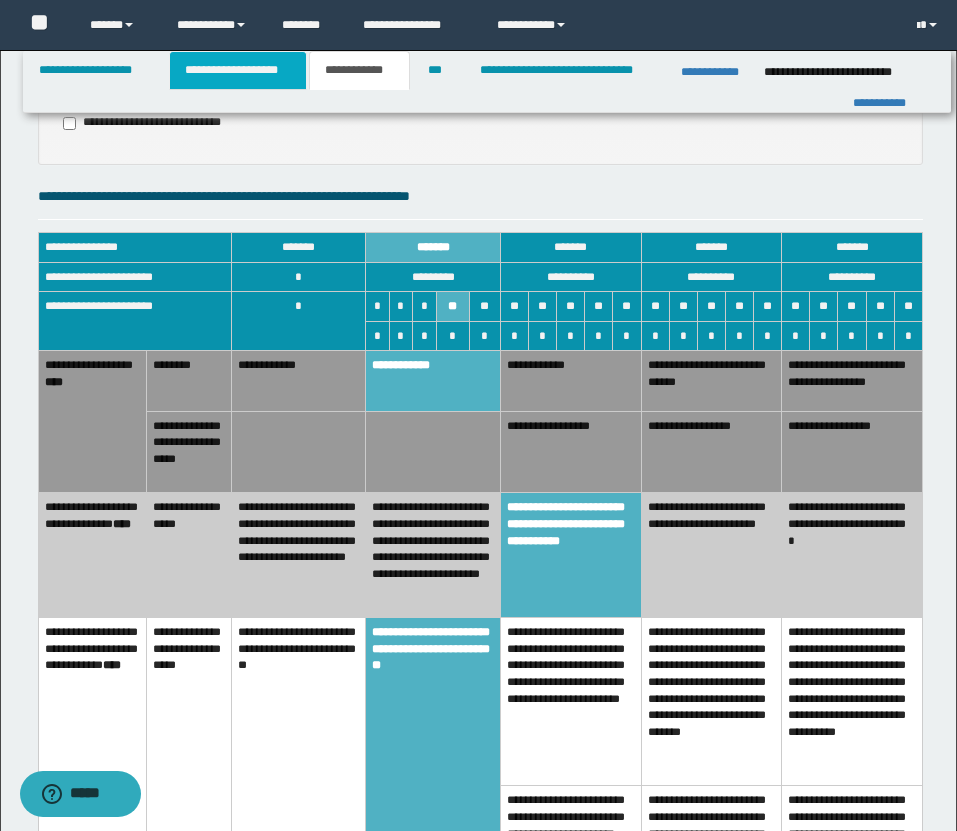 click on "**********" at bounding box center (238, 70) 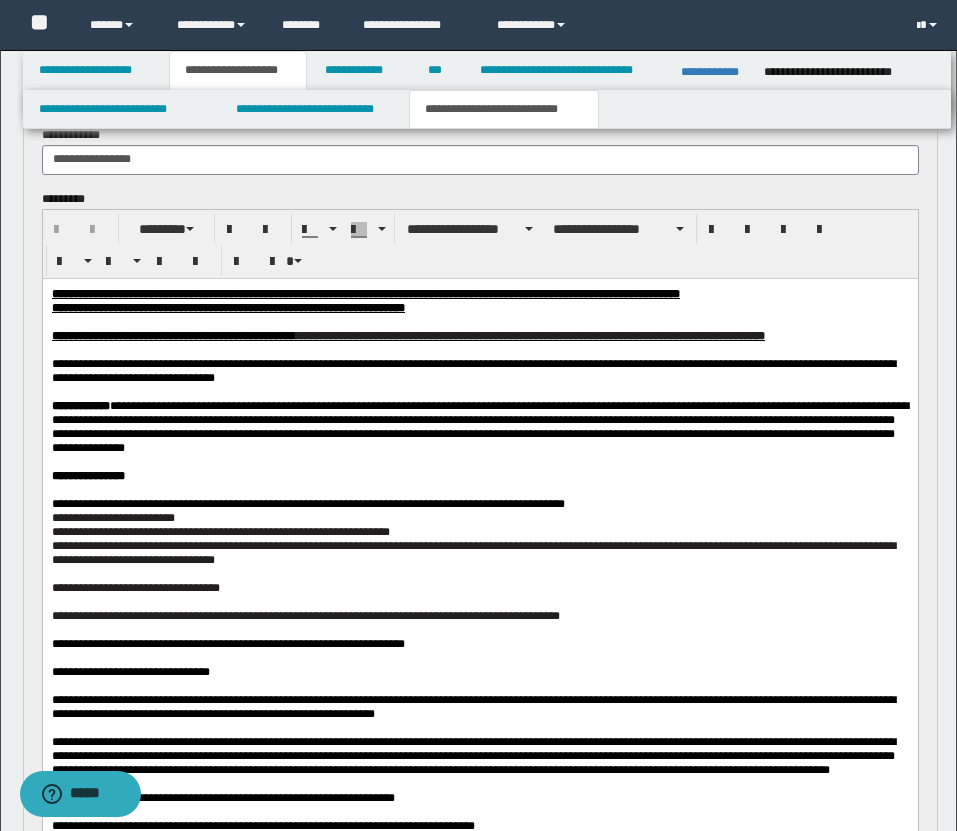 click on "**********" at bounding box center [504, 109] 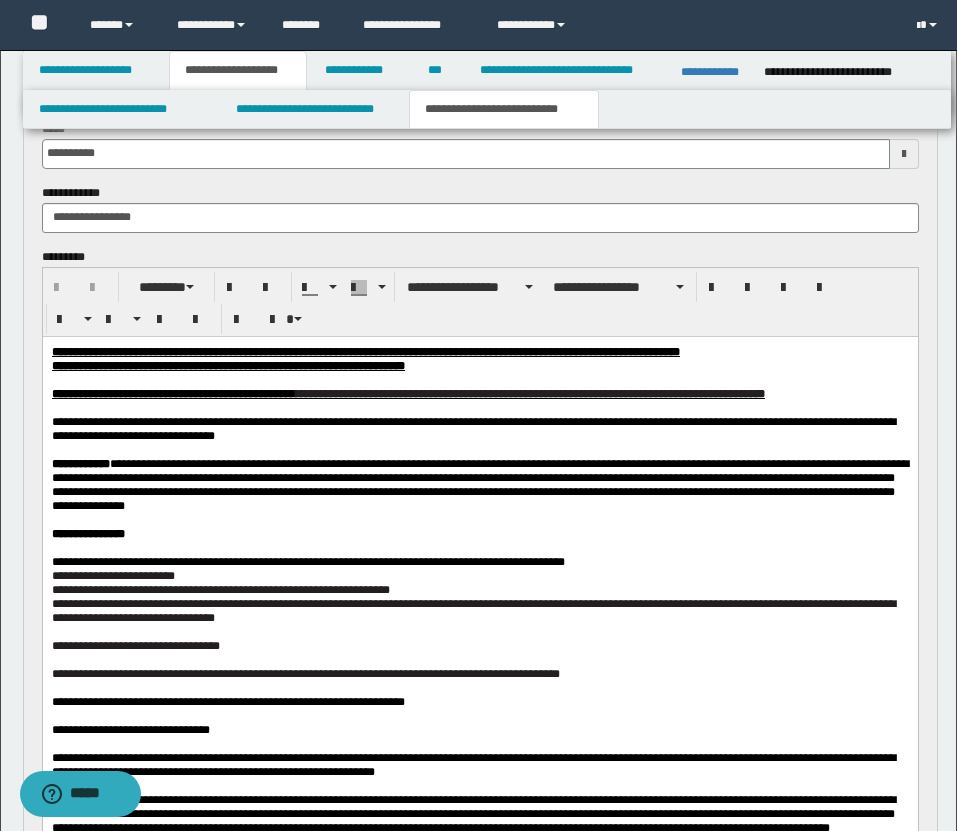 scroll, scrollTop: 999, scrollLeft: 0, axis: vertical 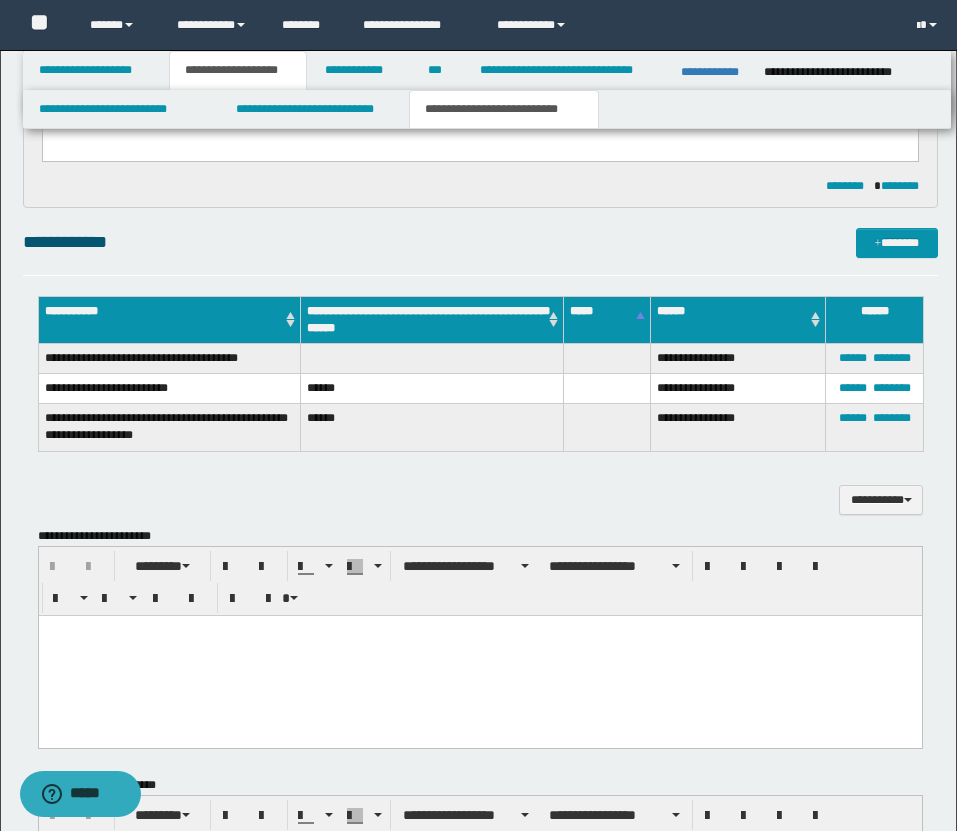 drag, startPoint x: 51, startPoint y: -679, endPoint x: 581, endPoint y: -265, distance: 672.52954 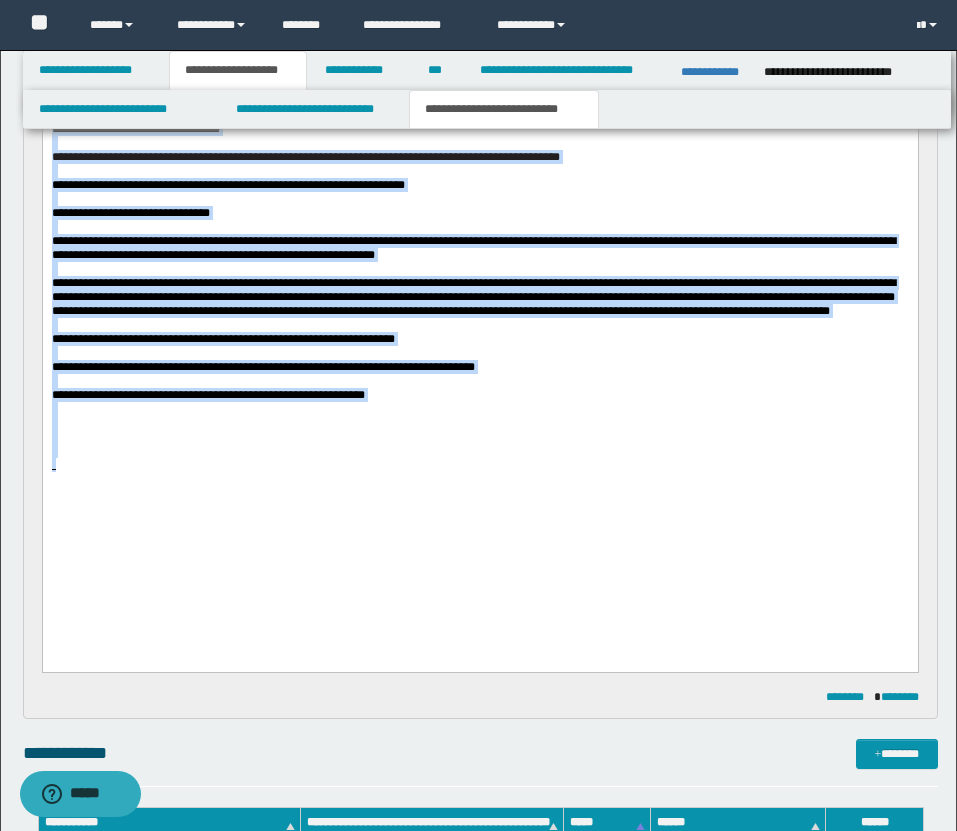 scroll, scrollTop: 1240, scrollLeft: 0, axis: vertical 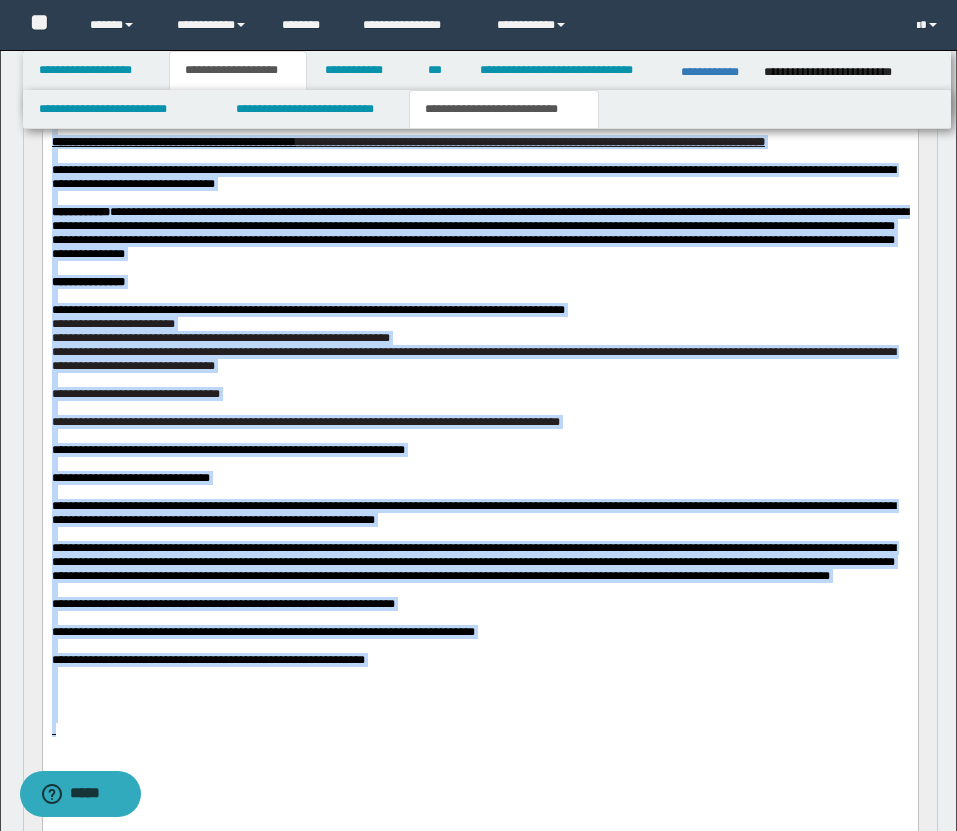 type 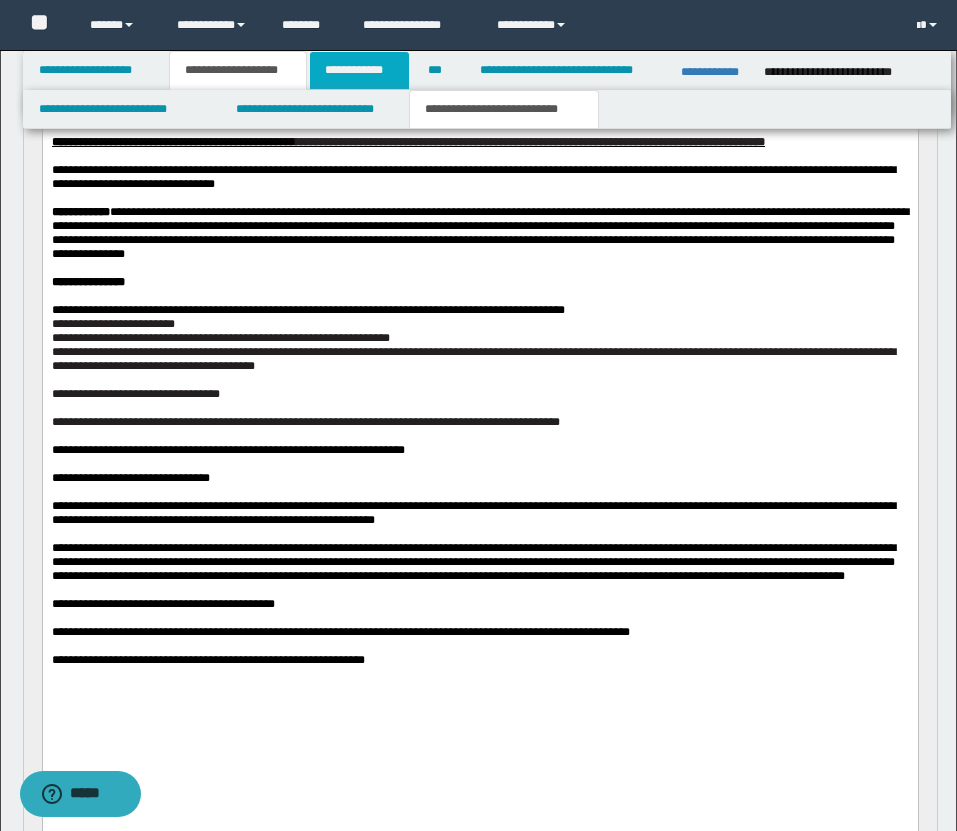 click on "**********" at bounding box center (359, 70) 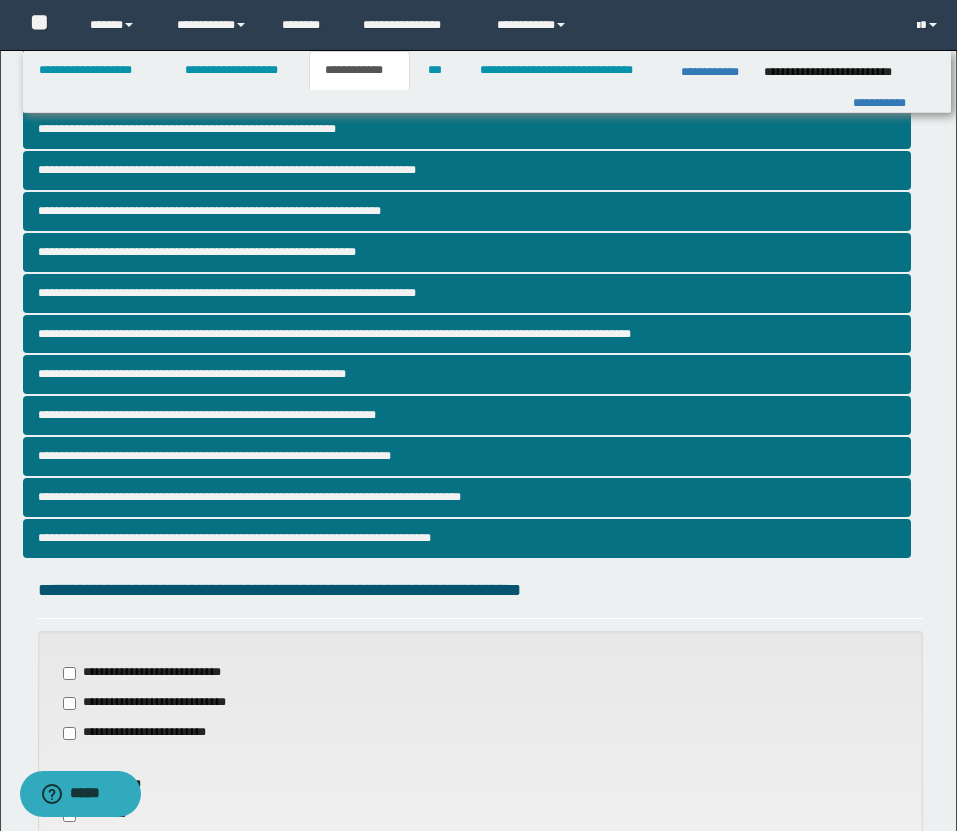 scroll, scrollTop: 0, scrollLeft: 0, axis: both 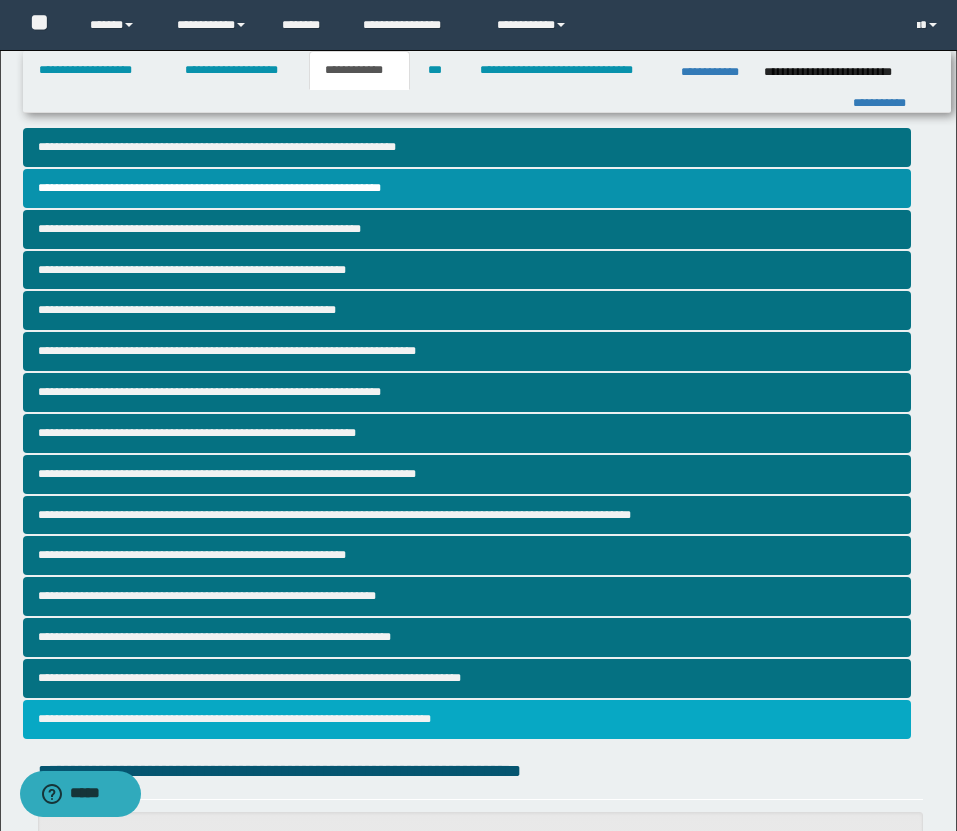 click on "**********" at bounding box center (467, 719) 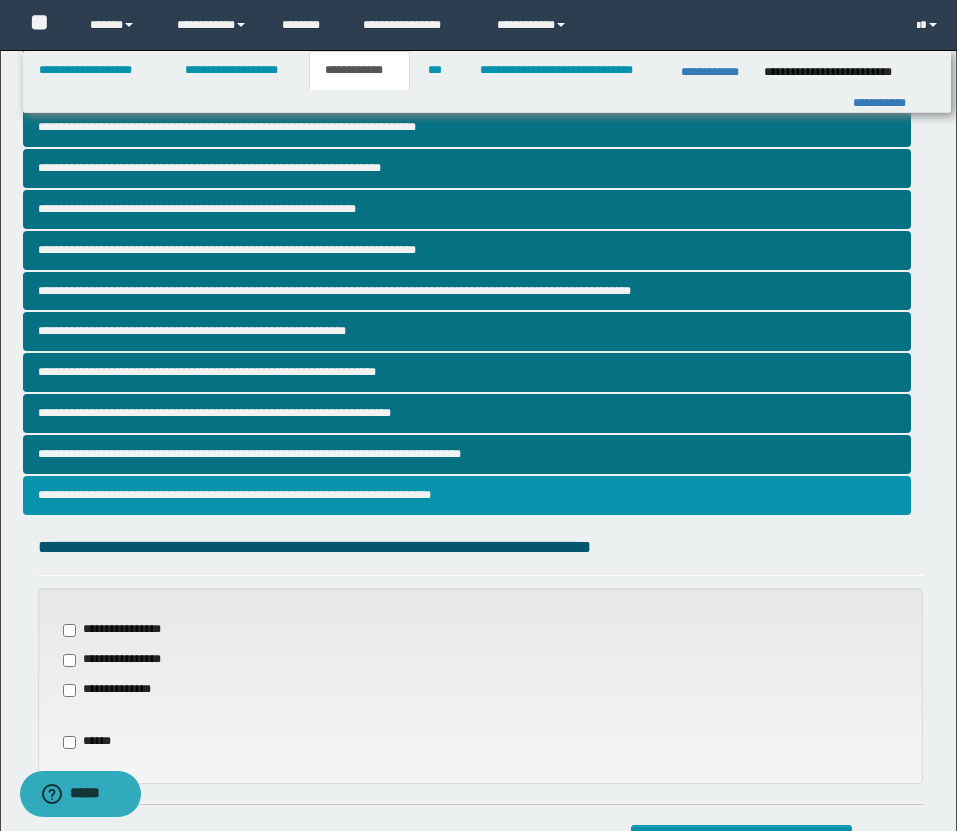 scroll, scrollTop: 535, scrollLeft: 0, axis: vertical 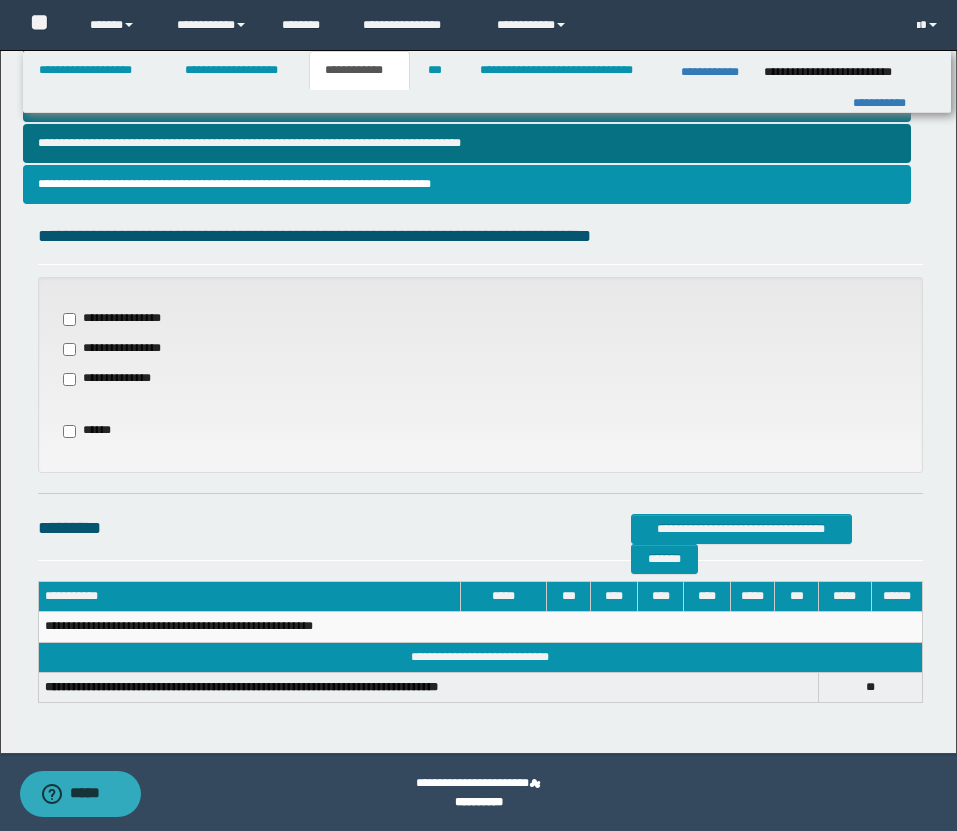 click on "**********" at bounding box center (119, 379) 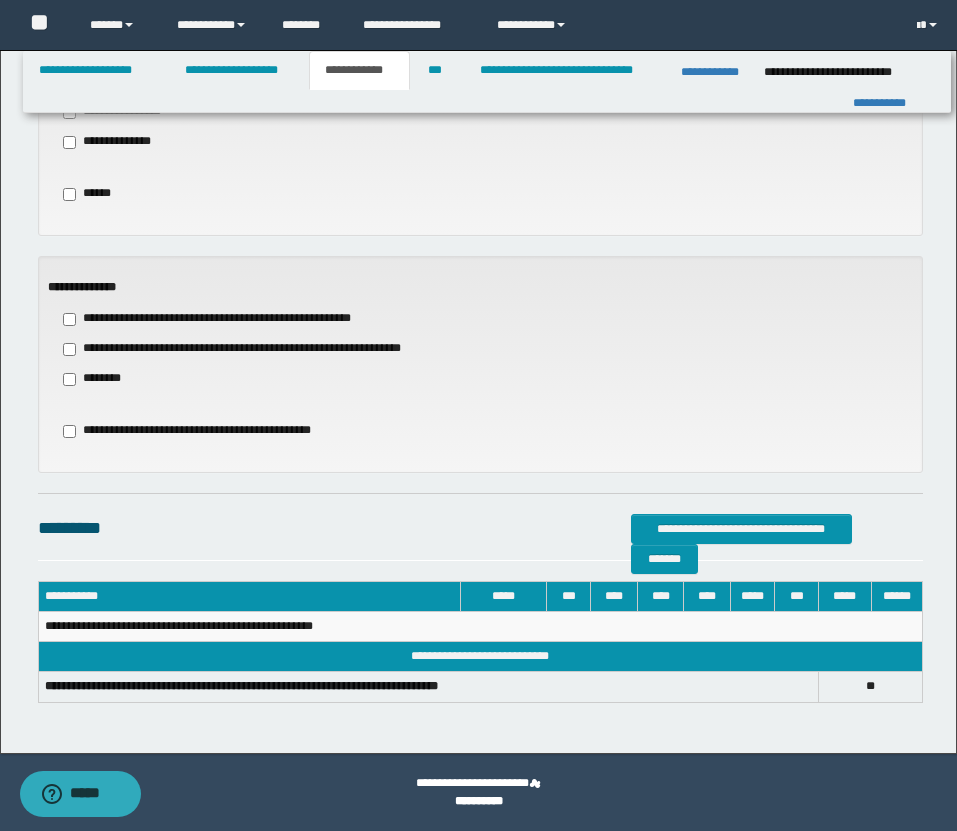 click on "**********" at bounding box center (257, 349) 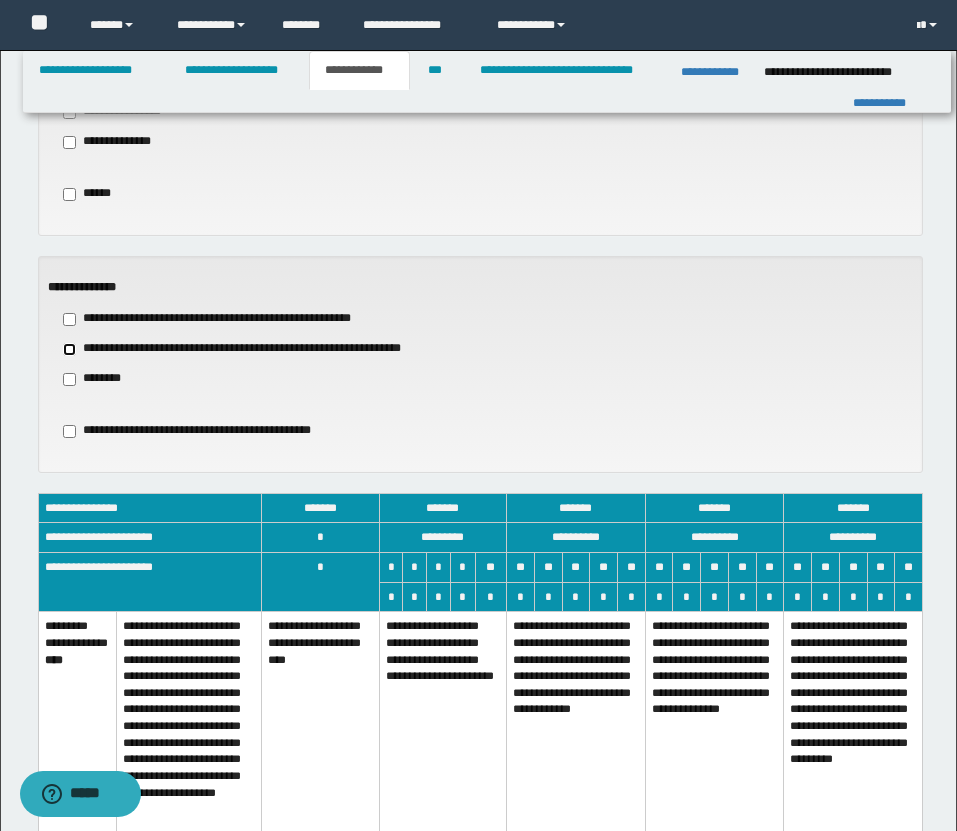 scroll, scrollTop: 1118, scrollLeft: 0, axis: vertical 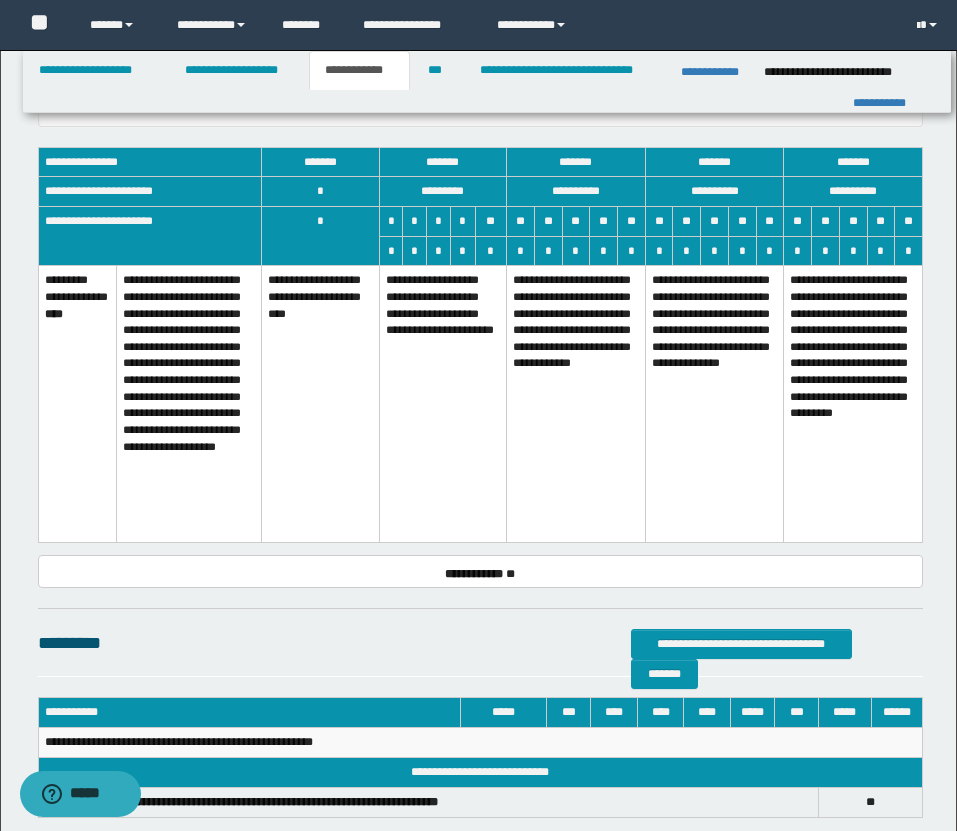 click on "**********" at bounding box center [442, 404] 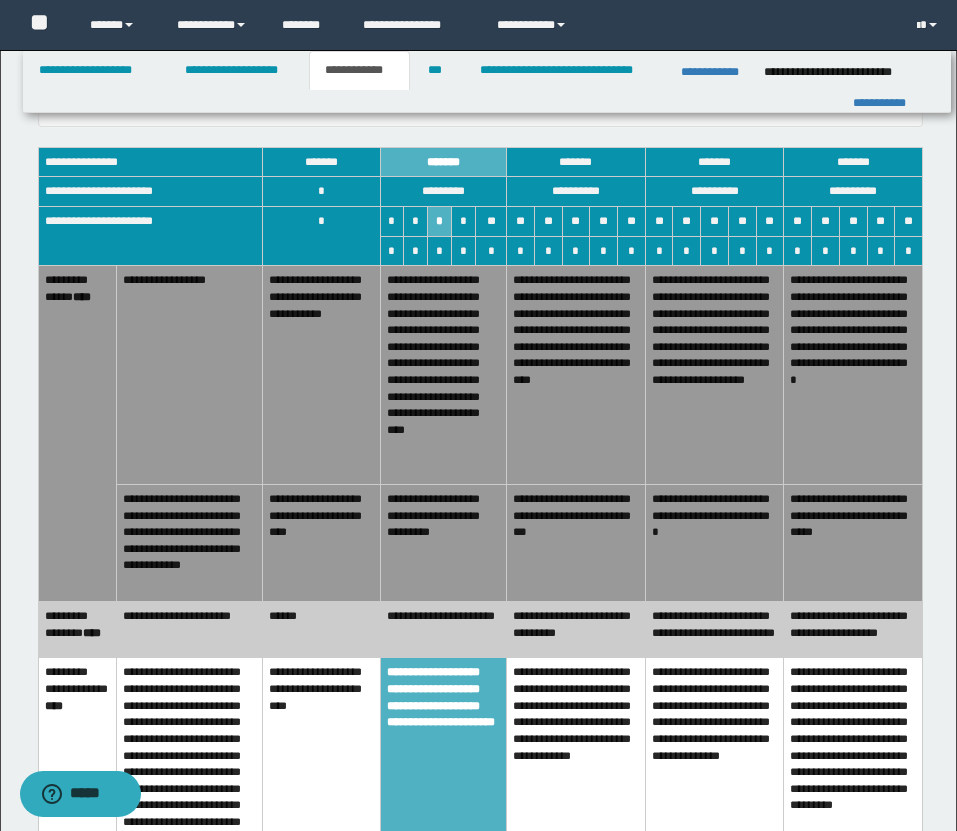 click on "******" at bounding box center [321, 630] 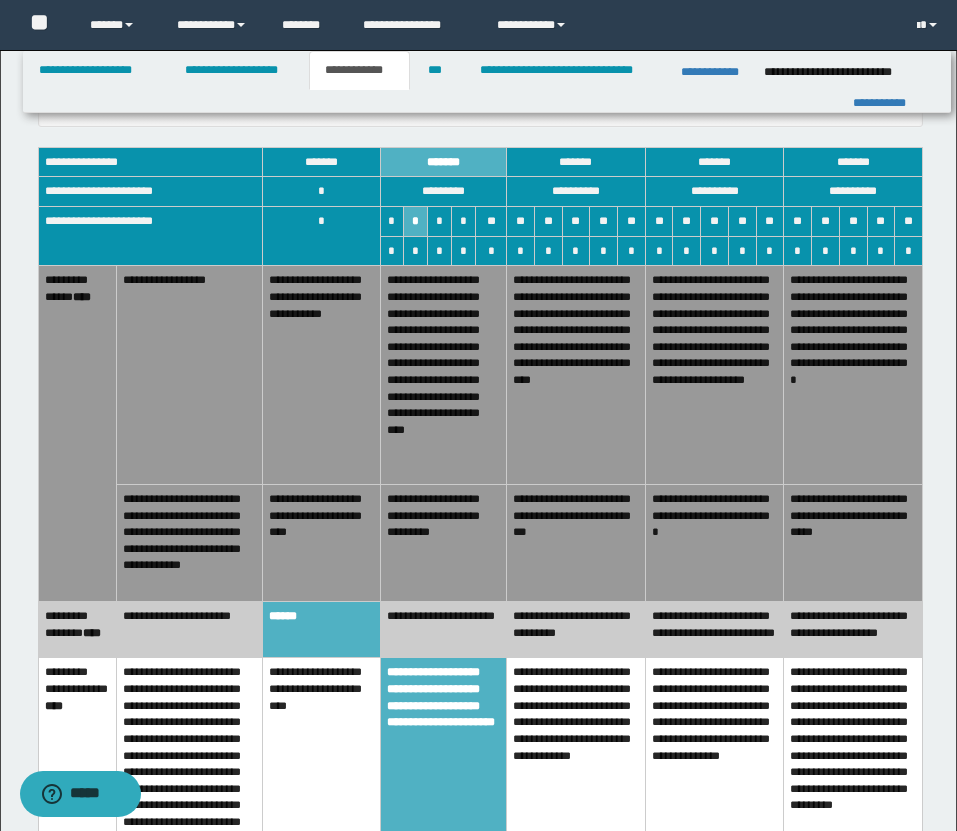 click on "**********" at bounding box center (576, 542) 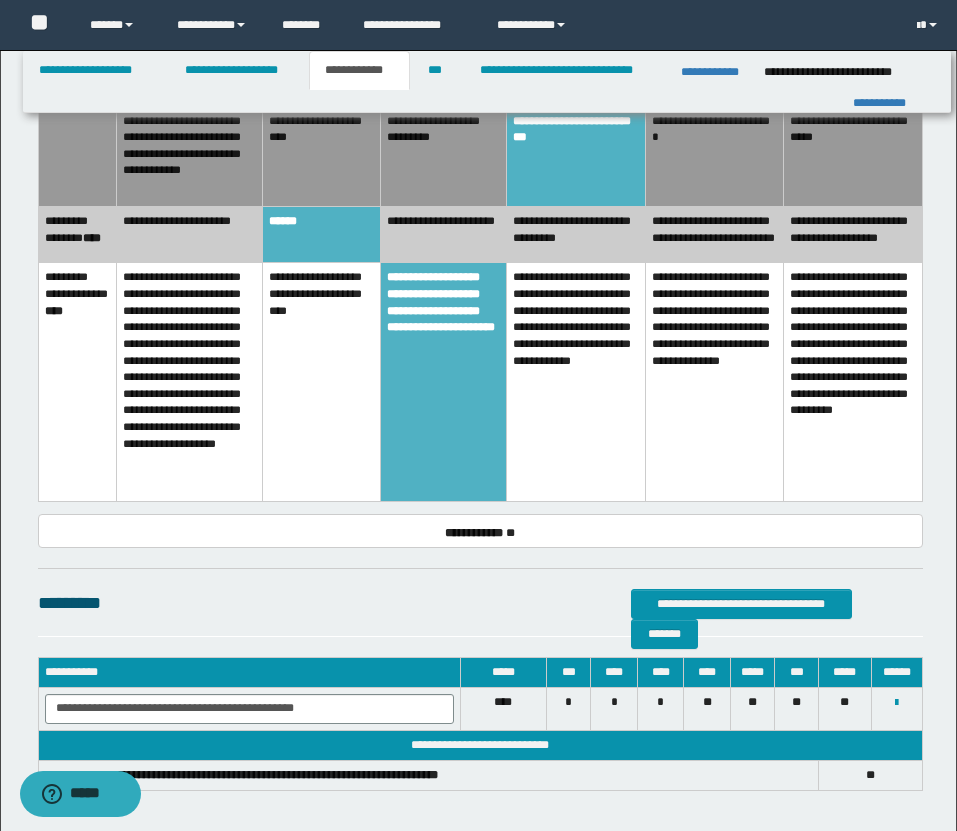scroll, scrollTop: 1602, scrollLeft: 0, axis: vertical 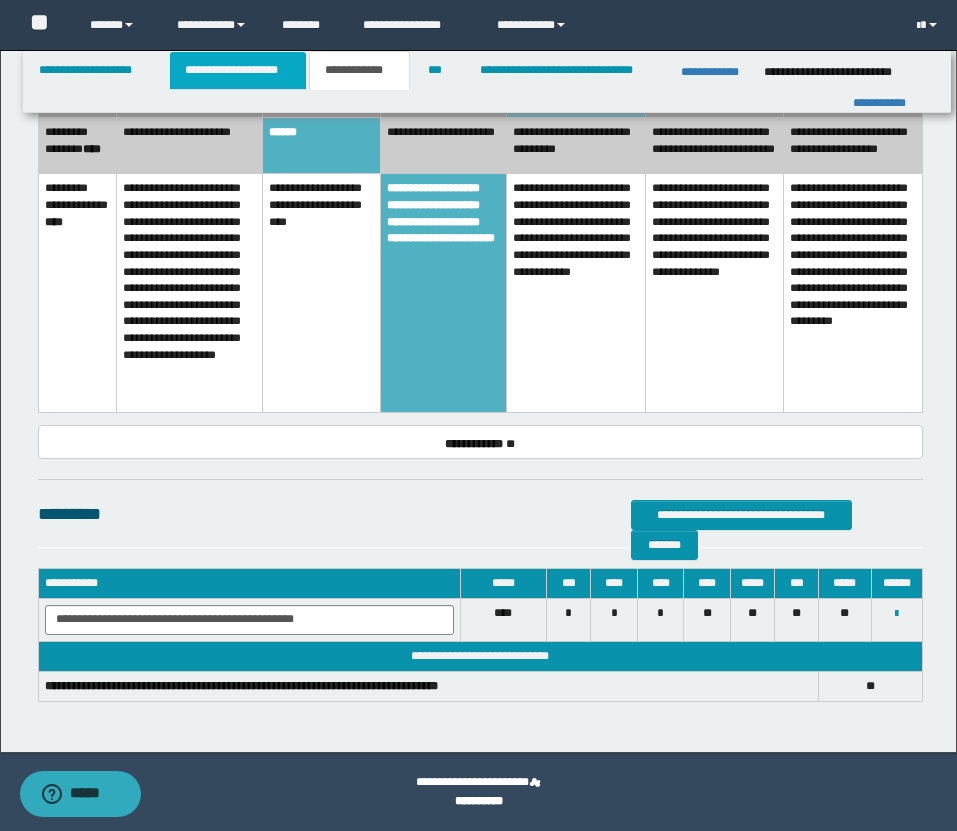 click on "**********" at bounding box center (238, 70) 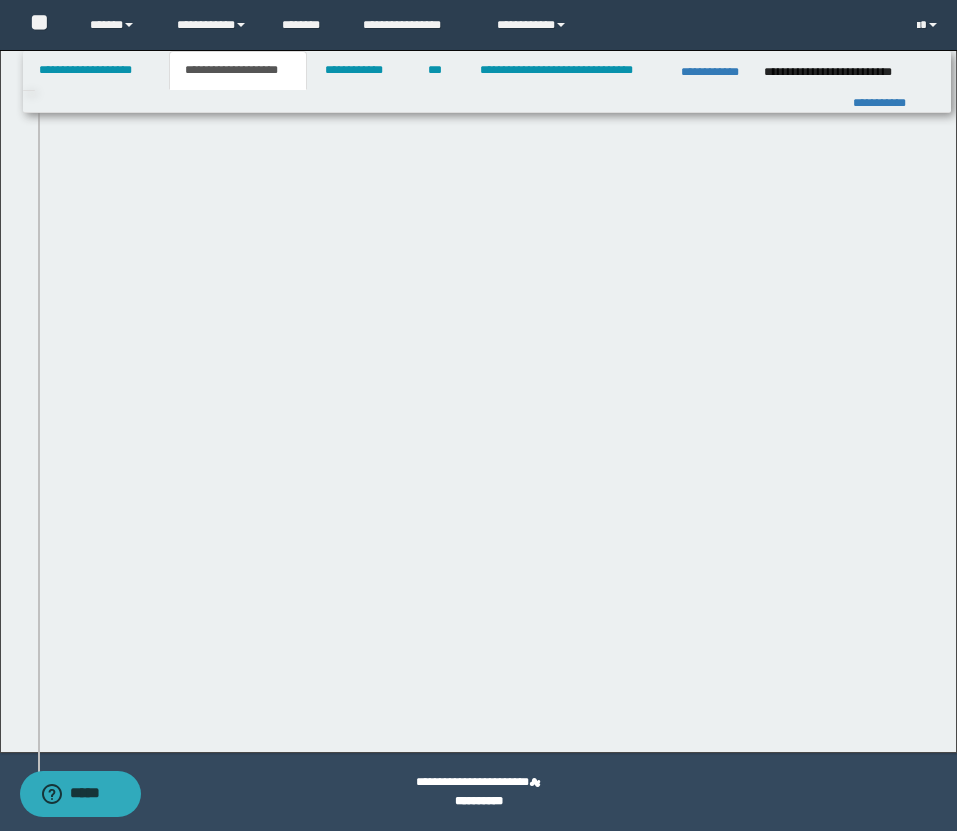 scroll, scrollTop: 1633, scrollLeft: 0, axis: vertical 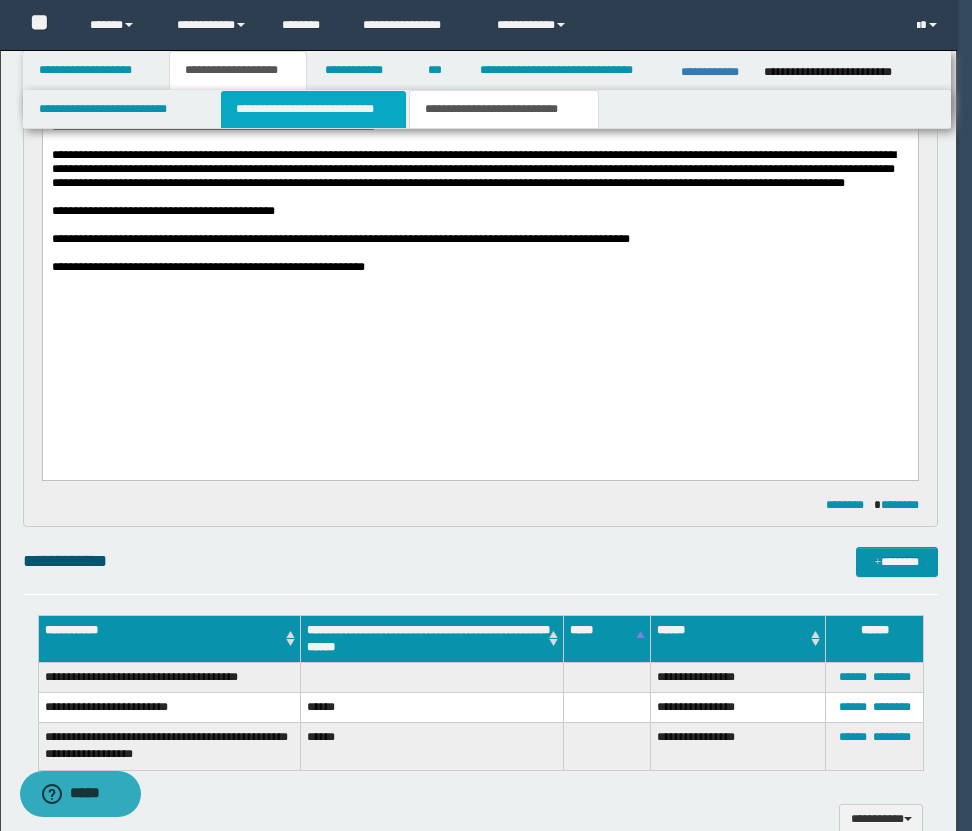 click on "**********" at bounding box center [314, 109] 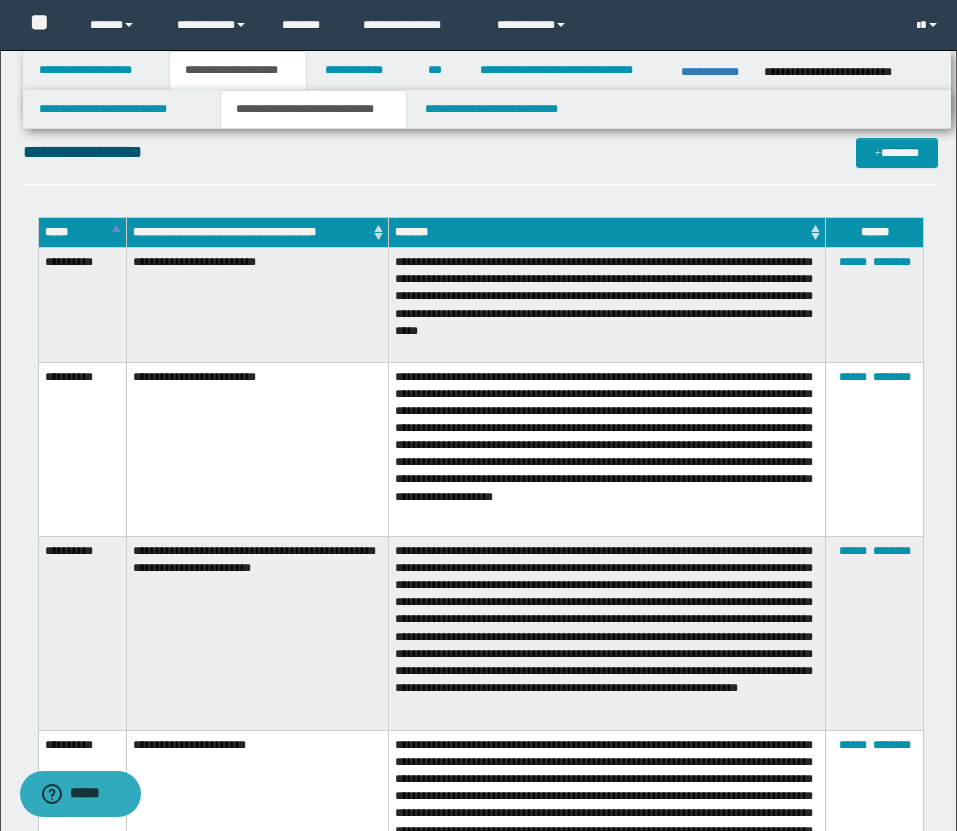 scroll, scrollTop: 3571, scrollLeft: 0, axis: vertical 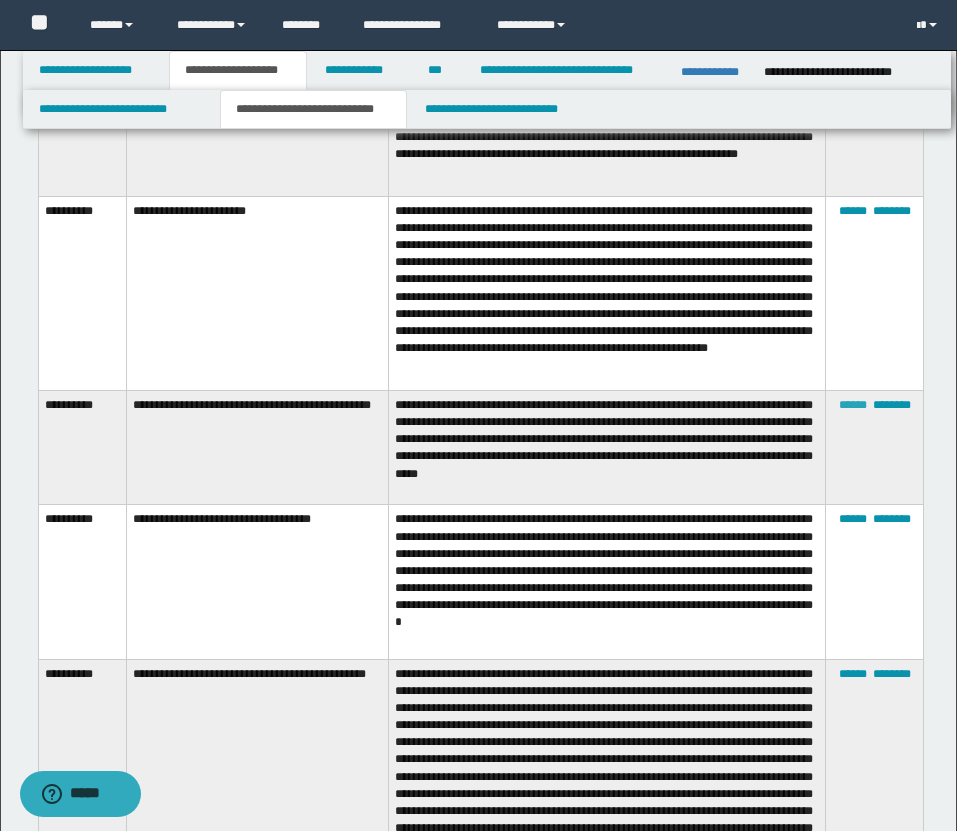 click on "******" at bounding box center [853, 405] 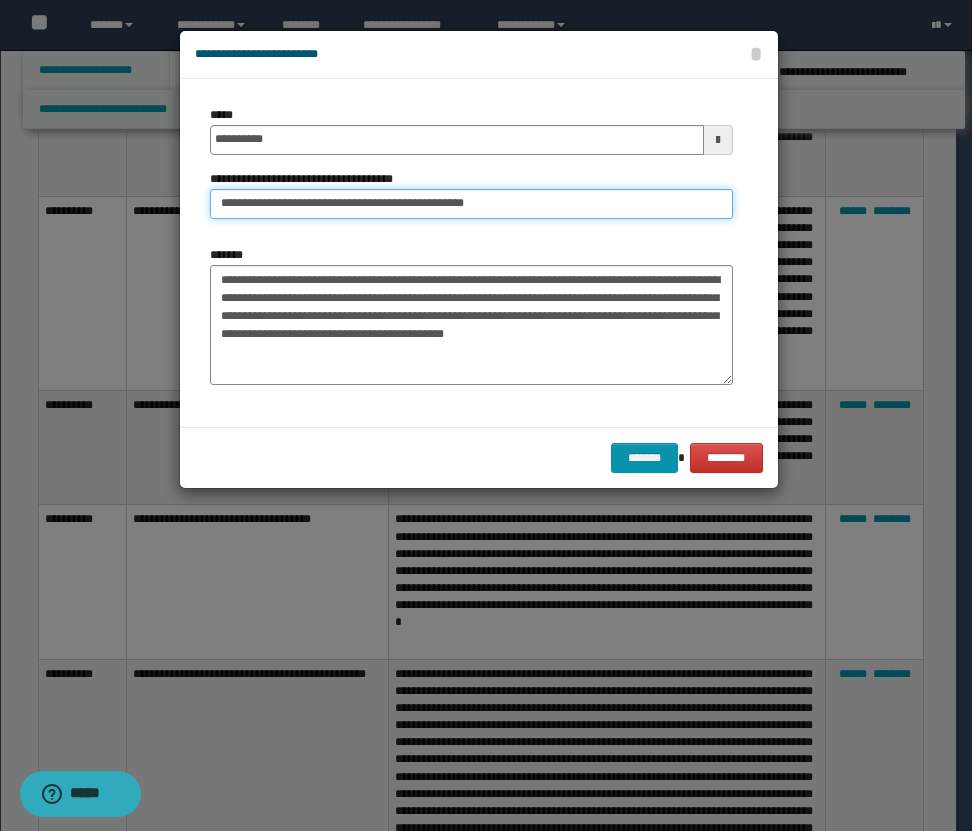 drag, startPoint x: 225, startPoint y: 202, endPoint x: 298, endPoint y: 205, distance: 73.061615 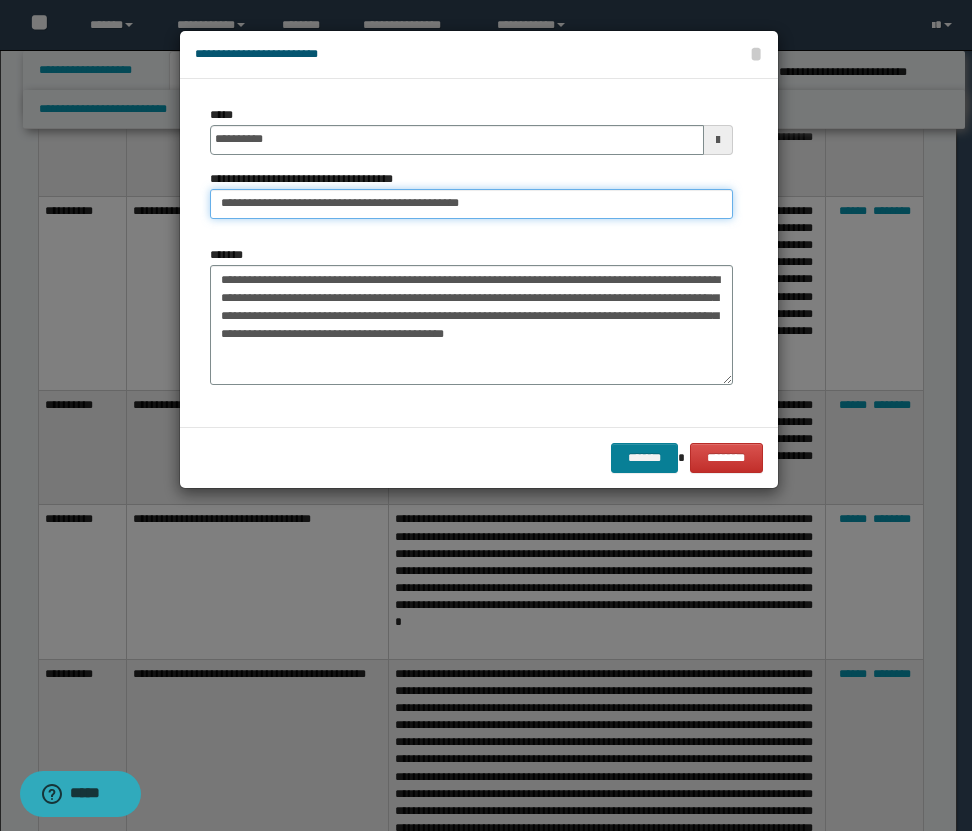 type on "**********" 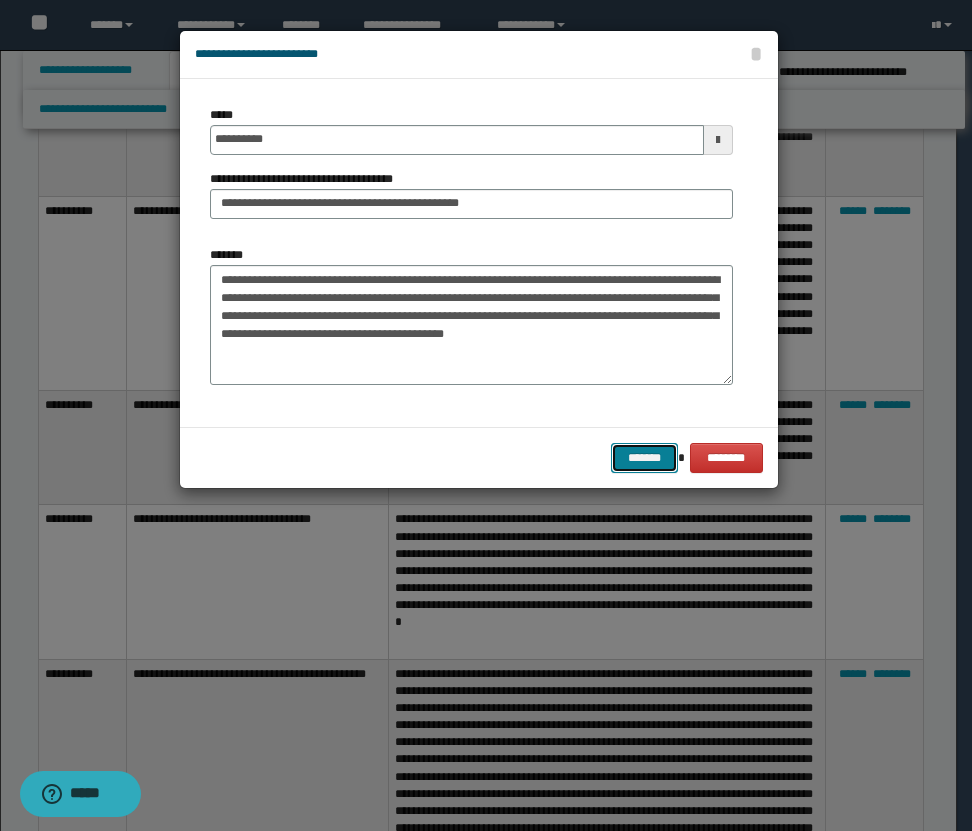 click on "*******" at bounding box center [645, 458] 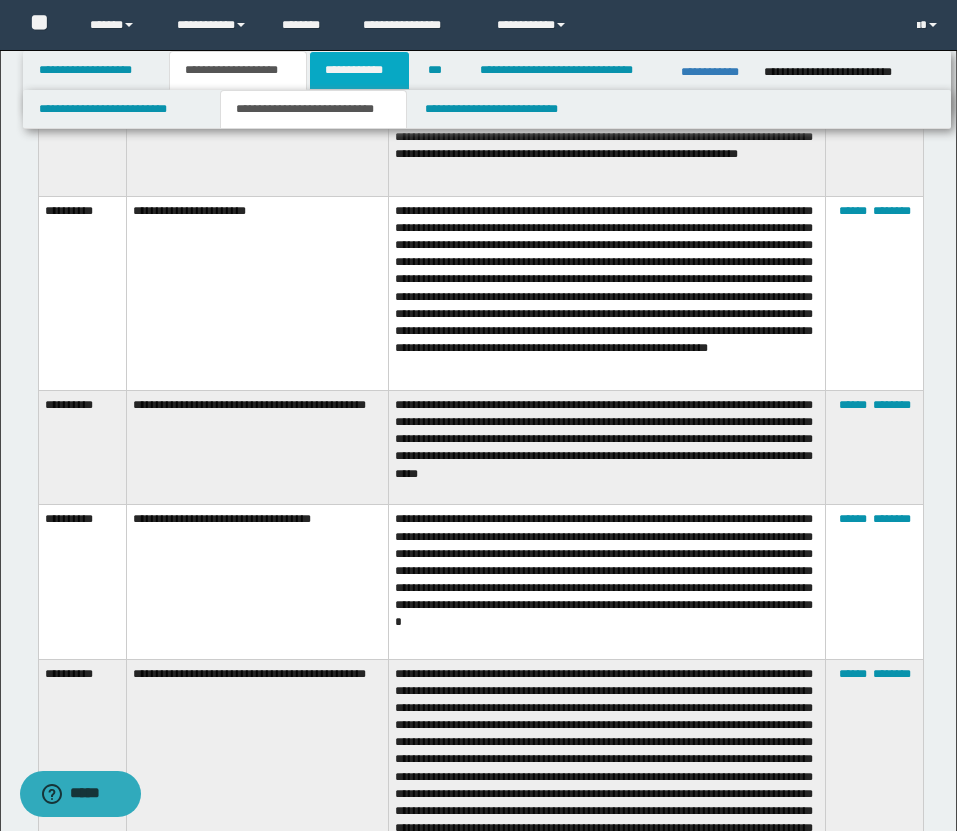 click on "**********" at bounding box center [359, 70] 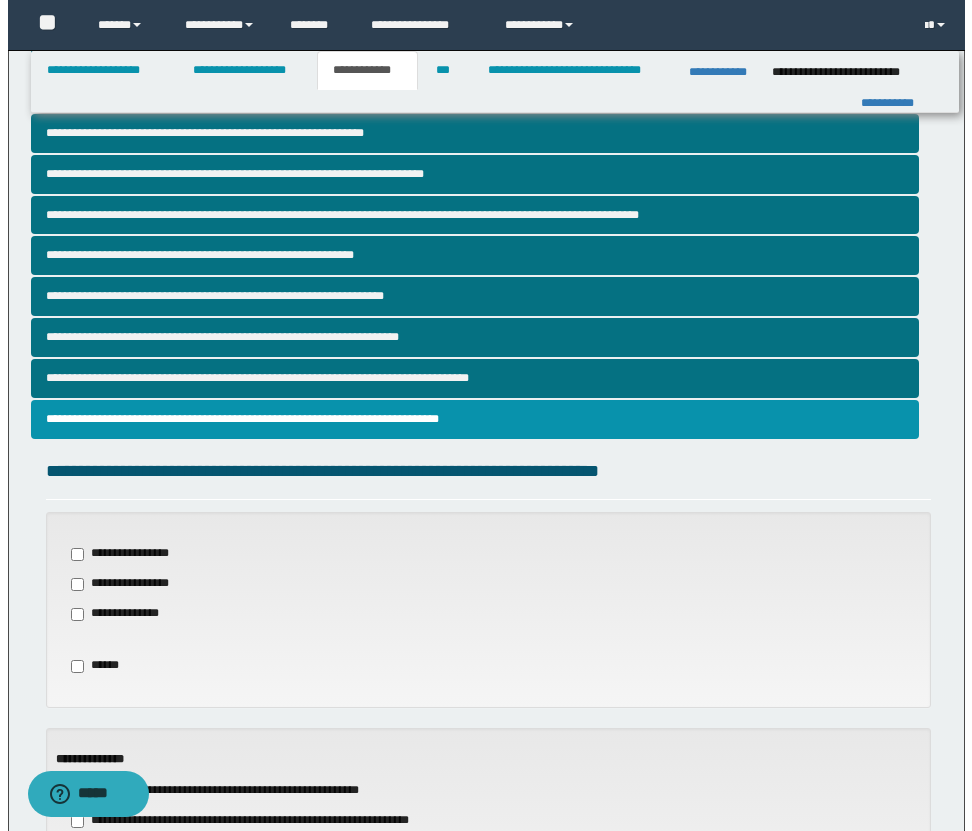 scroll, scrollTop: 0, scrollLeft: 0, axis: both 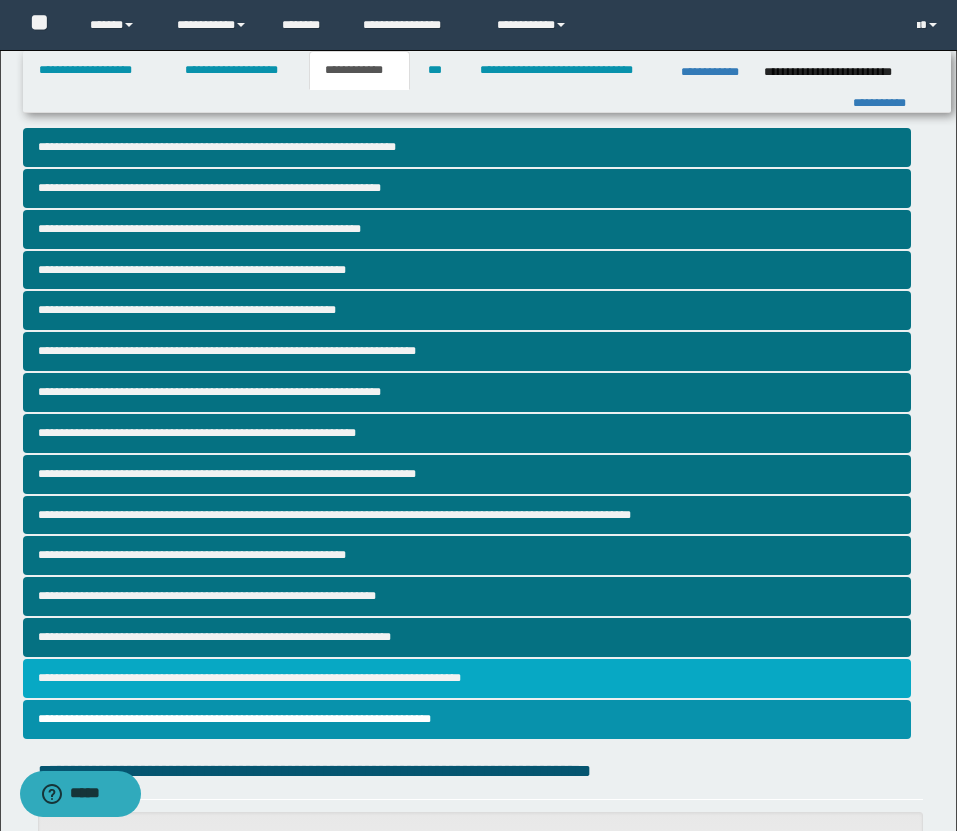 click on "**********" at bounding box center [467, 678] 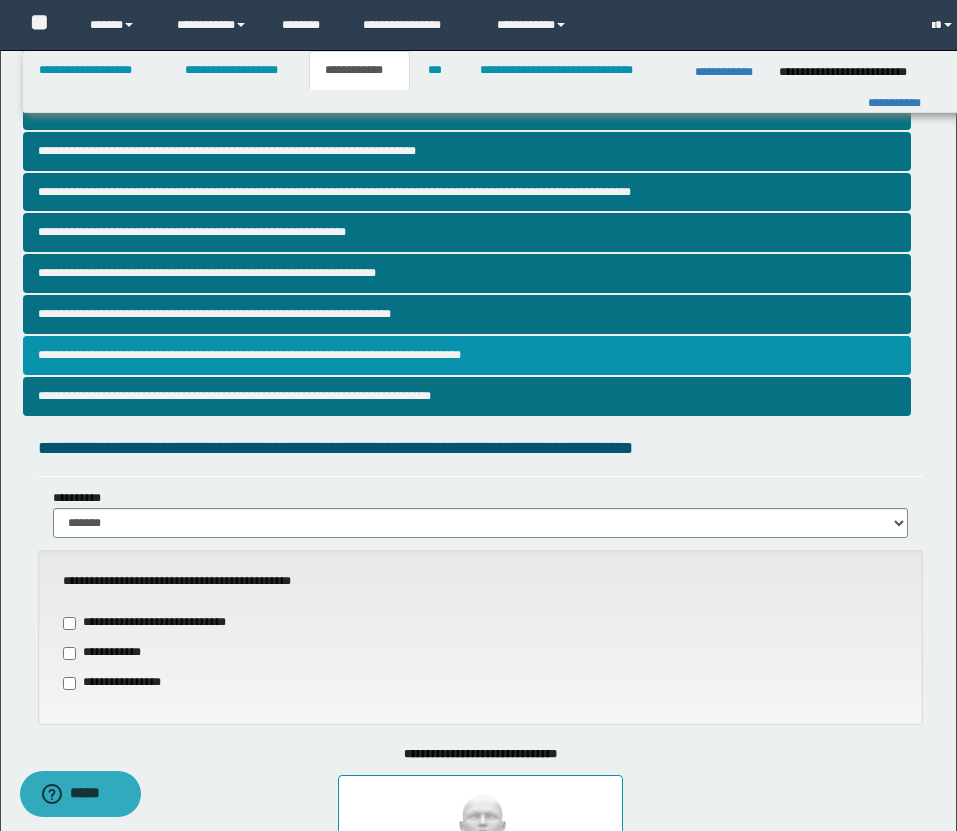 scroll, scrollTop: 631, scrollLeft: 0, axis: vertical 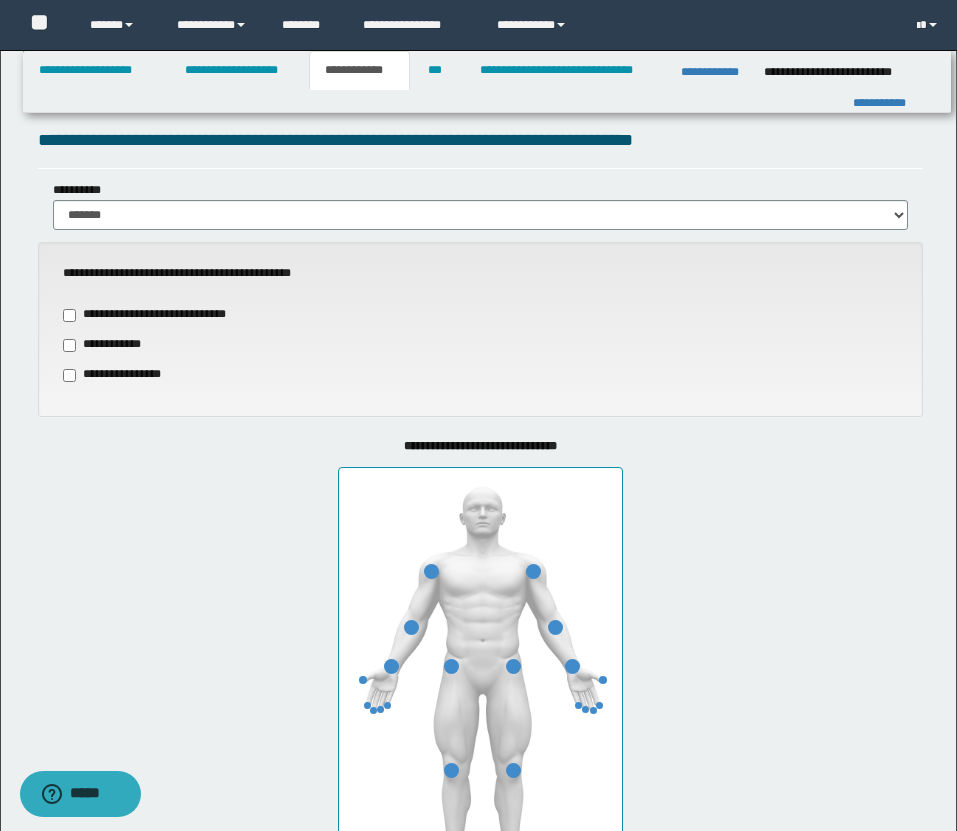 click on "**********" at bounding box center (119, 375) 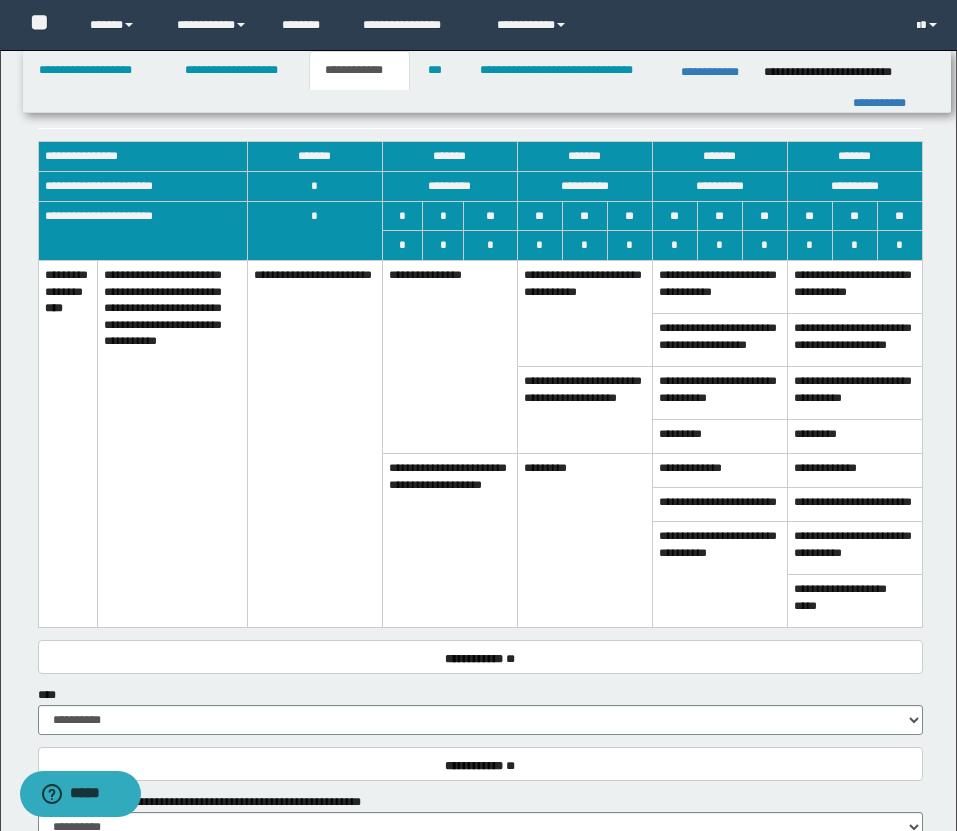 scroll, scrollTop: 1463, scrollLeft: 0, axis: vertical 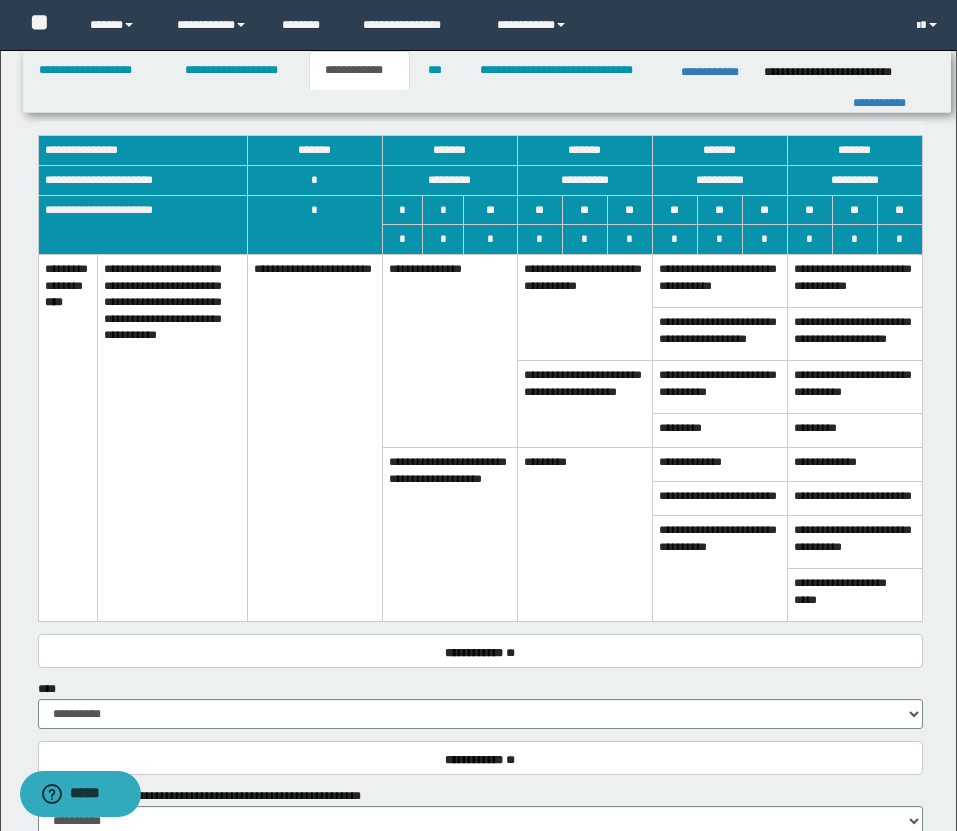 click on "**********" at bounding box center [449, 350] 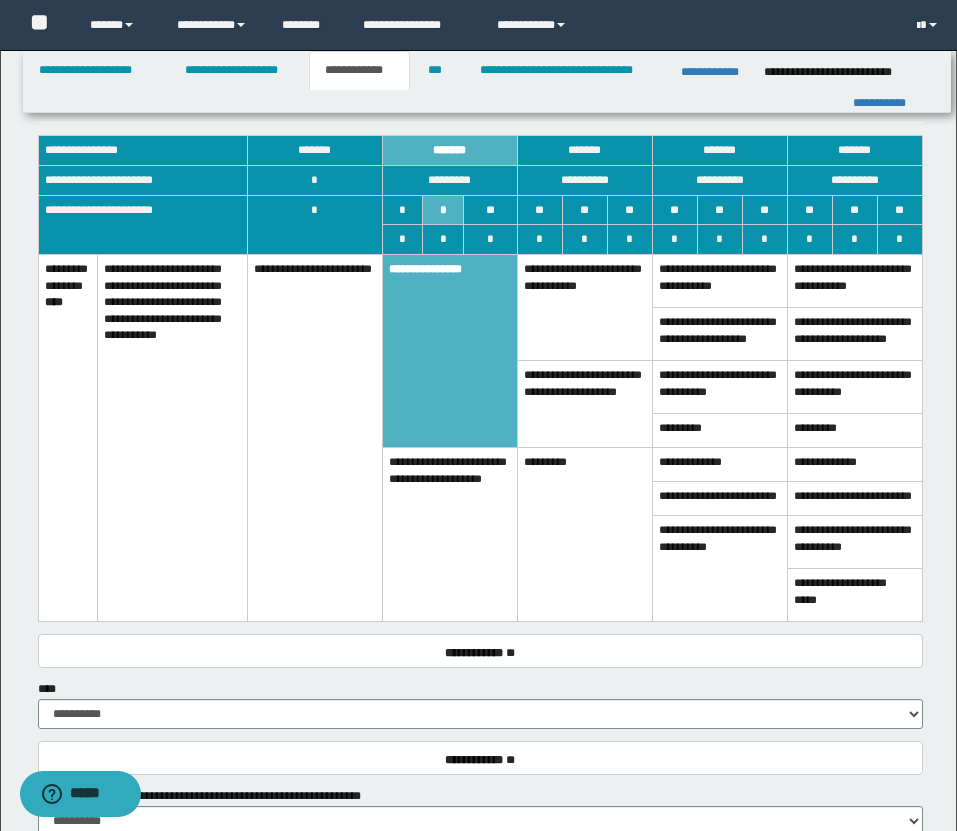 click on "**********" at bounding box center [449, 535] 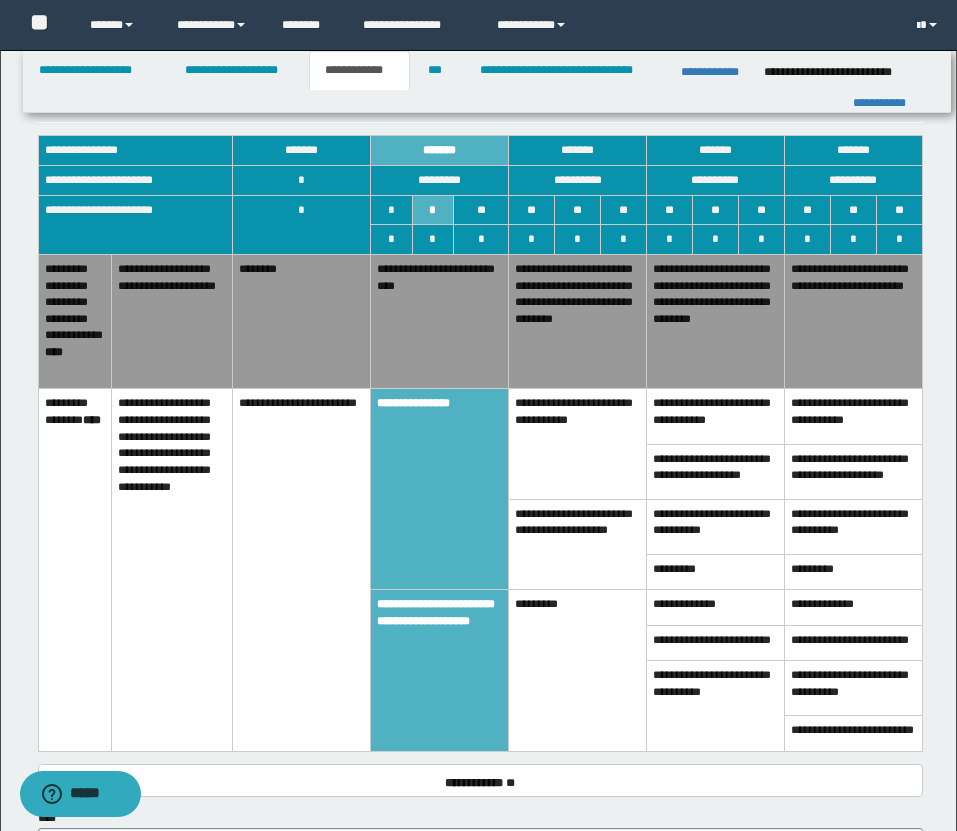 click on "**********" at bounding box center (578, 321) 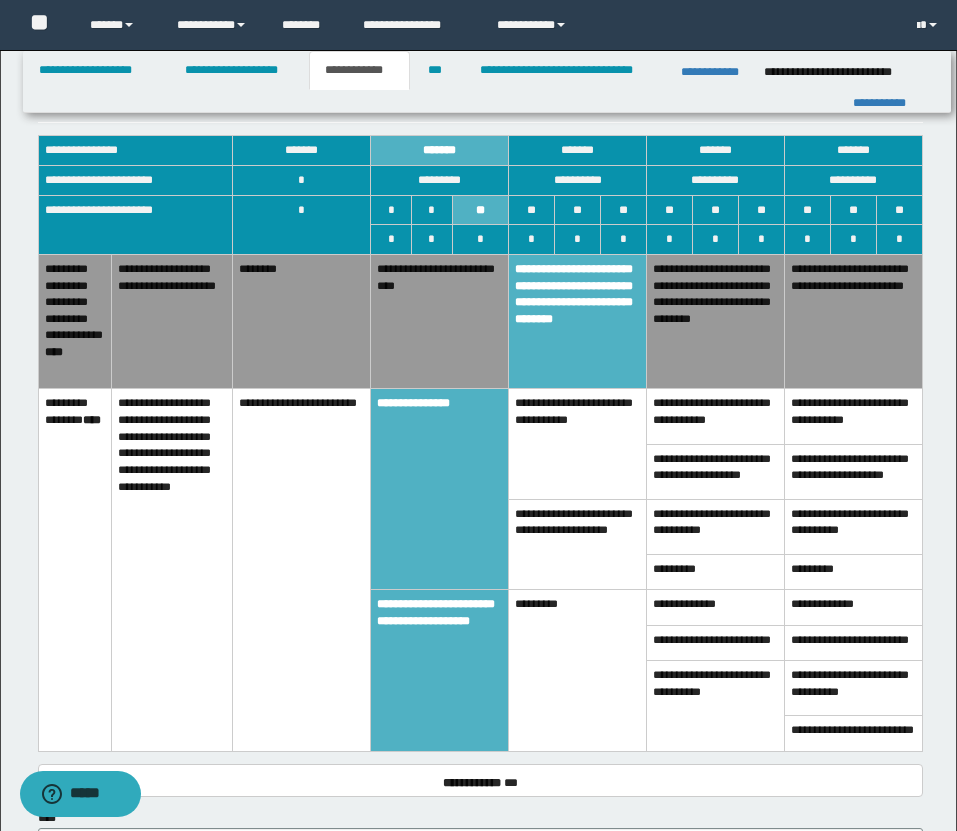 scroll, scrollTop: 2014, scrollLeft: 0, axis: vertical 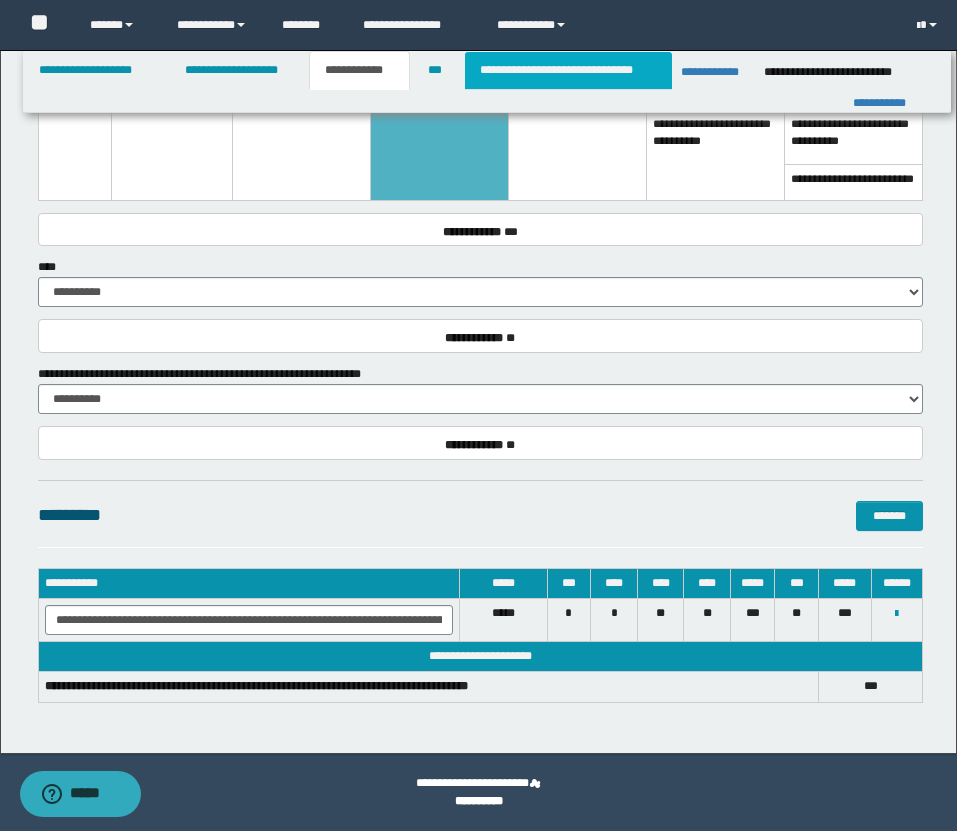 click on "**********" at bounding box center [568, 70] 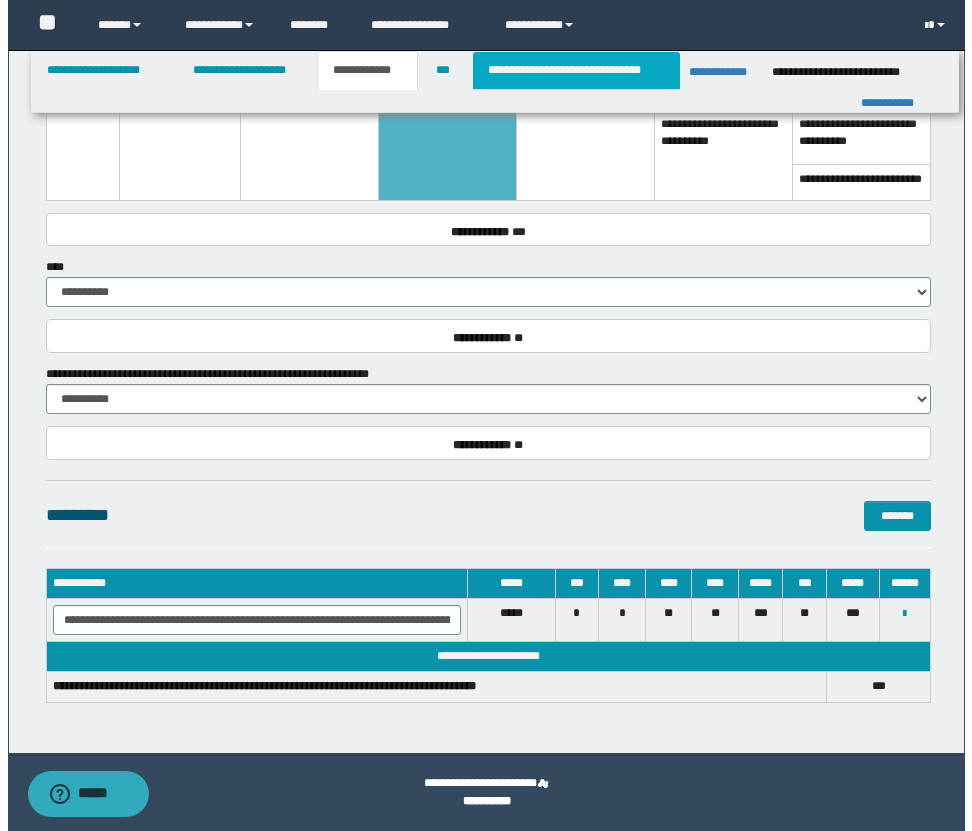 scroll, scrollTop: 0, scrollLeft: 0, axis: both 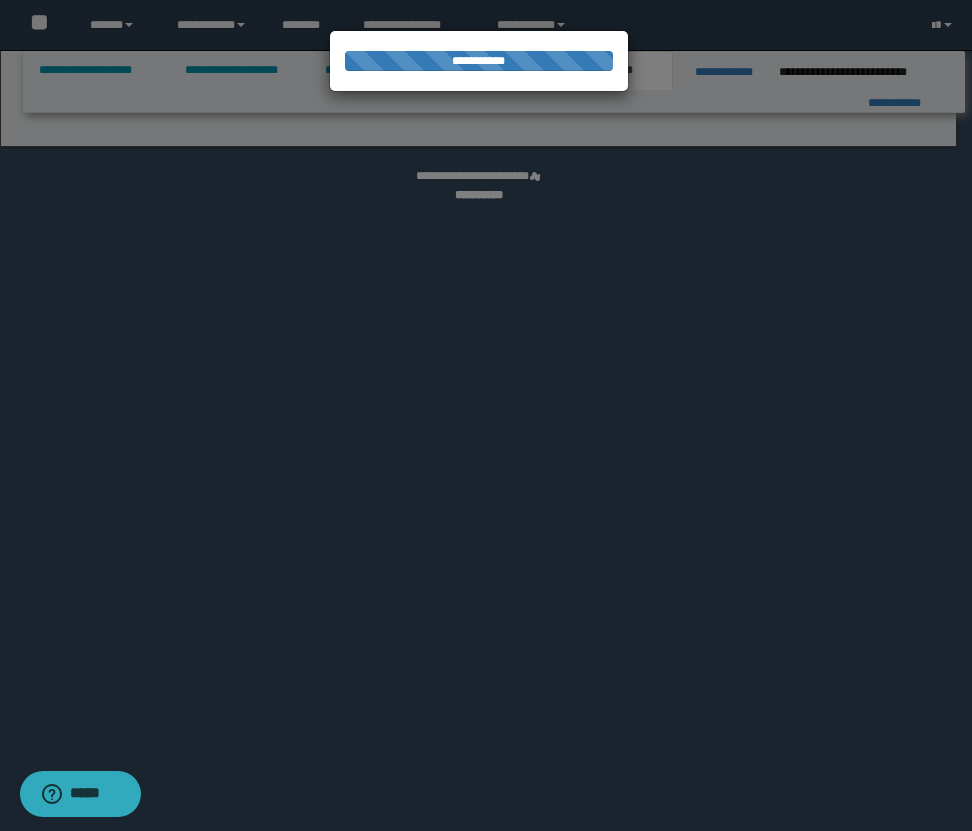 select on "*" 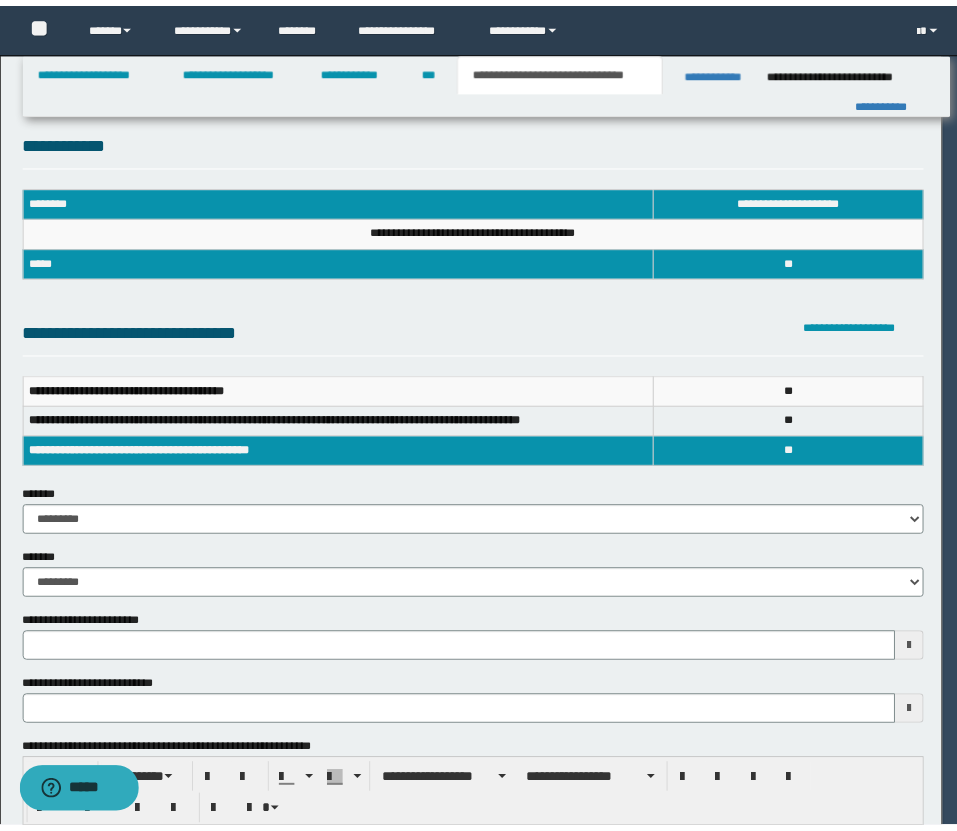 scroll, scrollTop: 0, scrollLeft: 0, axis: both 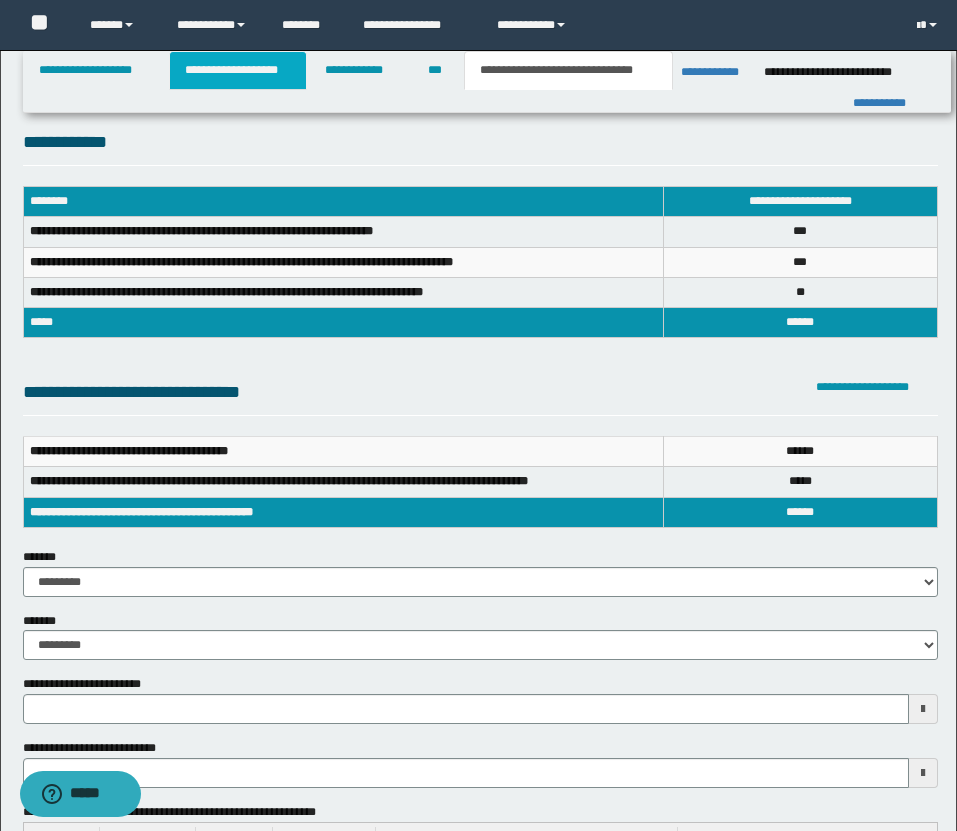 click on "**********" at bounding box center (238, 70) 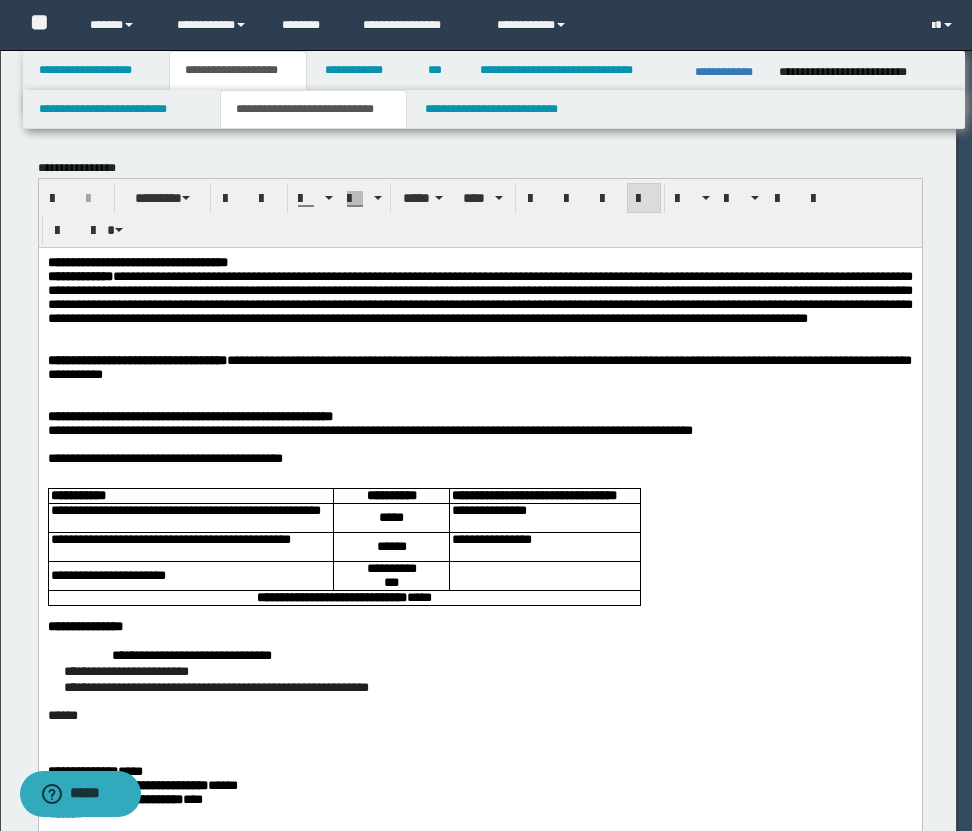click on "**********" at bounding box center [314, 109] 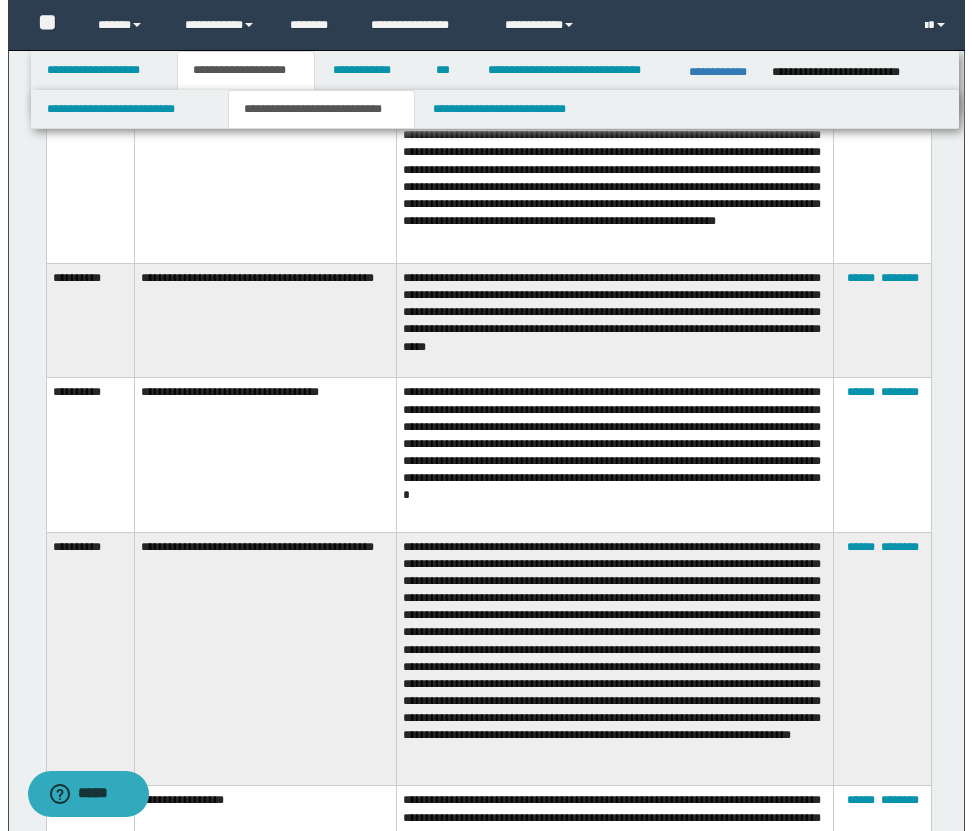 scroll, scrollTop: 3699, scrollLeft: 0, axis: vertical 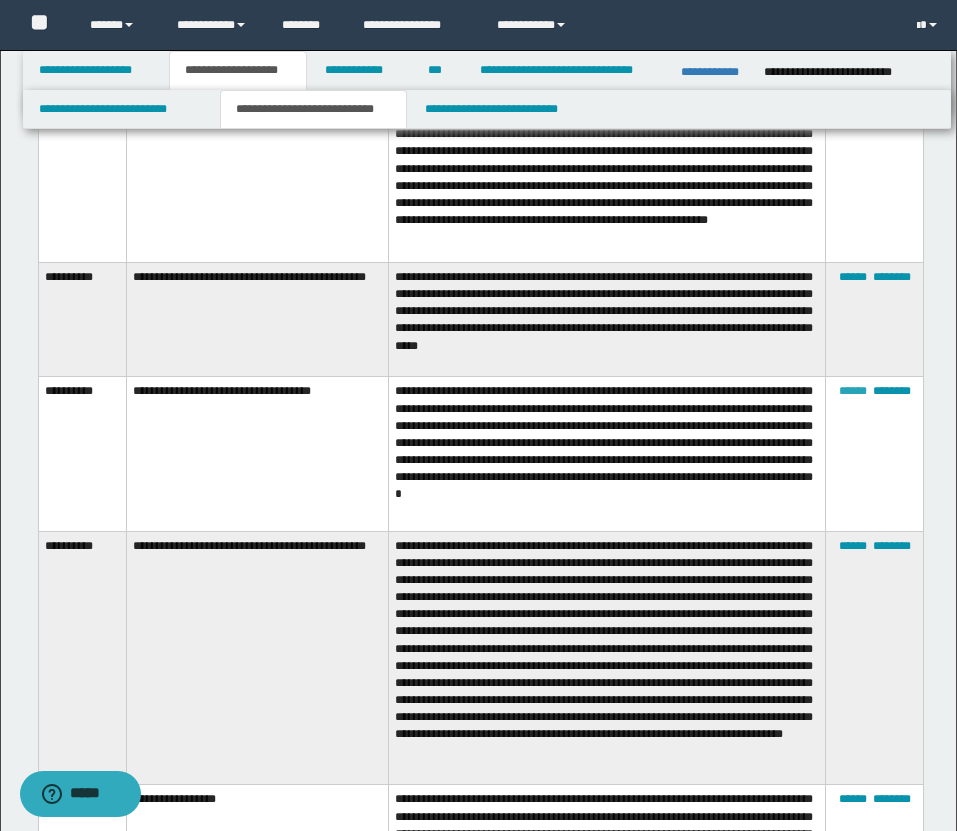 click on "******" at bounding box center [853, 391] 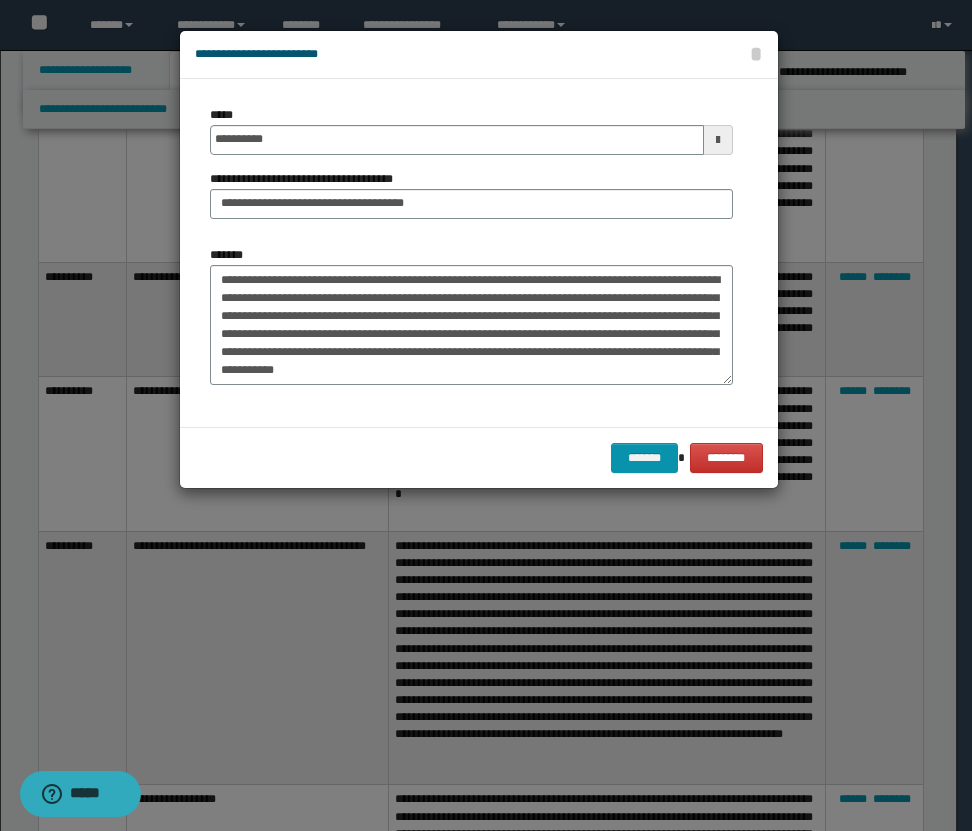 scroll, scrollTop: 18, scrollLeft: 0, axis: vertical 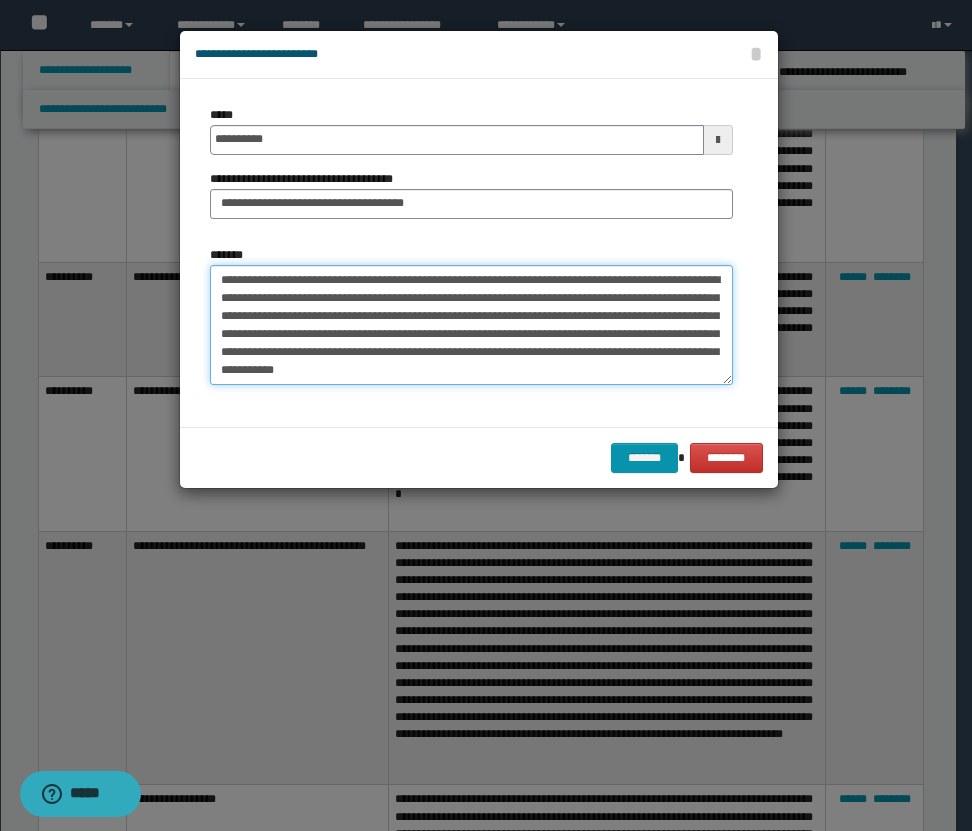 click on "**********" at bounding box center (471, 325) 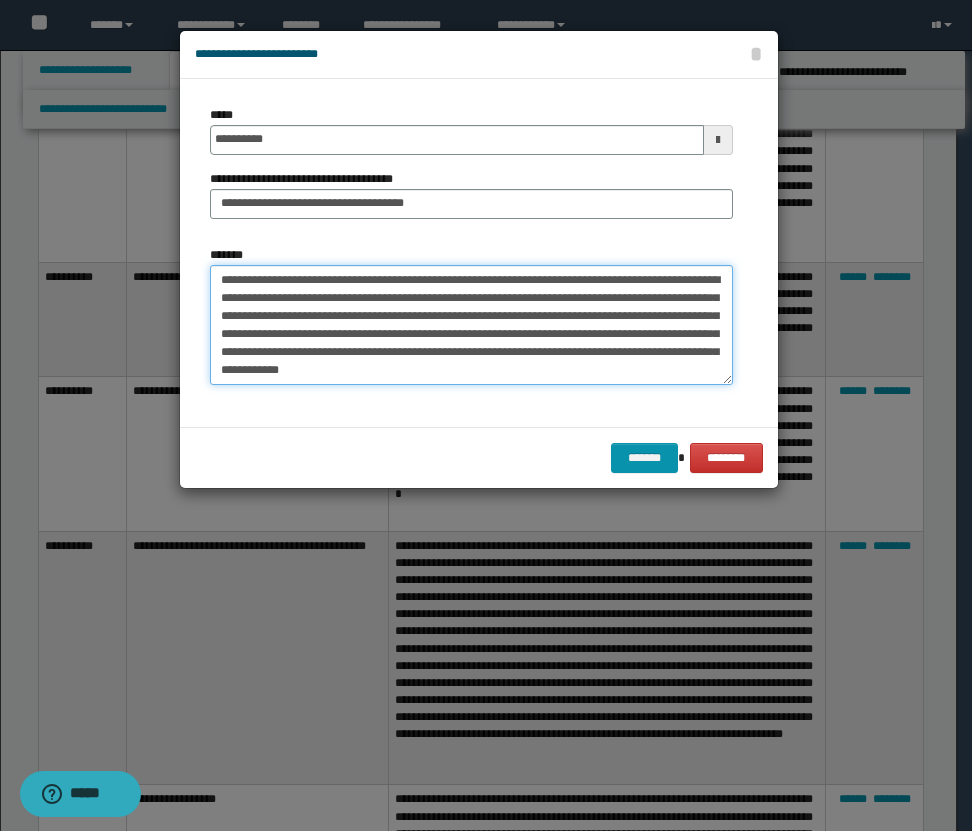paste on "**********" 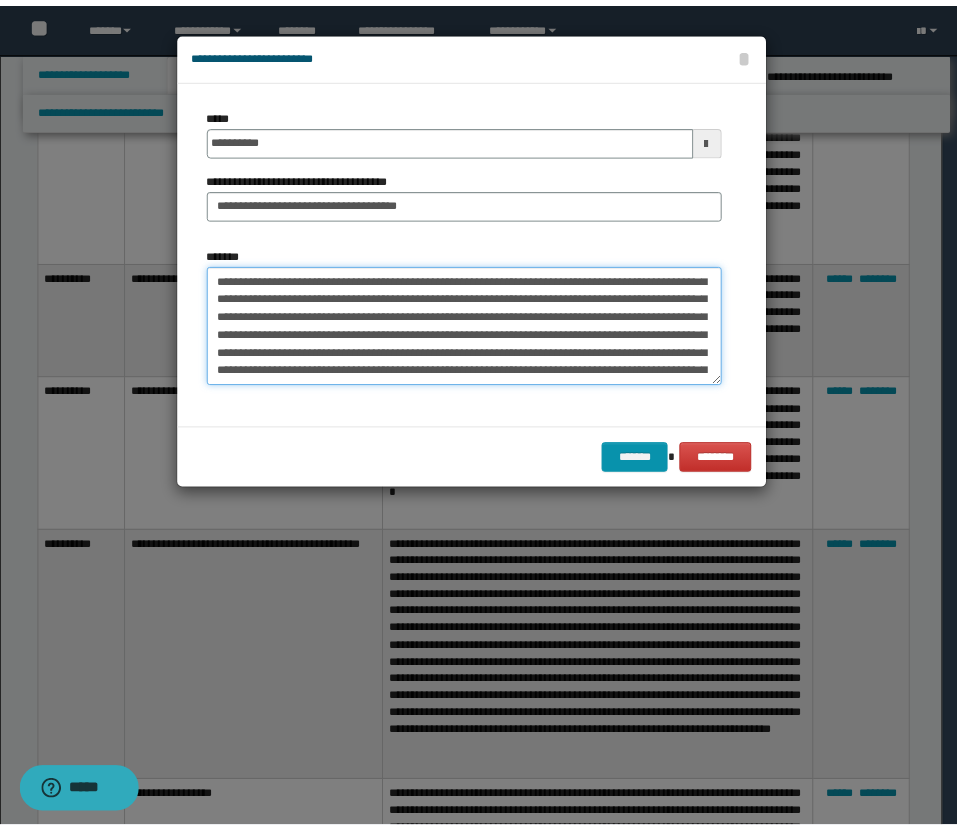 scroll, scrollTop: 155, scrollLeft: 0, axis: vertical 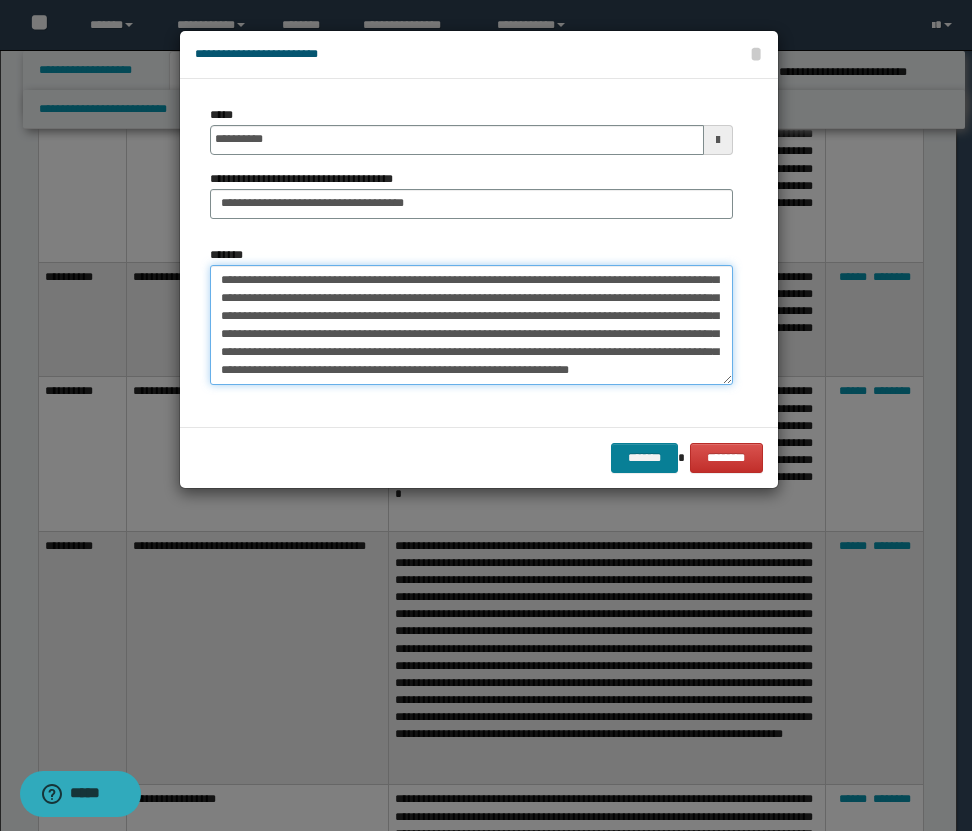 type on "**********" 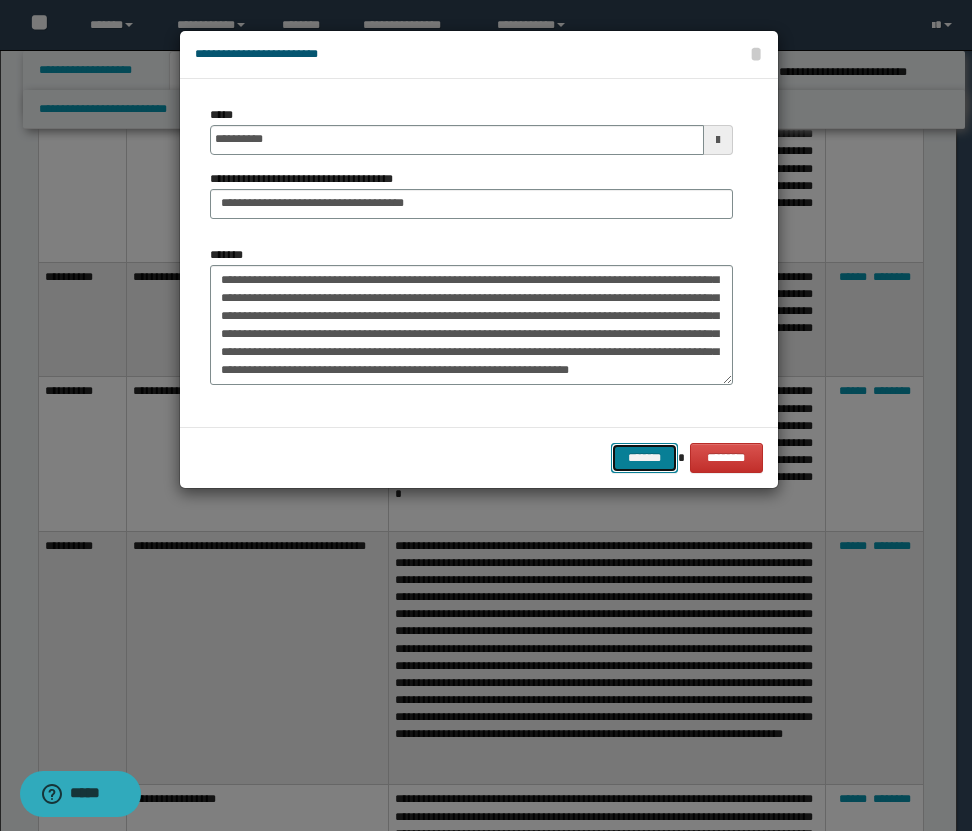 click on "*******" at bounding box center [645, 458] 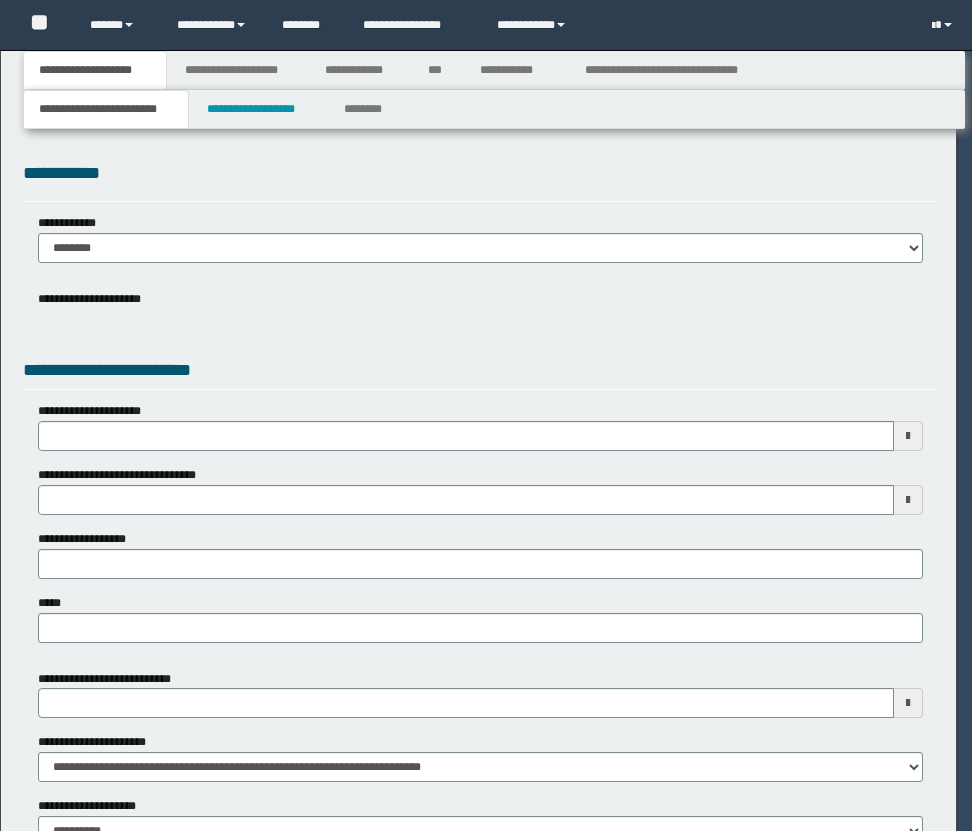 scroll, scrollTop: 0, scrollLeft: 0, axis: both 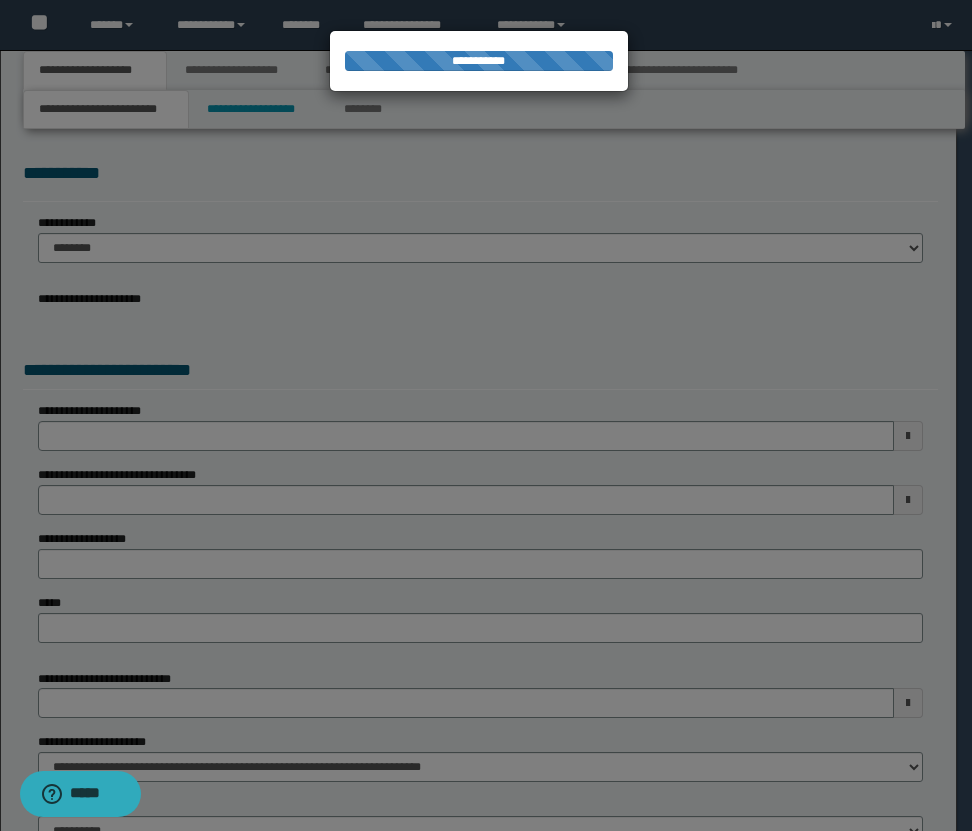 select on "*" 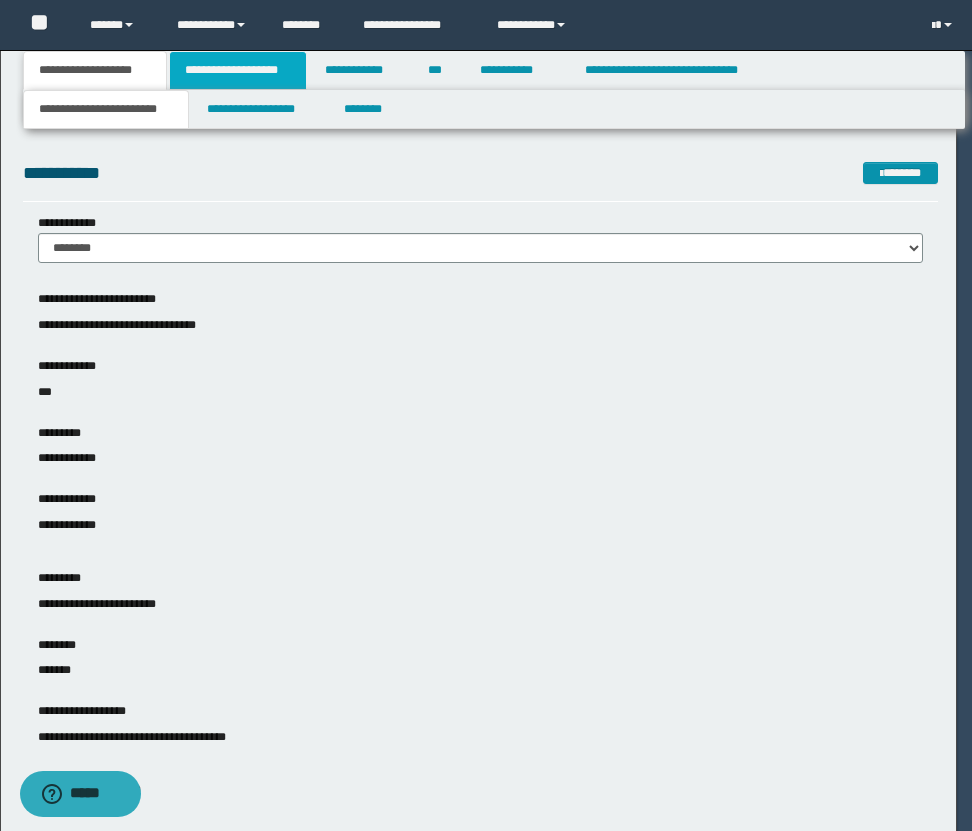 click on "**********" at bounding box center (238, 70) 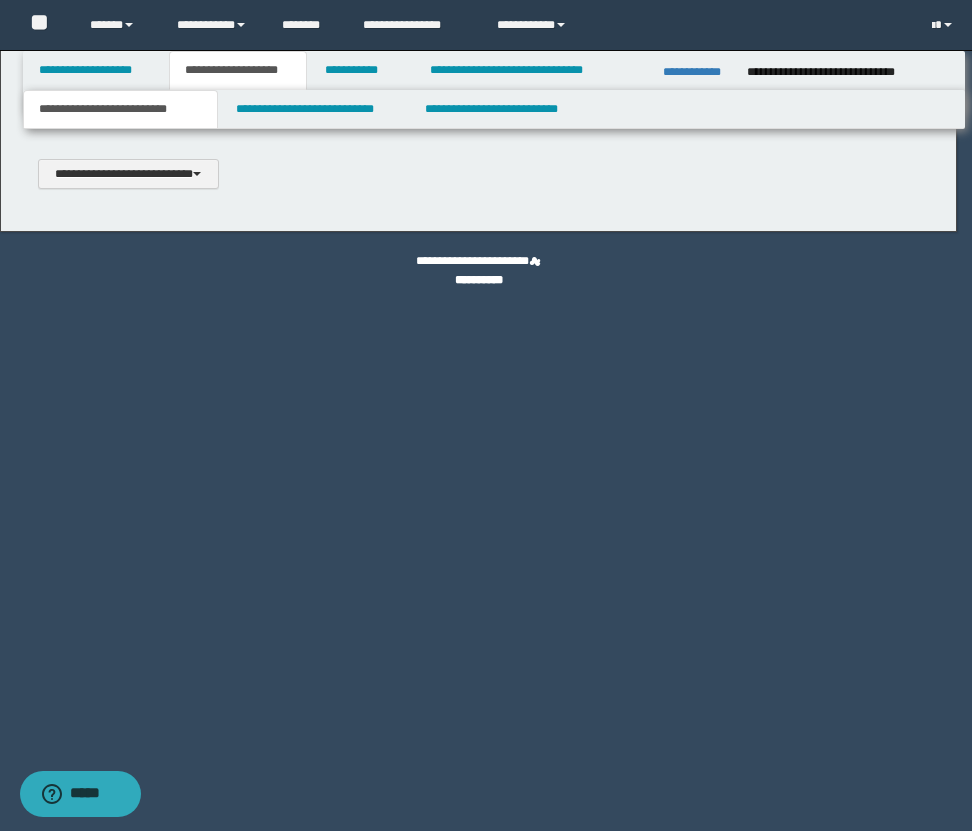 type 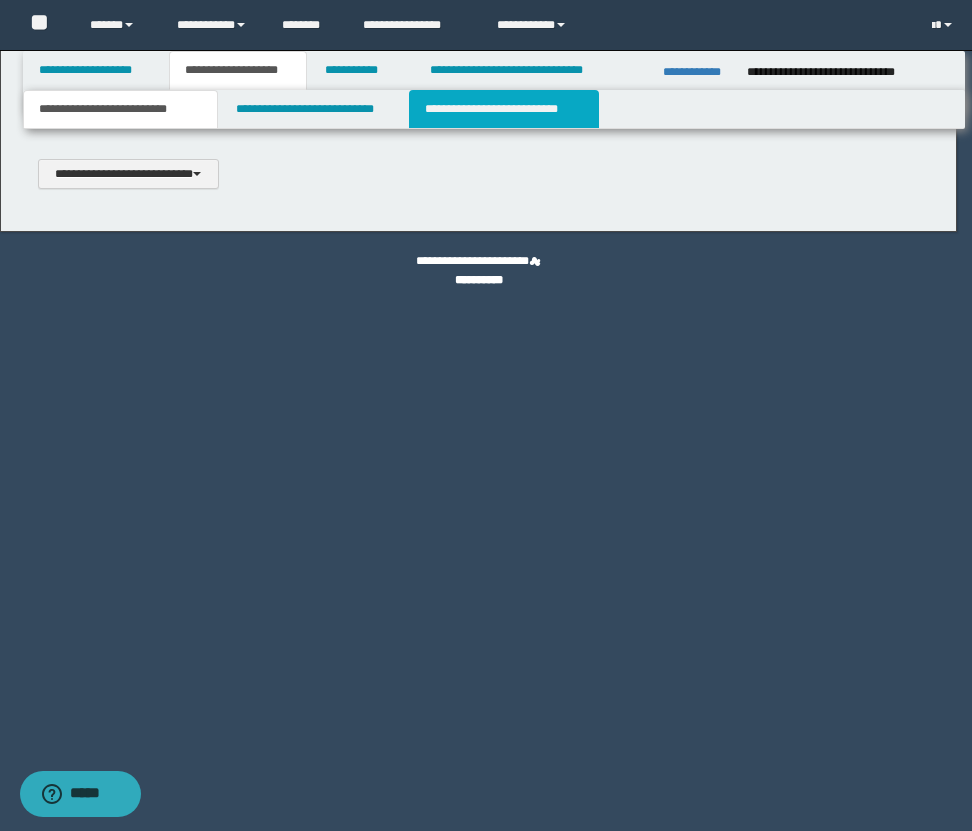 scroll, scrollTop: 0, scrollLeft: 0, axis: both 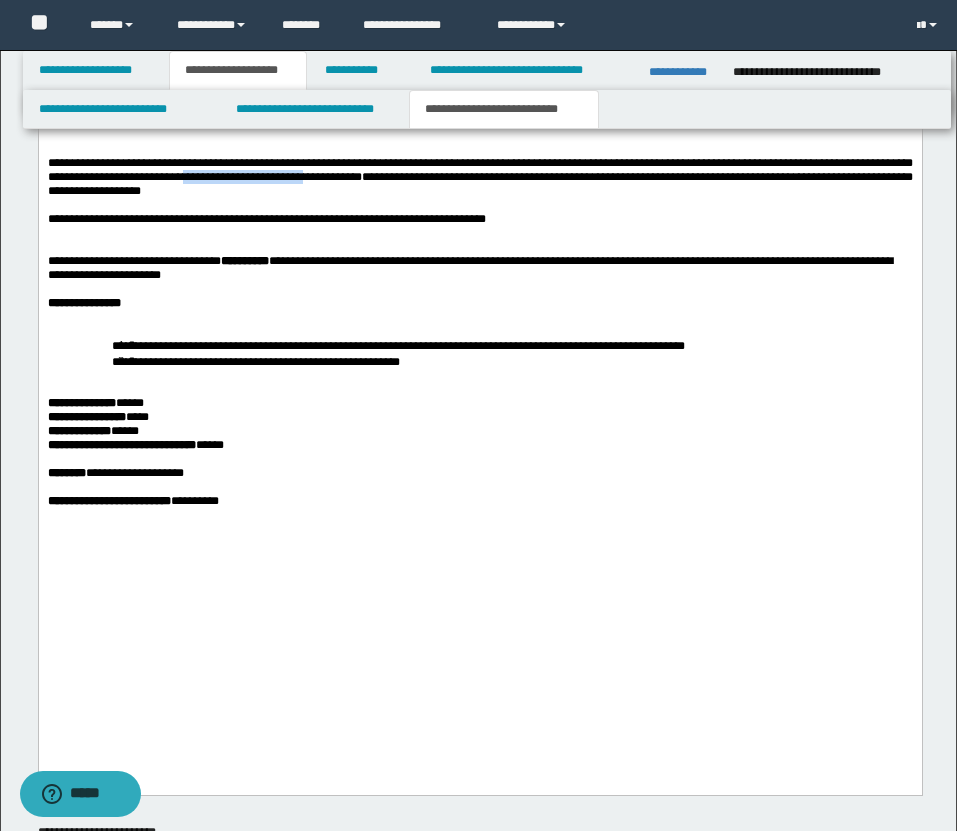 drag, startPoint x: 136, startPoint y: 318, endPoint x: 265, endPoint y: 320, distance: 129.0155 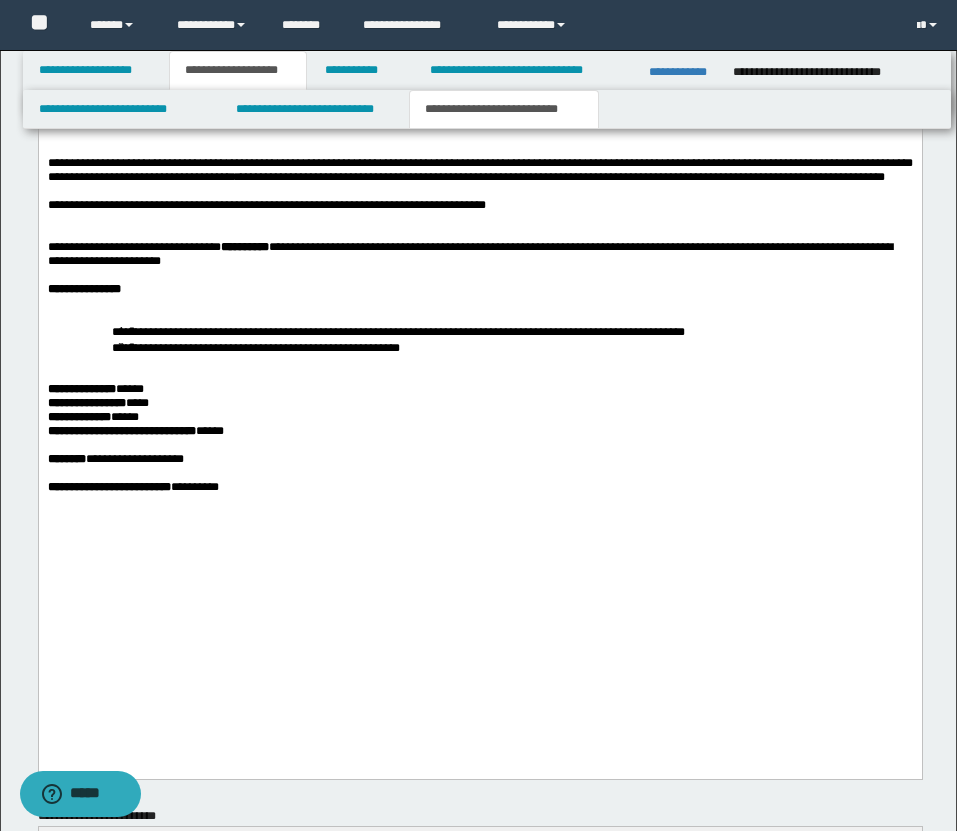 click on "**********" at bounding box center (559, 177) 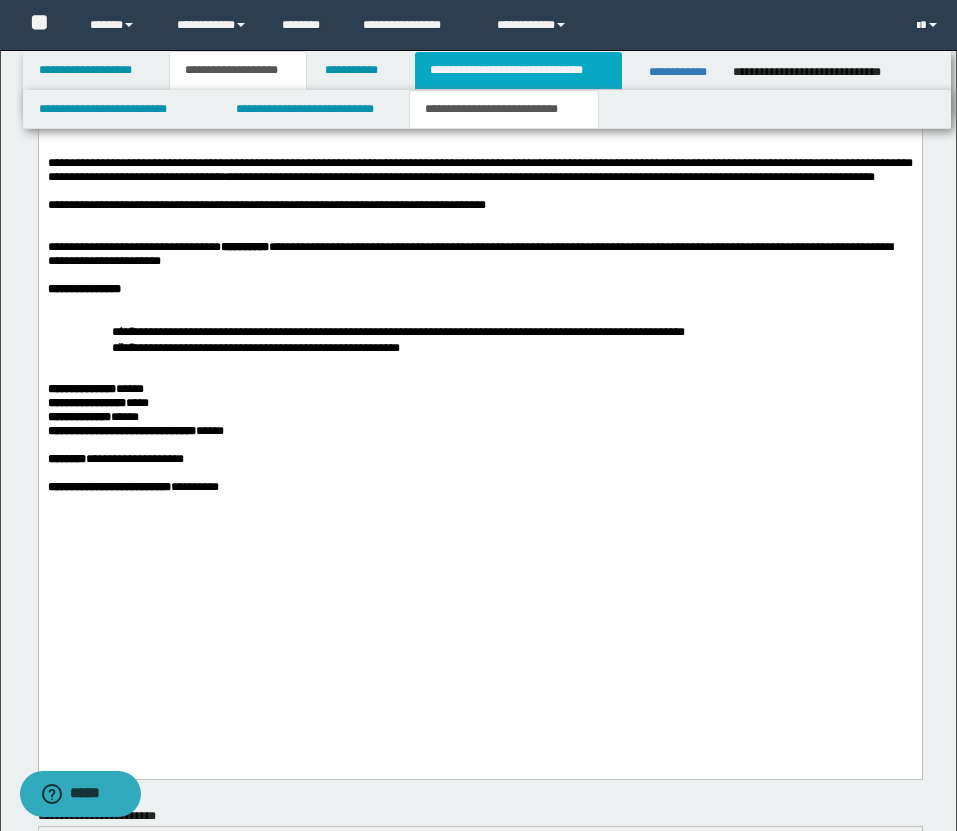 click on "**********" at bounding box center (518, 70) 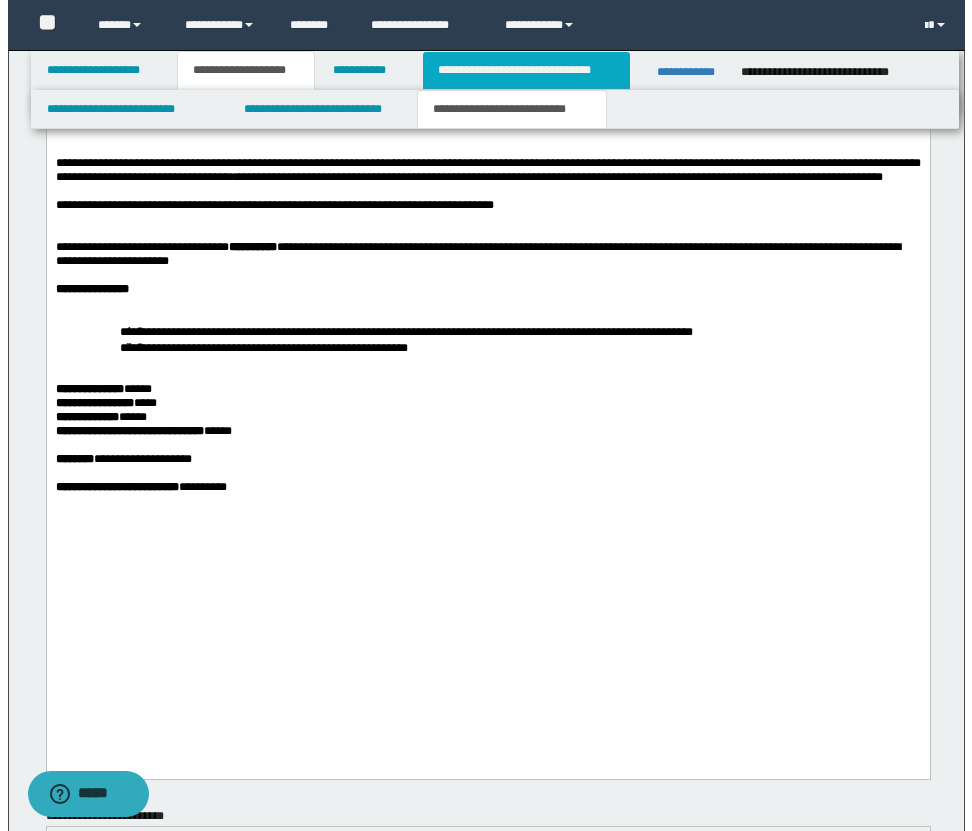 scroll, scrollTop: 0, scrollLeft: 0, axis: both 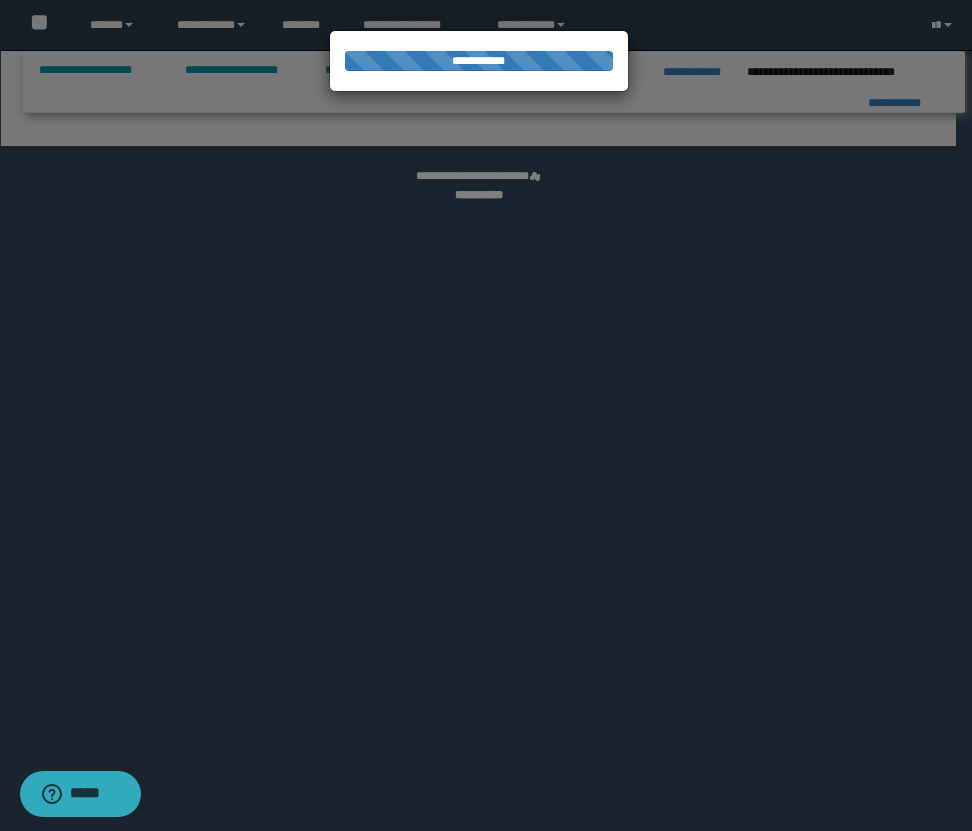 select on "*" 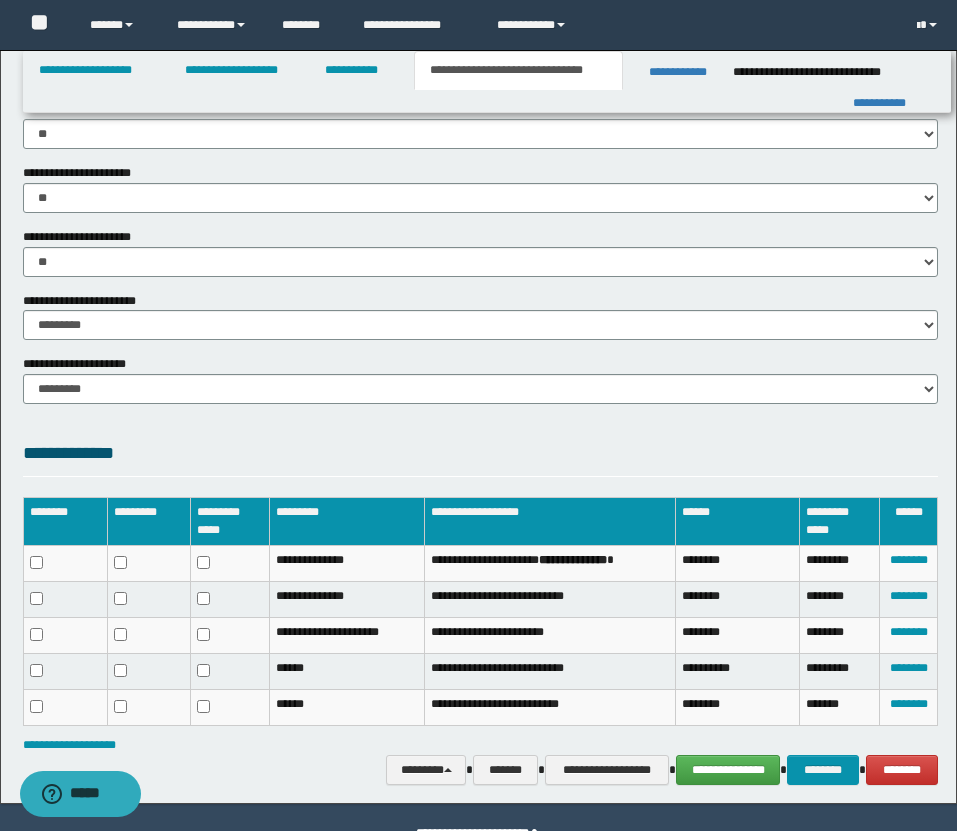 scroll, scrollTop: 1181, scrollLeft: 0, axis: vertical 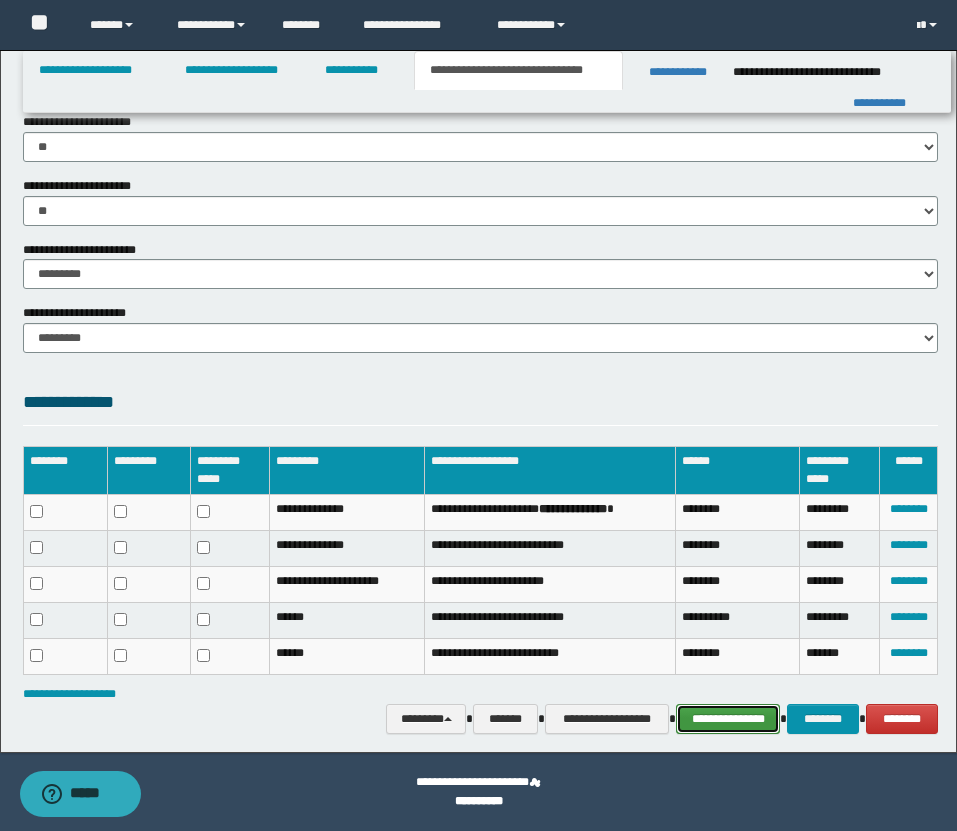 click on "**********" at bounding box center [728, 719] 